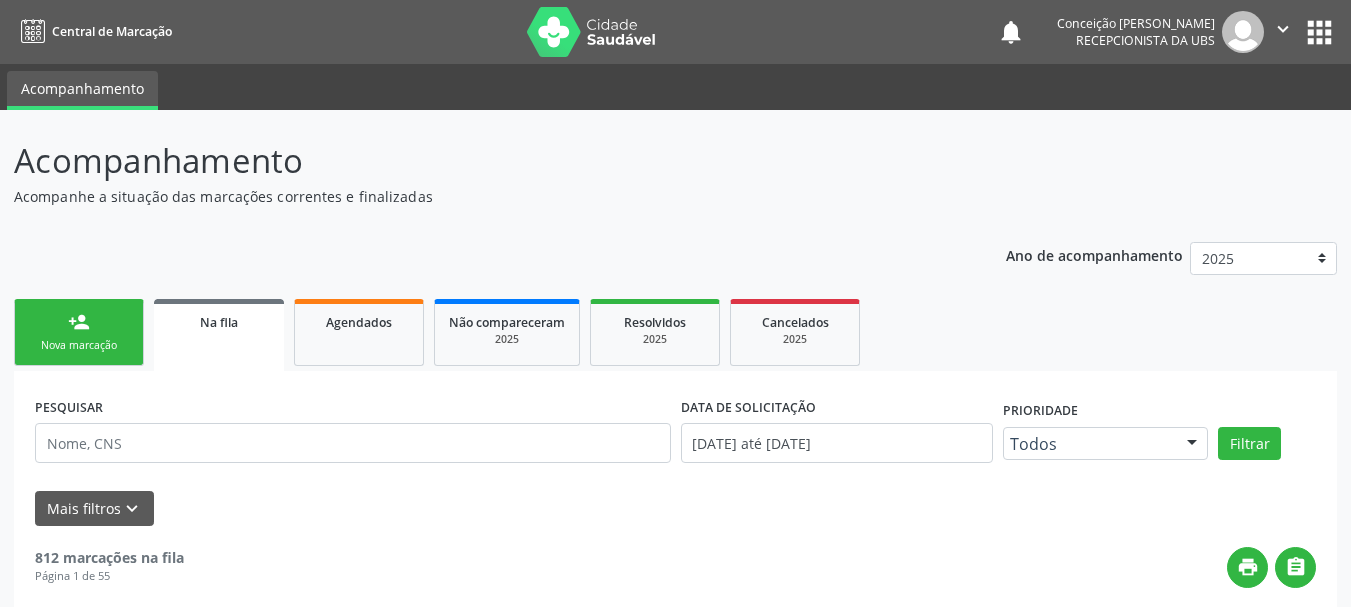 scroll, scrollTop: 60, scrollLeft: 0, axis: vertical 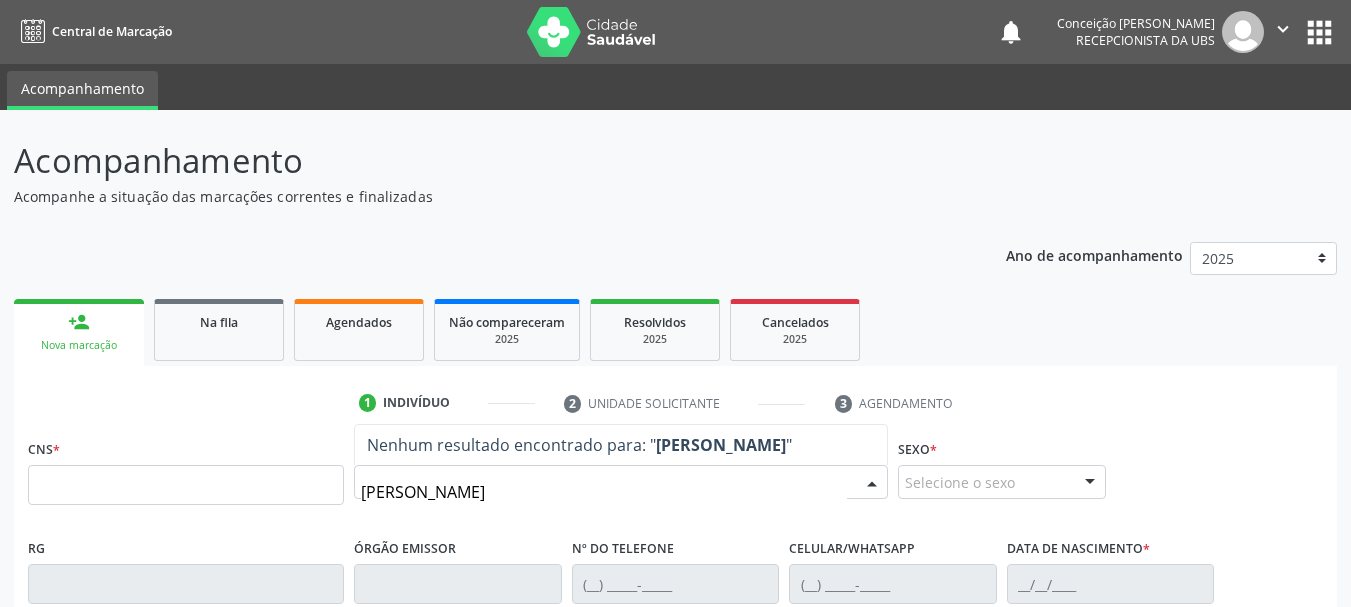 type on "[PERSON_NAME]" 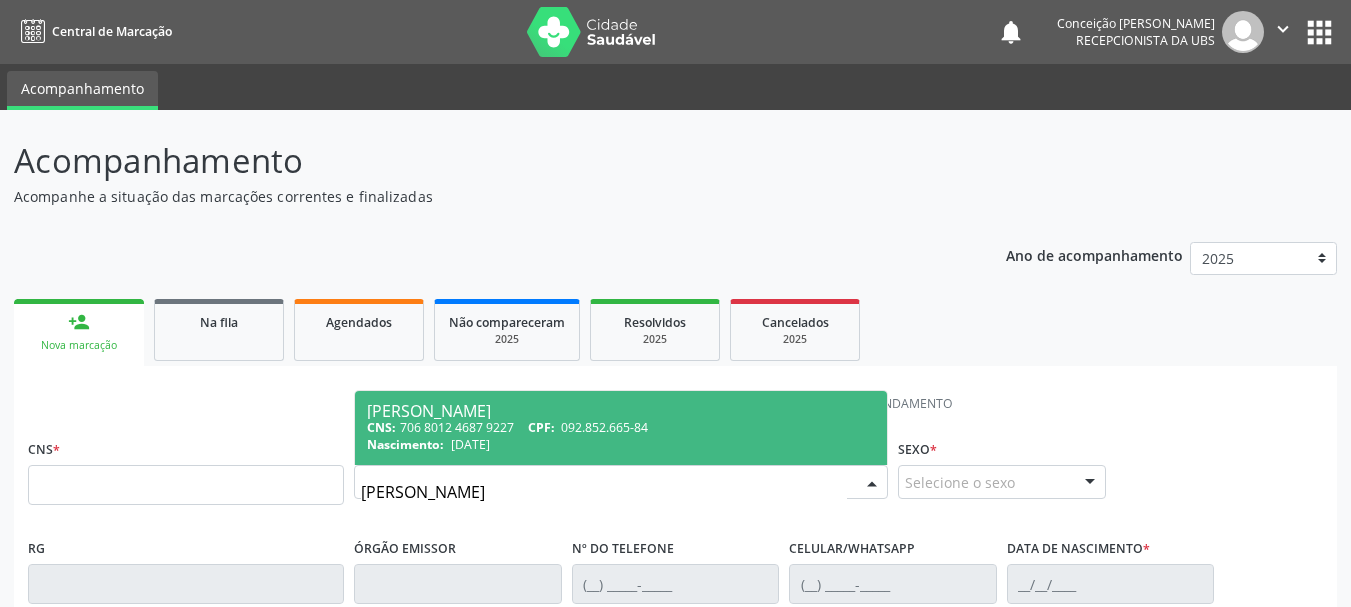 click on "092.852.665-84" at bounding box center (604, 427) 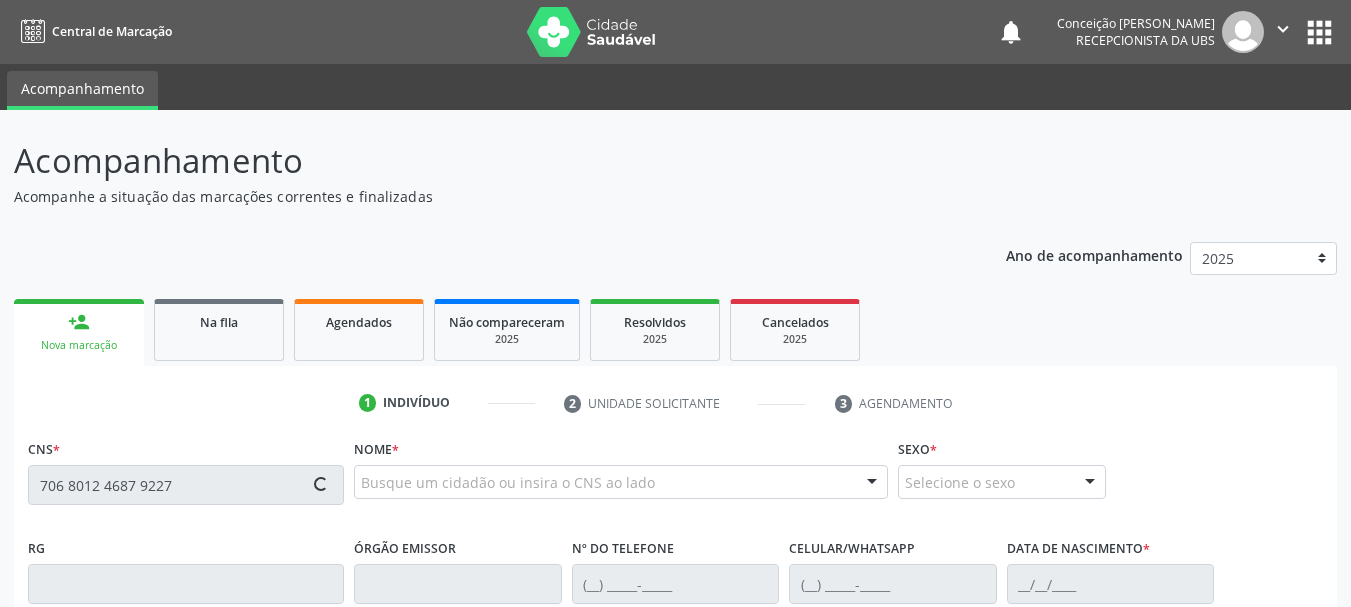 type on "706 8012 4687 9227" 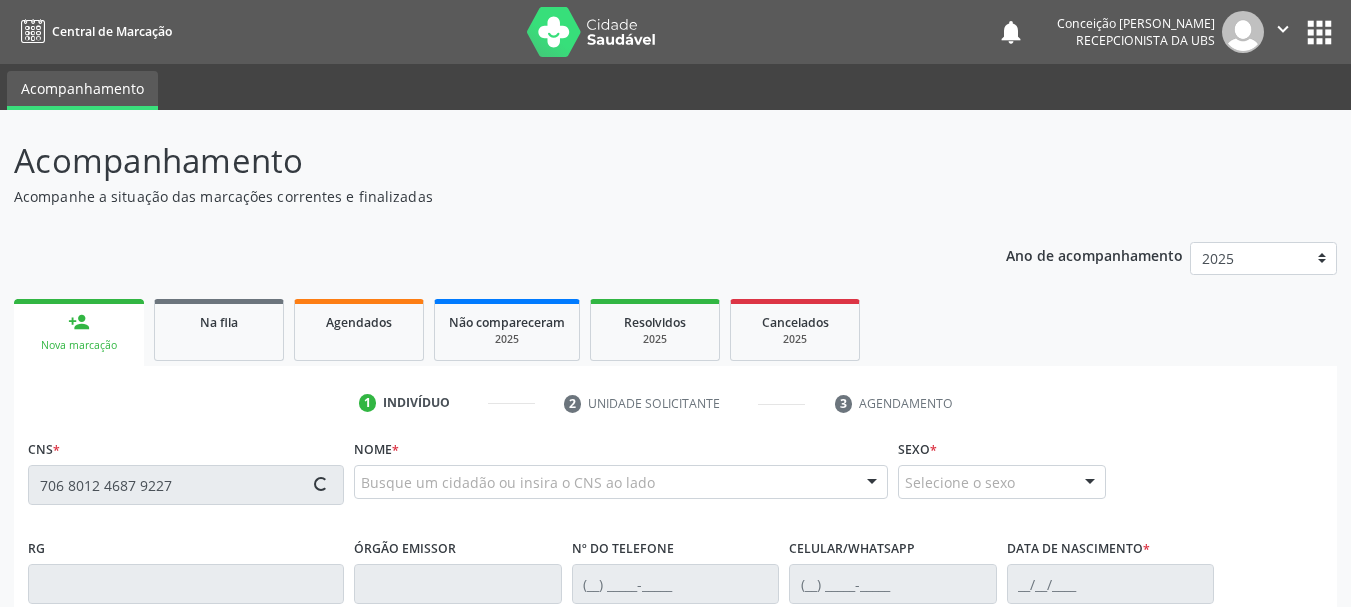 type 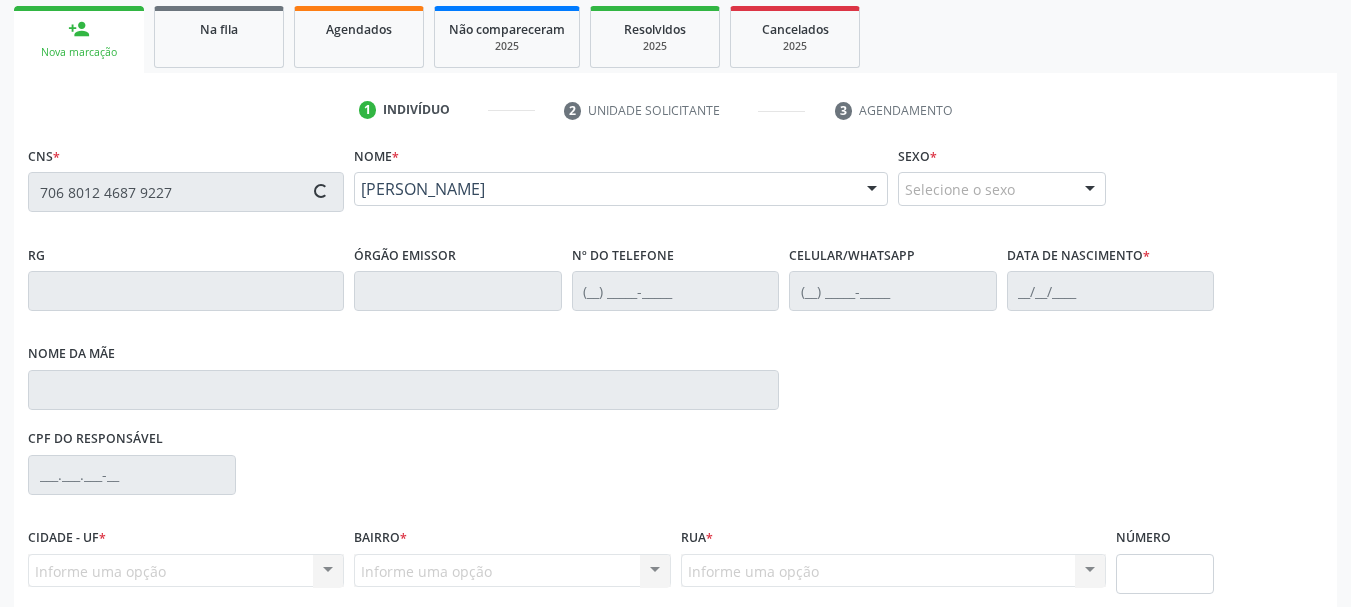 scroll, scrollTop: 463, scrollLeft: 0, axis: vertical 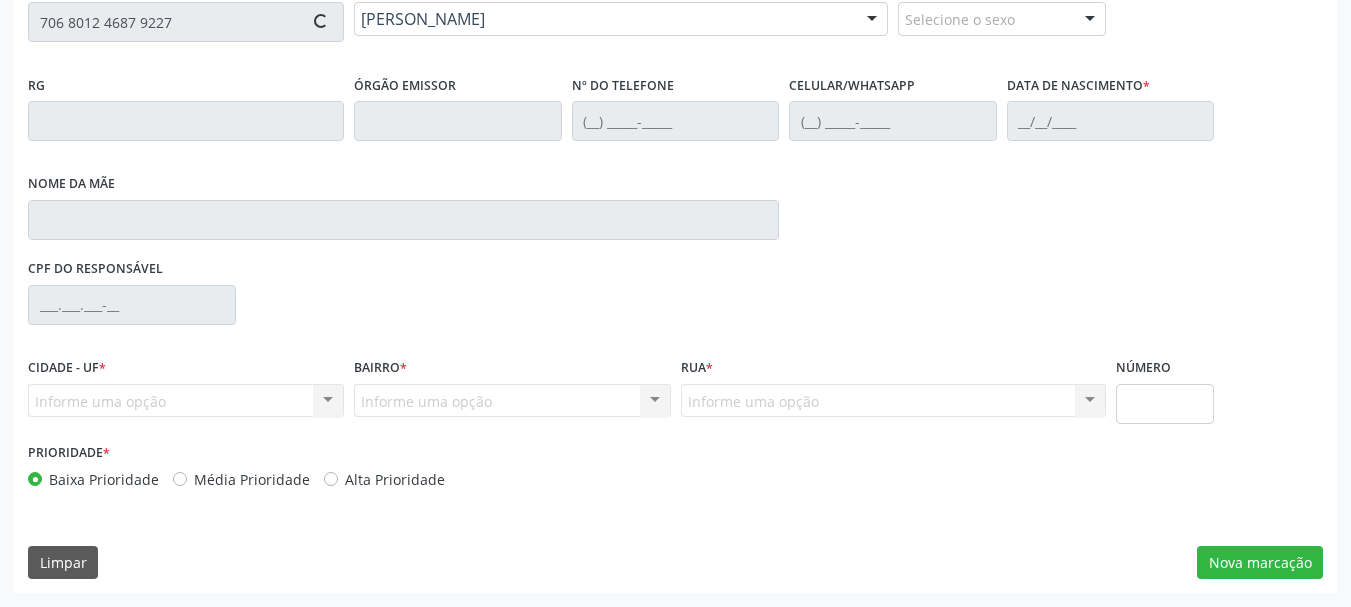 type on "[PHONE_NUMBER]" 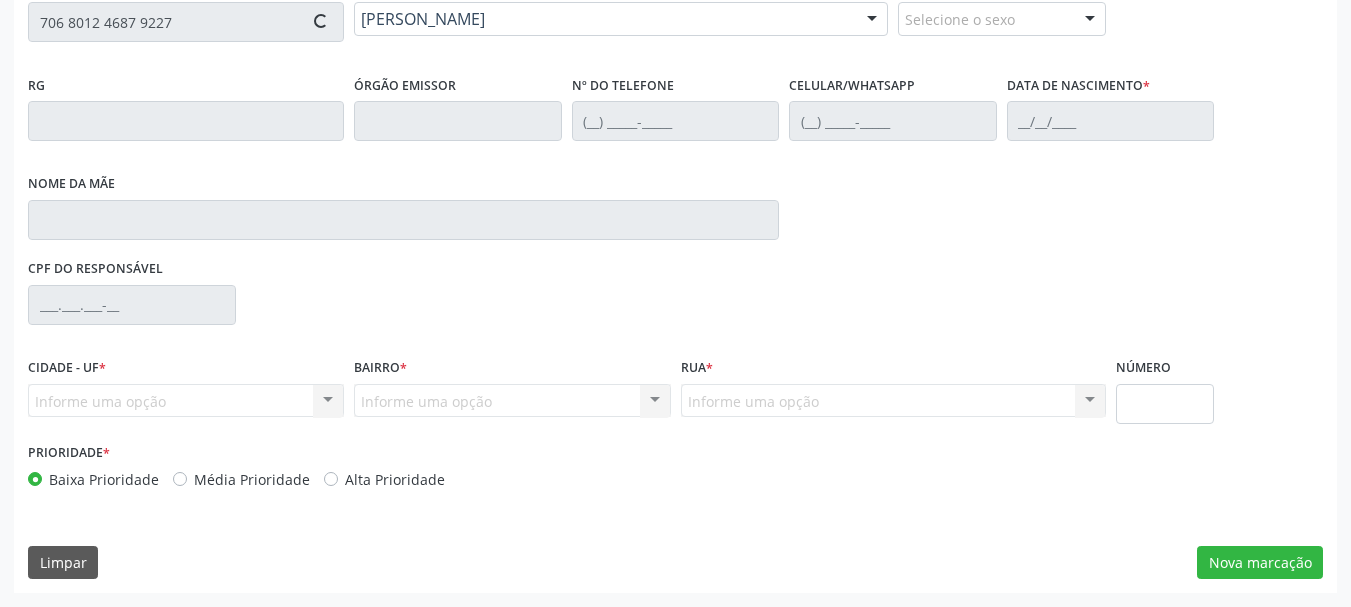 type on "[DATE]" 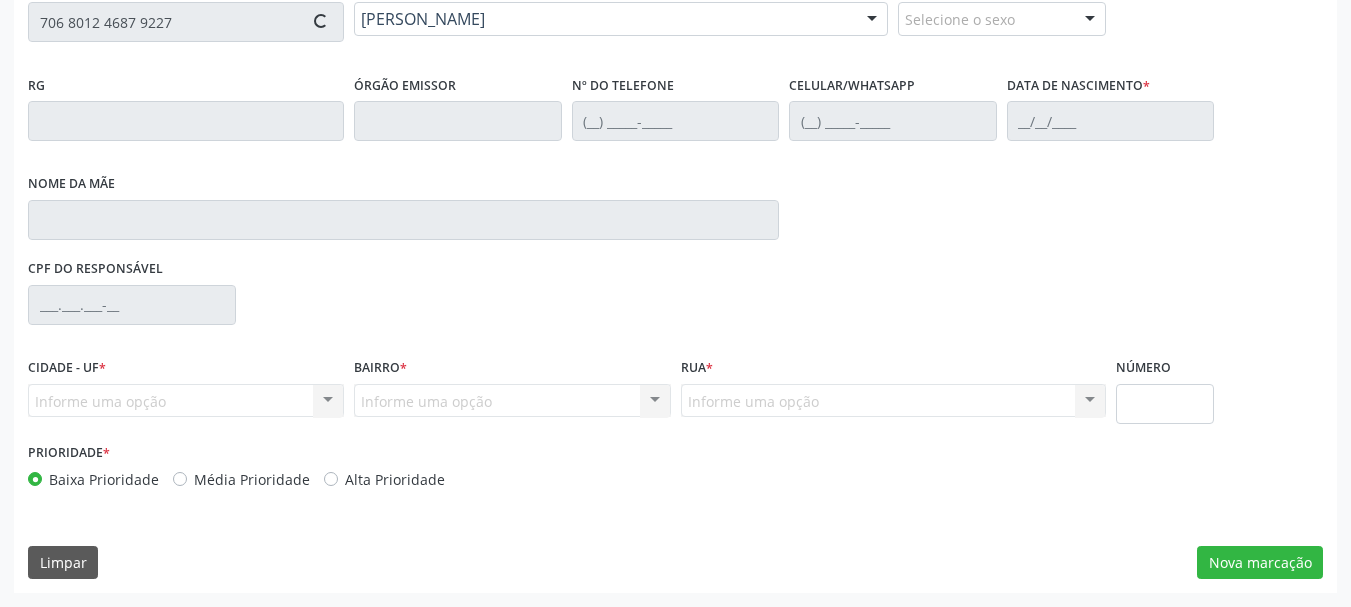 type on "[PERSON_NAME]" 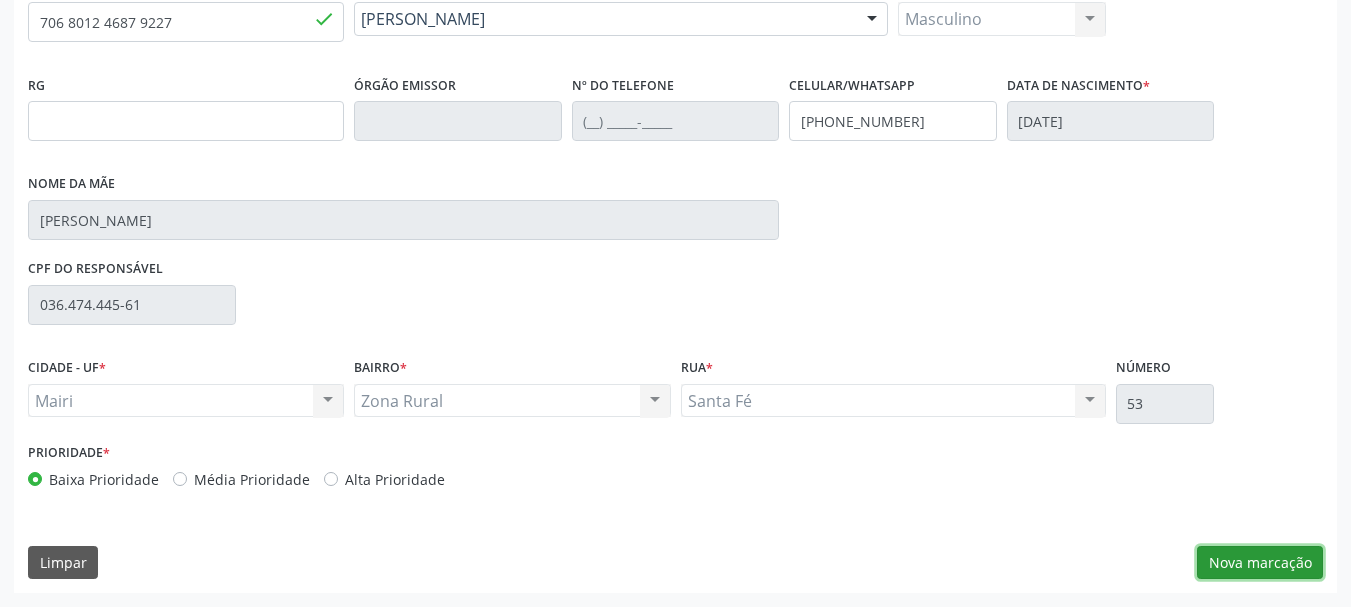 click on "Nova marcação" at bounding box center [1260, 563] 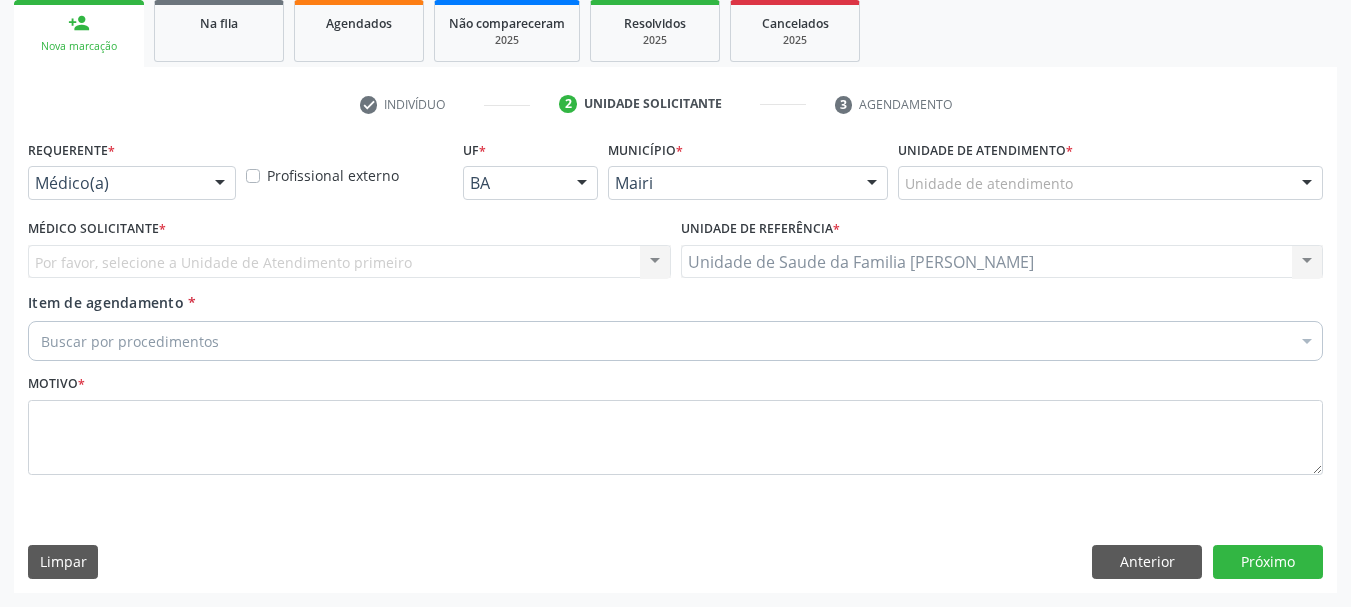 scroll, scrollTop: 299, scrollLeft: 0, axis: vertical 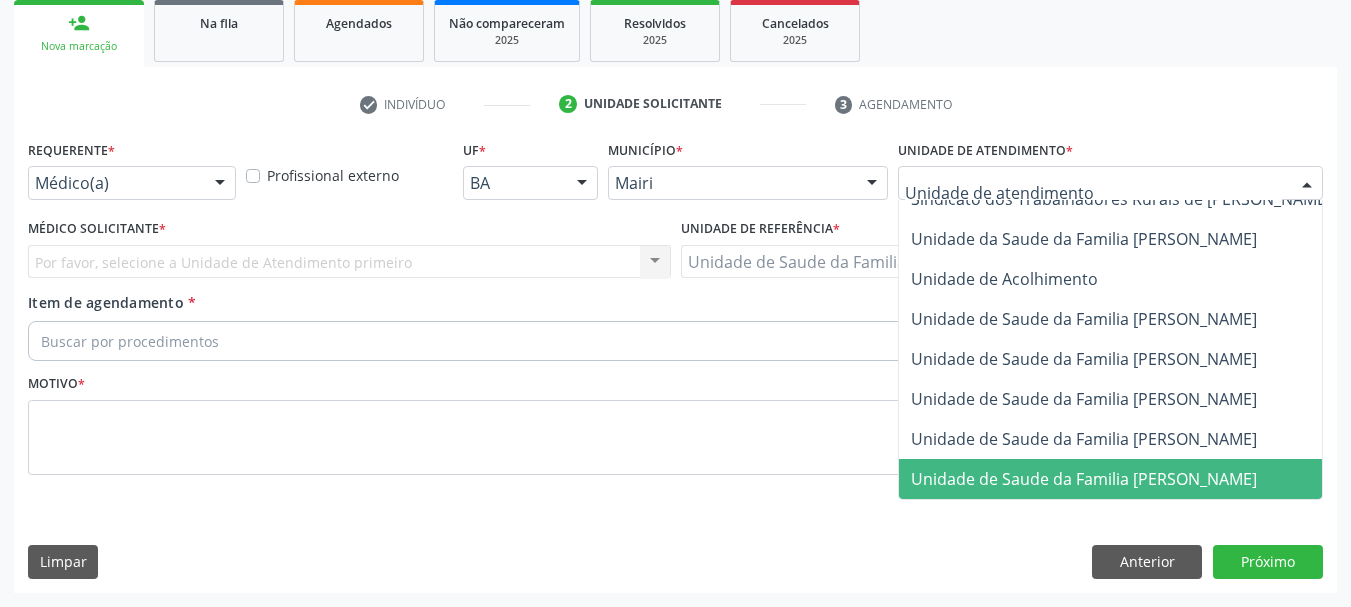 click on "Unidade de Saude da Familia [PERSON_NAME]" at bounding box center (1084, 479) 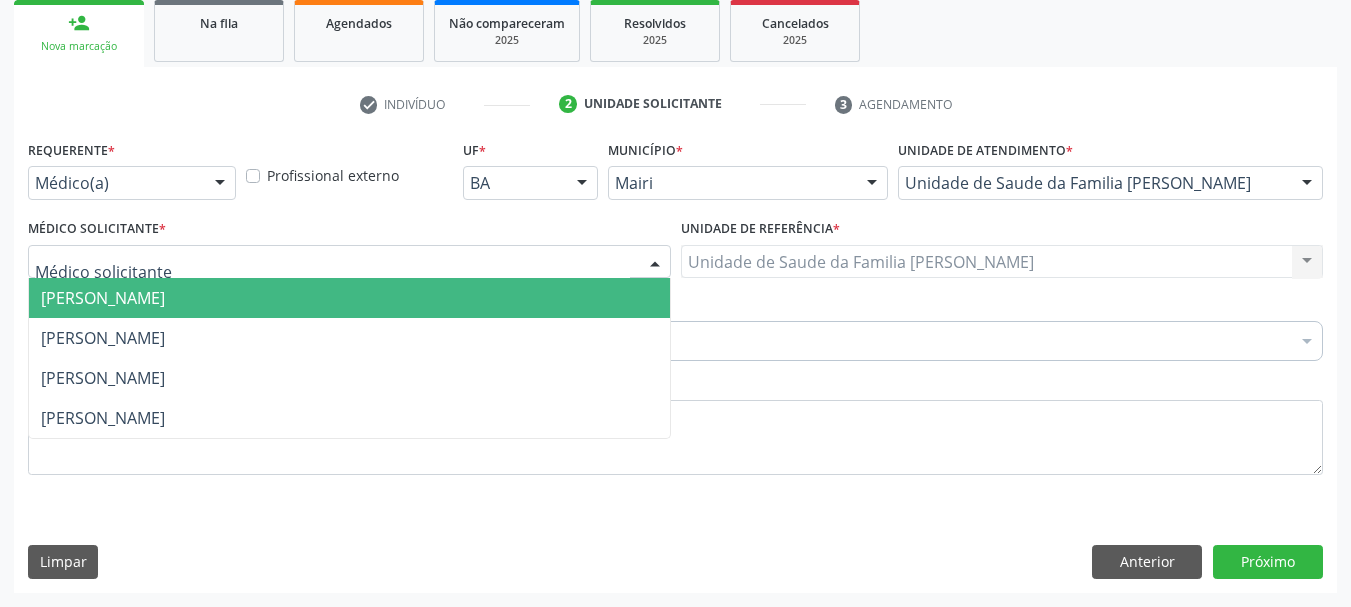 click at bounding box center (349, 262) 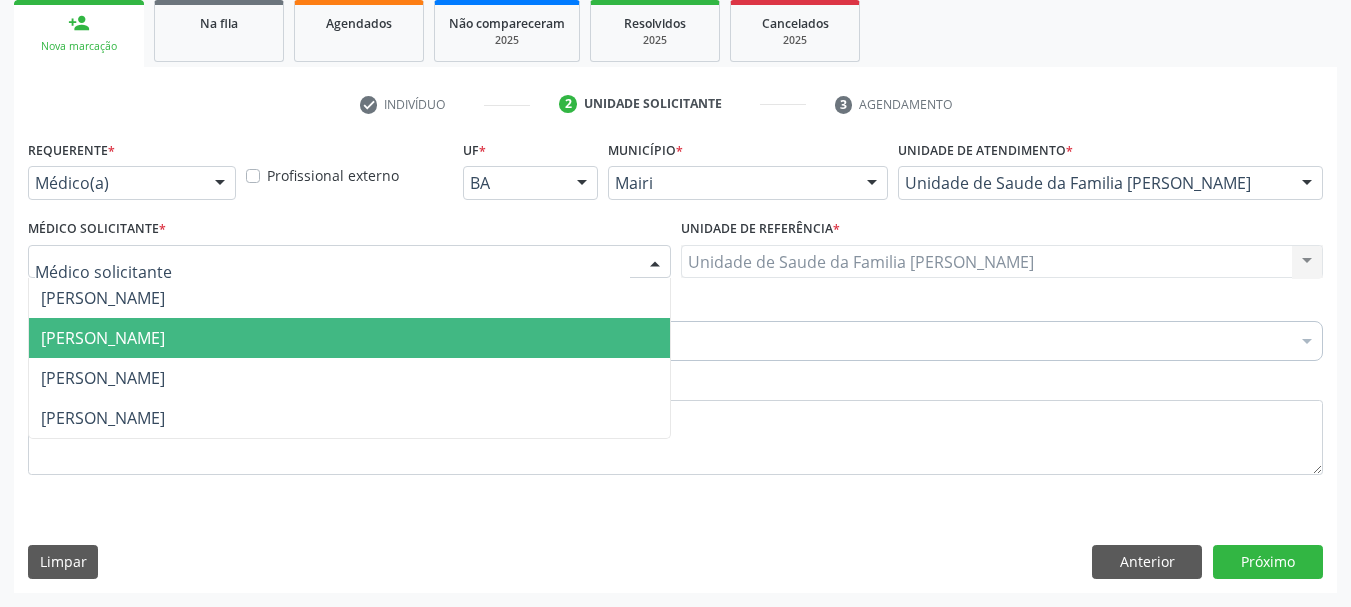 click on "[PERSON_NAME]" at bounding box center (349, 338) 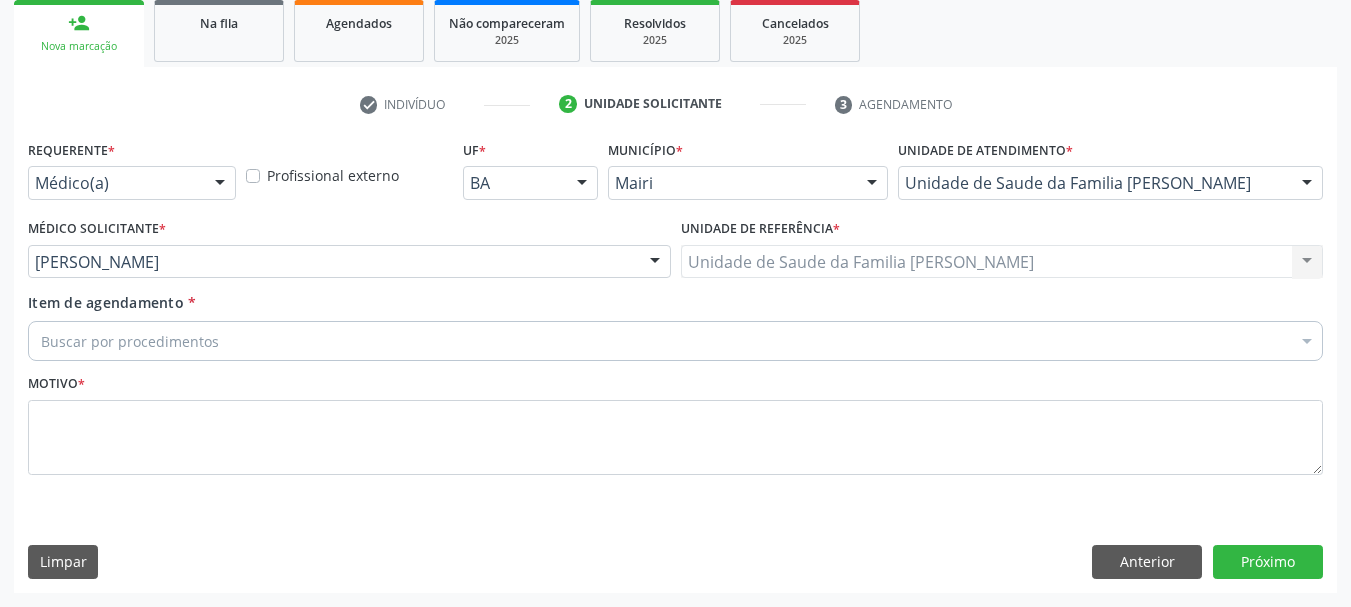 click on "Buscar por procedimentos" at bounding box center [675, 341] 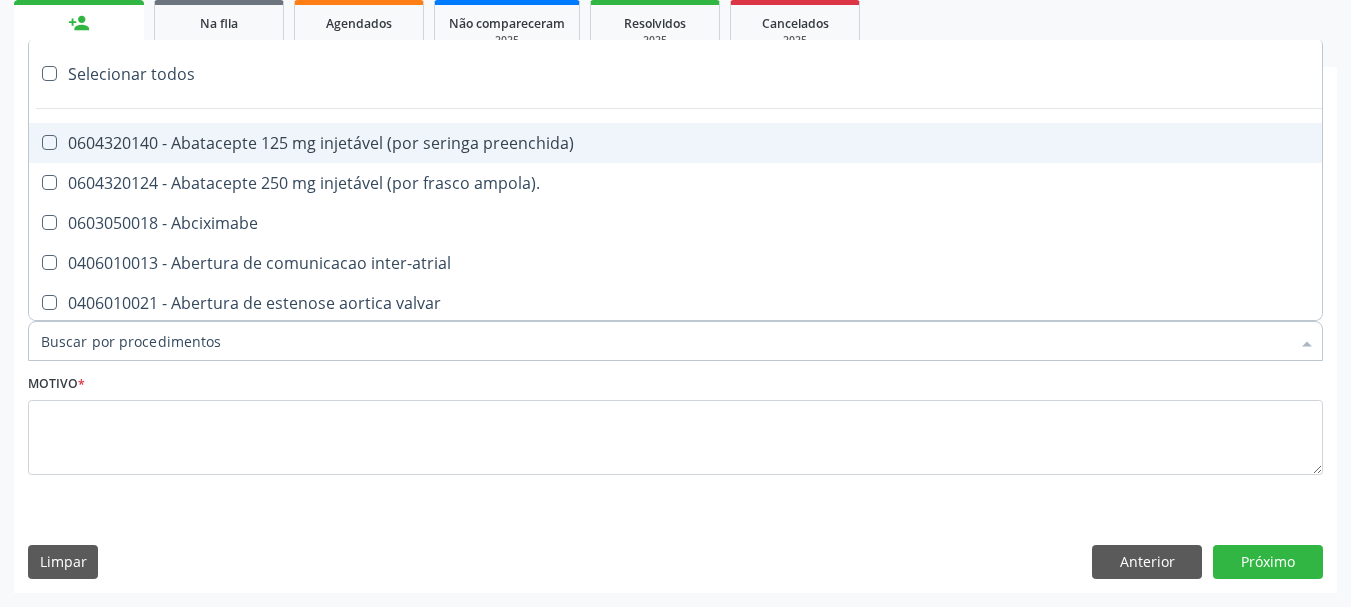 type on "#" 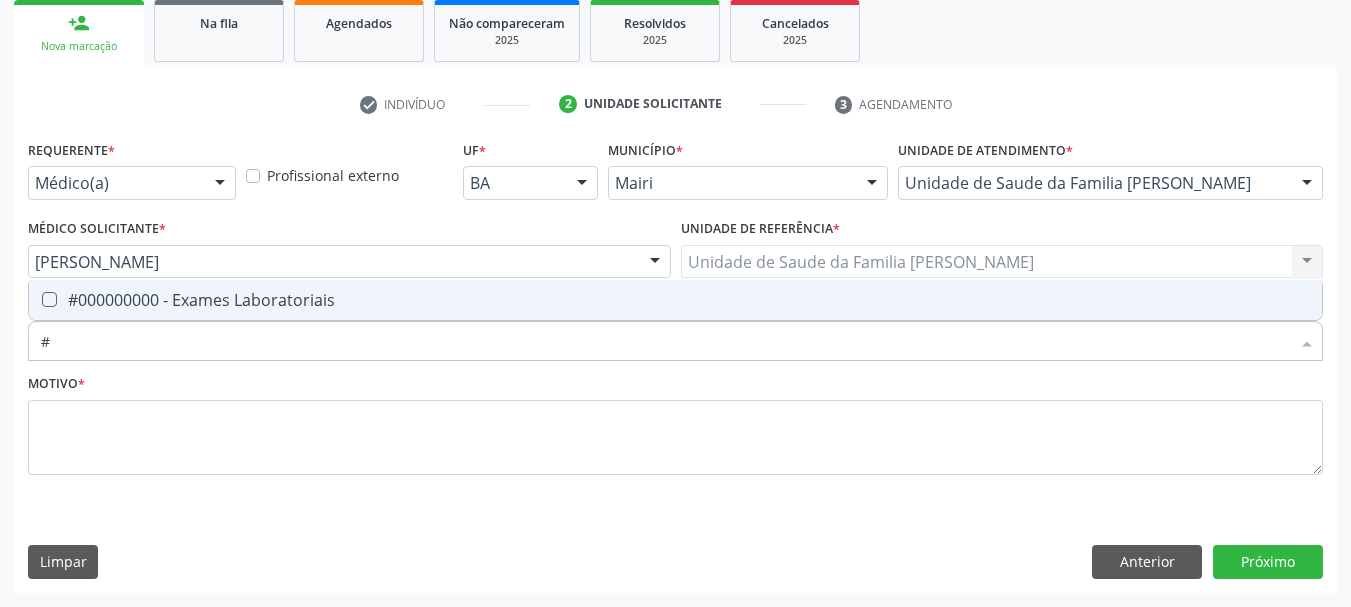 click on "#000000000 - Exames Laboratoriais" at bounding box center (675, 300) 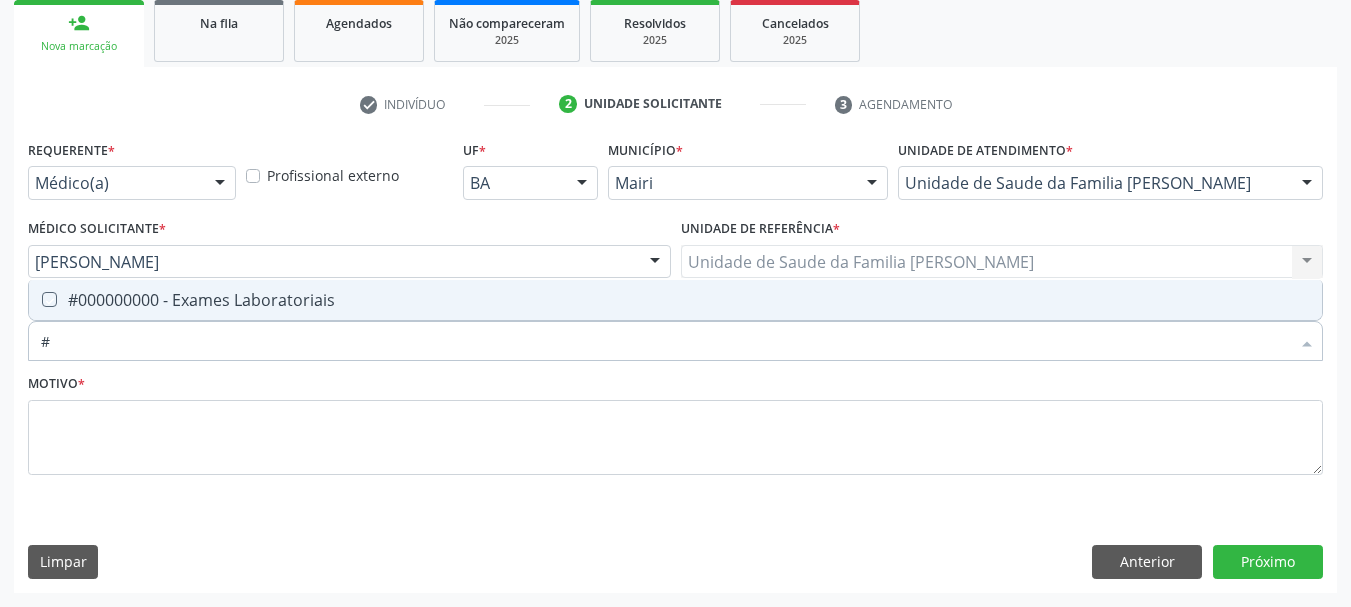 checkbox on "true" 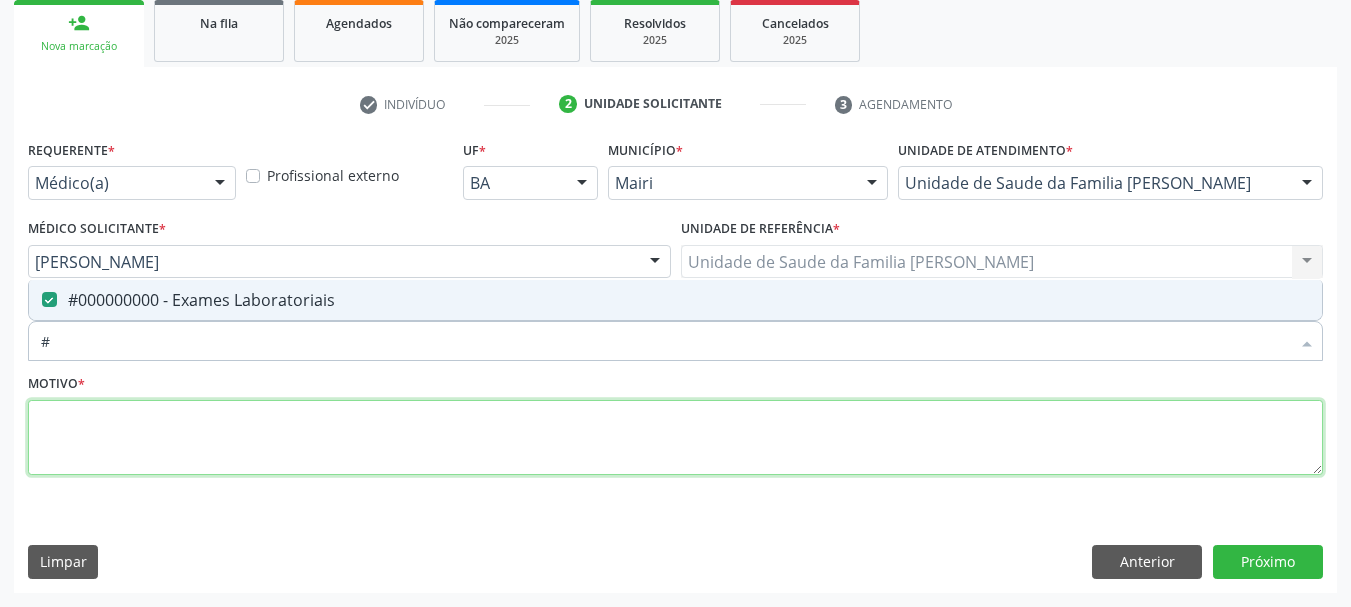 click at bounding box center (675, 438) 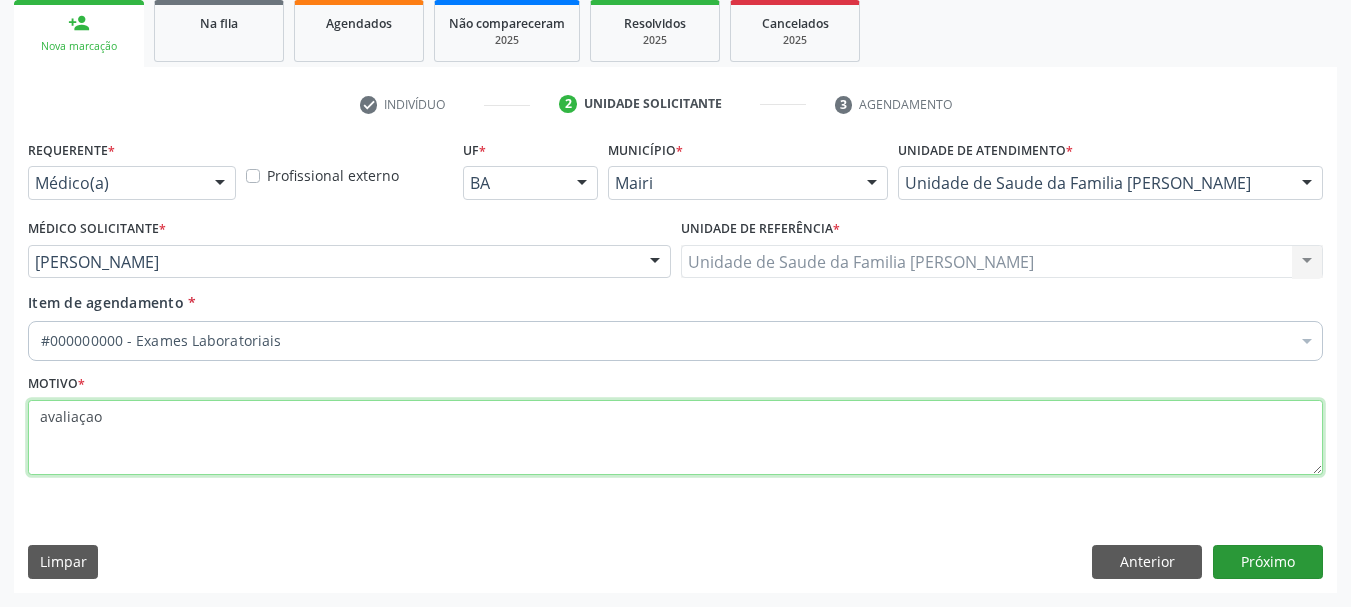 type on "avaliaçao" 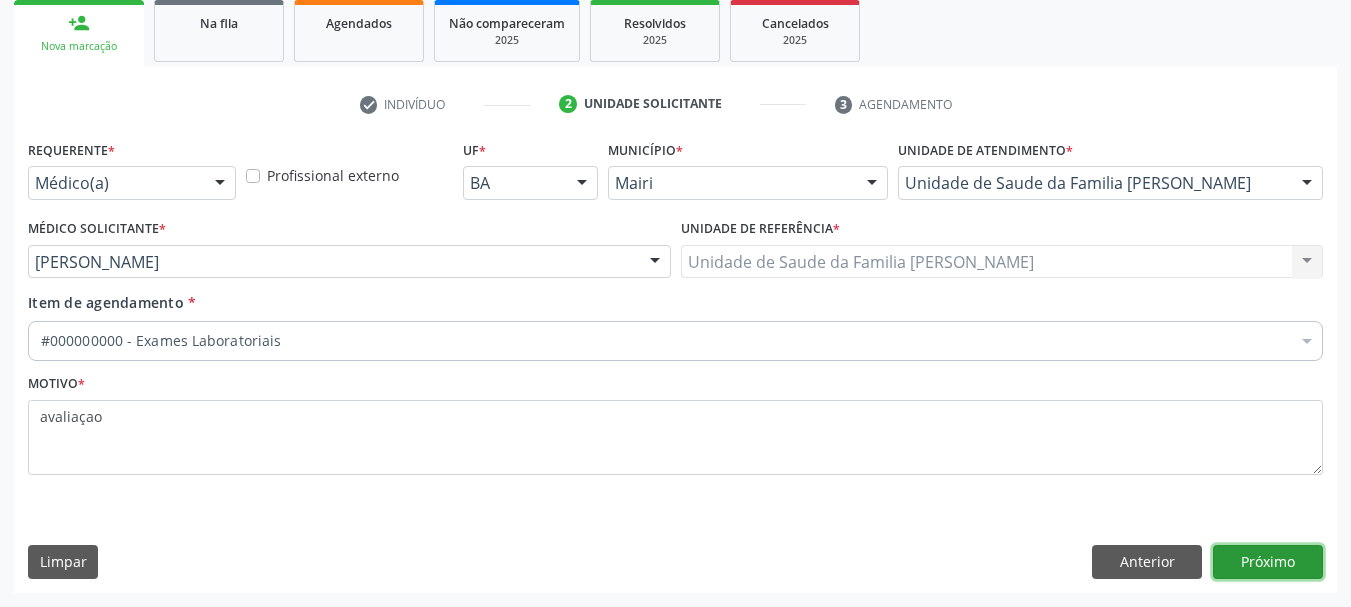 click on "Próximo" at bounding box center (1268, 562) 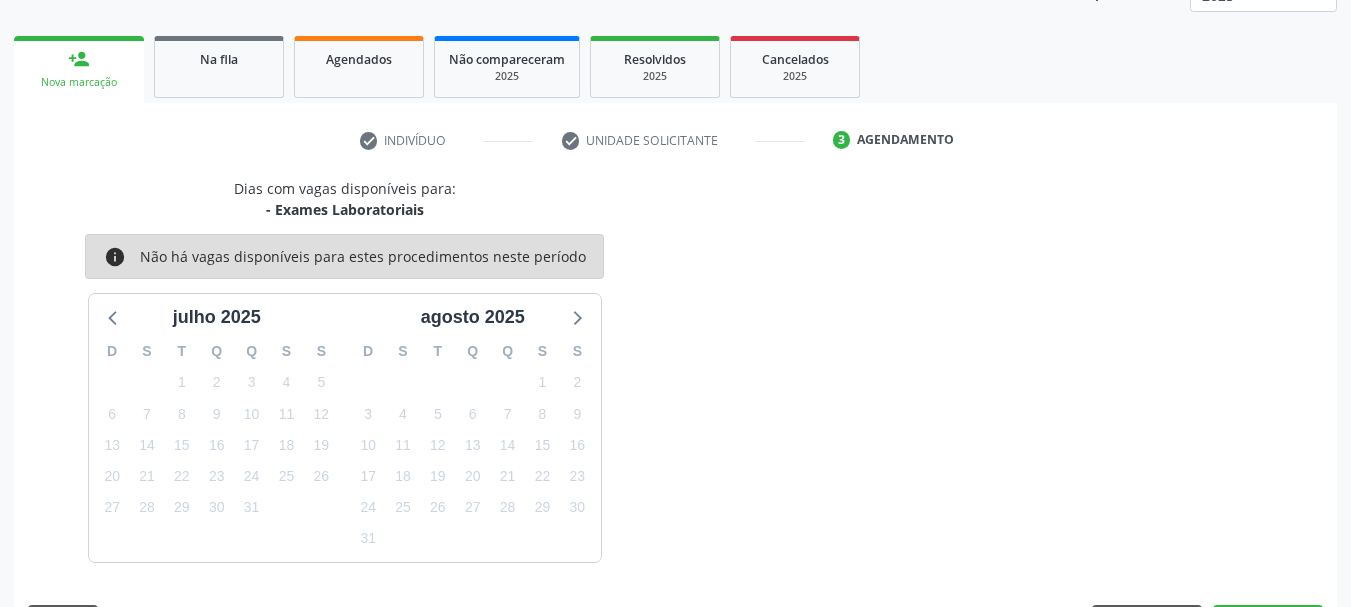 scroll, scrollTop: 299, scrollLeft: 0, axis: vertical 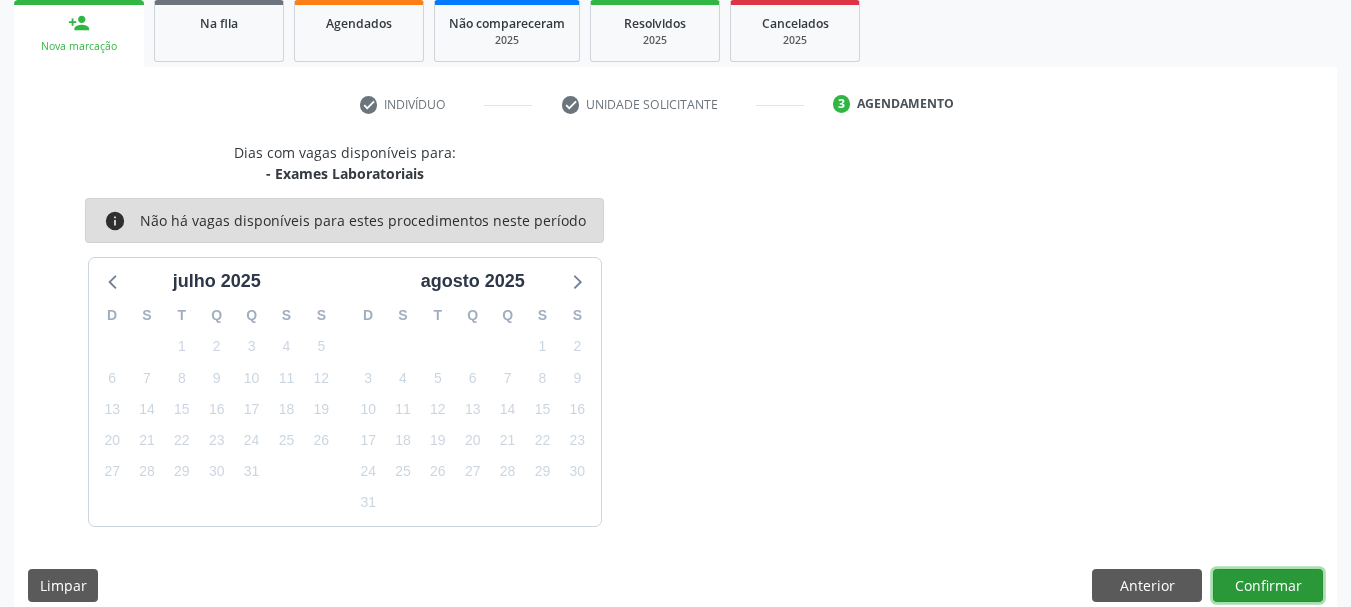 click on "Confirmar" at bounding box center (1268, 586) 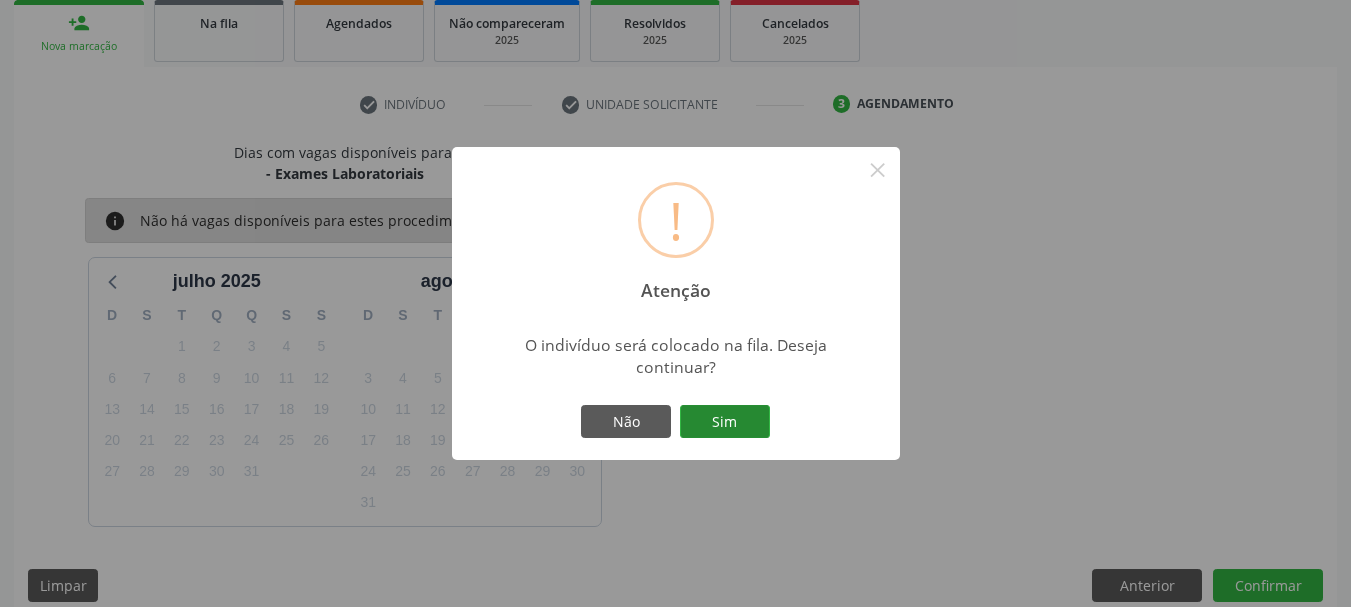 click on "Sim" at bounding box center [725, 422] 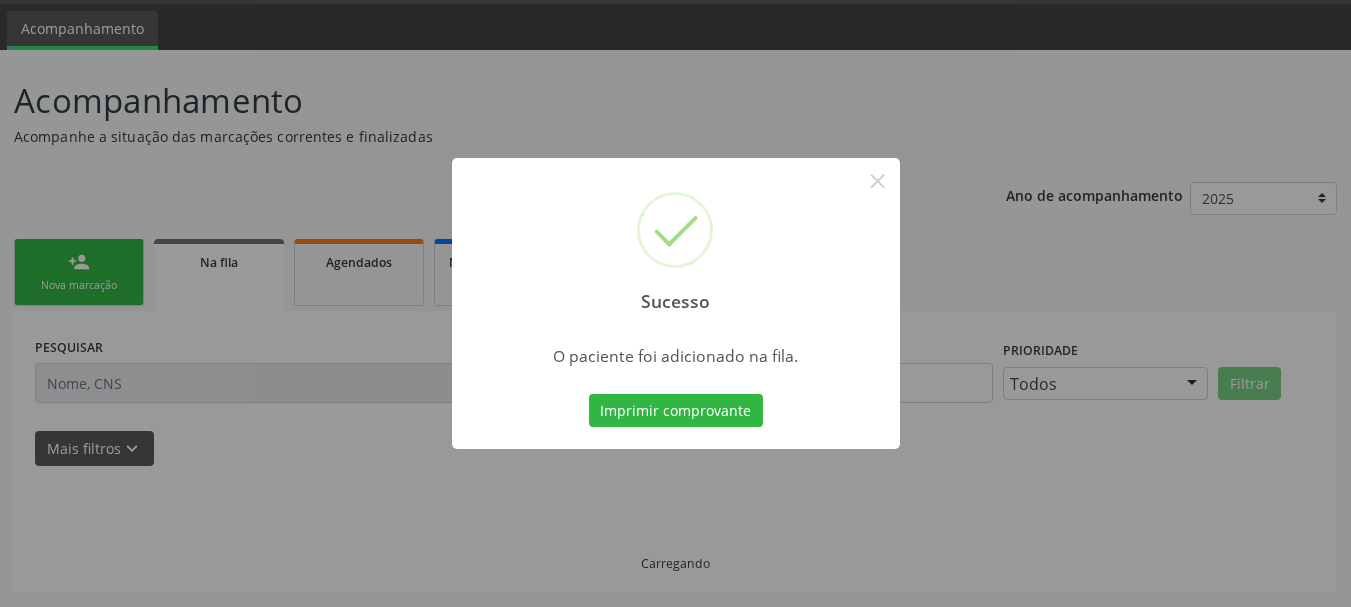 scroll, scrollTop: 60, scrollLeft: 0, axis: vertical 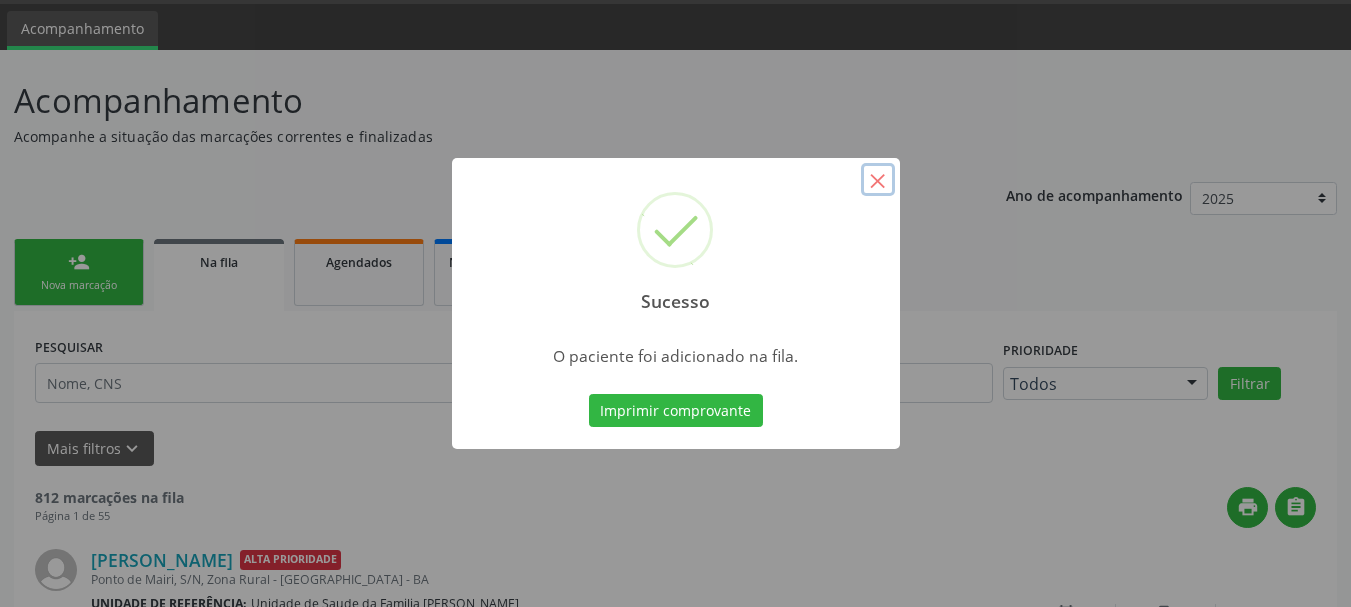 click on "×" at bounding box center [878, 180] 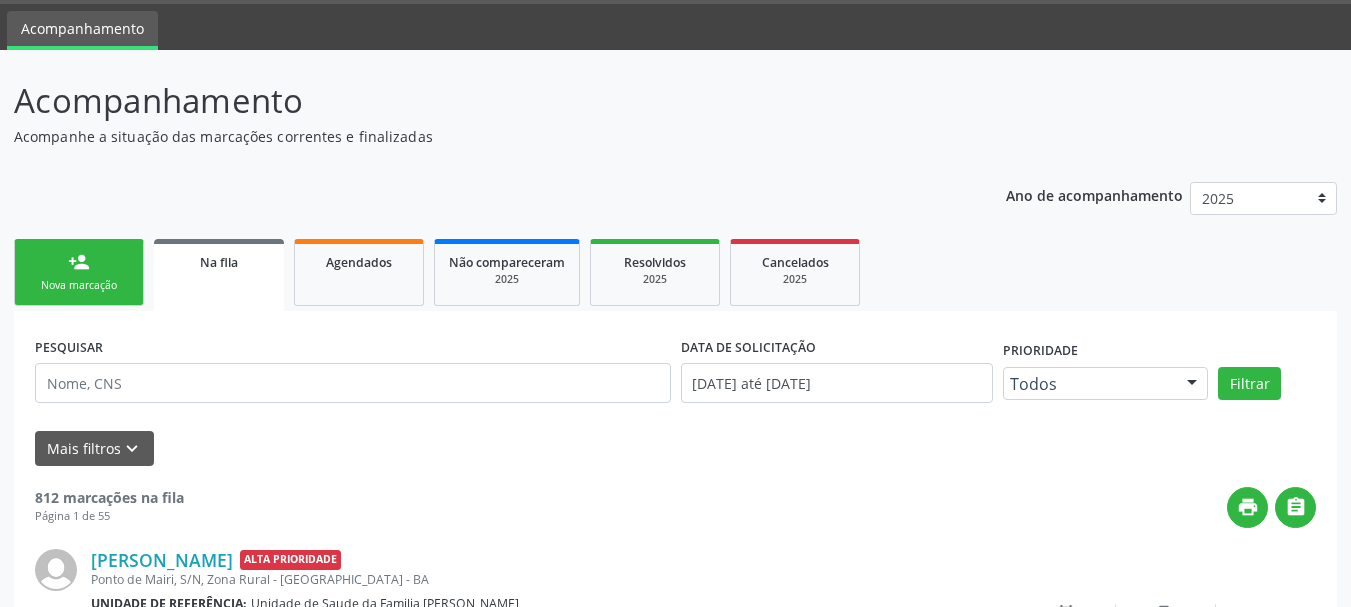 click on "person_add
Nova marcação" at bounding box center [79, 272] 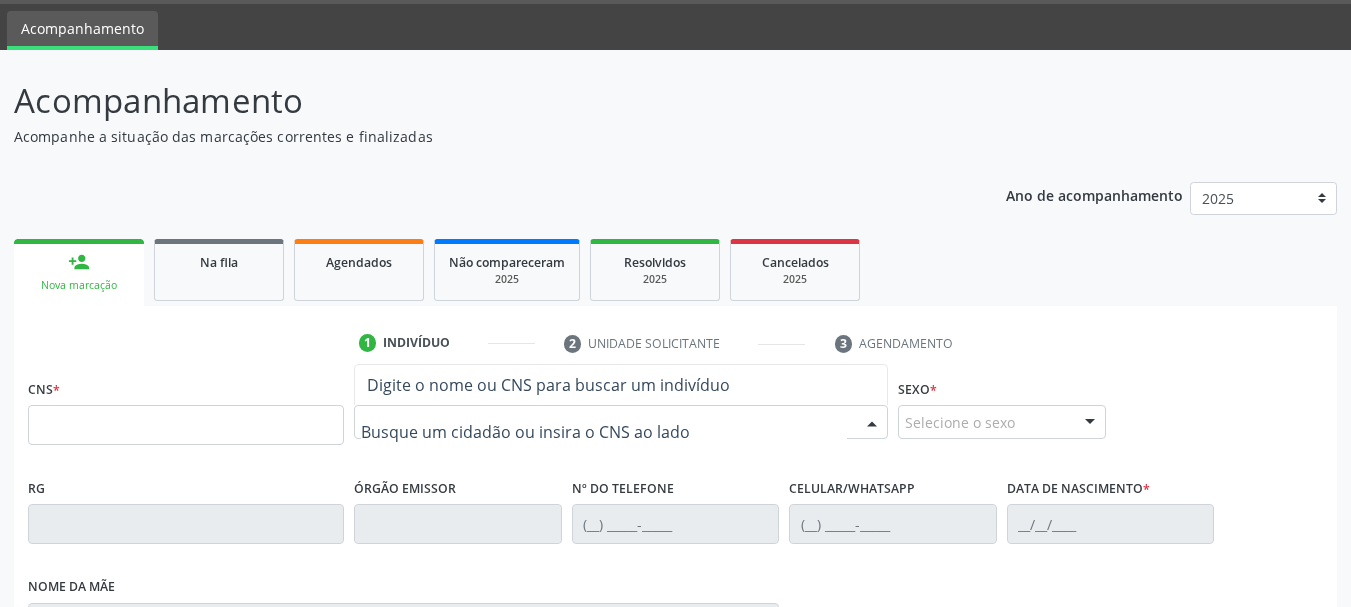 click on "person_add
Nova marcação" at bounding box center (79, 272) 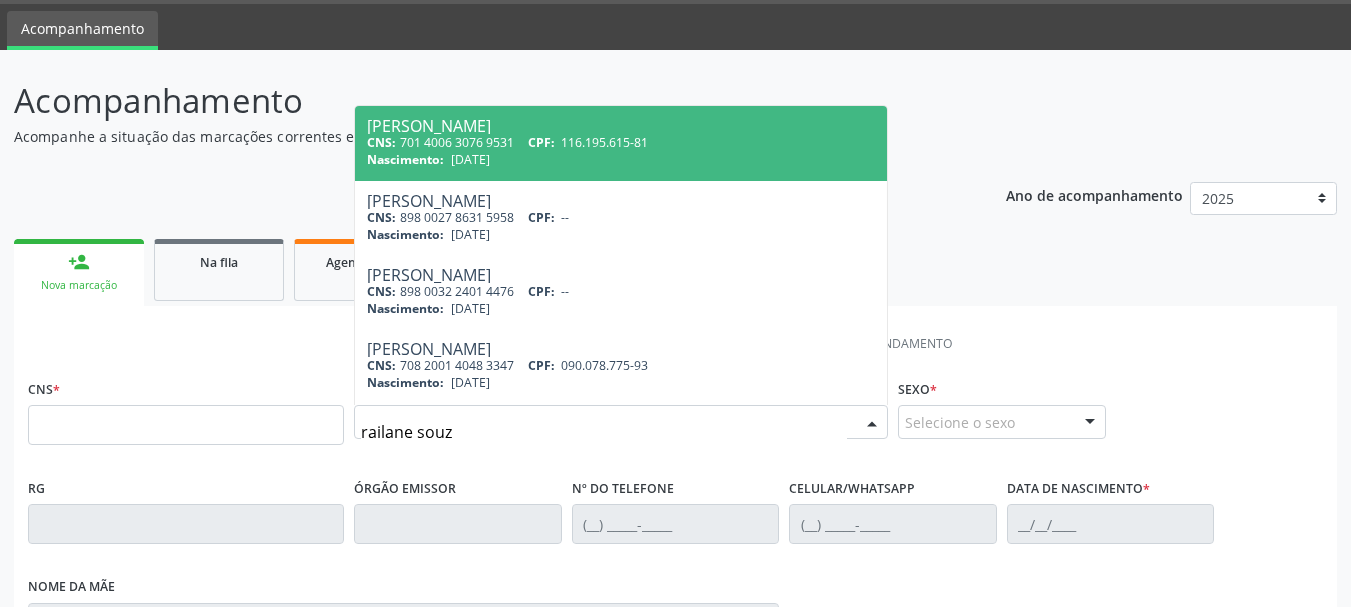 type on "[PERSON_NAME]" 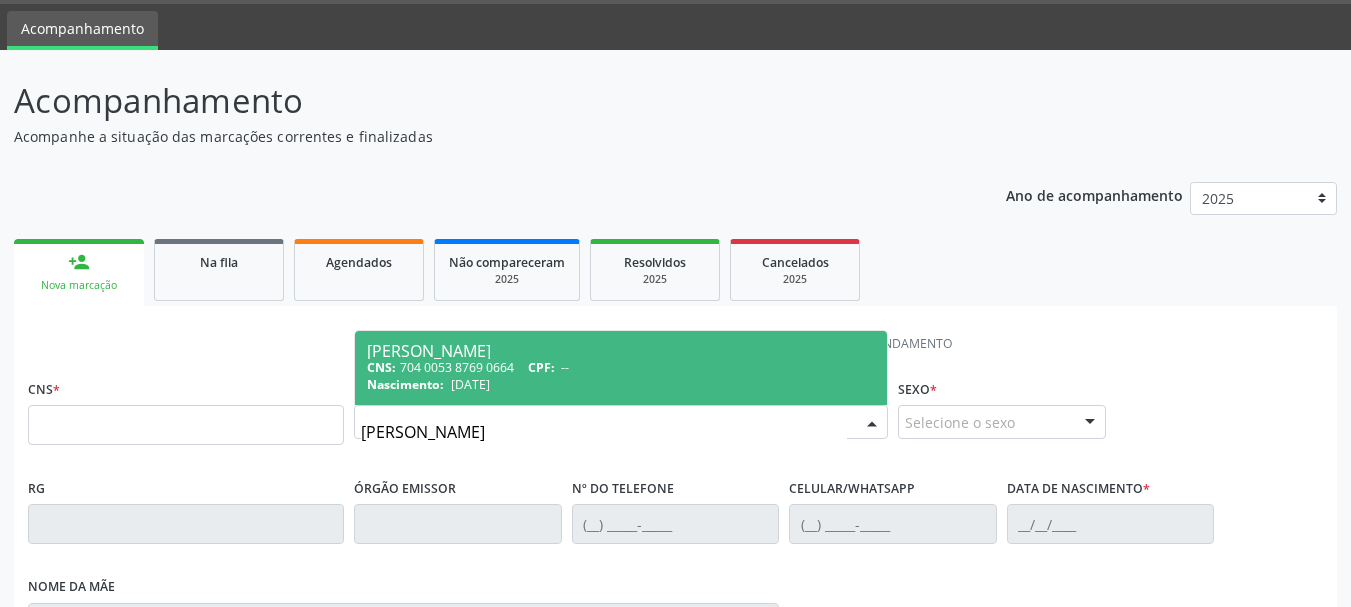 click on "CNS:
704 0053 8769 0664
CPF:    --" at bounding box center [621, 367] 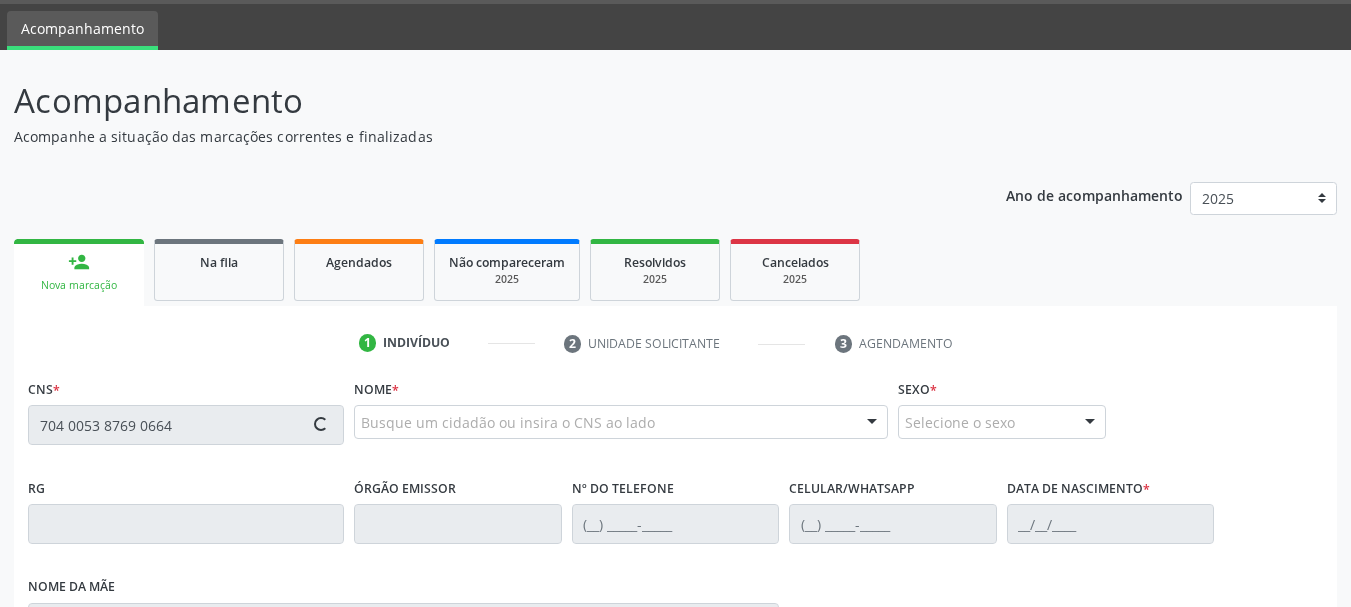 type on "704 0053 8769 0664" 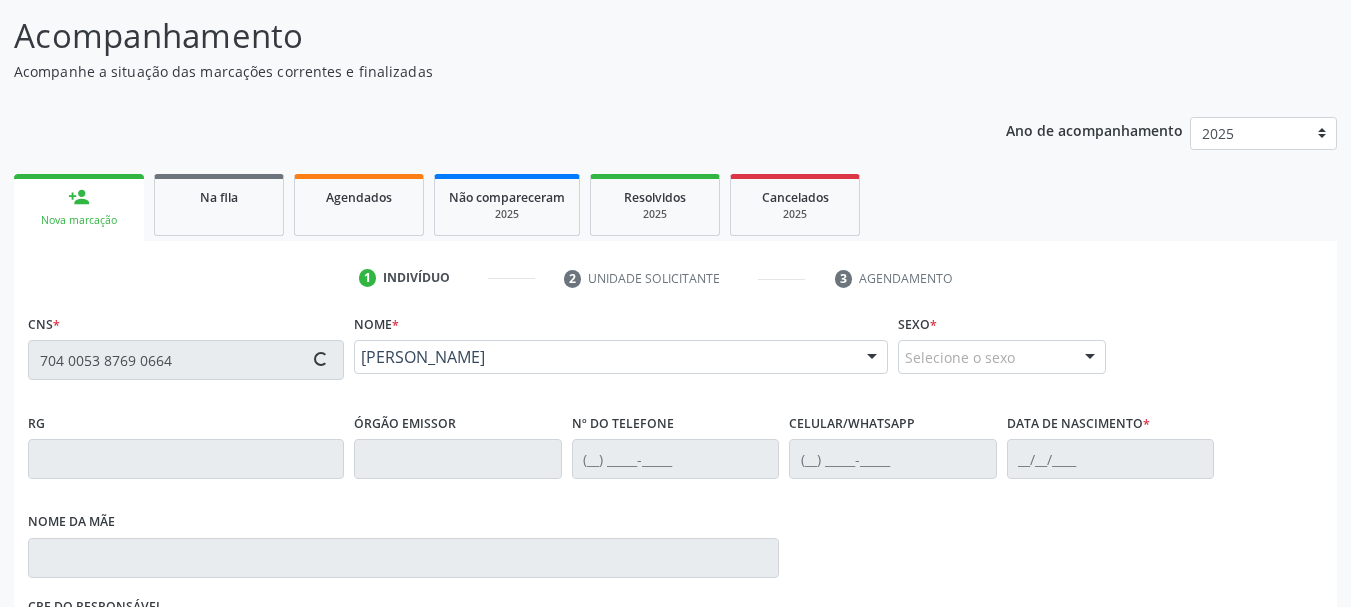 type on "[PHONE_NUMBER]" 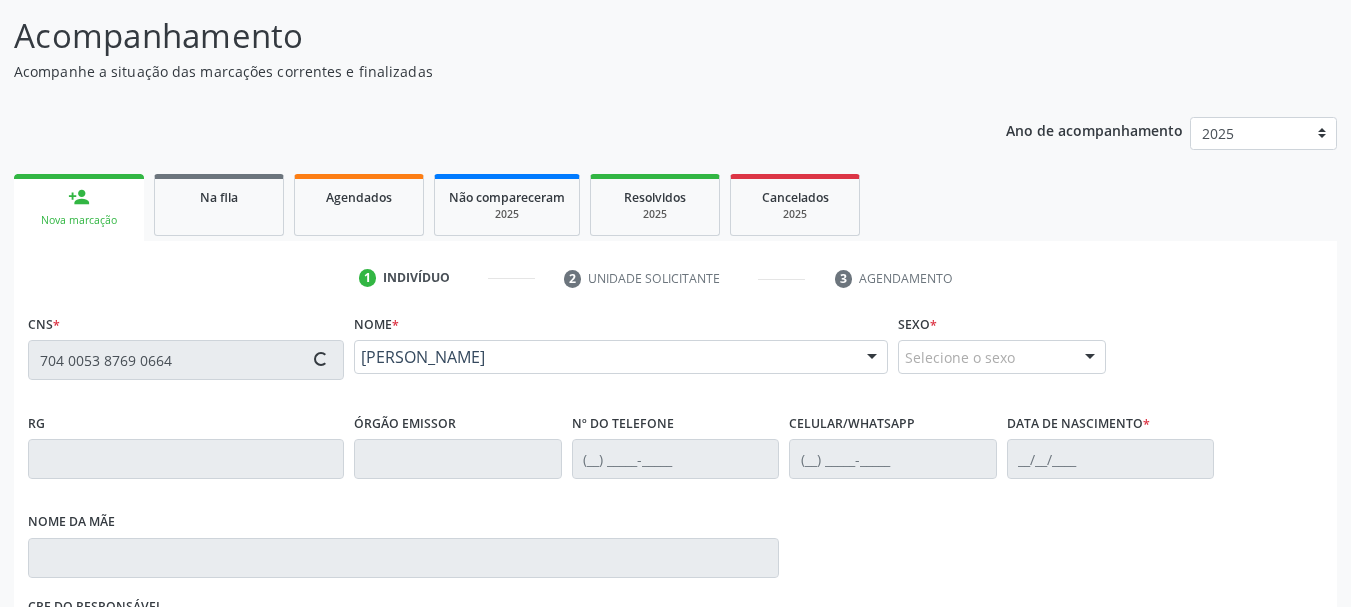 type on "[PHONE_NUMBER]" 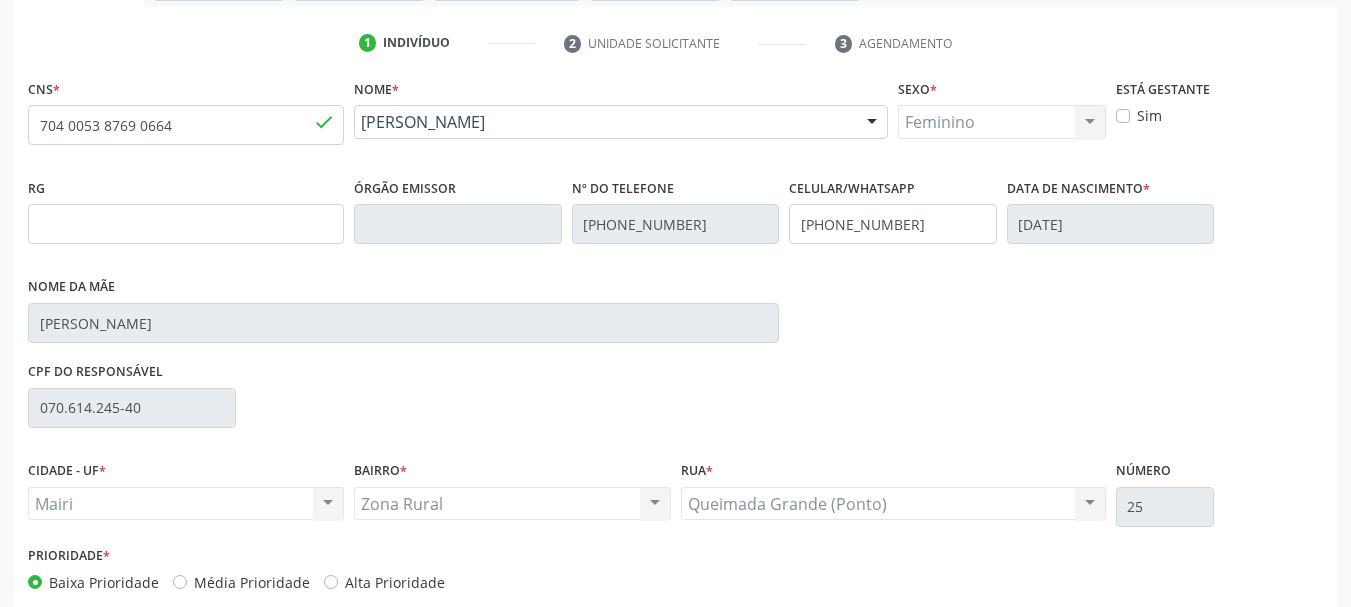 scroll, scrollTop: 463, scrollLeft: 0, axis: vertical 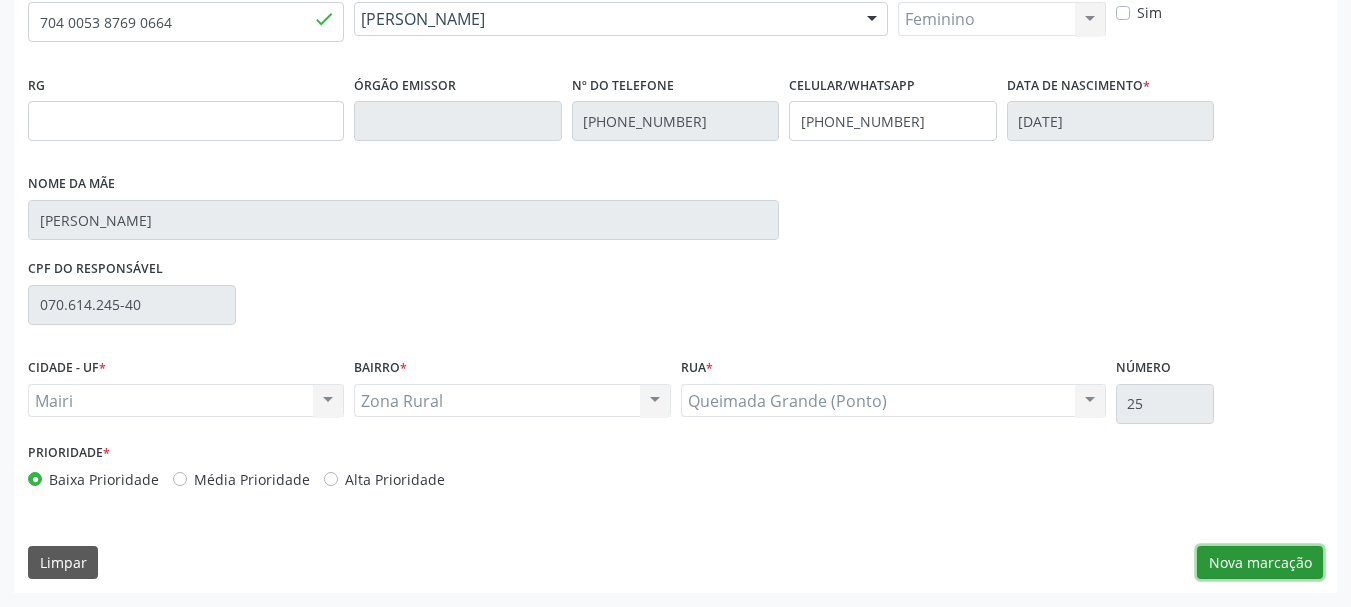 click on "Nova marcação" at bounding box center (1260, 563) 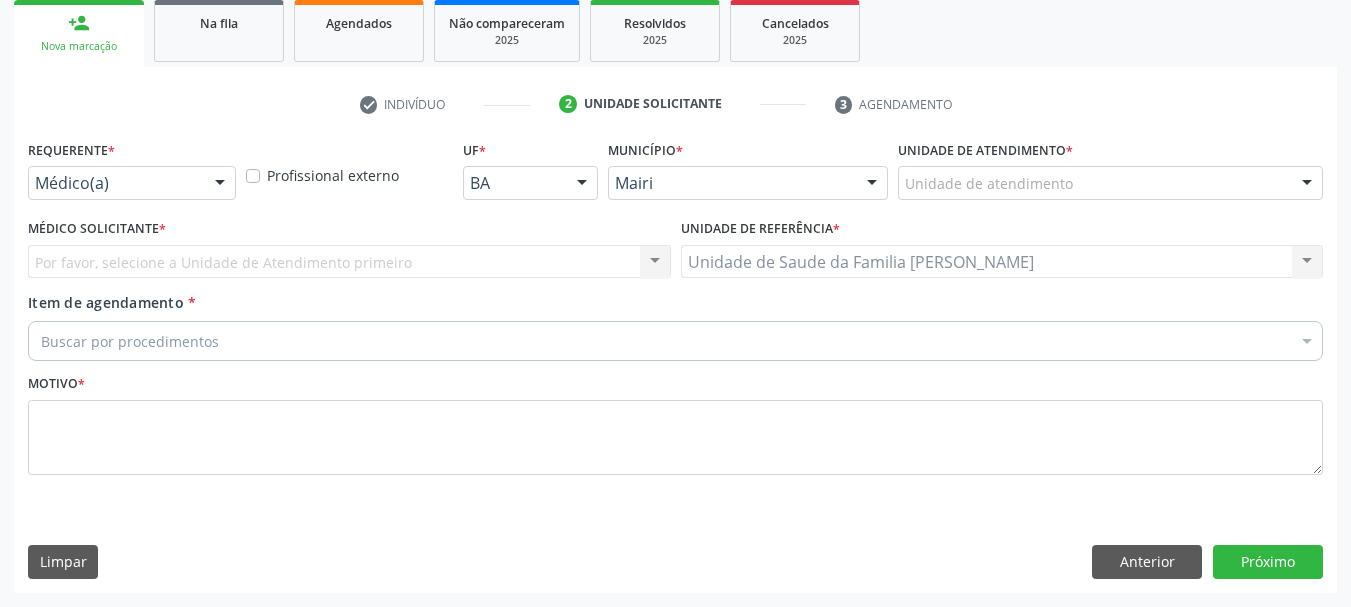 scroll, scrollTop: 299, scrollLeft: 0, axis: vertical 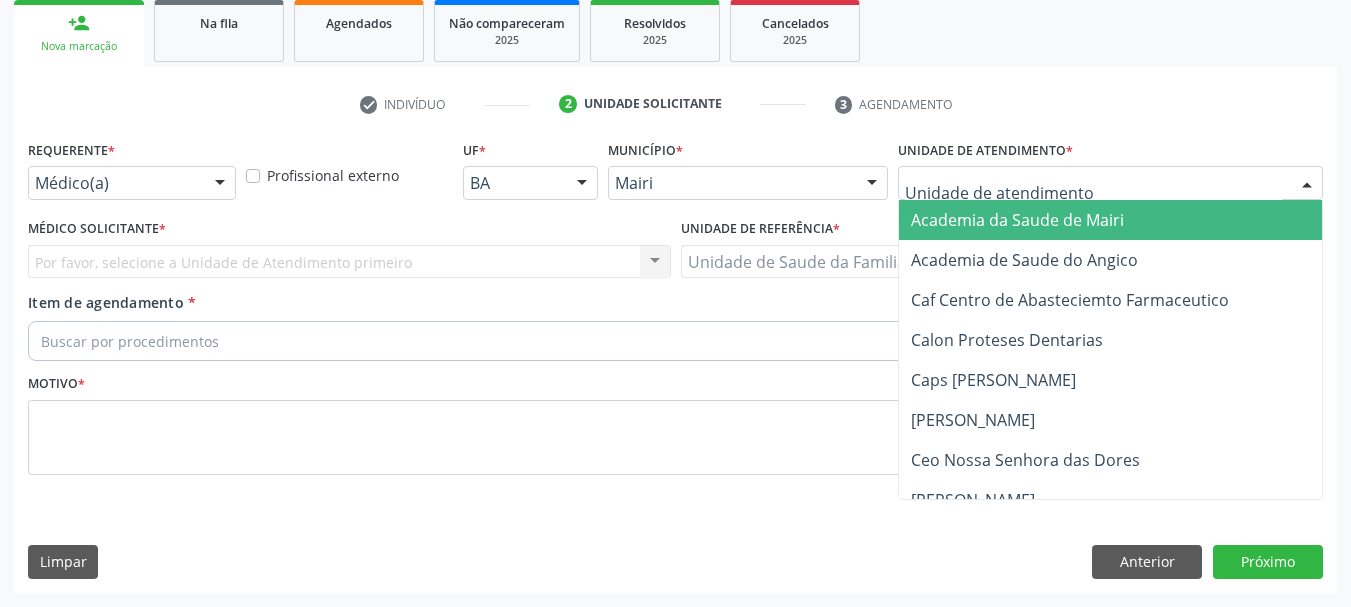 click on "Academia da Saude de Mairi   Academia de Saude do Angico   Caf Centro de Abasteciemto Farmaceutico   Calon Proteses Dentarias   Caps [PERSON_NAME]   Ceo [GEOGRAPHIC_DATA]   Cer [GEOGRAPHIC_DATA] Deputado [PERSON_NAME]   Laboratorio de Analice Clinicas   Life Clin   Policlinica [GEOGRAPHIC_DATA]   Posto de Saude Capim Branco e Viola   Posto de Saude [PERSON_NAME] Distrito de [GEOGRAPHIC_DATA]   Posto de Saude [GEOGRAPHIC_DATA]   Posto de Saude Pau Darco   Posto de Saude Poco Falado Gato   Posto de Saude [GEOGRAPHIC_DATA]   Posto de Saude da Baixa Funda [PERSON_NAME]   Posto de Saude da Feira do Rolo   Posto de Saude da Pecuaria   Posto de Saude de Alagoinhas   Posto de Saude de Barretos [PERSON_NAME]   Posto de Saude de Estrelinha   Posto de Saude de [PERSON_NAME]   Posto de Saude de Nova Casa Sabino Nunes Rios   Posto de Saude de Queimada do Curral     Posto de Saude de Tiririca" at bounding box center (1110, 183) 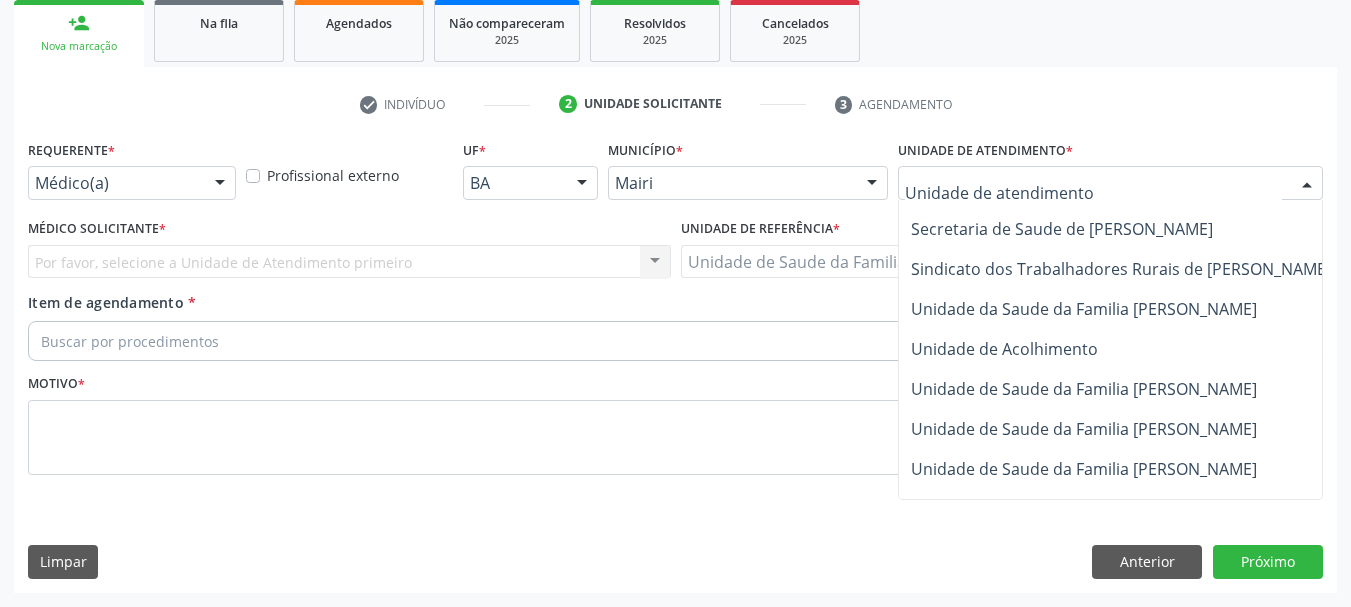 scroll, scrollTop: 1476, scrollLeft: 0, axis: vertical 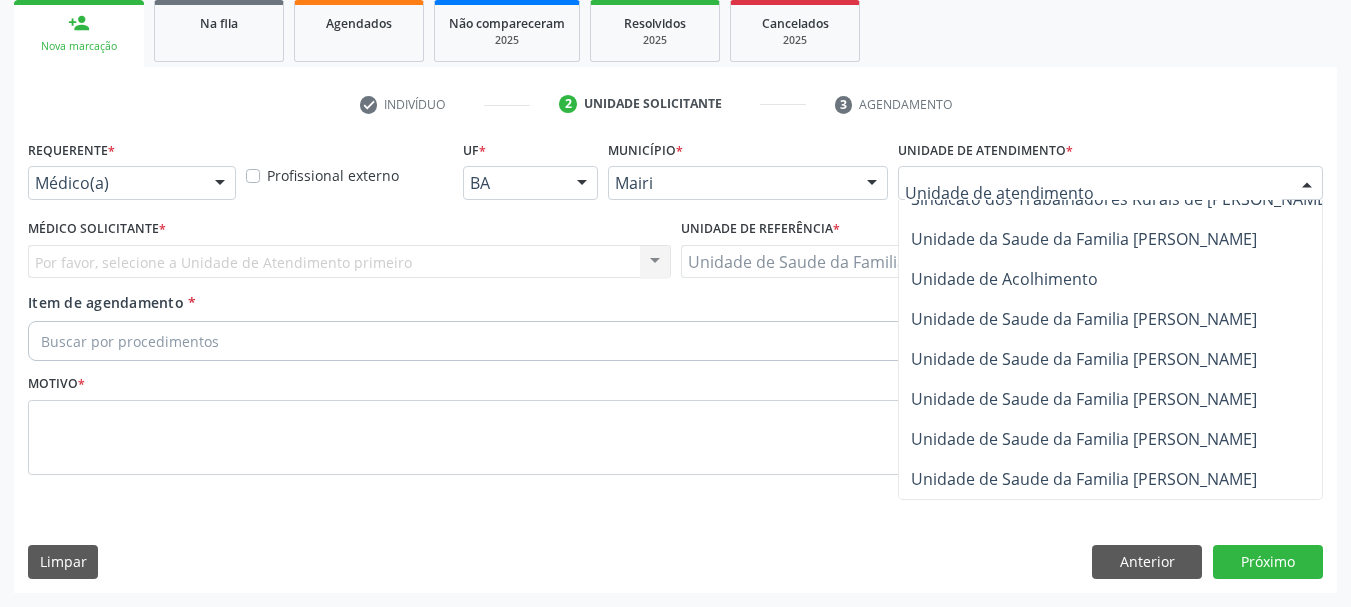 click on "Unidade de Saude da Familia [PERSON_NAME]" at bounding box center (1084, 479) 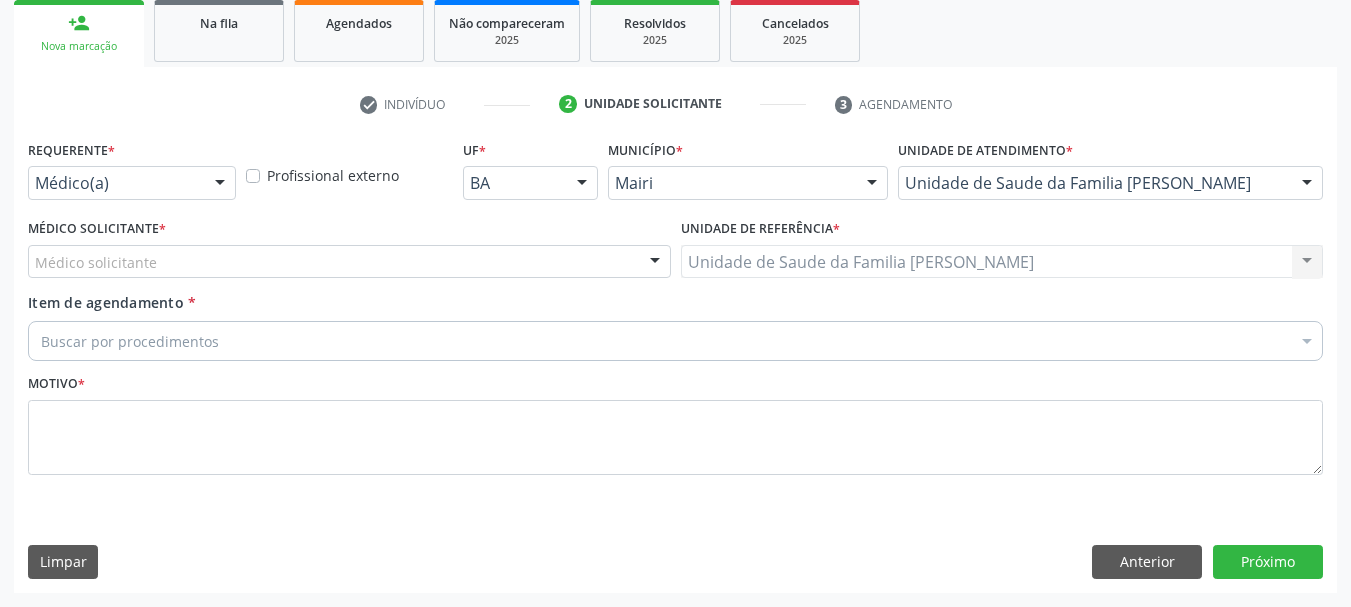 click on "Médico Solicitante
*
Médico solicitante
[PERSON_NAME]   [PERSON_NAME] resultado encontrado para: "   "
Não há nenhuma opção para ser exibida." at bounding box center (349, 246) 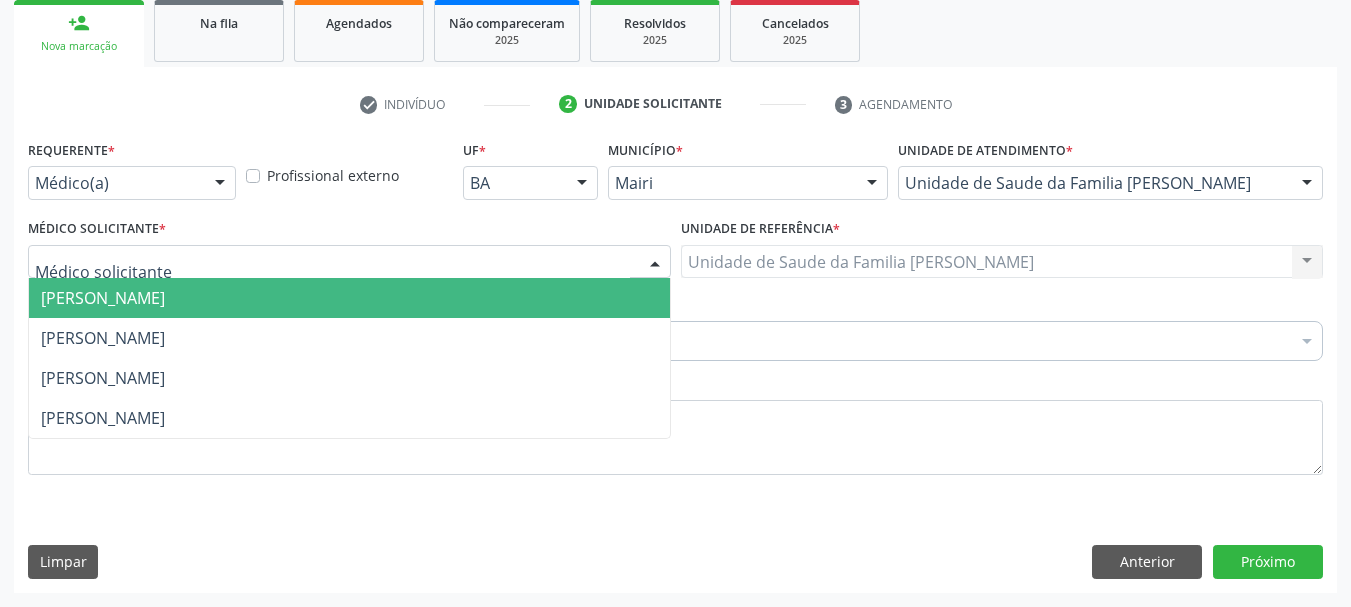 click at bounding box center (349, 262) 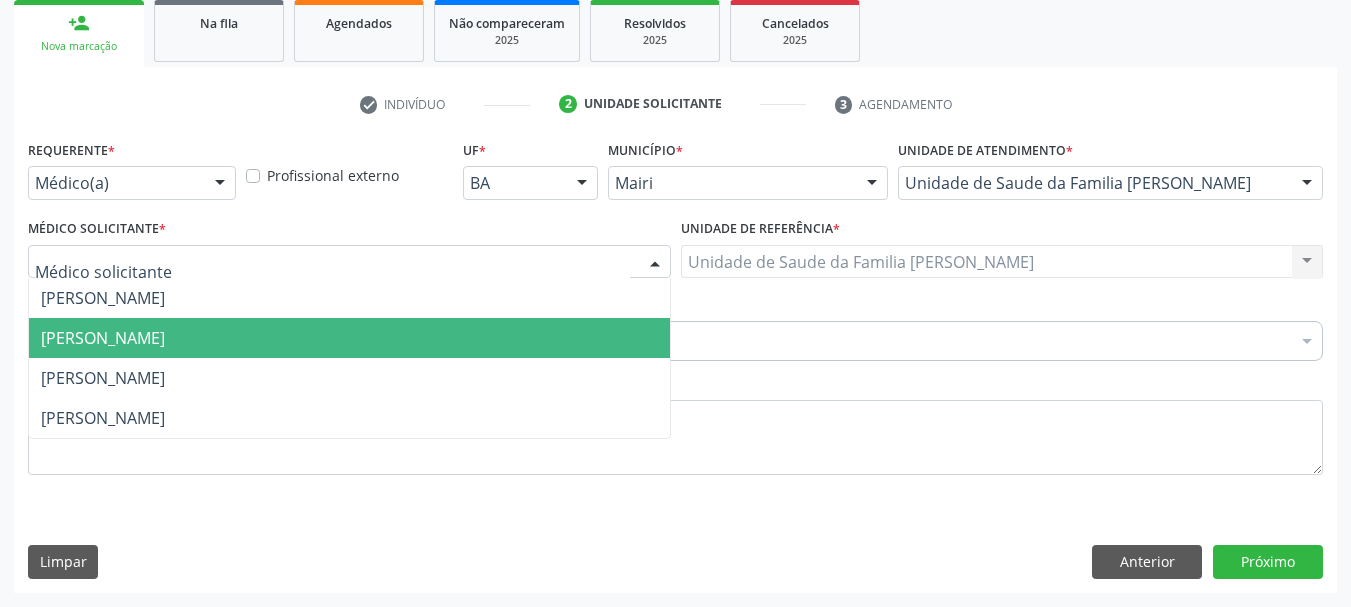 click on "[PERSON_NAME]" at bounding box center (103, 338) 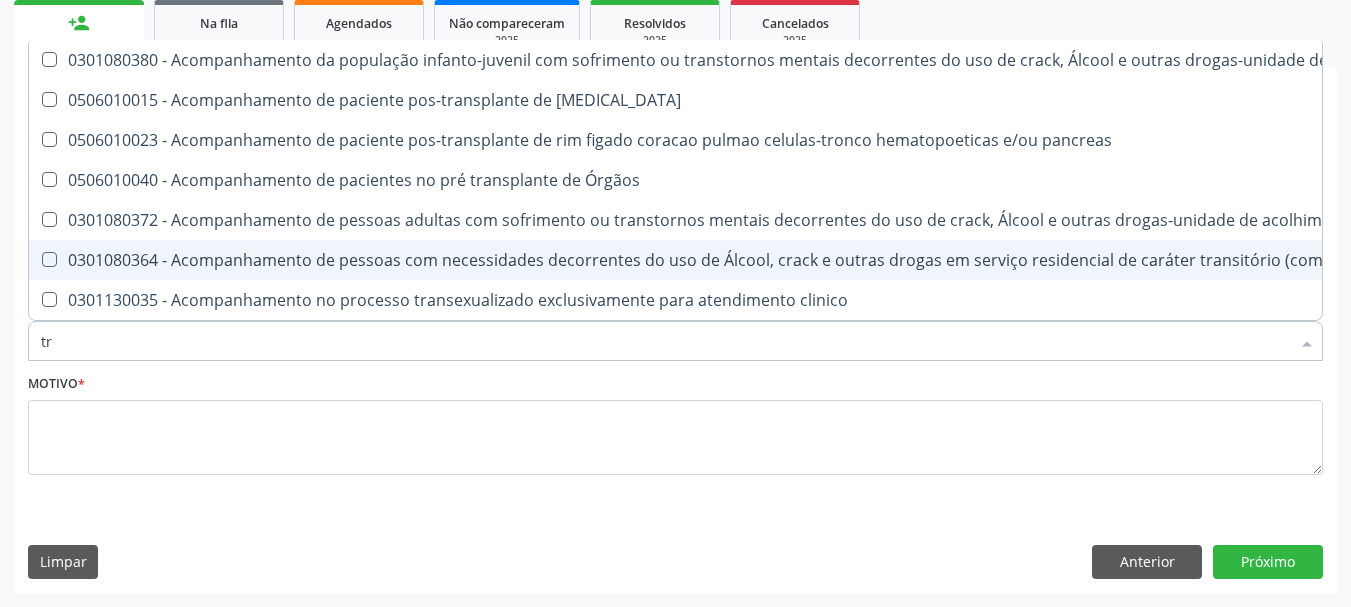 type on "t" 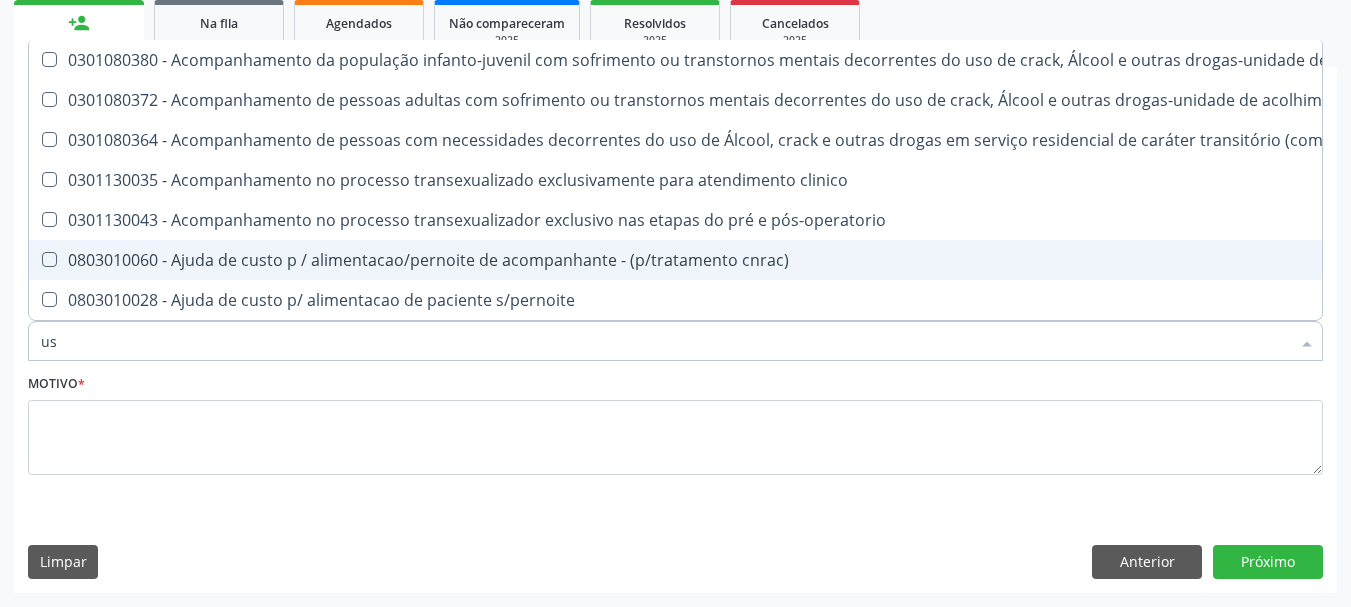 type on "u" 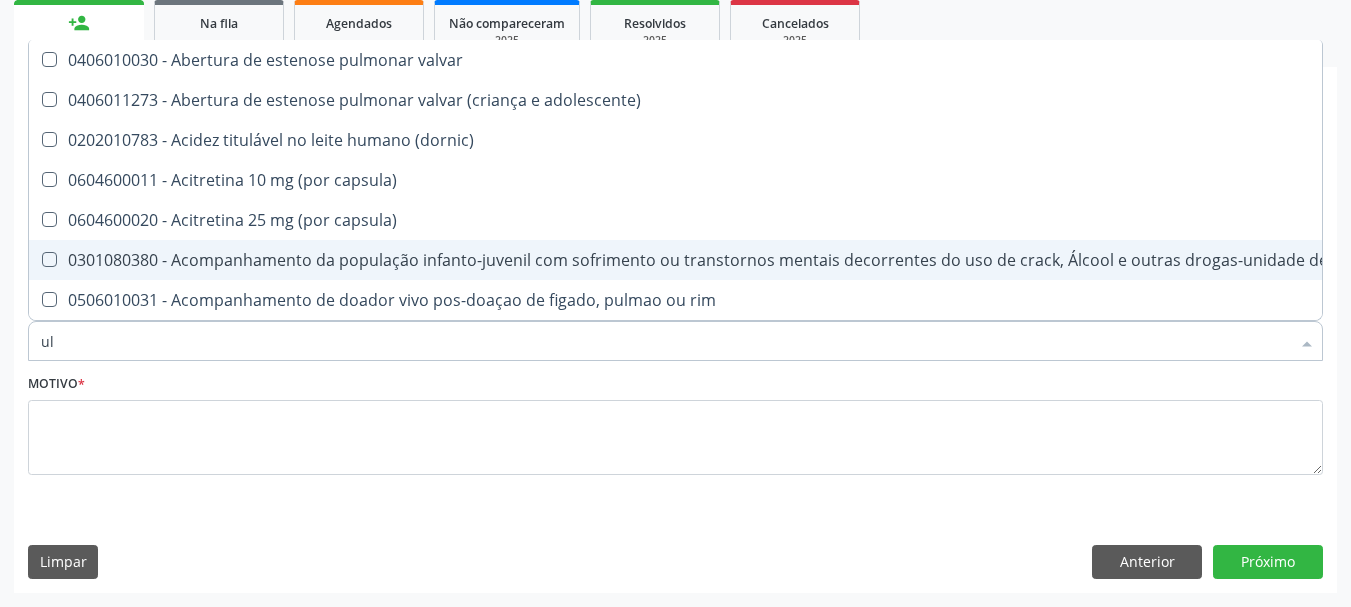 type on "u" 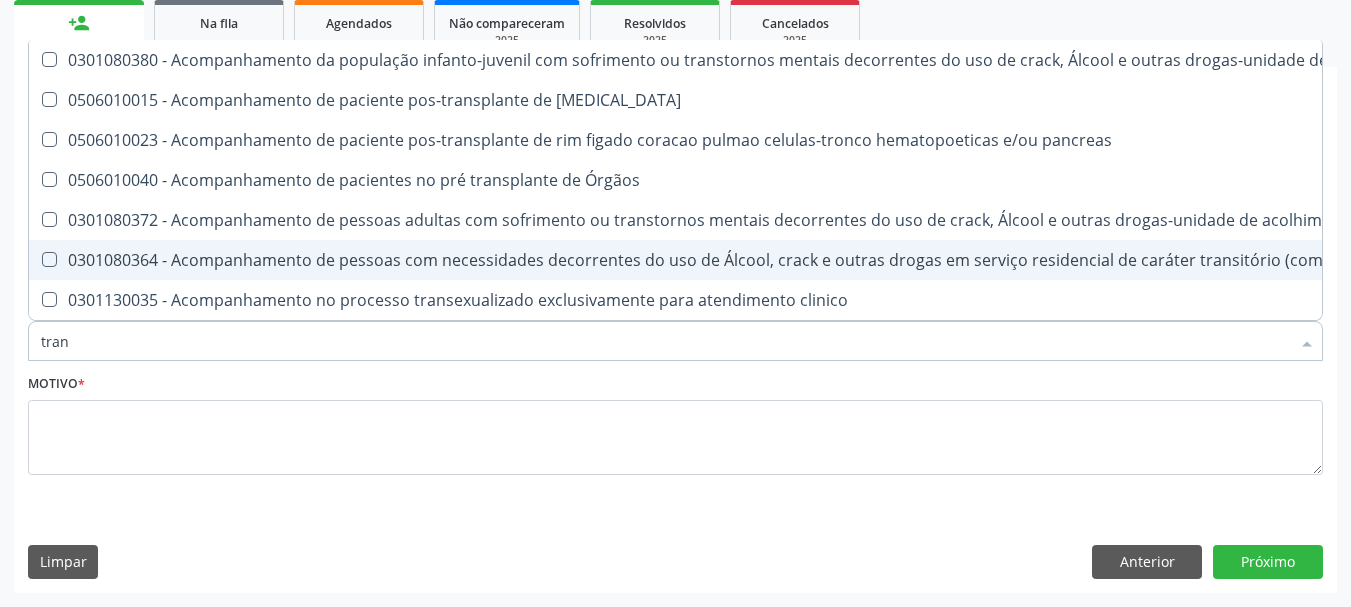 type on "trans" 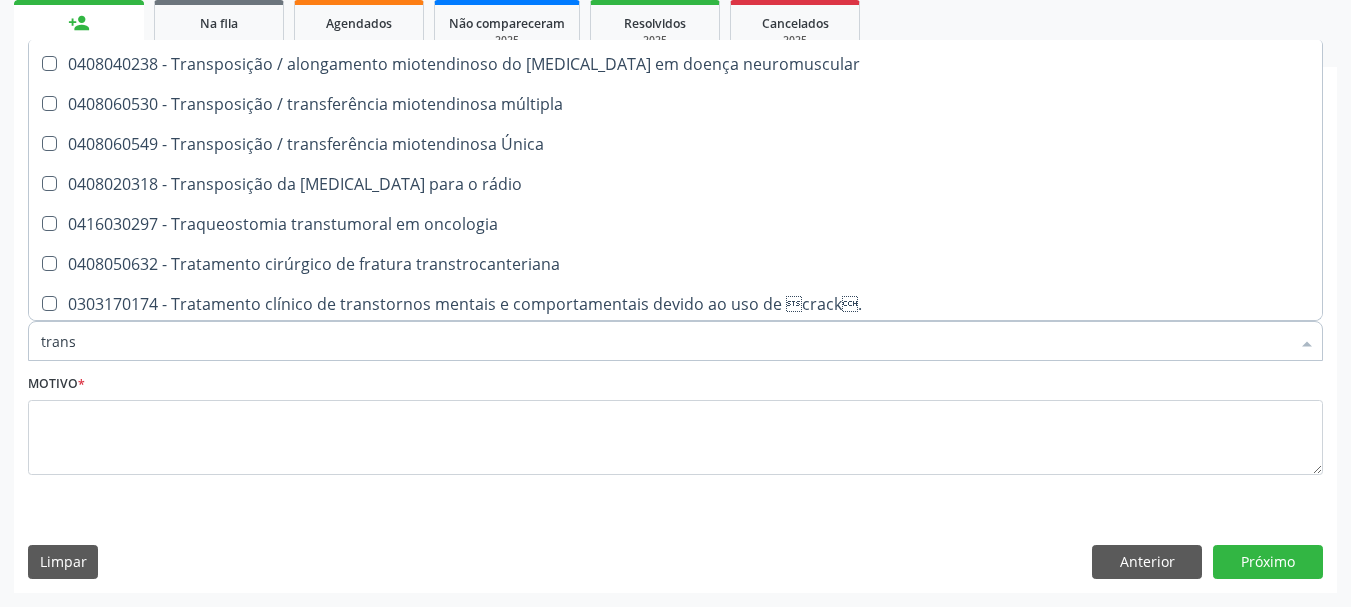 scroll, scrollTop: 9100, scrollLeft: 0, axis: vertical 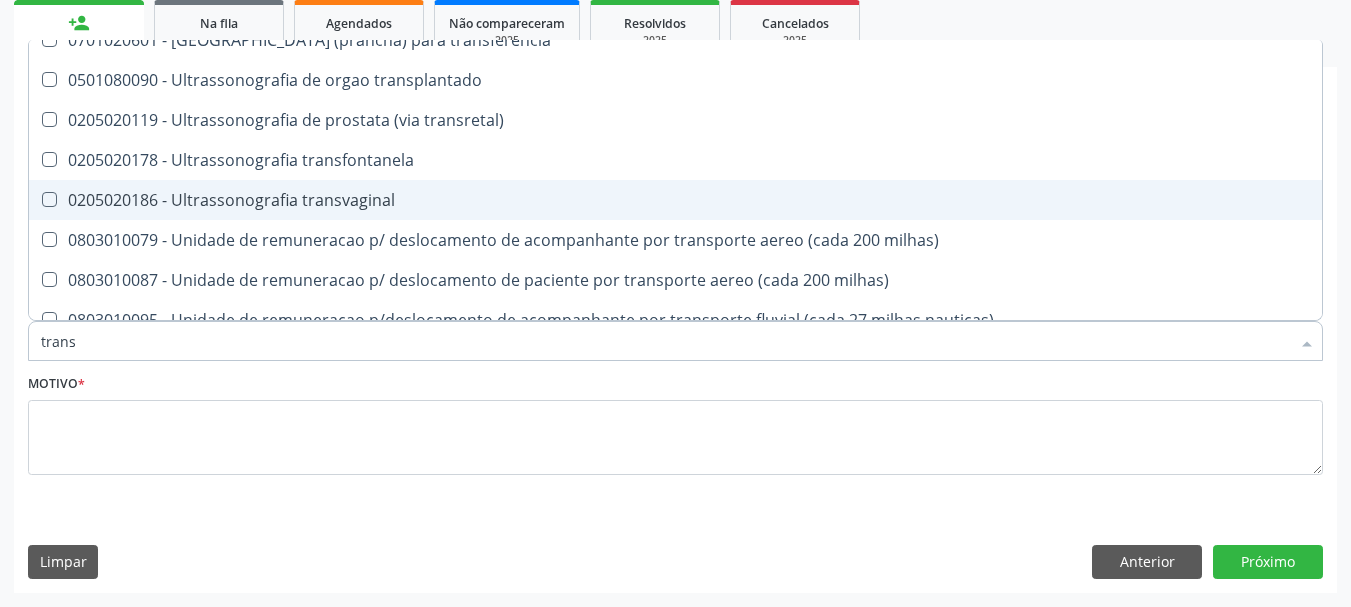 click on "0205020186 - Ultrassonografia transvaginal" at bounding box center [1085, 200] 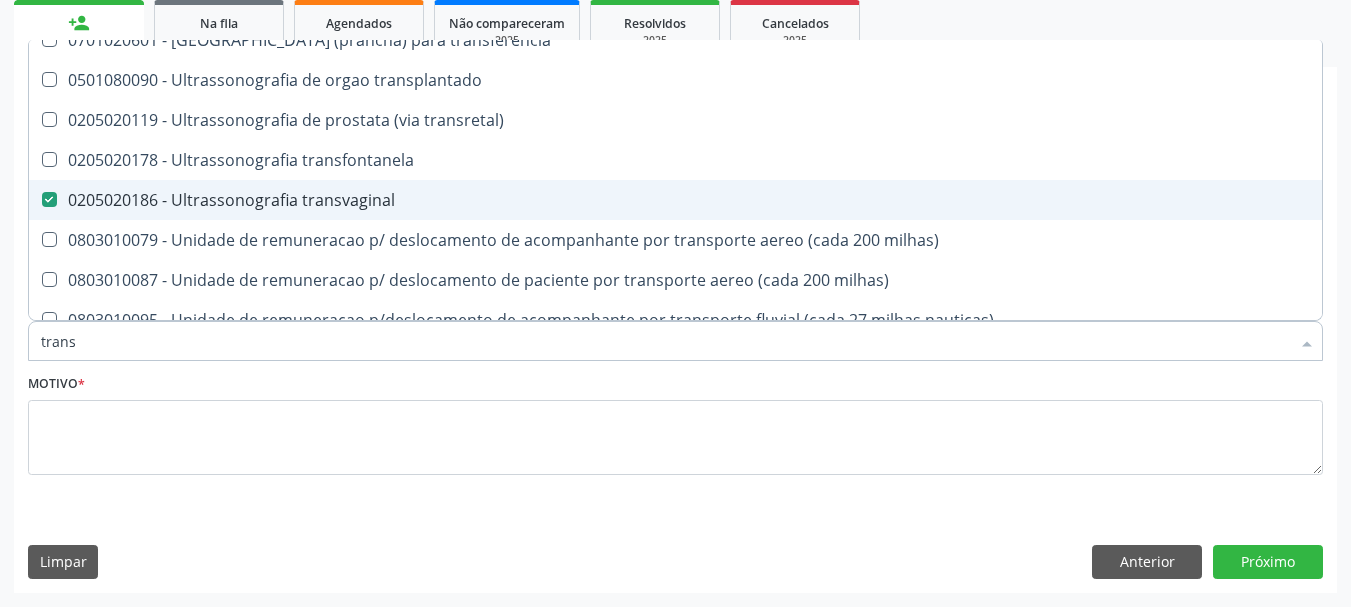 checkbox on "true" 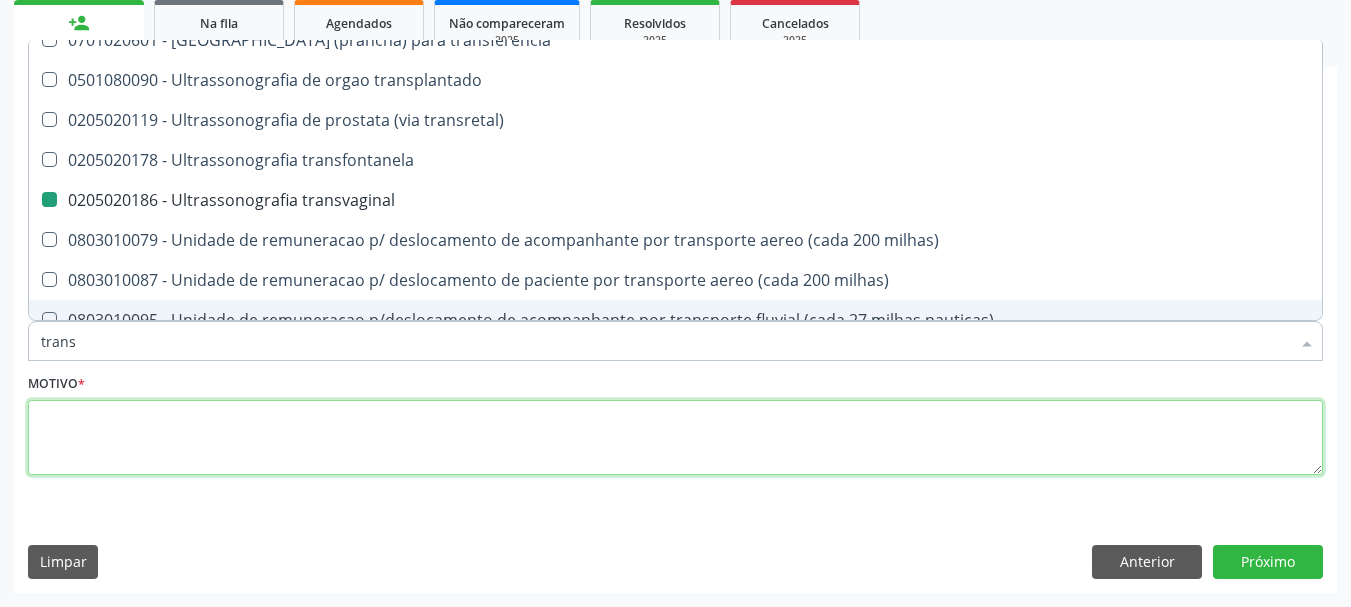 click at bounding box center [675, 438] 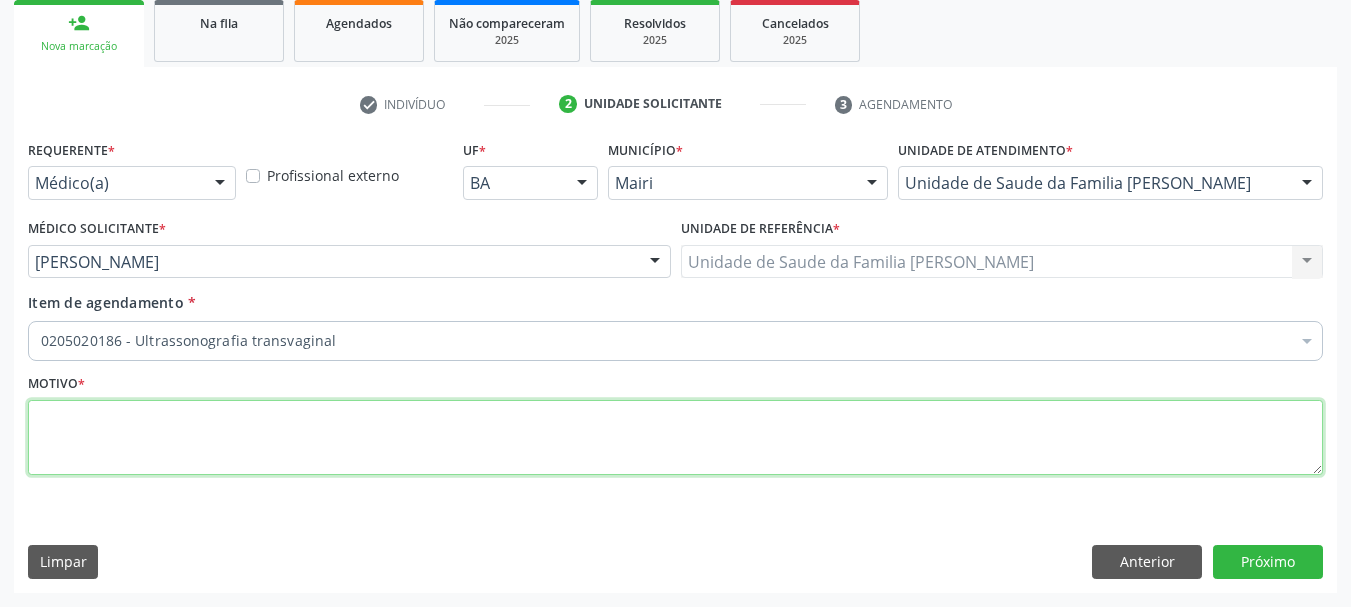 scroll, scrollTop: 0, scrollLeft: 0, axis: both 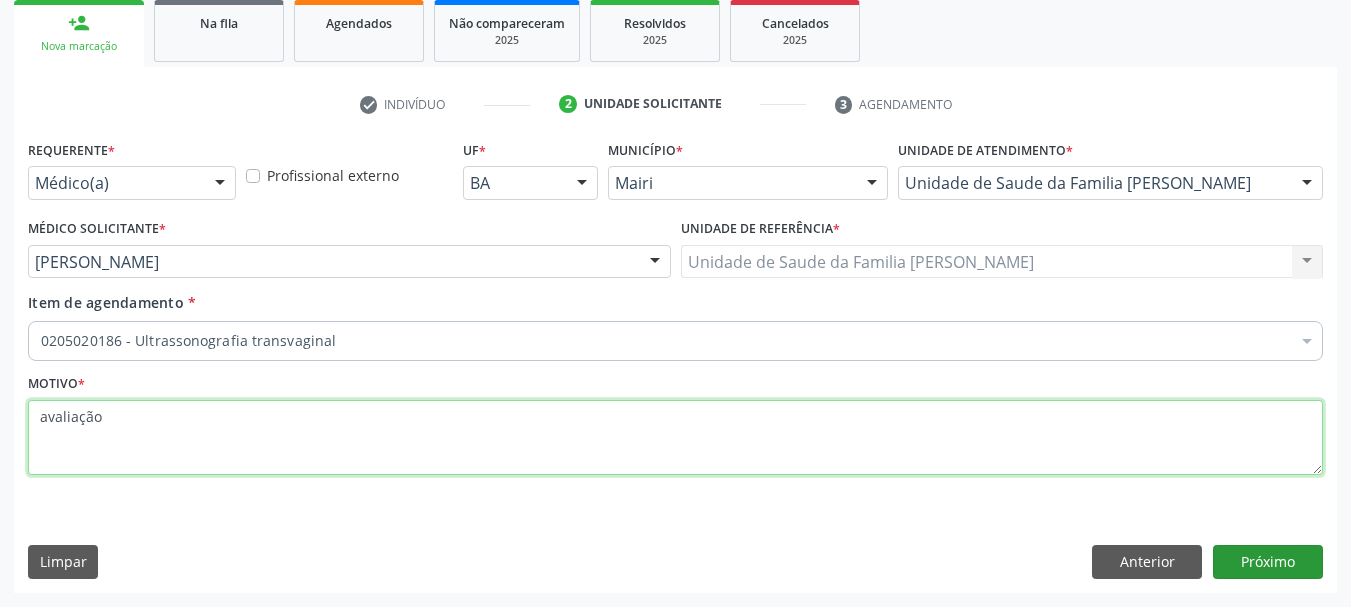 type on "avaliação" 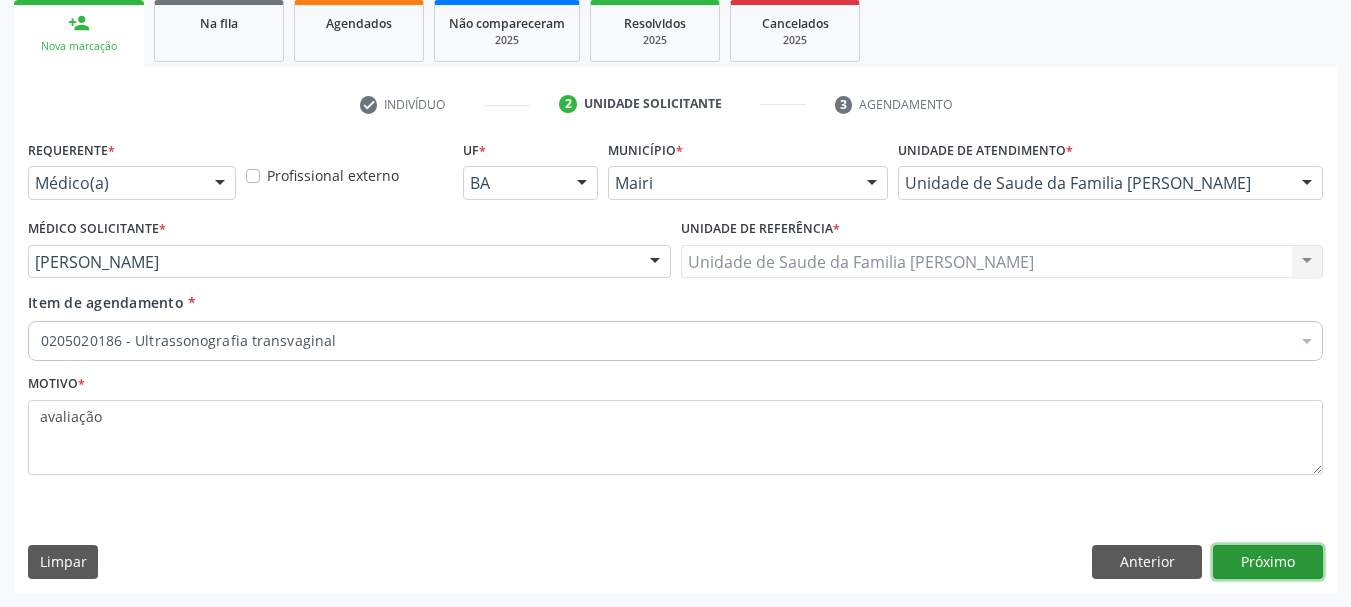click on "Próximo" at bounding box center (1268, 562) 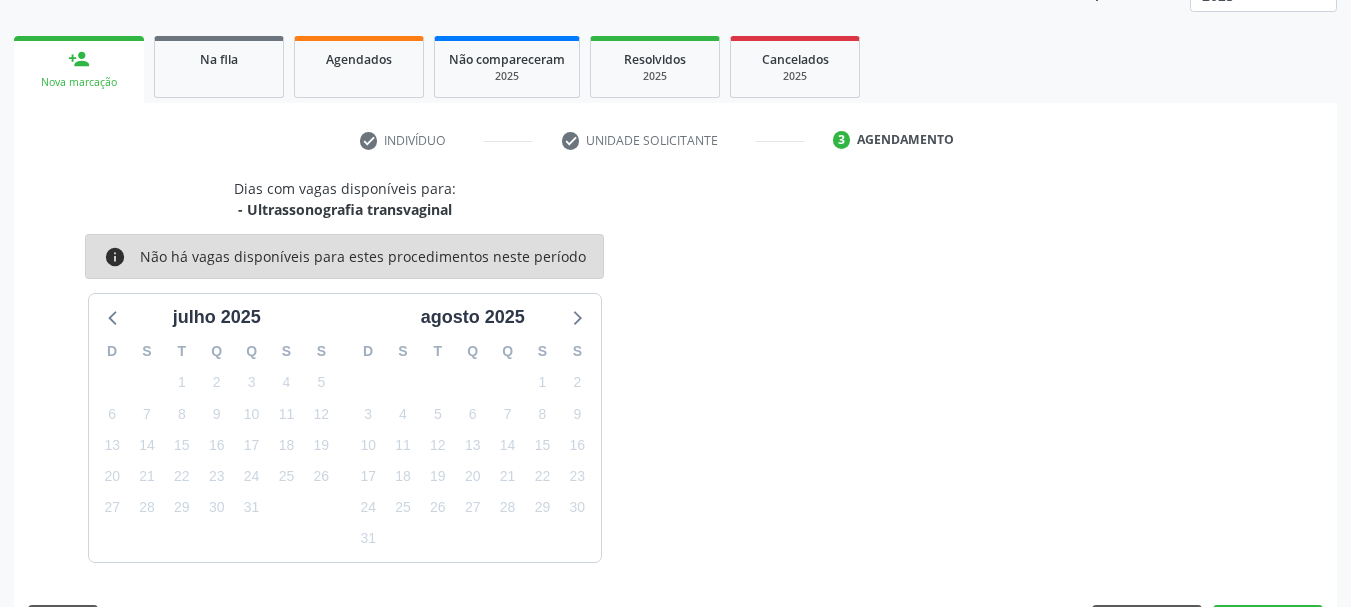 scroll, scrollTop: 299, scrollLeft: 0, axis: vertical 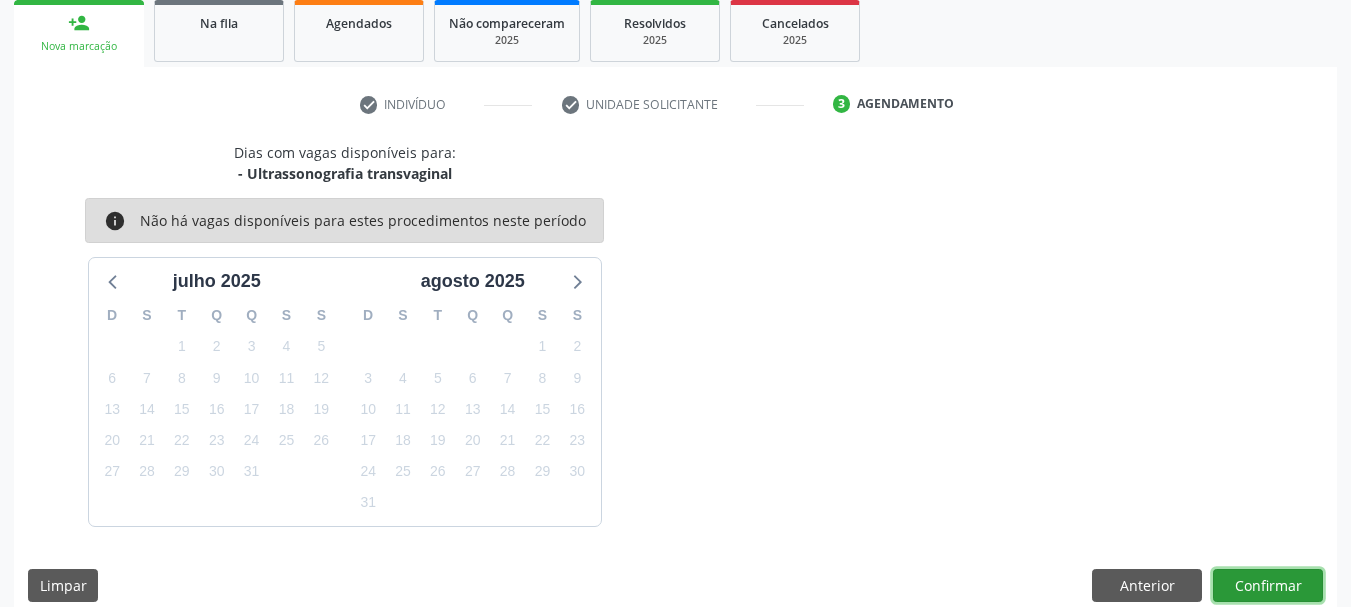 click on "Confirmar" at bounding box center [1268, 586] 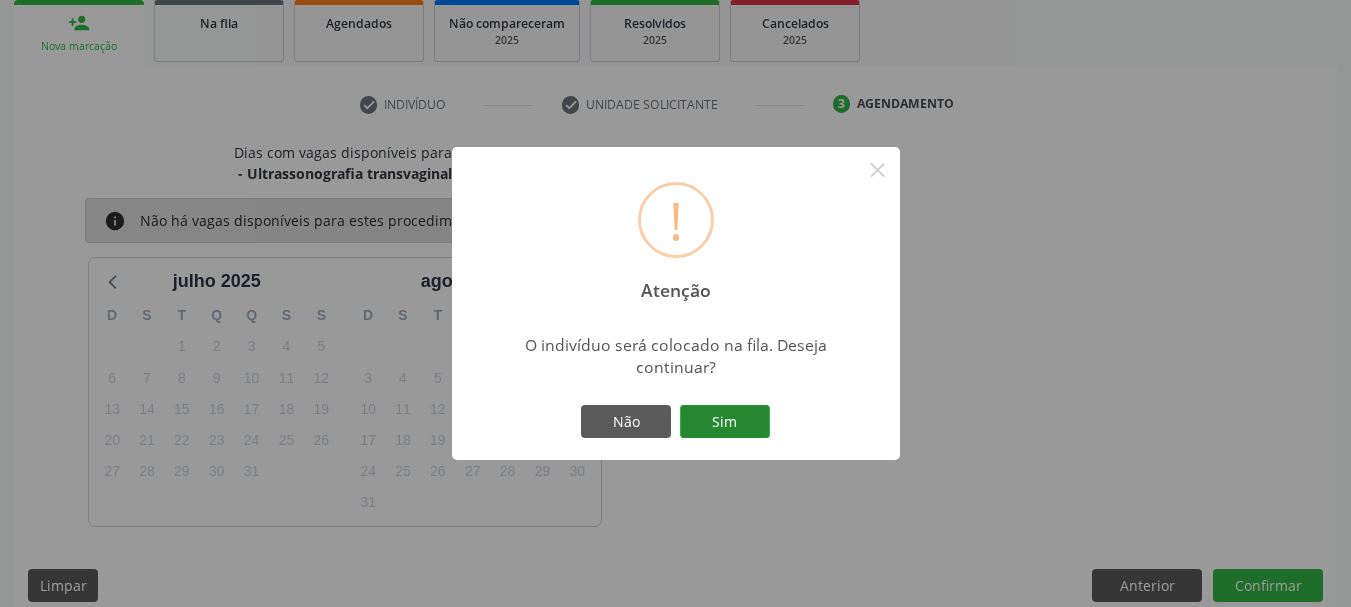 click on "Sim" at bounding box center [725, 422] 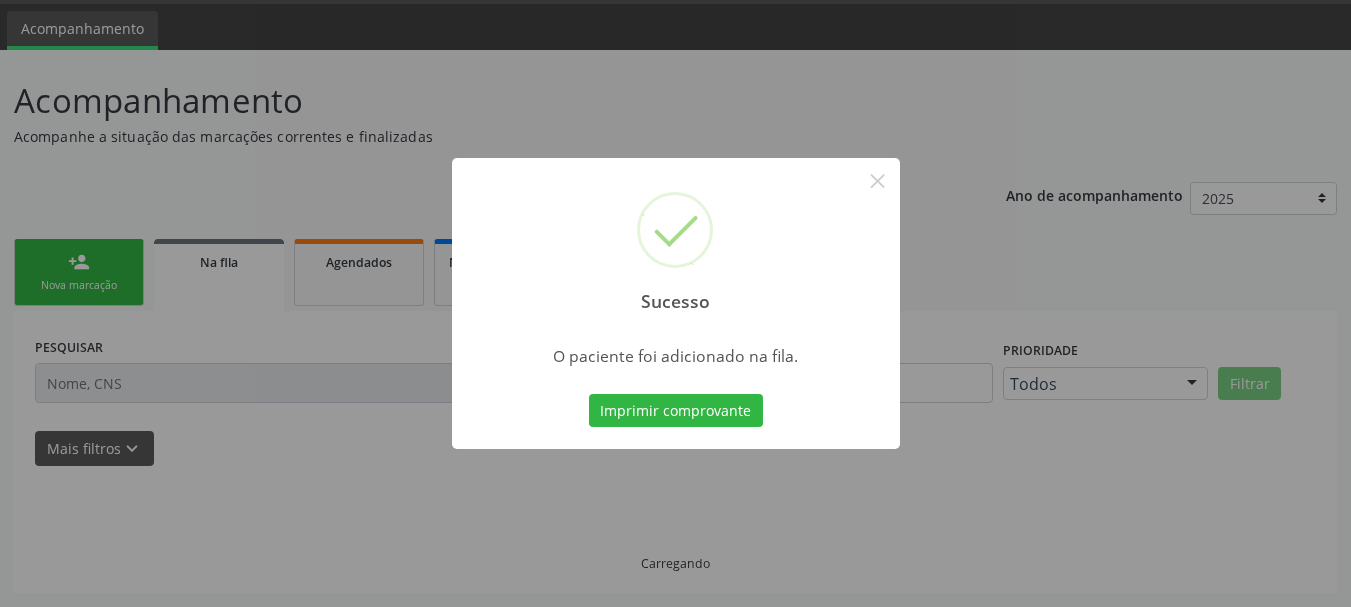 scroll, scrollTop: 60, scrollLeft: 0, axis: vertical 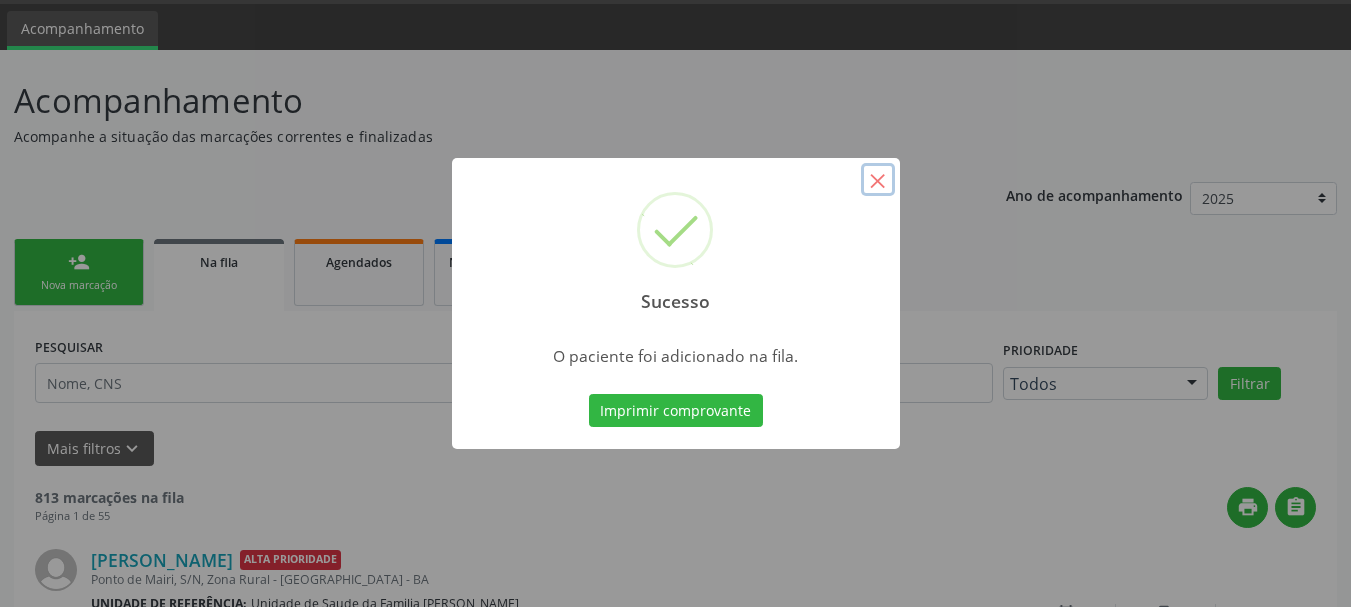click on "×" at bounding box center [878, 180] 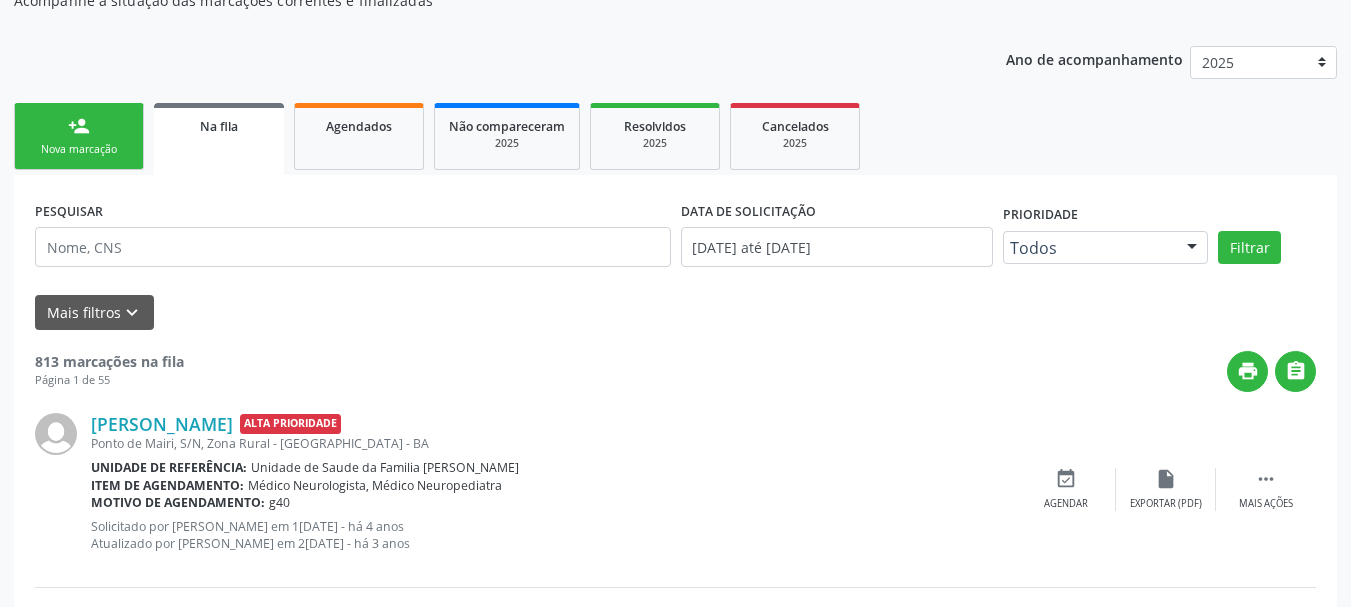 scroll, scrollTop: 0, scrollLeft: 0, axis: both 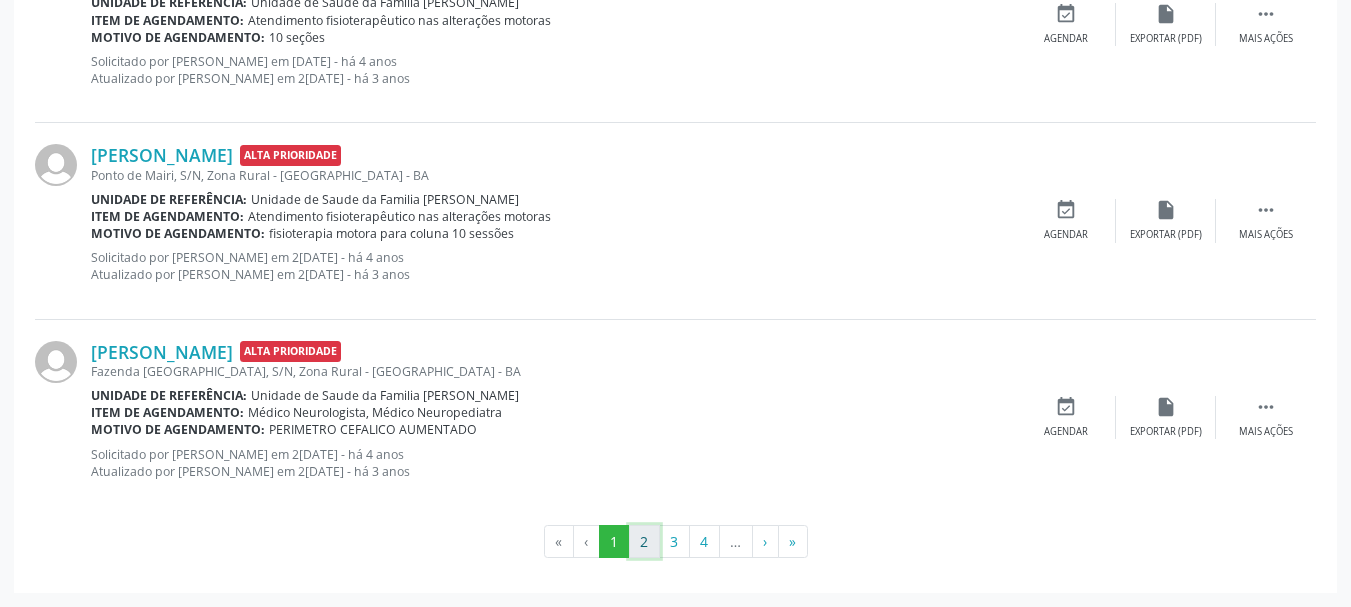 click on "2" at bounding box center (644, 542) 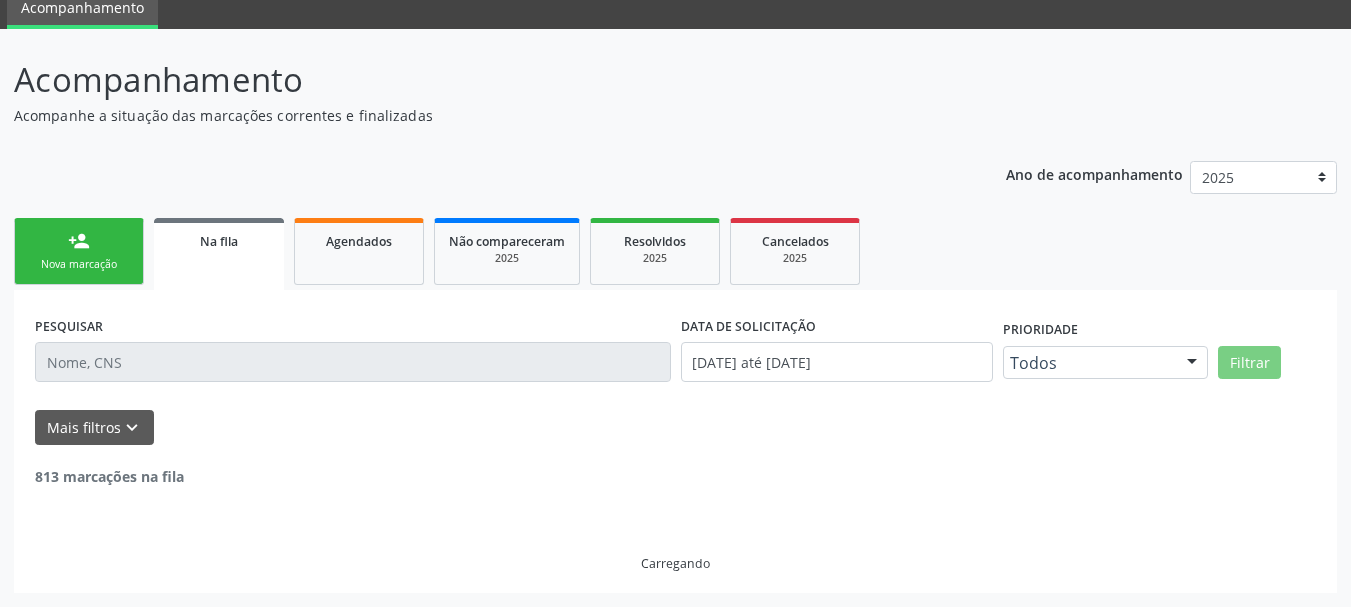 scroll, scrollTop: 12, scrollLeft: 0, axis: vertical 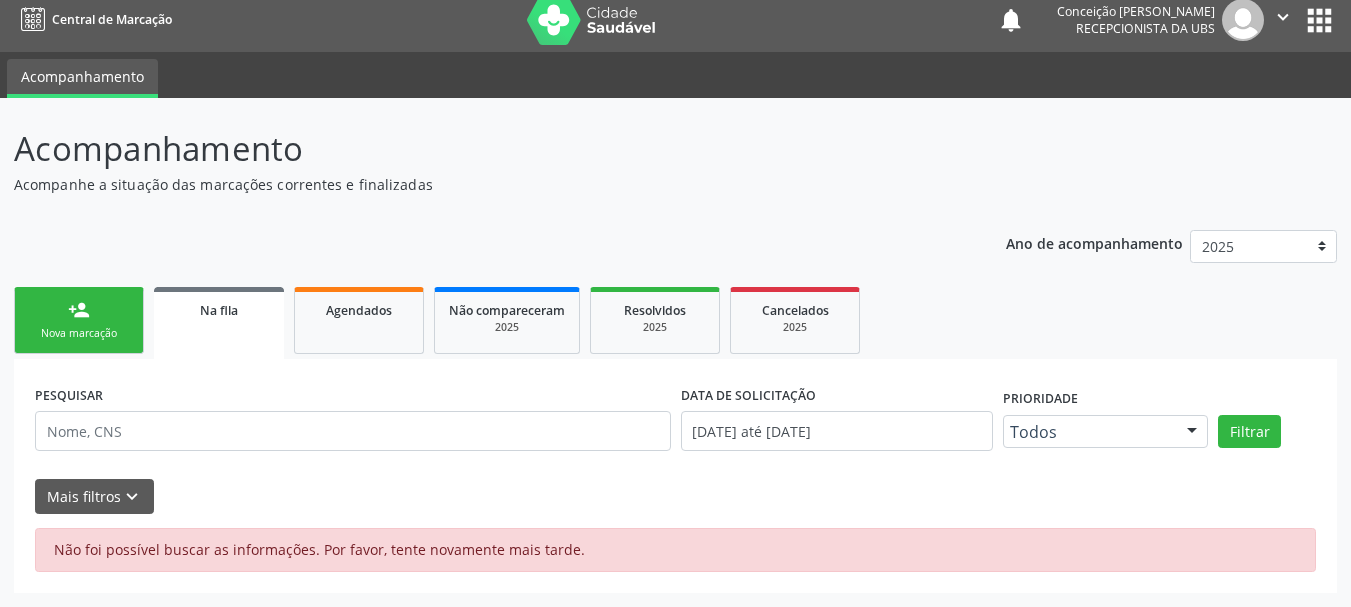 click on "person_add
Nova marcação" at bounding box center [79, 320] 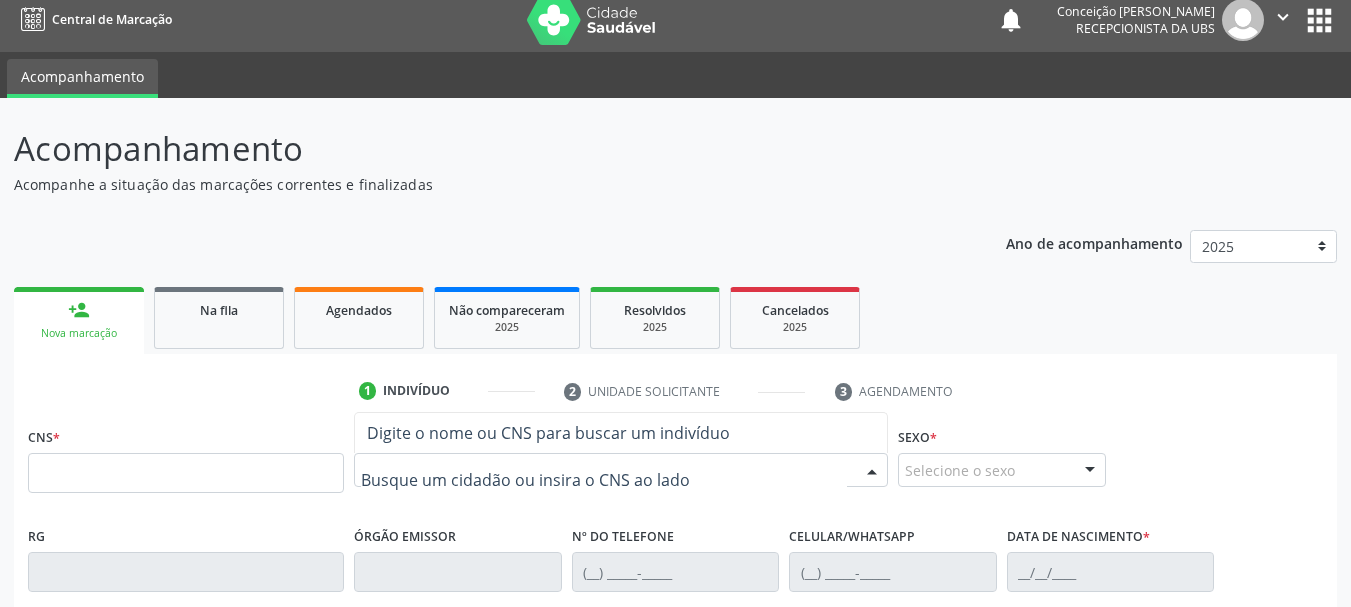 click at bounding box center [604, 480] 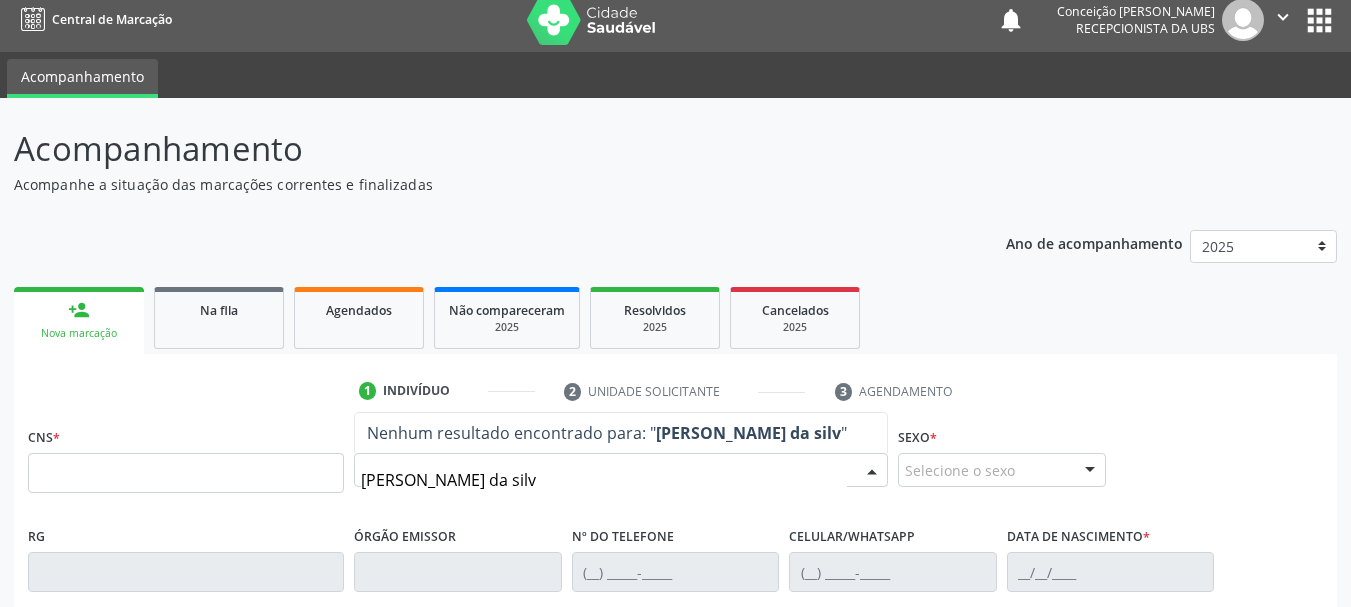 type on "[PERSON_NAME]" 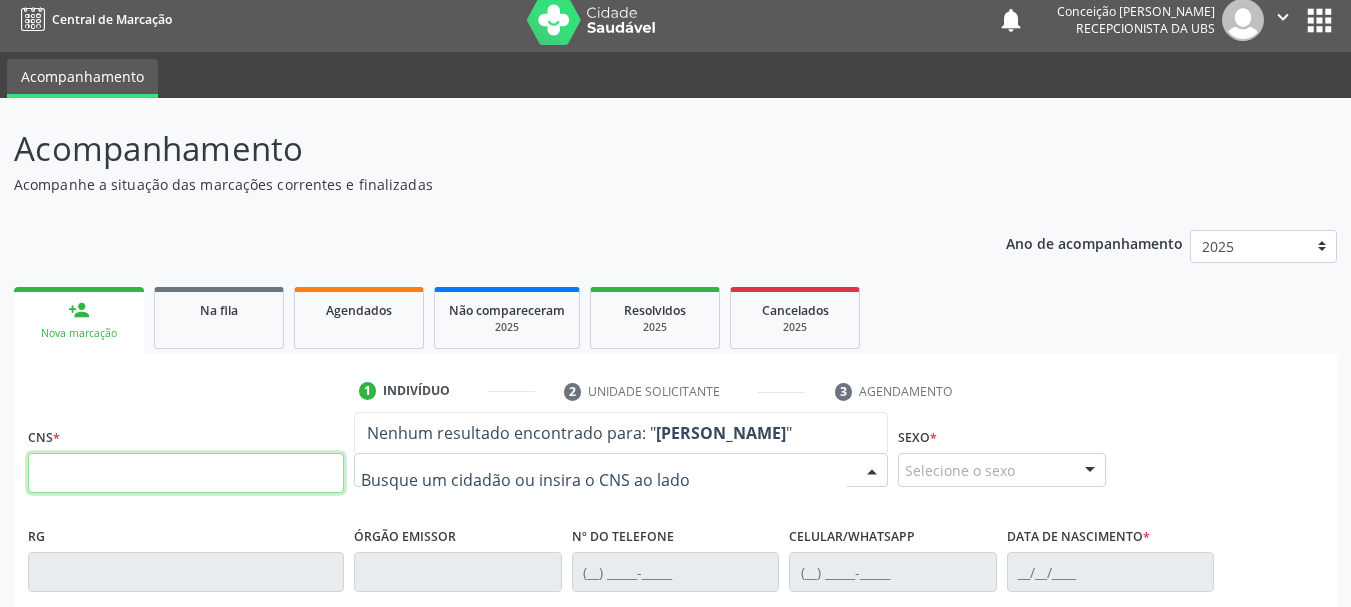 click at bounding box center [186, 473] 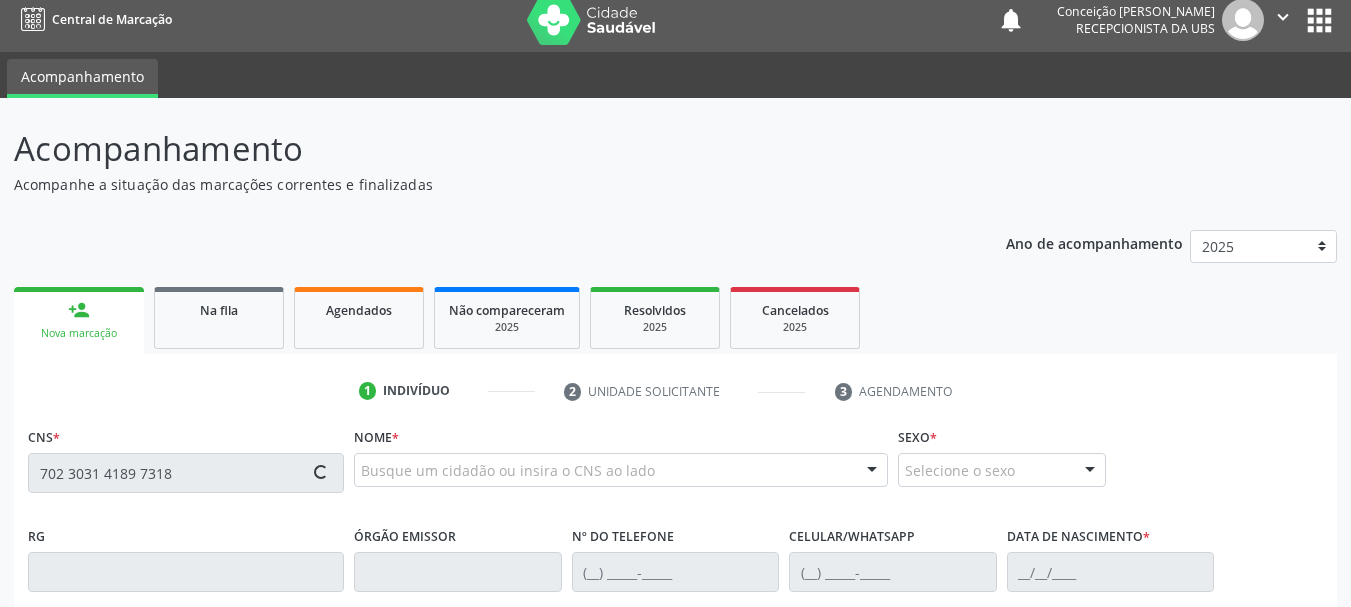 type on "702 3031 4189 7318" 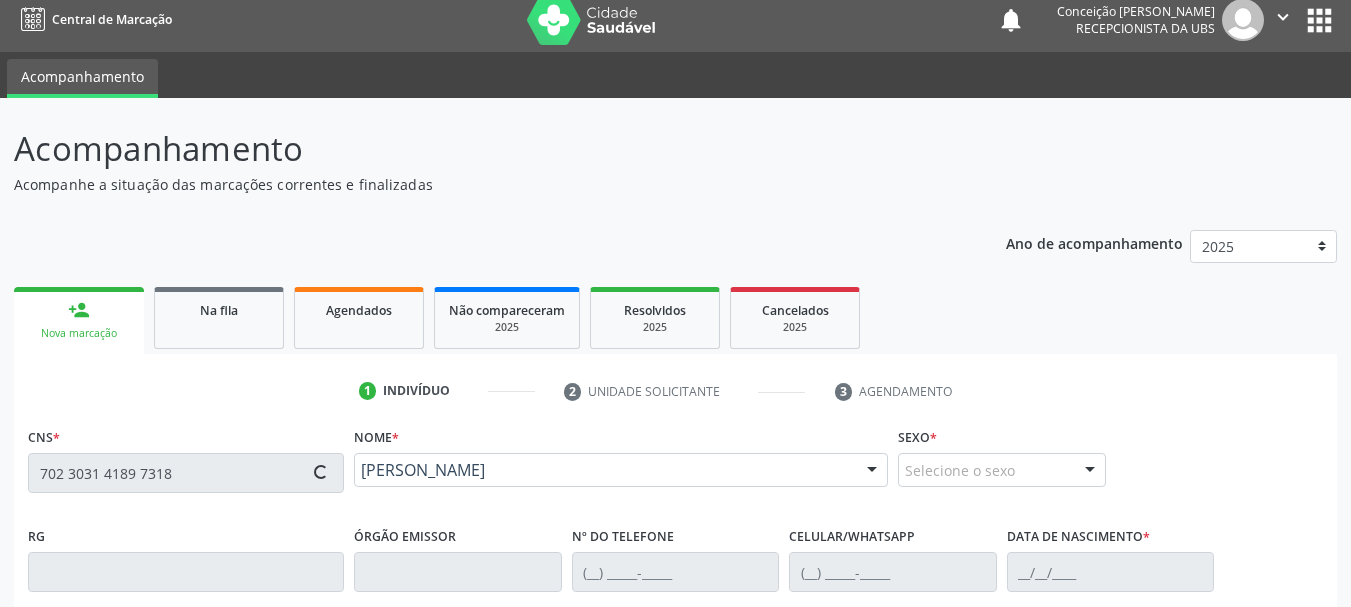 type on "[PHONE_NUMBER]" 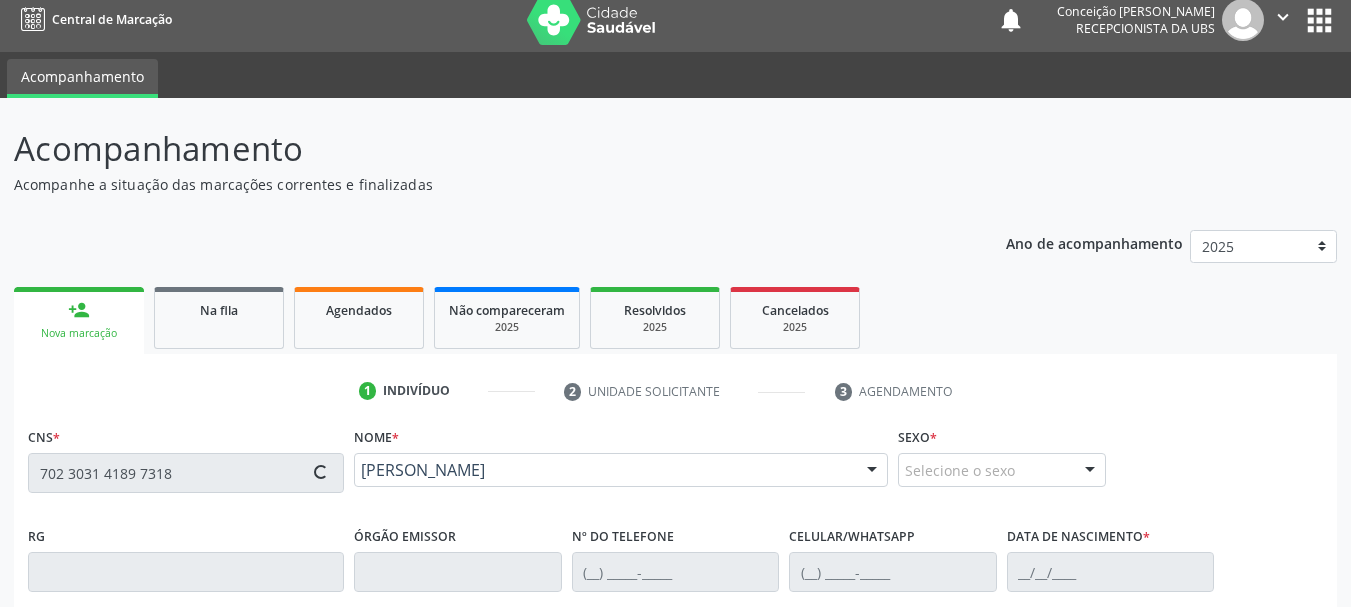 type on "[DATE]" 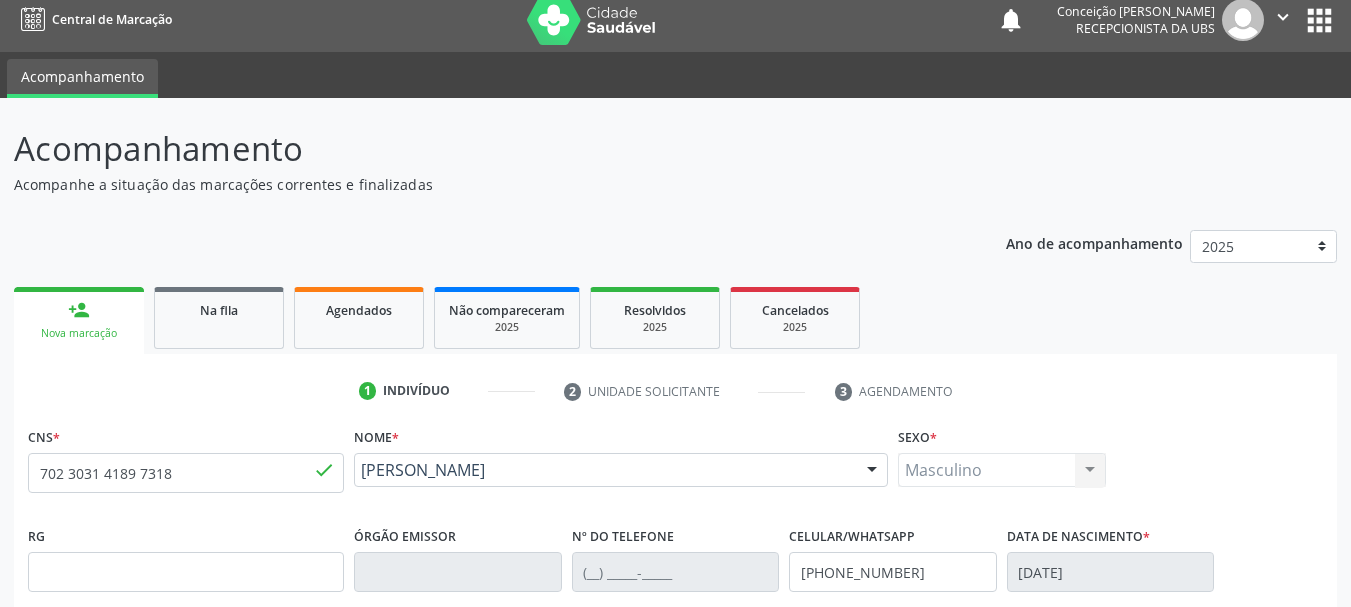 click on "[PERSON_NAME]" at bounding box center (621, 470) 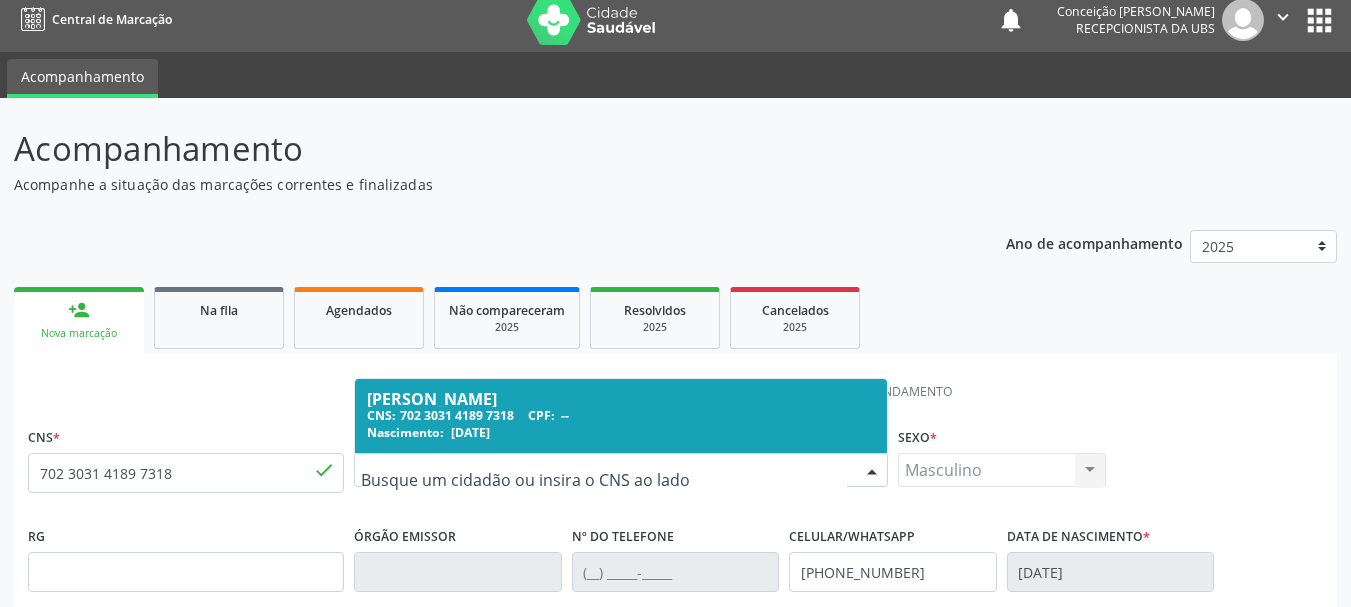 click on "CNS:
702 3031 4189 7318
CPF:    --" at bounding box center [621, 415] 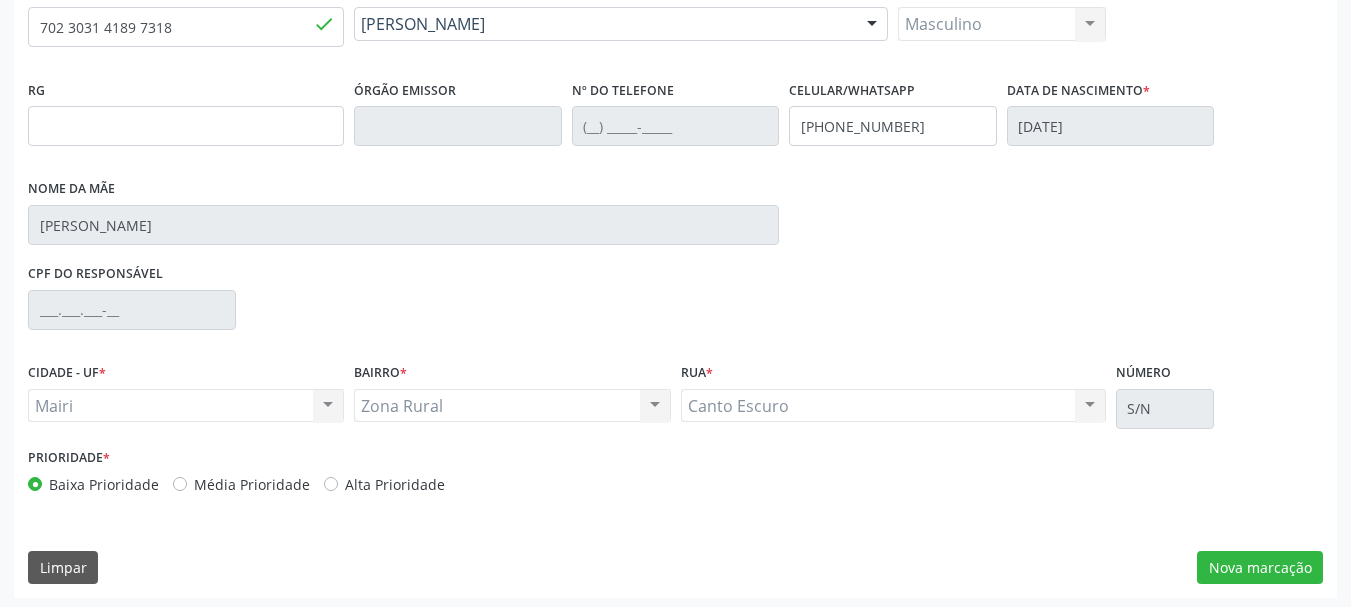 scroll, scrollTop: 463, scrollLeft: 0, axis: vertical 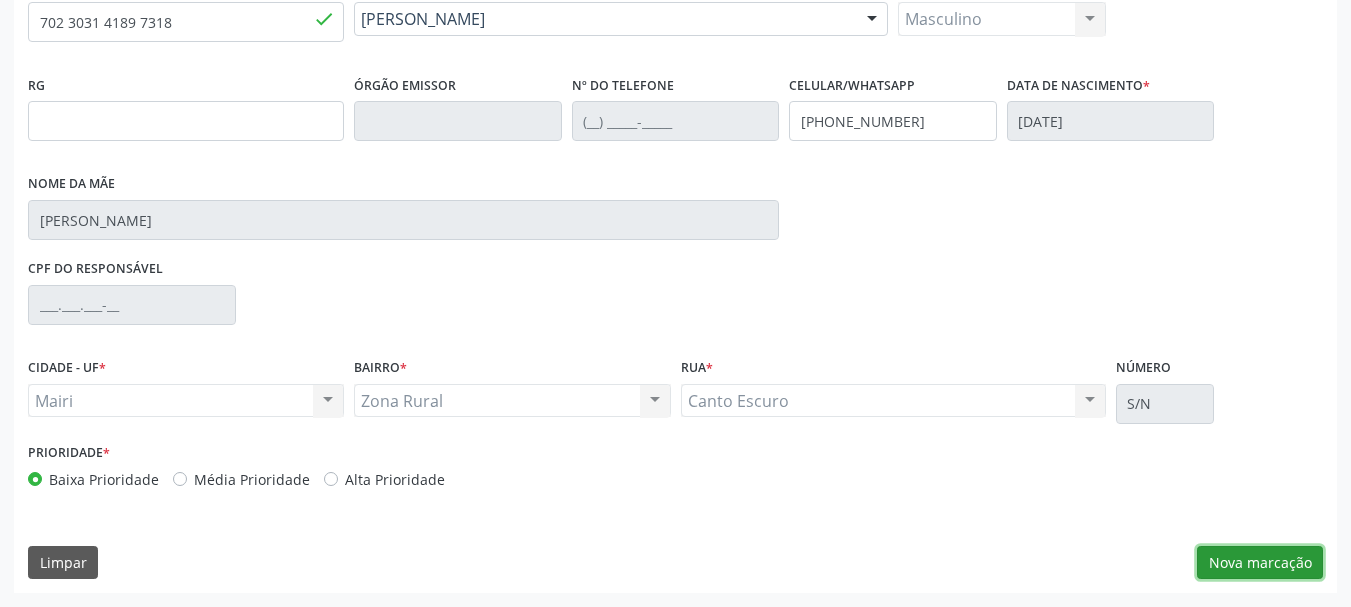click on "Nova marcação" at bounding box center [1260, 563] 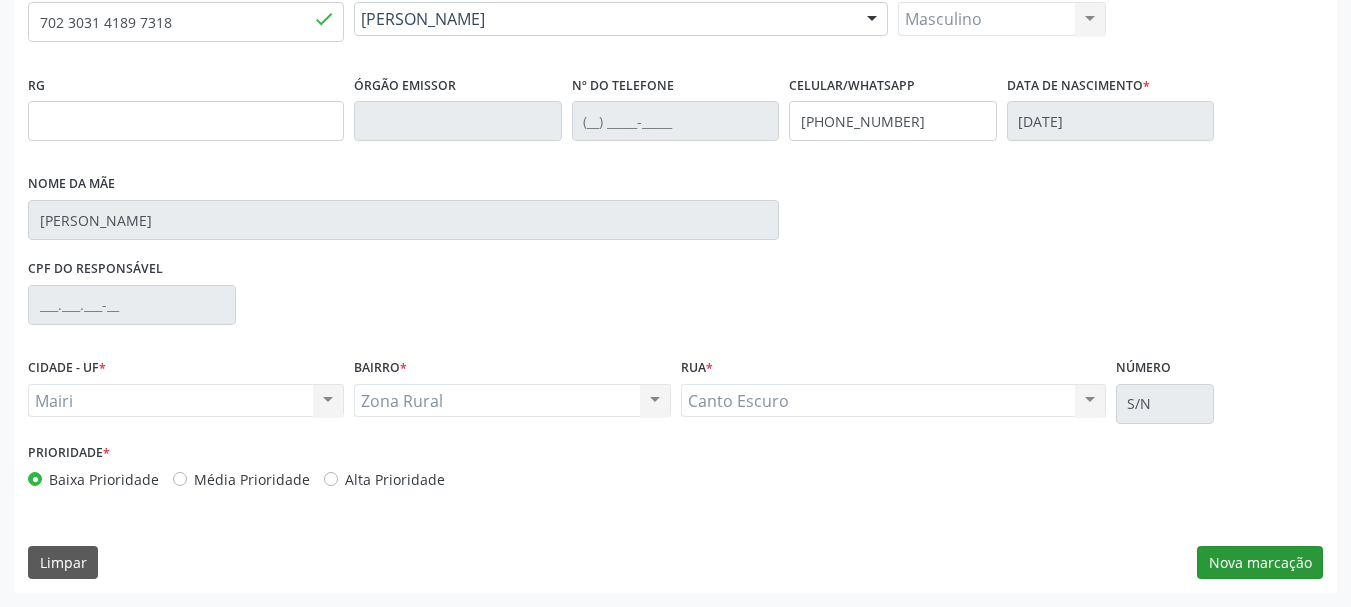 scroll, scrollTop: 299, scrollLeft: 0, axis: vertical 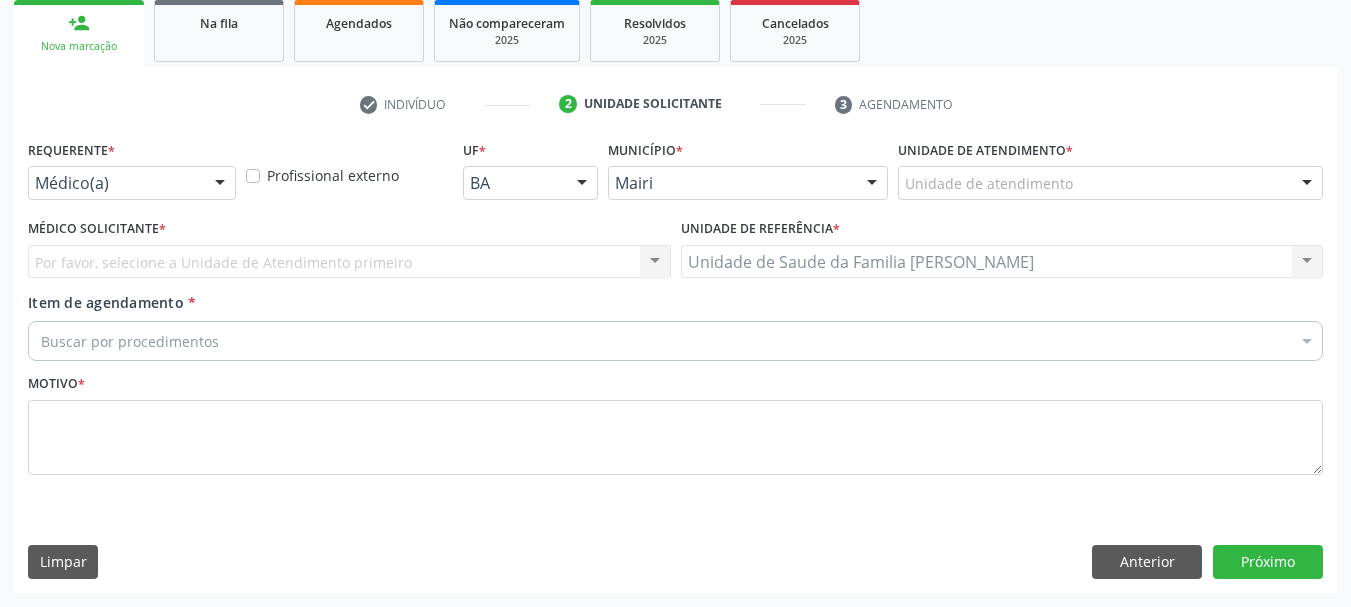 click on "Unidade de Saude da Familia [PERSON_NAME]         Unidade de Saude da Familia Mourival Ferreira Lima
Nenhum resultado encontrado para: "   "
Não há nenhuma opção para ser exibida." at bounding box center [1002, 262] 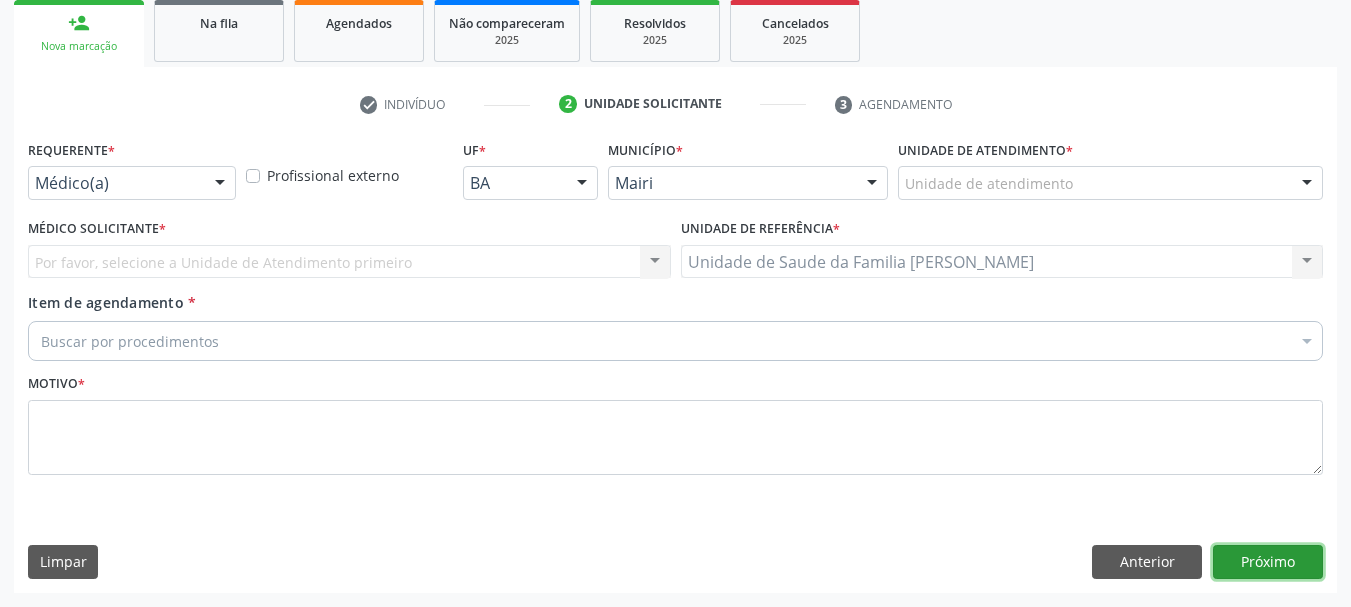 click on "Próximo" at bounding box center (1268, 562) 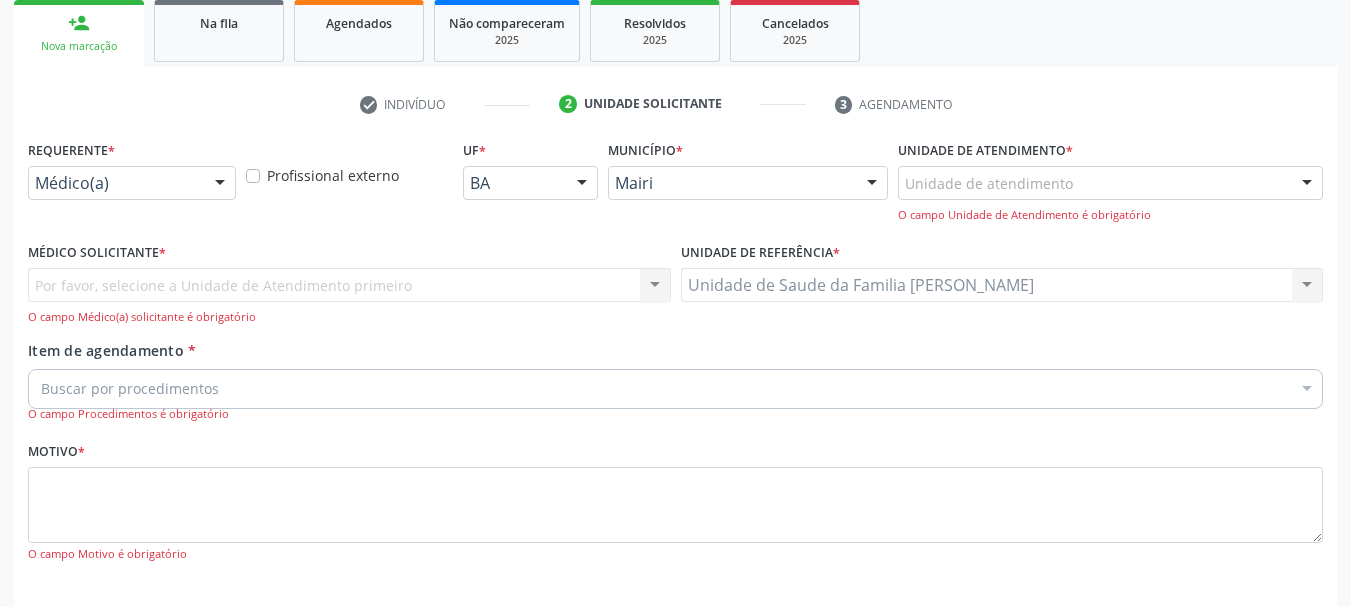 click on "Unidade de atendimento" at bounding box center (1110, 183) 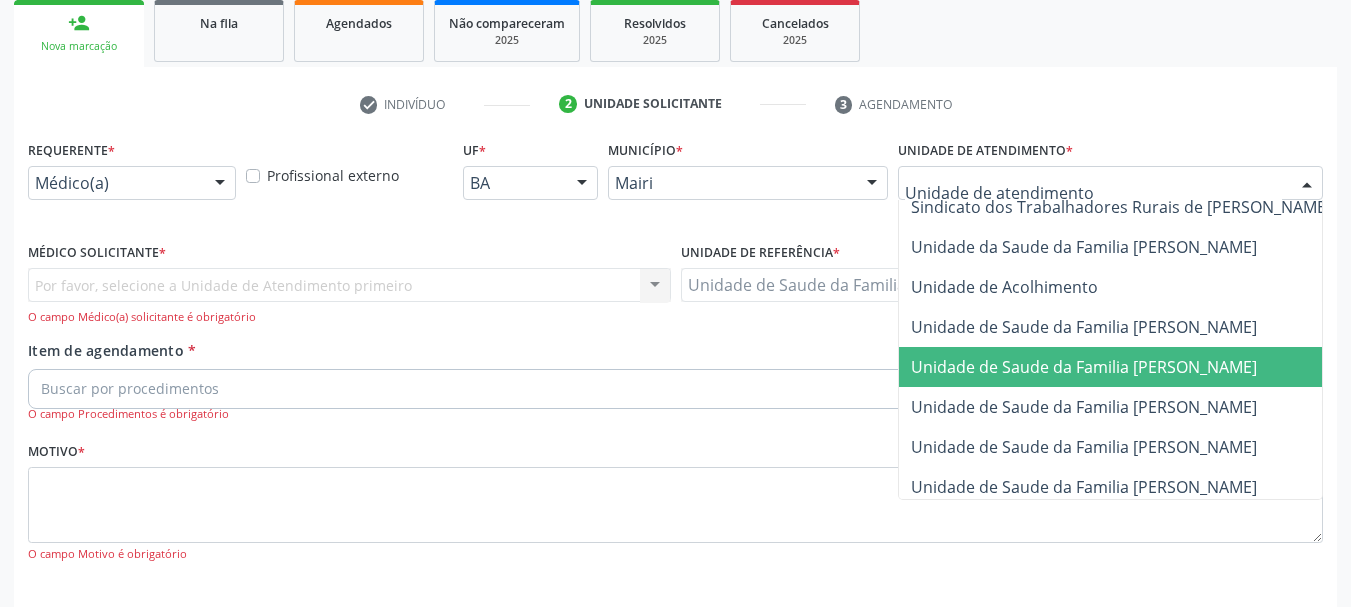 scroll, scrollTop: 1476, scrollLeft: 0, axis: vertical 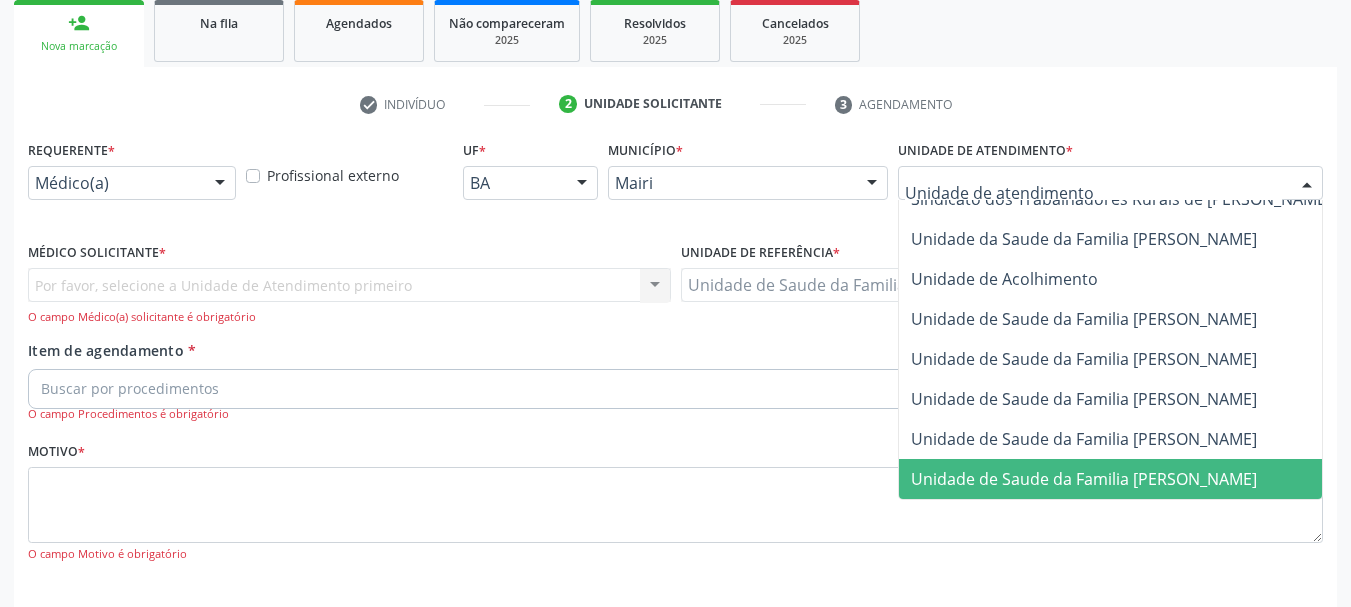 click on "Unidade de Saude da Familia [PERSON_NAME]" at bounding box center [1084, 479] 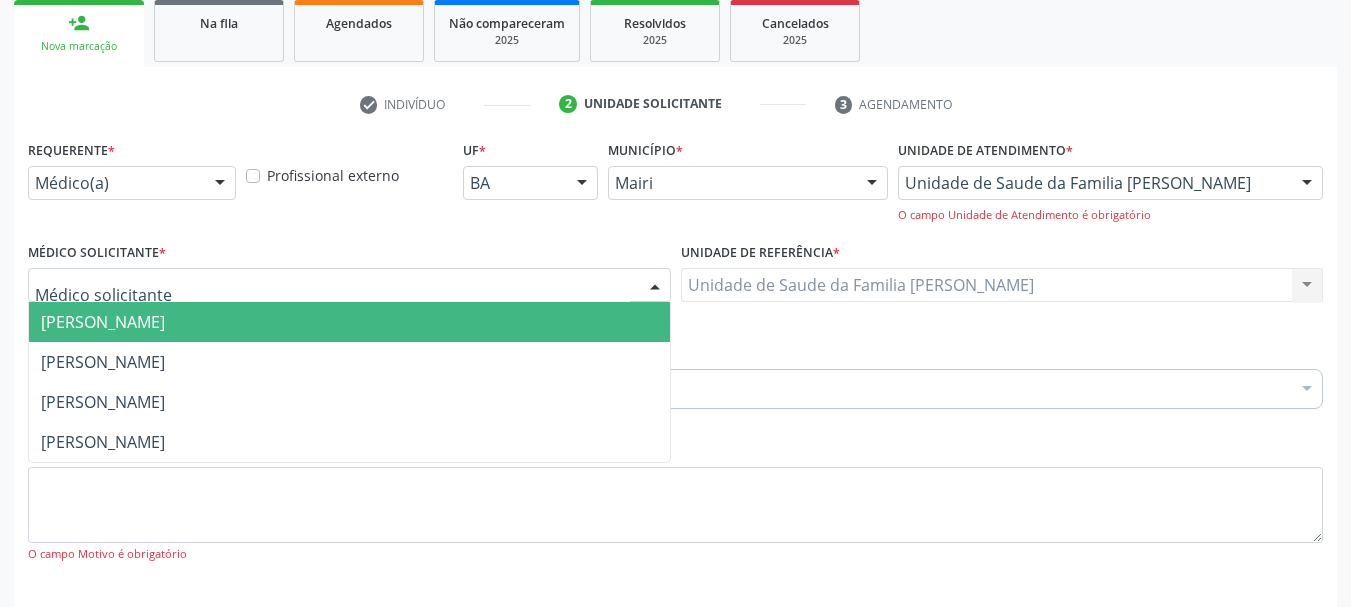 click at bounding box center [349, 285] 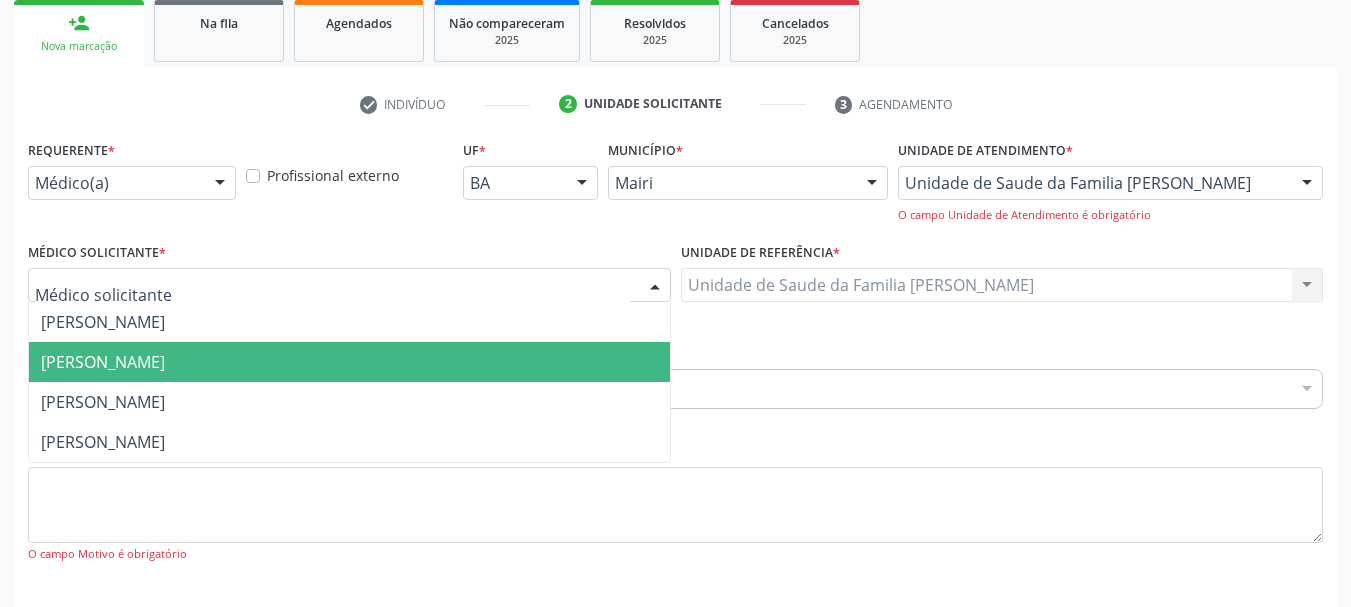 click on "[PERSON_NAME]" at bounding box center [349, 362] 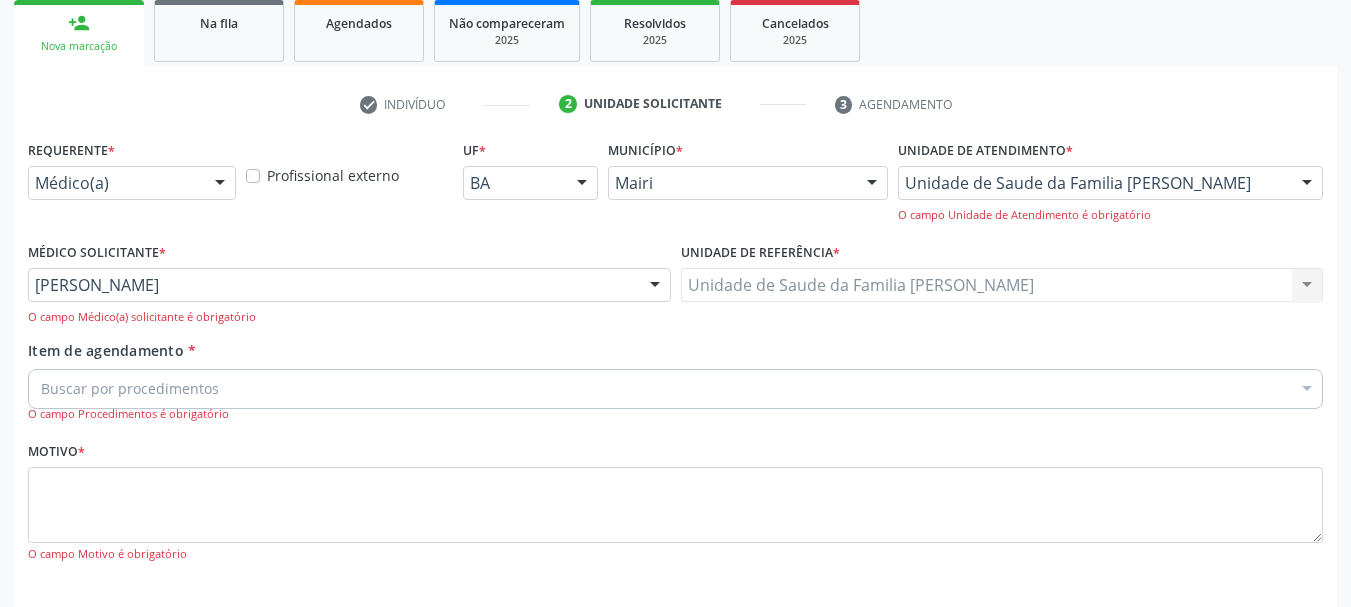click on "Buscar por procedimentos" at bounding box center [675, 389] 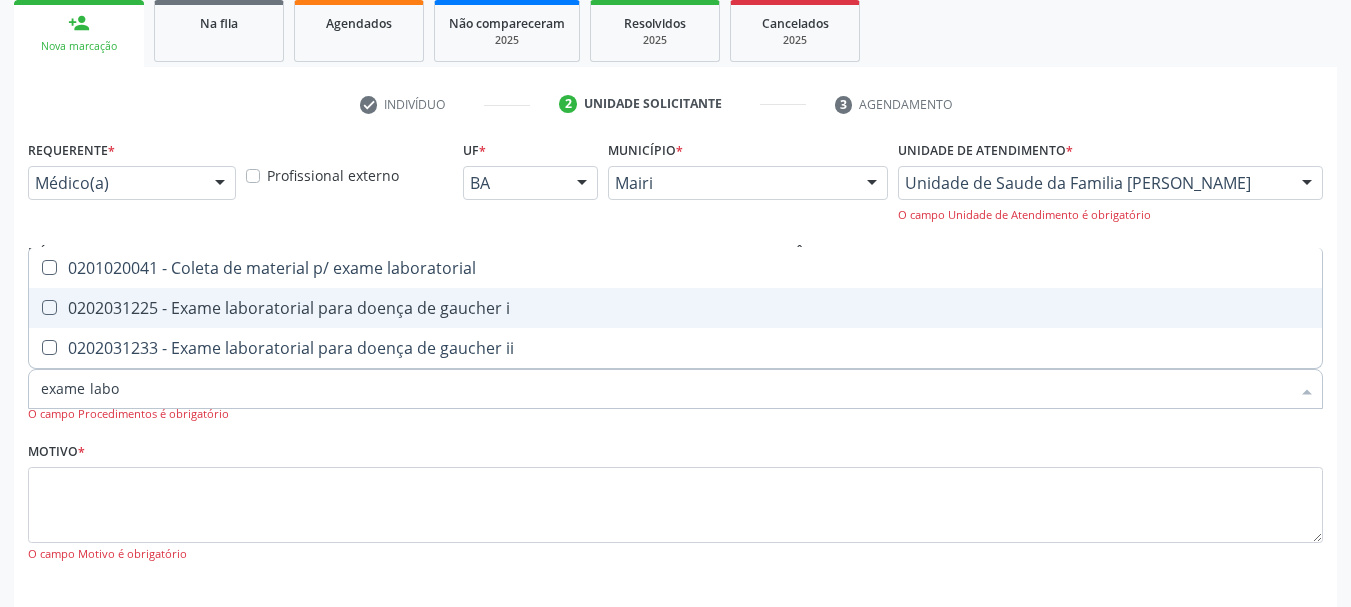 type on "exame labor" 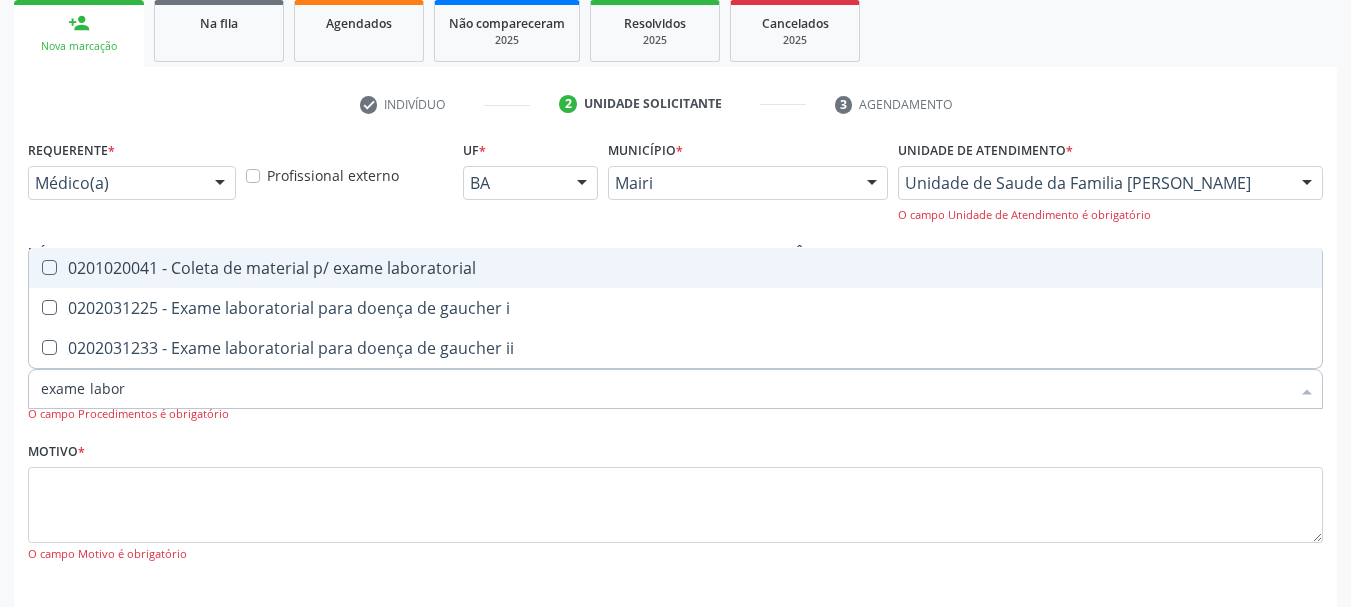 click on "0201020041 - Coleta de material p/ exame laboratorial" at bounding box center (675, 268) 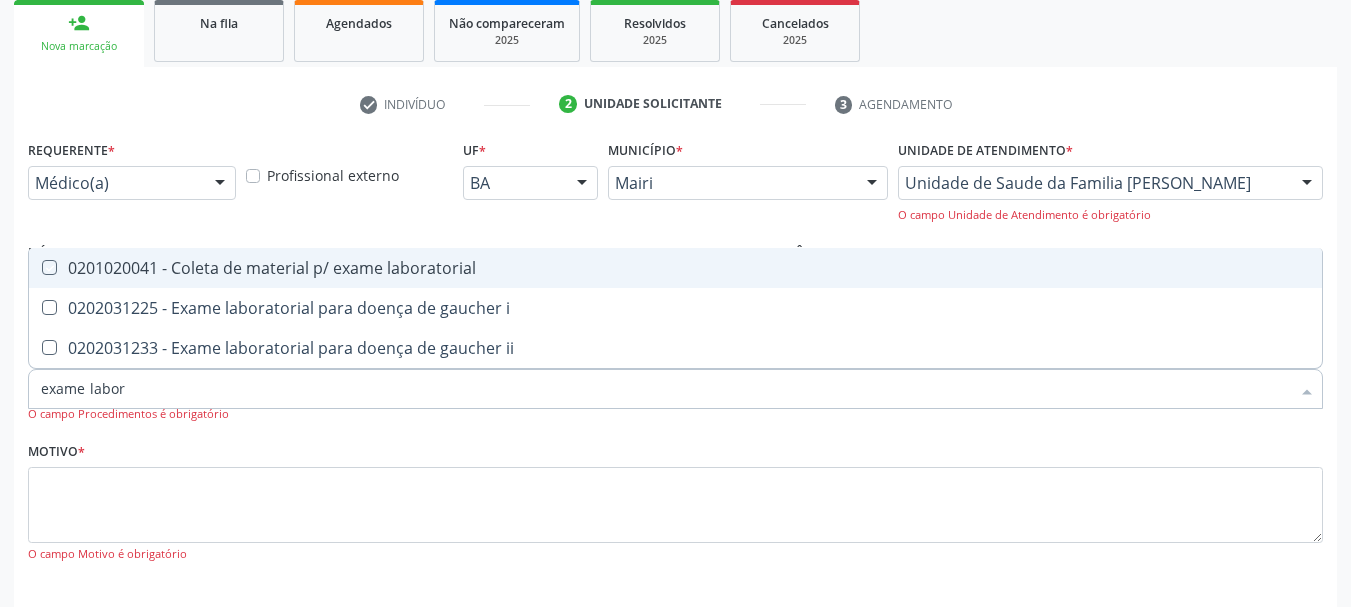 checkbox on "true" 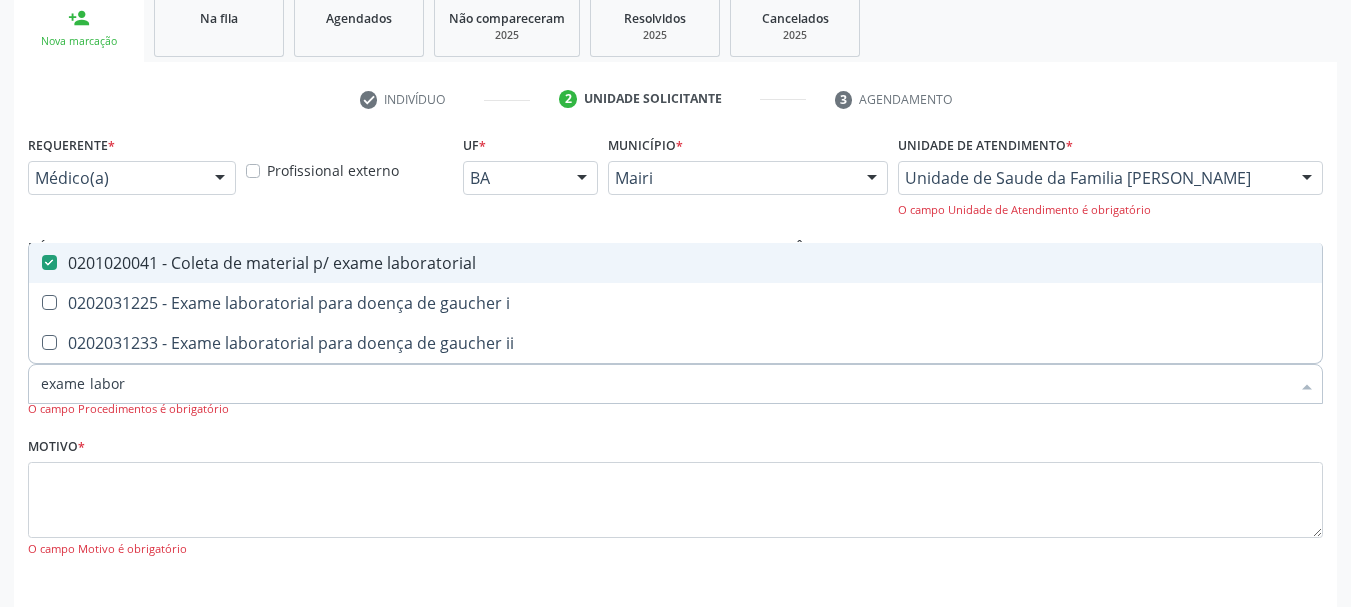 scroll, scrollTop: 387, scrollLeft: 0, axis: vertical 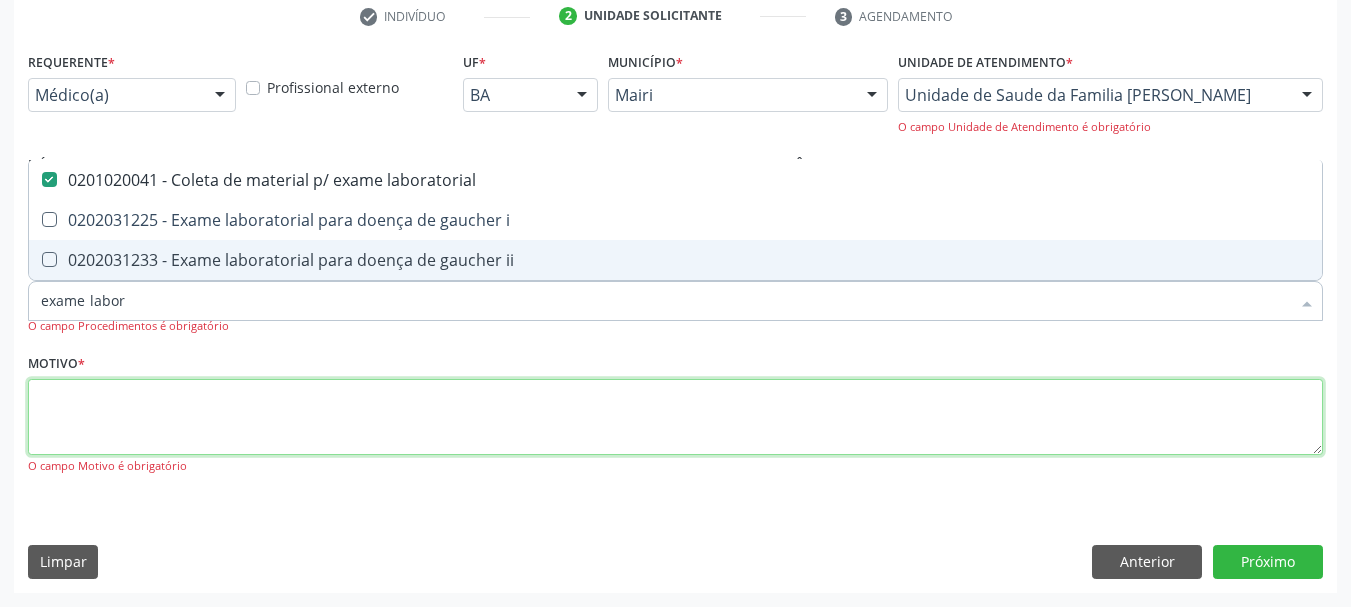 click at bounding box center (675, 417) 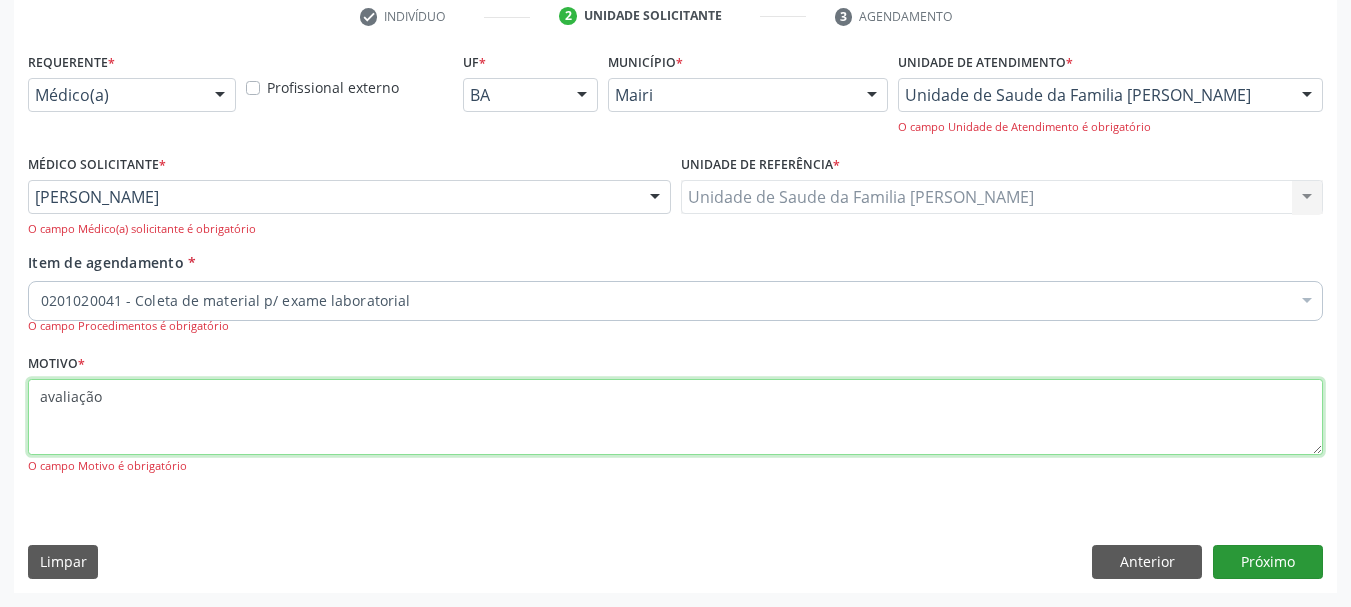 type on "avaliação" 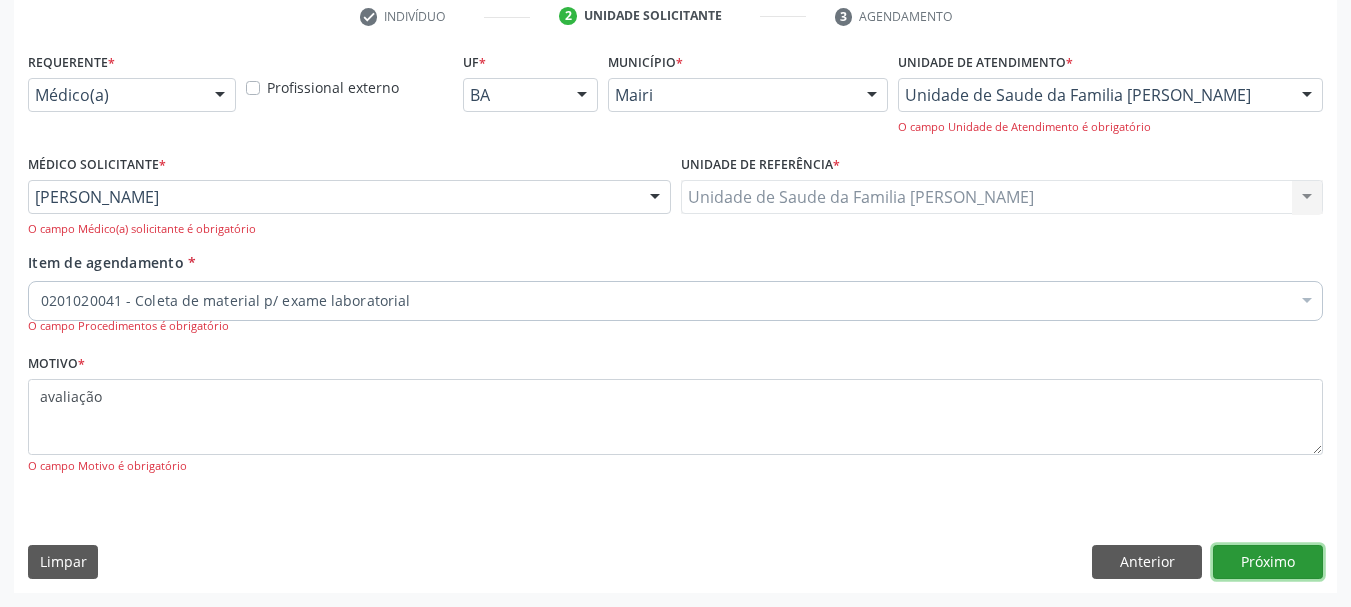 click on "Próximo" at bounding box center (1268, 562) 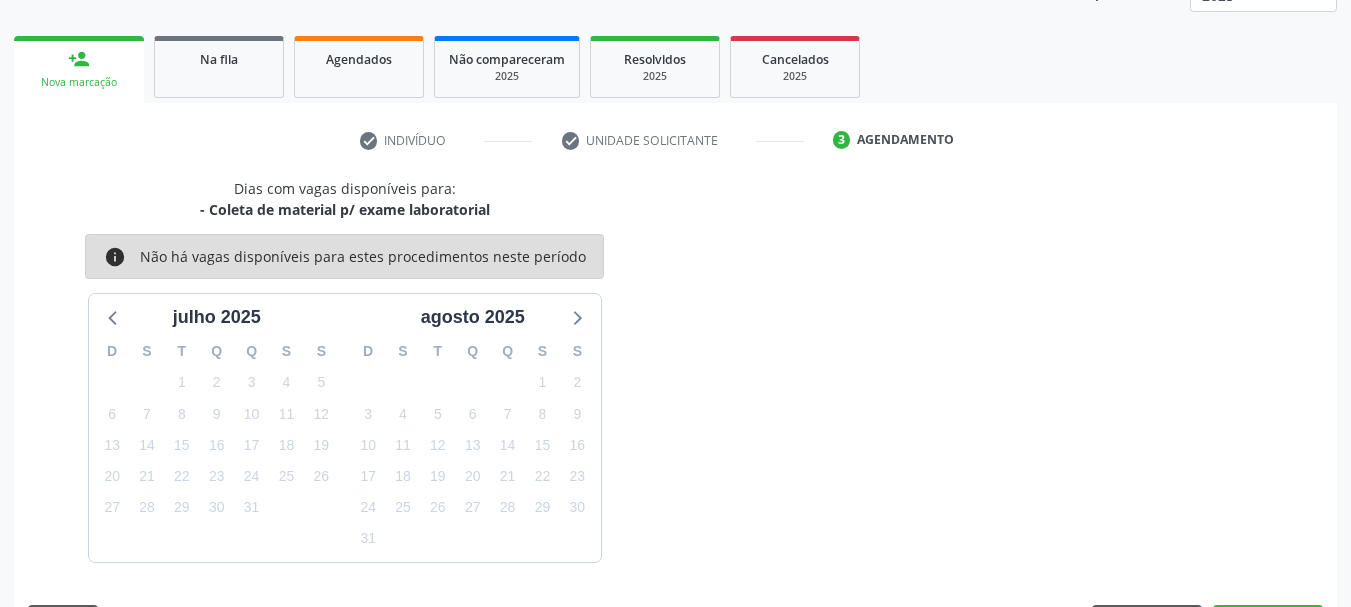 scroll, scrollTop: 322, scrollLeft: 0, axis: vertical 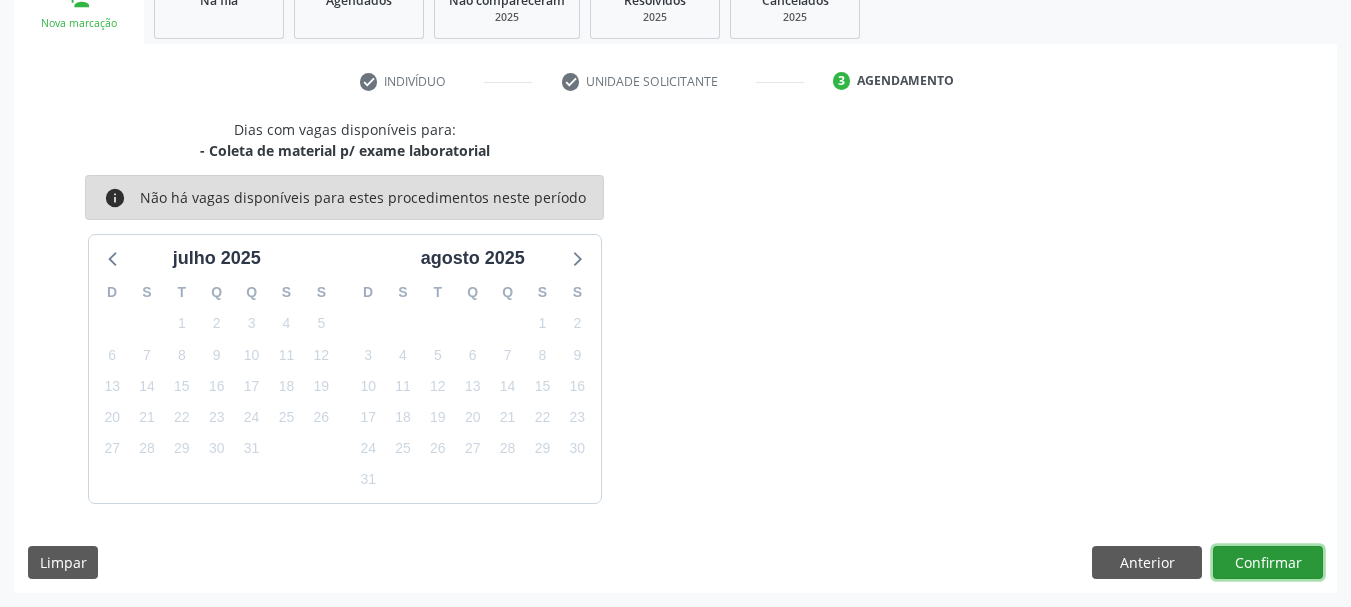 click on "Confirmar" at bounding box center (1268, 563) 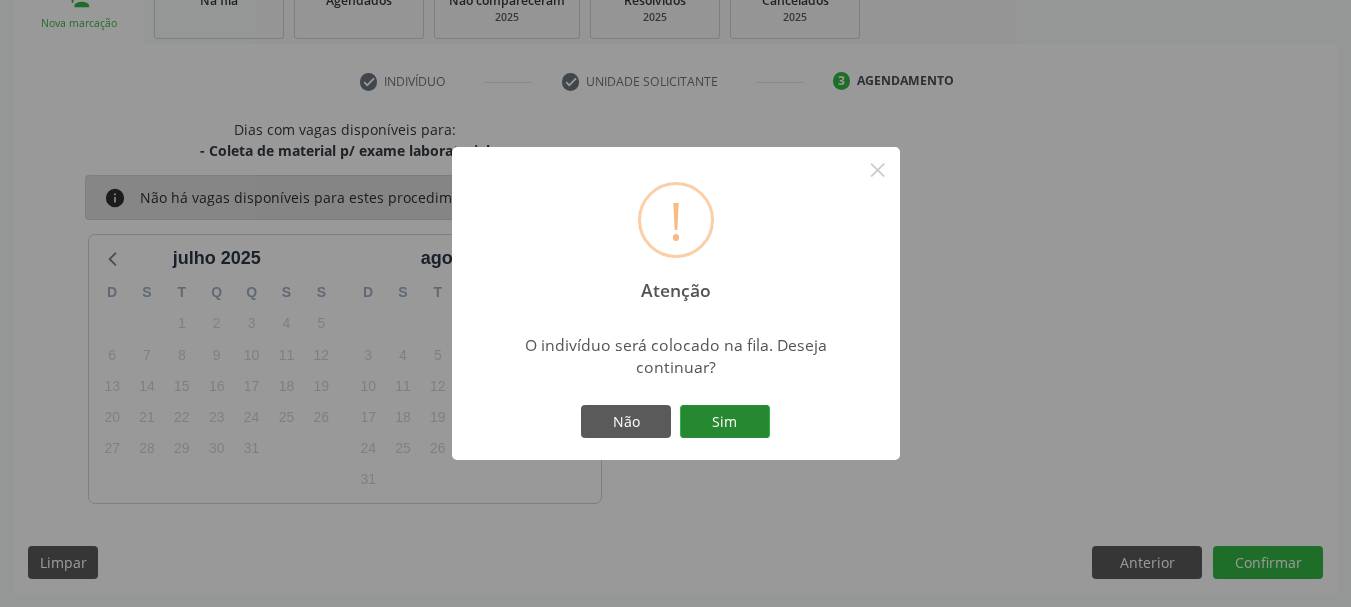 click on "Sim" at bounding box center (725, 422) 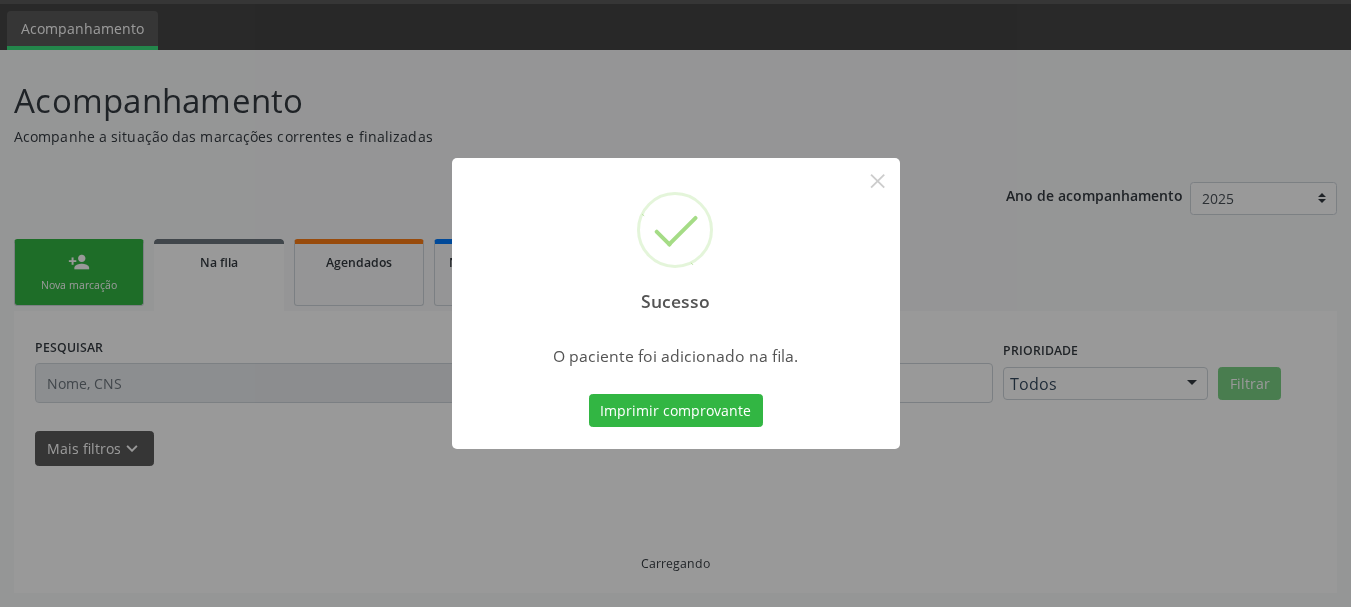scroll, scrollTop: 60, scrollLeft: 0, axis: vertical 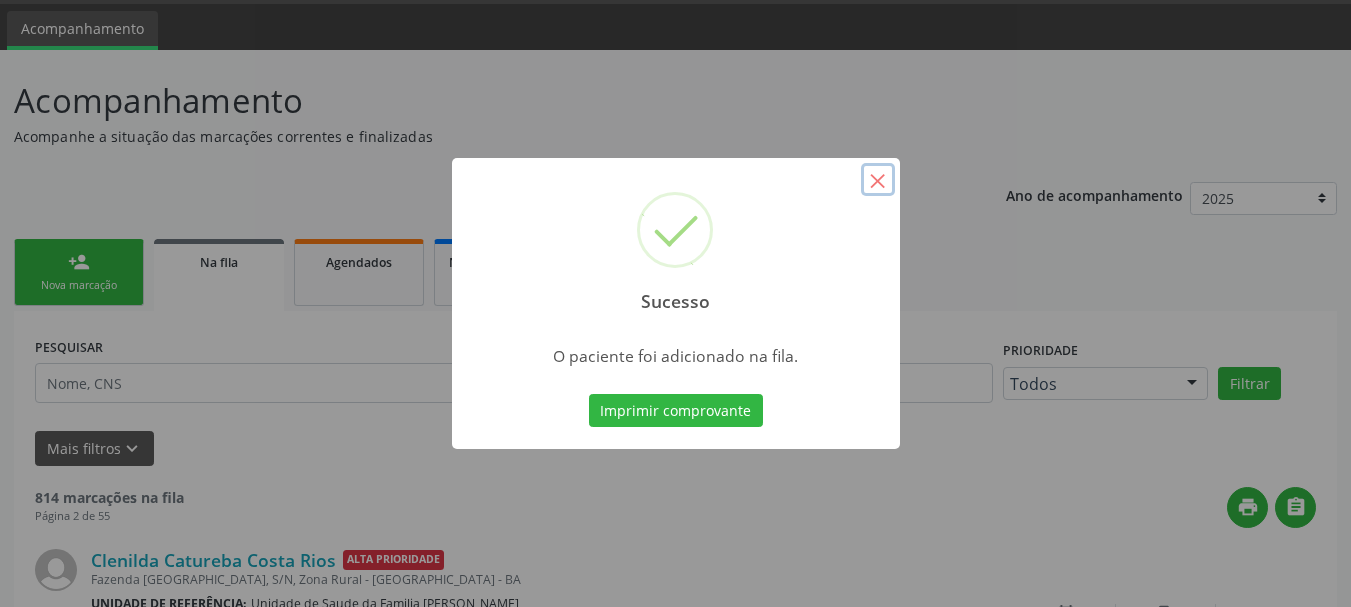 click on "×" at bounding box center [878, 180] 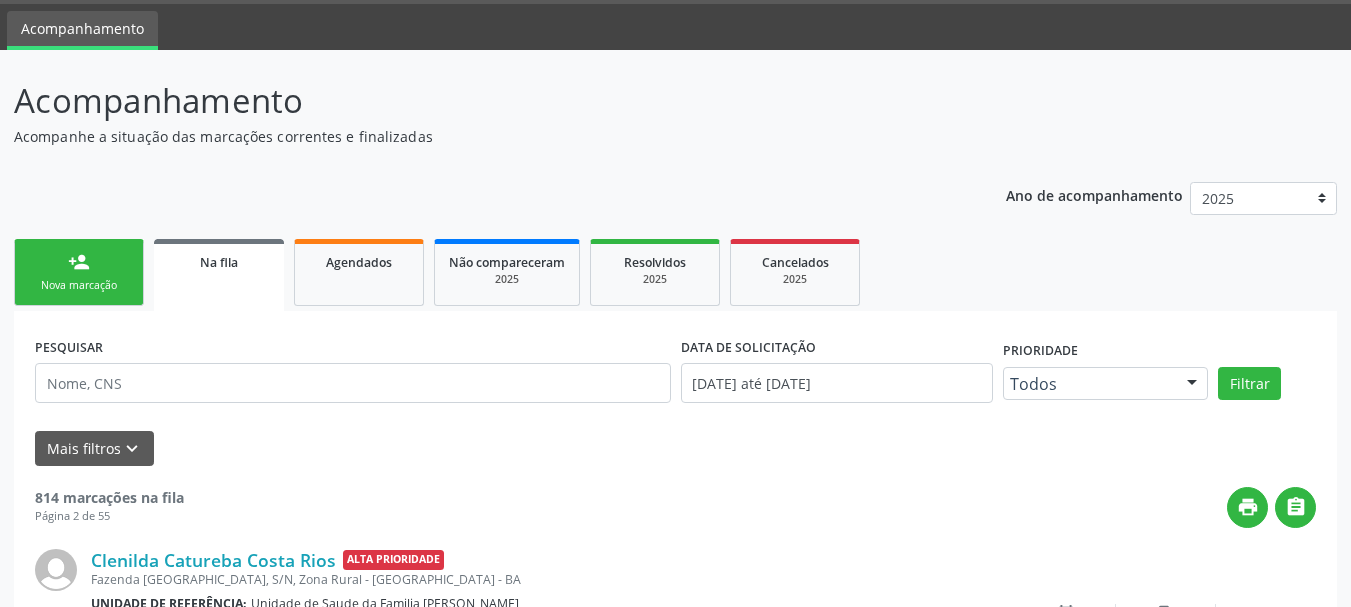 click on "Nova marcação" at bounding box center [79, 285] 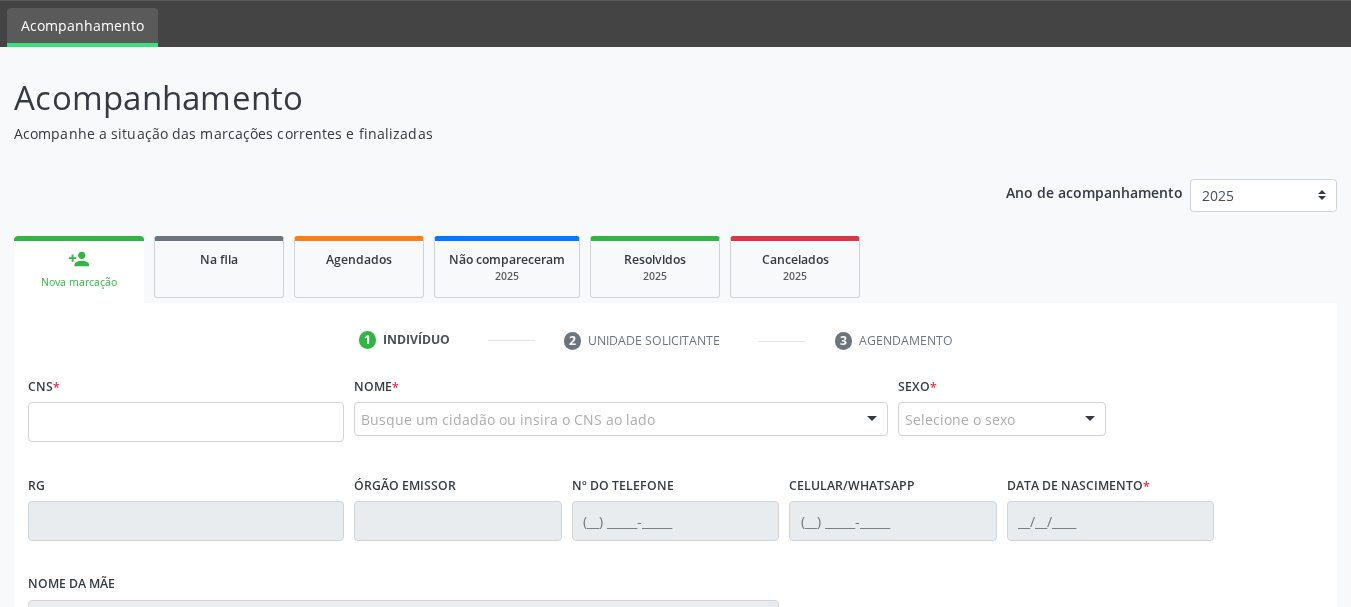 scroll, scrollTop: 0, scrollLeft: 0, axis: both 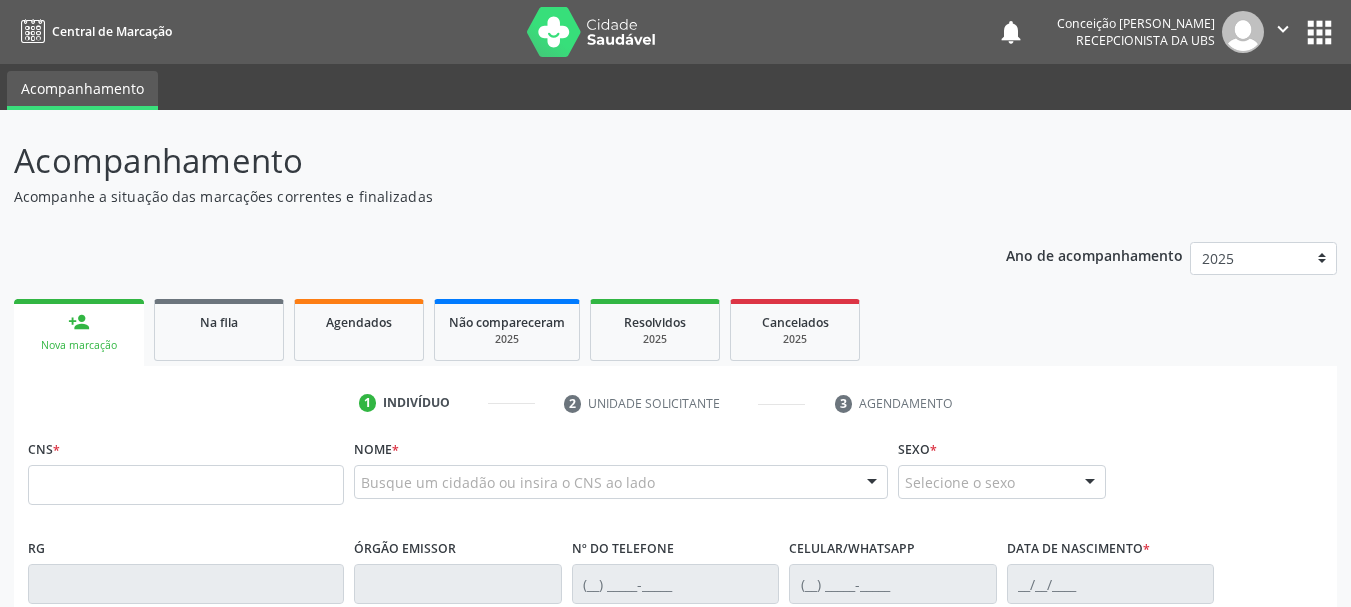 click on "Busque um cidadão ou insira o CNS ao lado" at bounding box center [621, 482] 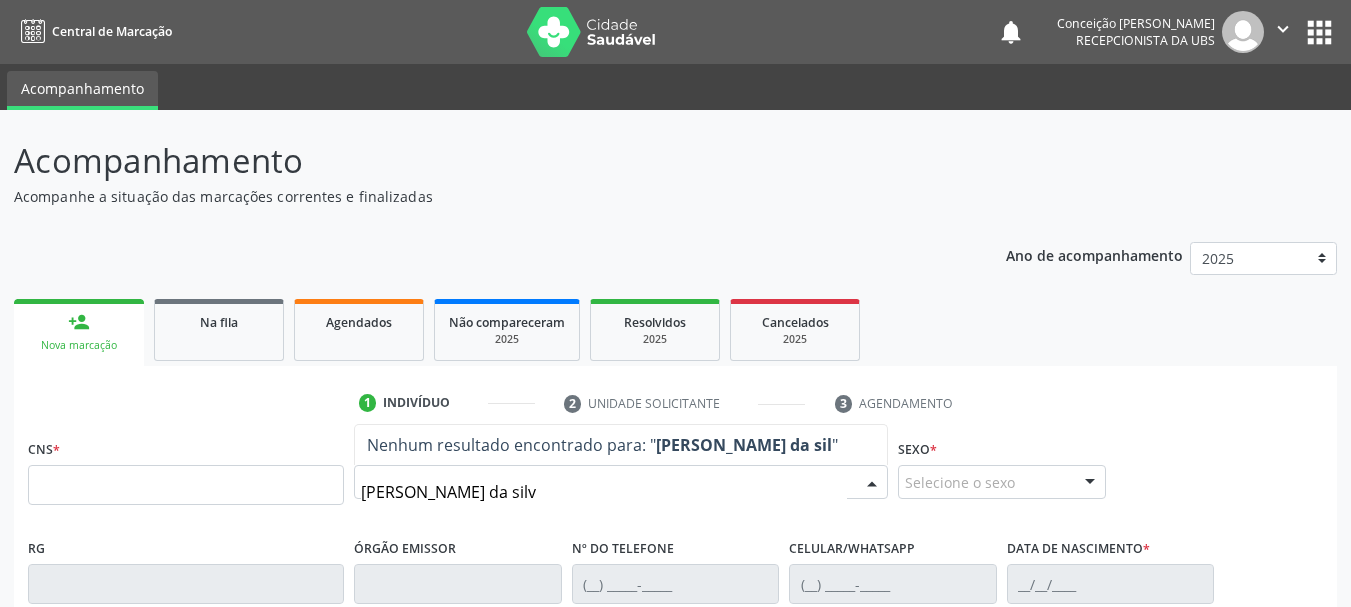 type on "[PERSON_NAME]" 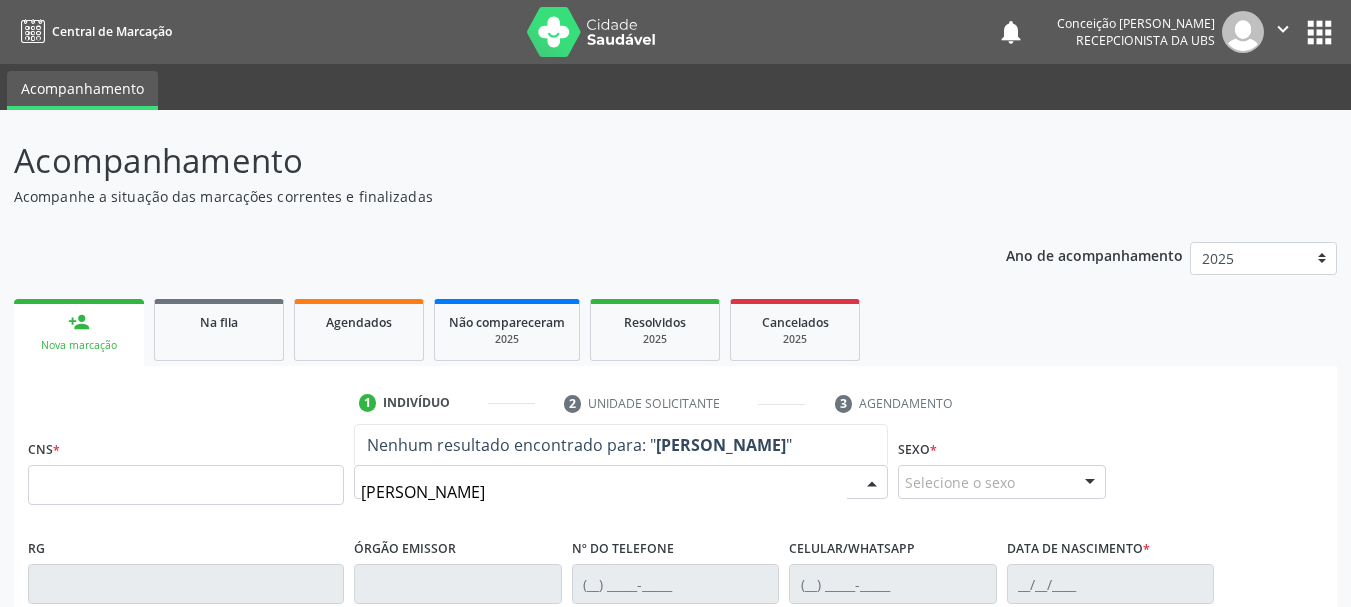 click on "[PERSON_NAME]" at bounding box center (604, 492) 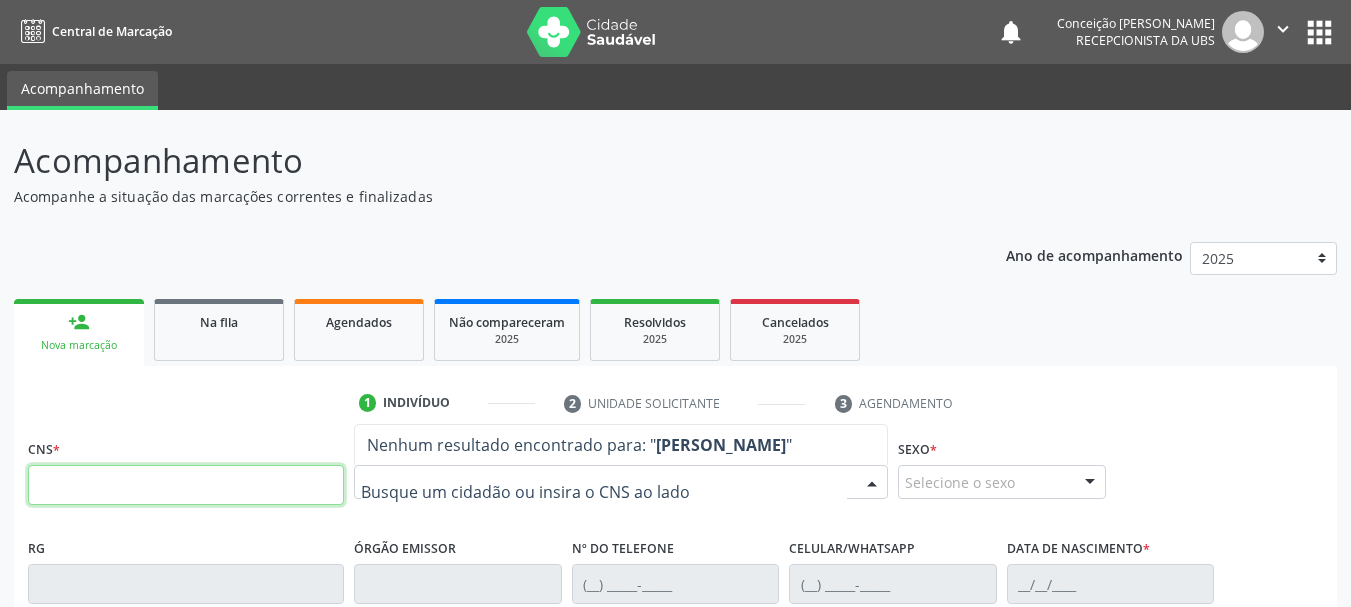 click at bounding box center [186, 485] 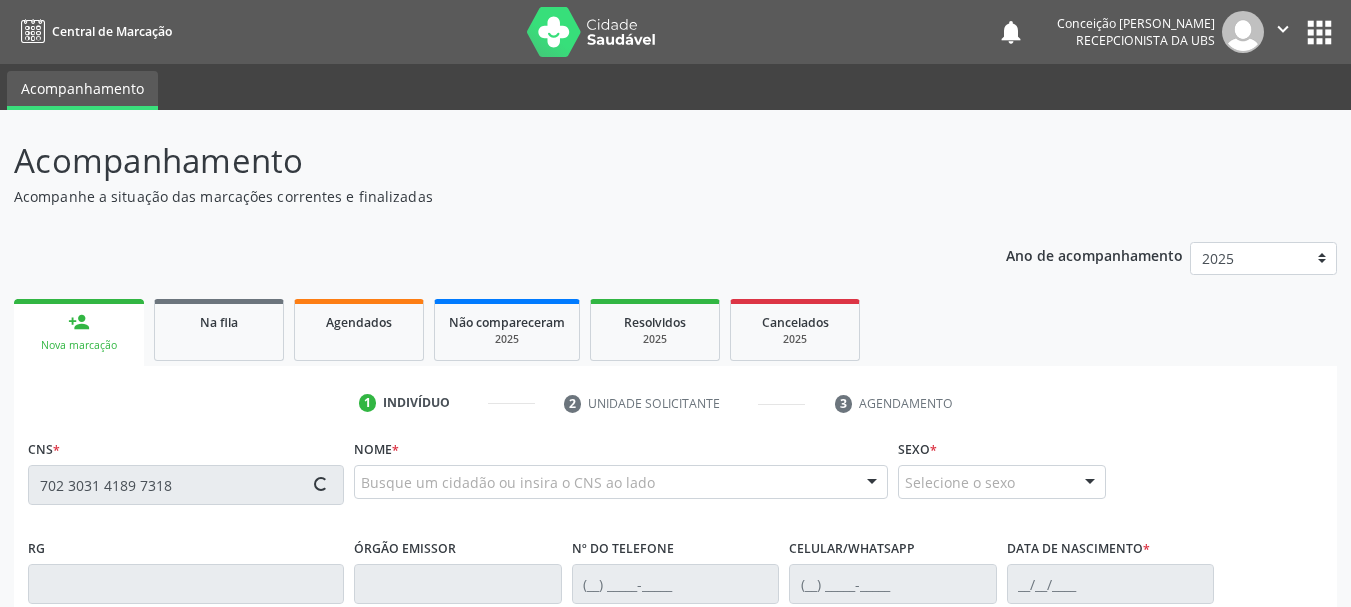 type on "702 3031 4189 7318" 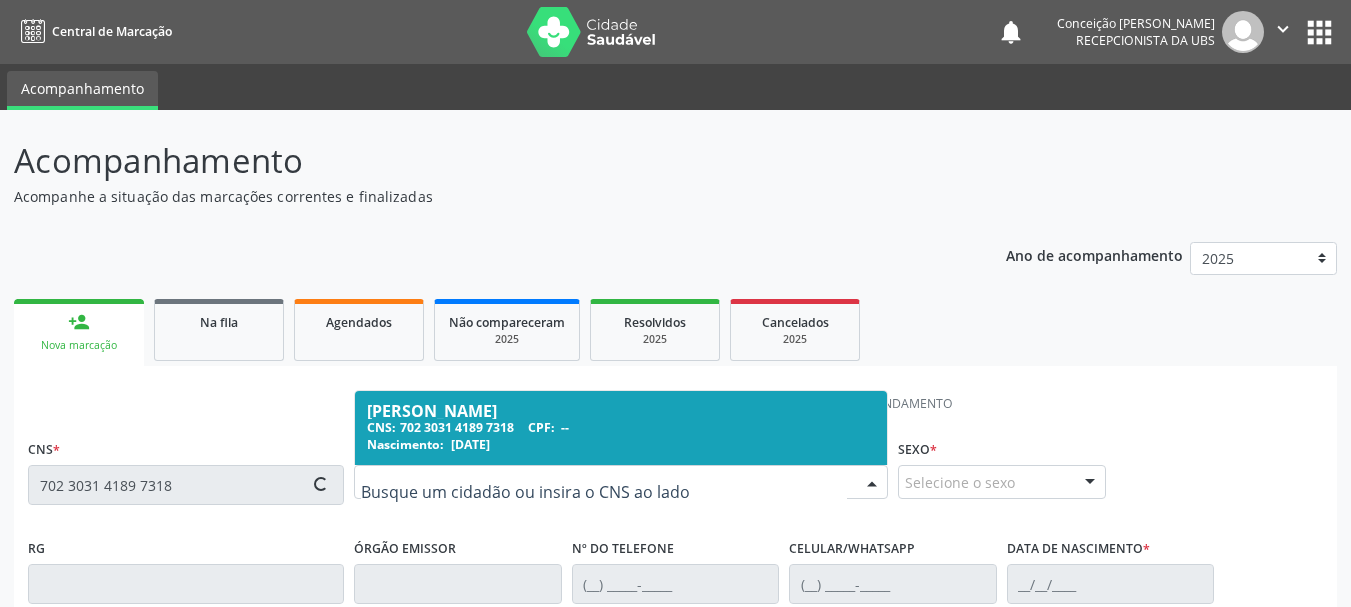 type on "[PHONE_NUMBER]" 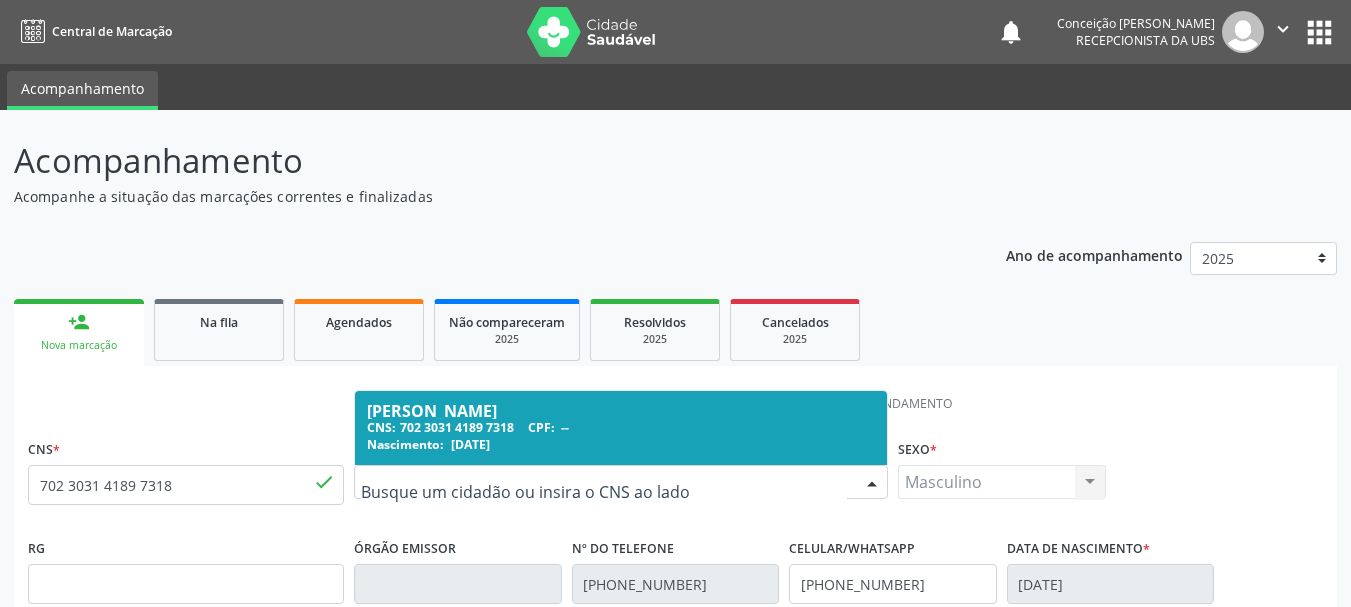click on "CNS:
702 3031 4189 7318
CPF:    --" at bounding box center (621, 427) 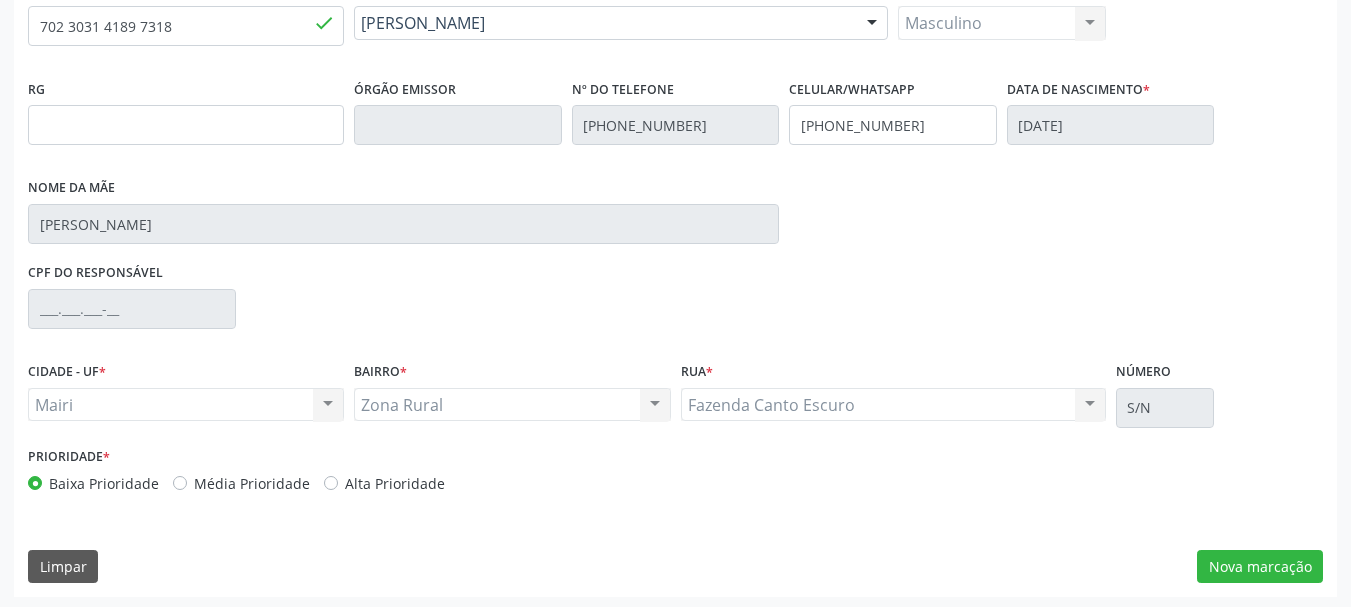 scroll, scrollTop: 463, scrollLeft: 0, axis: vertical 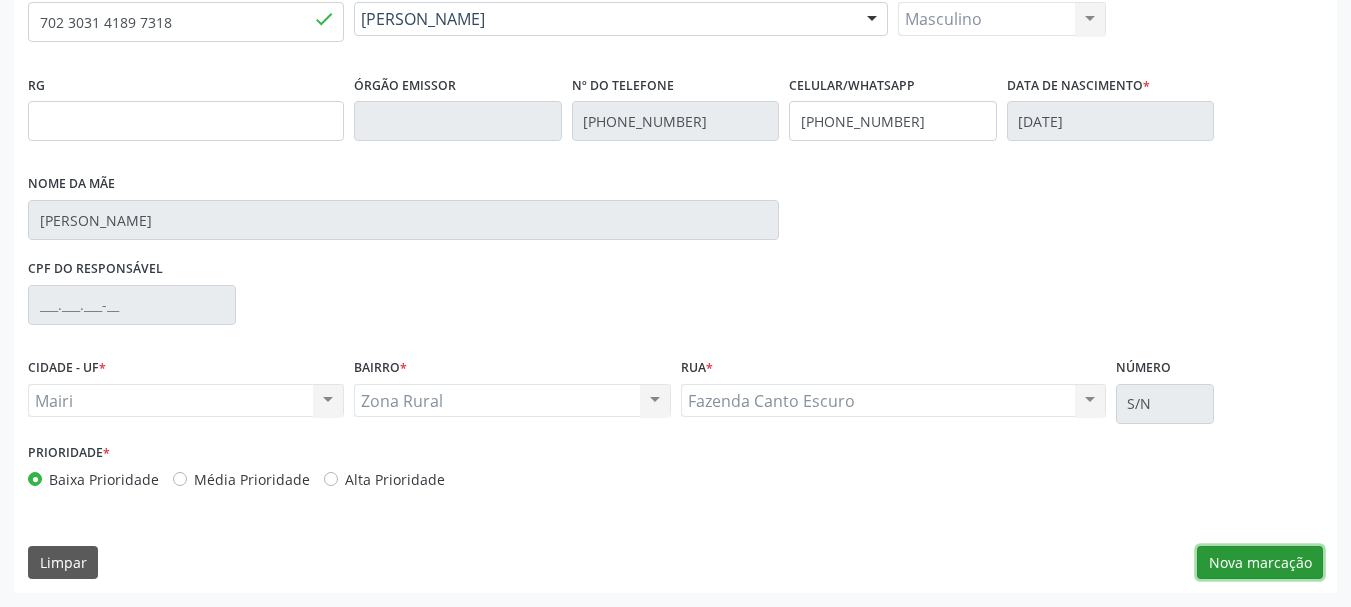 click on "Nova marcação" at bounding box center (1260, 563) 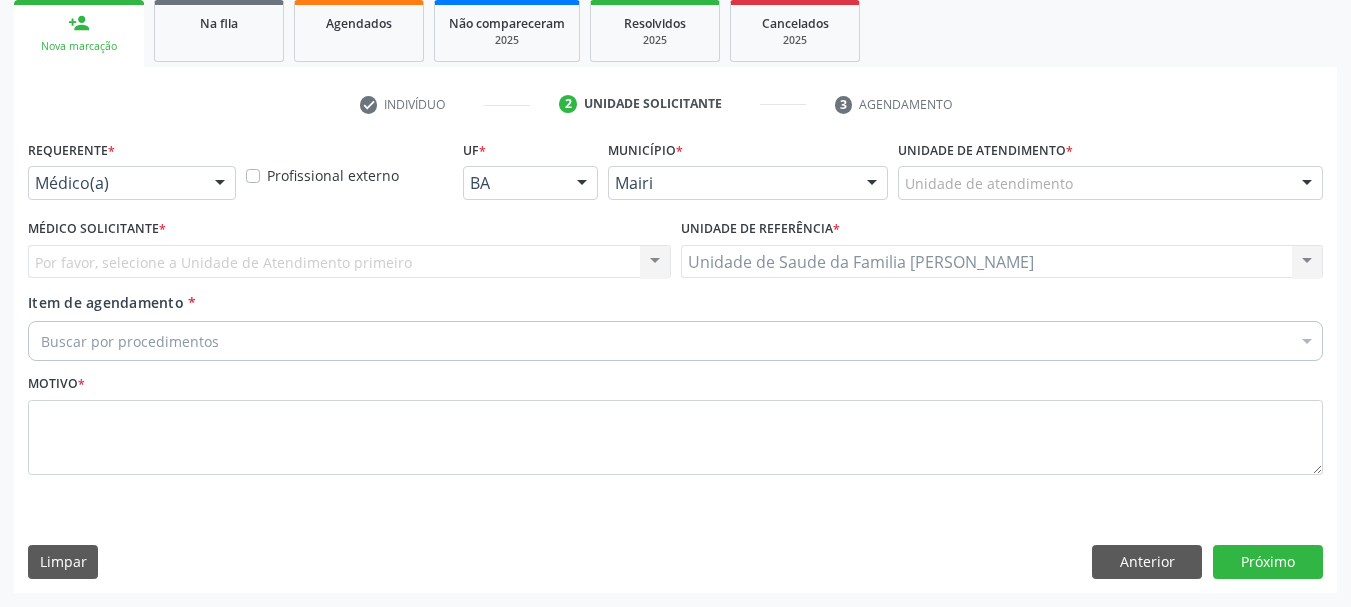 scroll, scrollTop: 299, scrollLeft: 0, axis: vertical 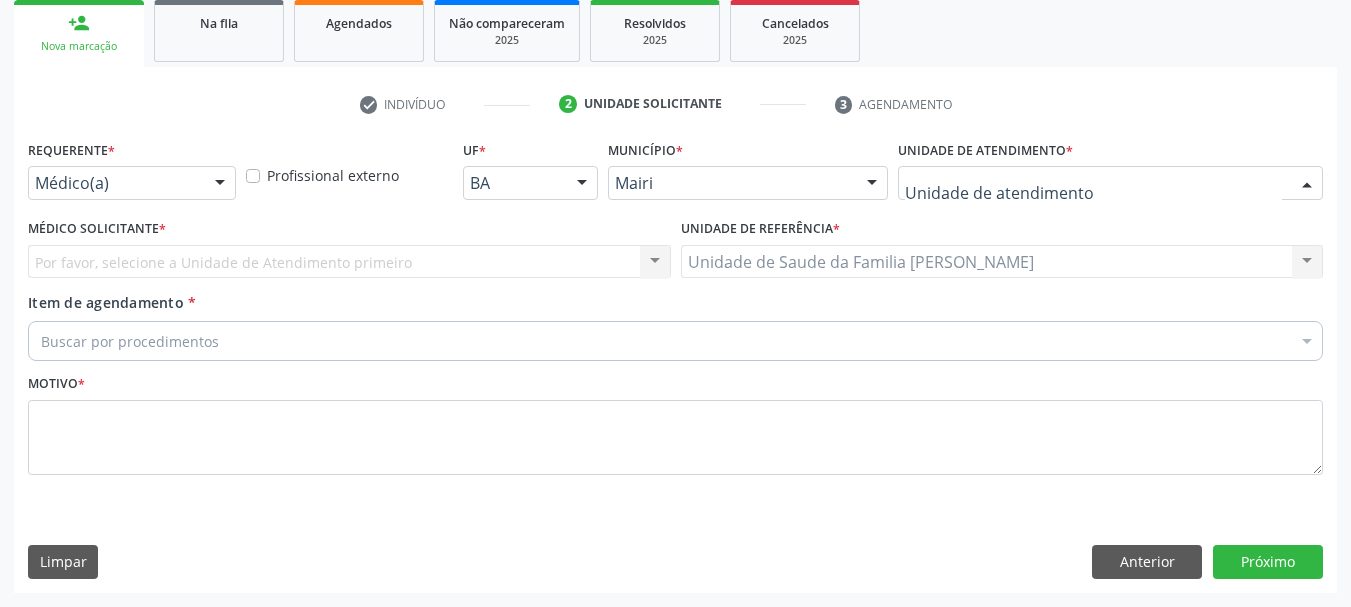 click on "Academia da Saude de Mairi   Academia de Saude do Angico   Caf Centro de Abasteciemto Farmaceutico   Calon Proteses Dentarias   Caps [PERSON_NAME]   Ceo [GEOGRAPHIC_DATA]   Cer [GEOGRAPHIC_DATA] Deputado [PERSON_NAME]   Laboratorio de Analice Clinicas   Life Clin   Policlinica [GEOGRAPHIC_DATA]   Posto de Saude Capim Branco e Viola   Posto de Saude [PERSON_NAME] Distrito de [GEOGRAPHIC_DATA]   Posto de Saude [GEOGRAPHIC_DATA]   Posto de Saude Pau Darco   Posto de Saude Poco Falado Gato   Posto de Saude [GEOGRAPHIC_DATA]   Posto de Saude da Baixa Funda [PERSON_NAME]   Posto de Saude da Feira do Rolo   Posto de Saude da Pecuaria   Posto de Saude de Alagoinhas   Posto de Saude de Barretos [PERSON_NAME]   Posto de Saude de Estrelinha   Posto de Saude de [PERSON_NAME]   Posto de Saude de Nova Casa Sabino Nunes Rios   Posto de Saude de Queimada do Curral     Posto de Saude de Tiririca" at bounding box center [1110, 183] 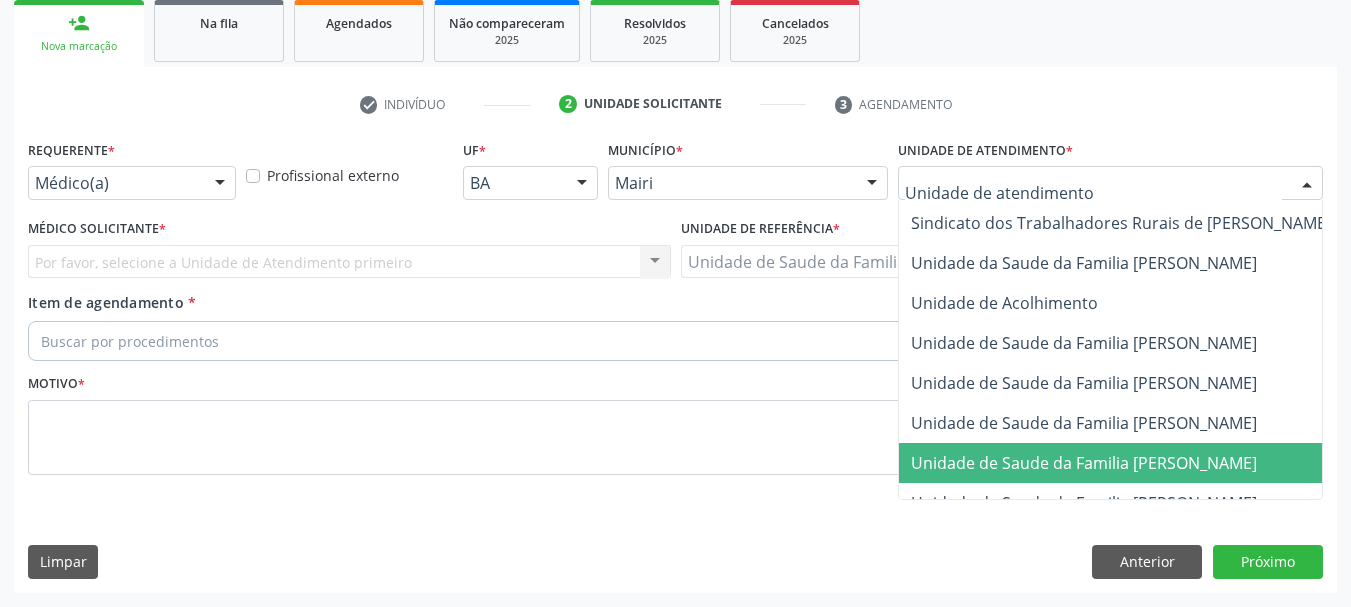 scroll, scrollTop: 1476, scrollLeft: 0, axis: vertical 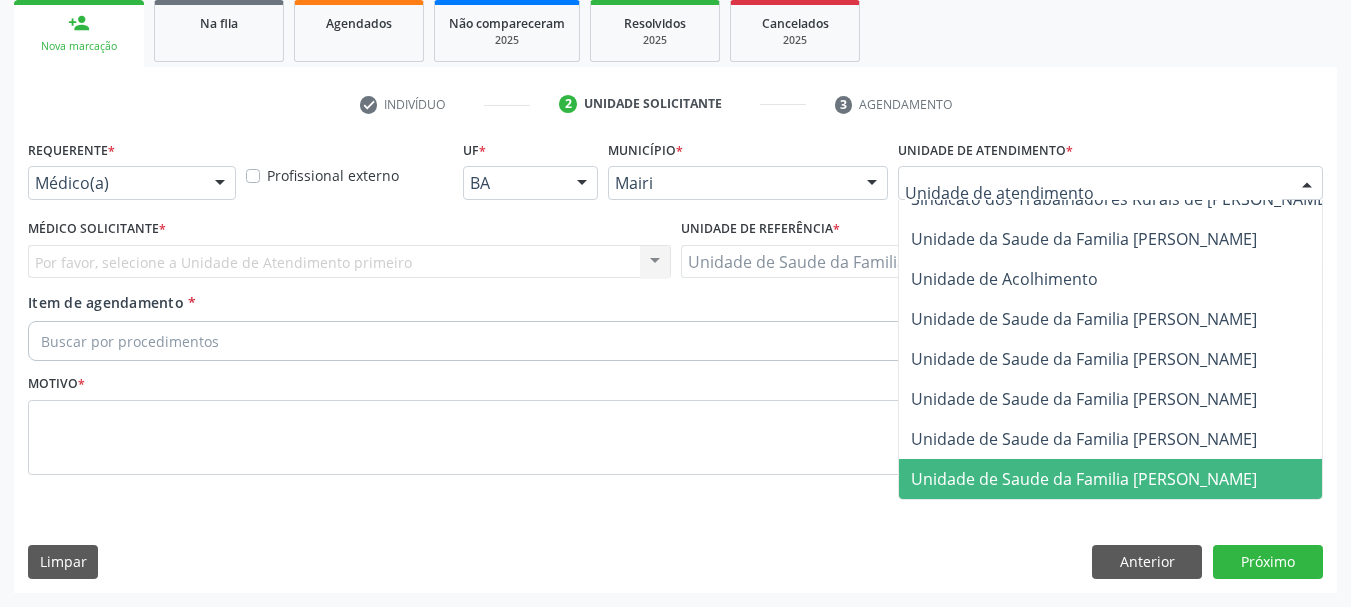 click on "Unidade de Saude da Familia [PERSON_NAME]" at bounding box center (1084, 479) 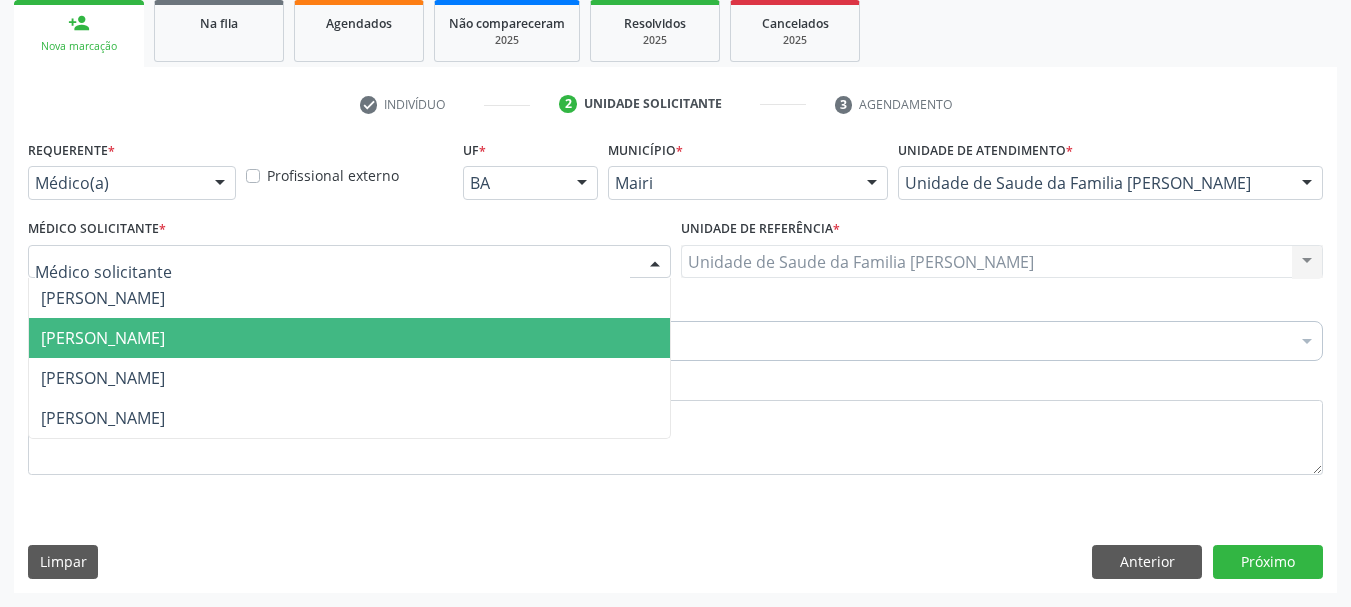 click on "[PERSON_NAME]" at bounding box center [103, 338] 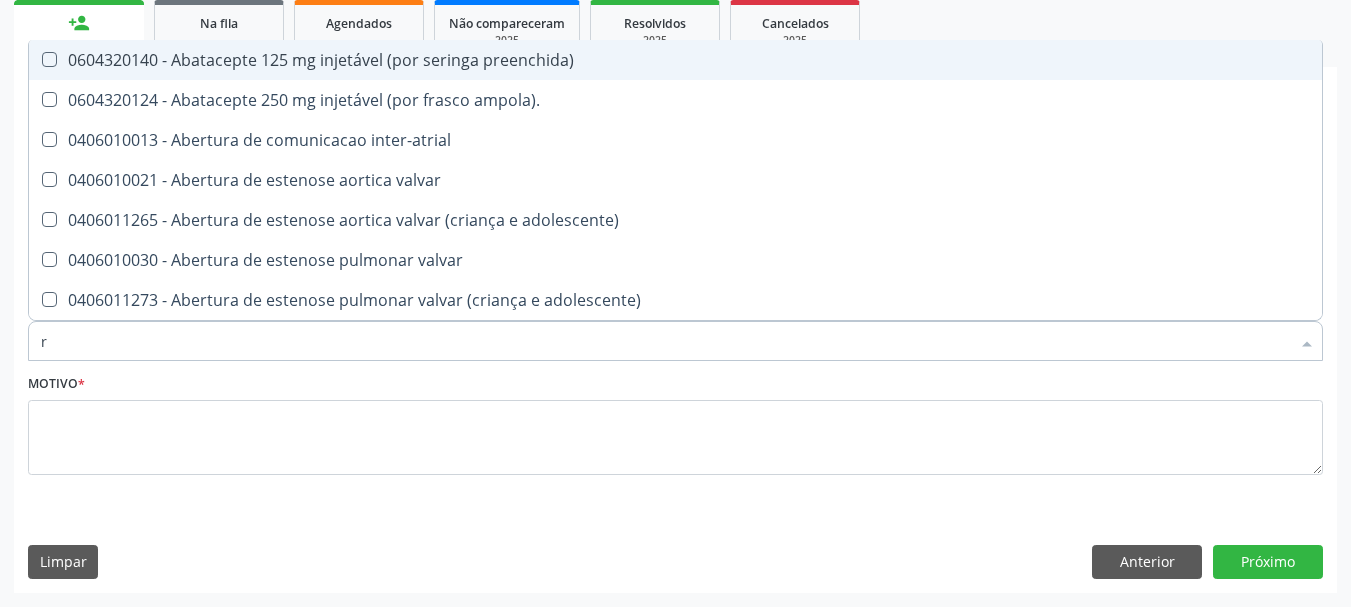 type on "rx" 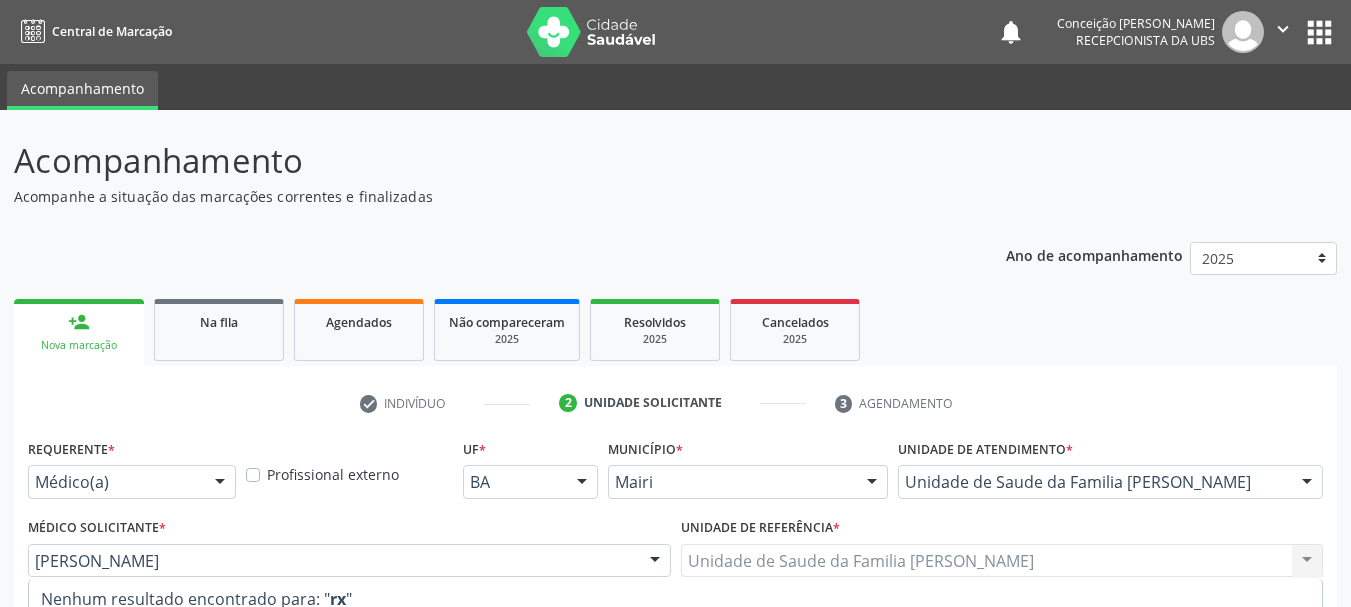 scroll, scrollTop: 299, scrollLeft: 0, axis: vertical 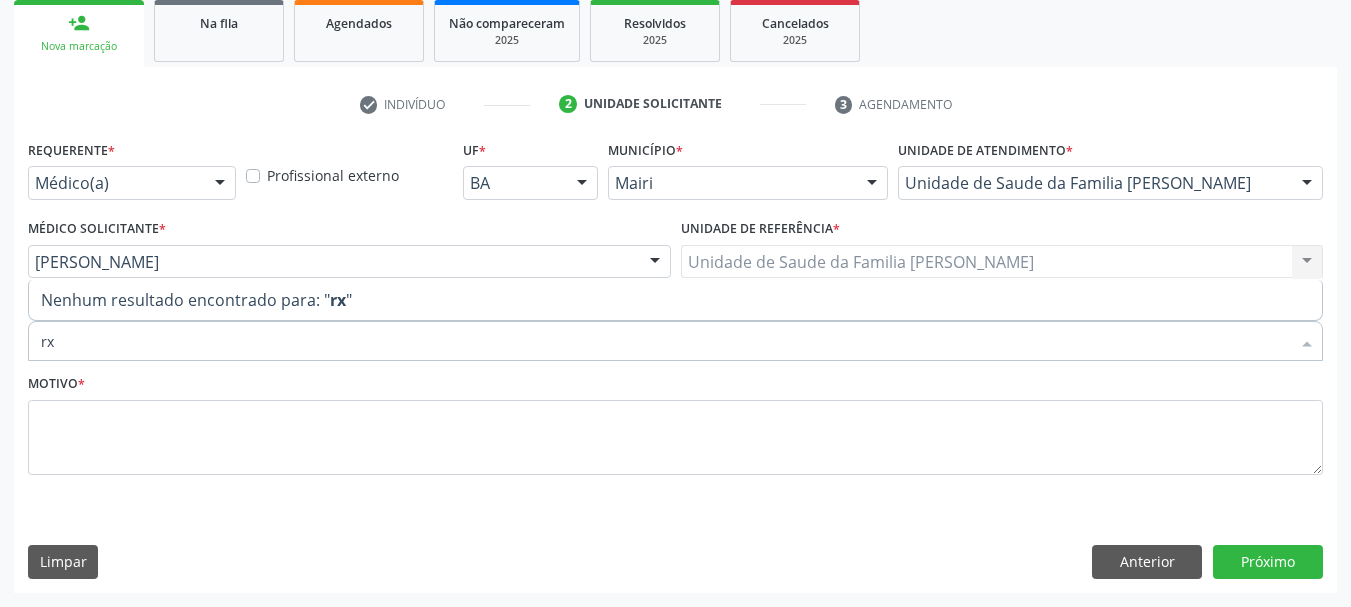 type on "r" 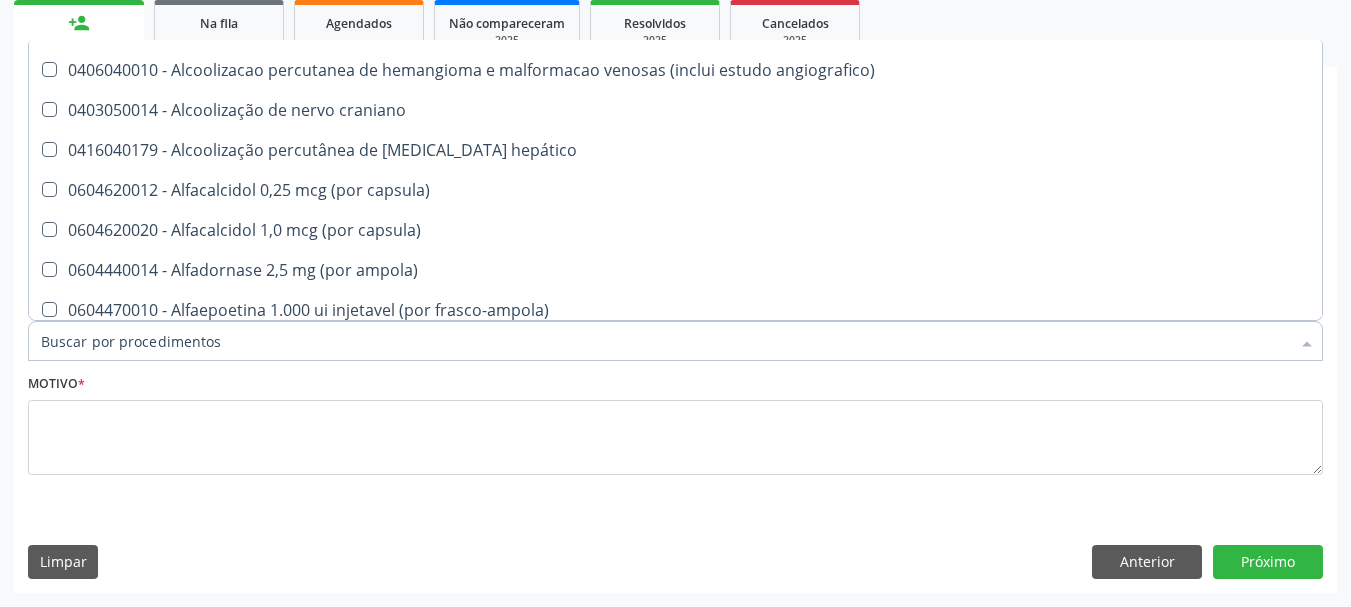 scroll, scrollTop: 3600, scrollLeft: 0, axis: vertical 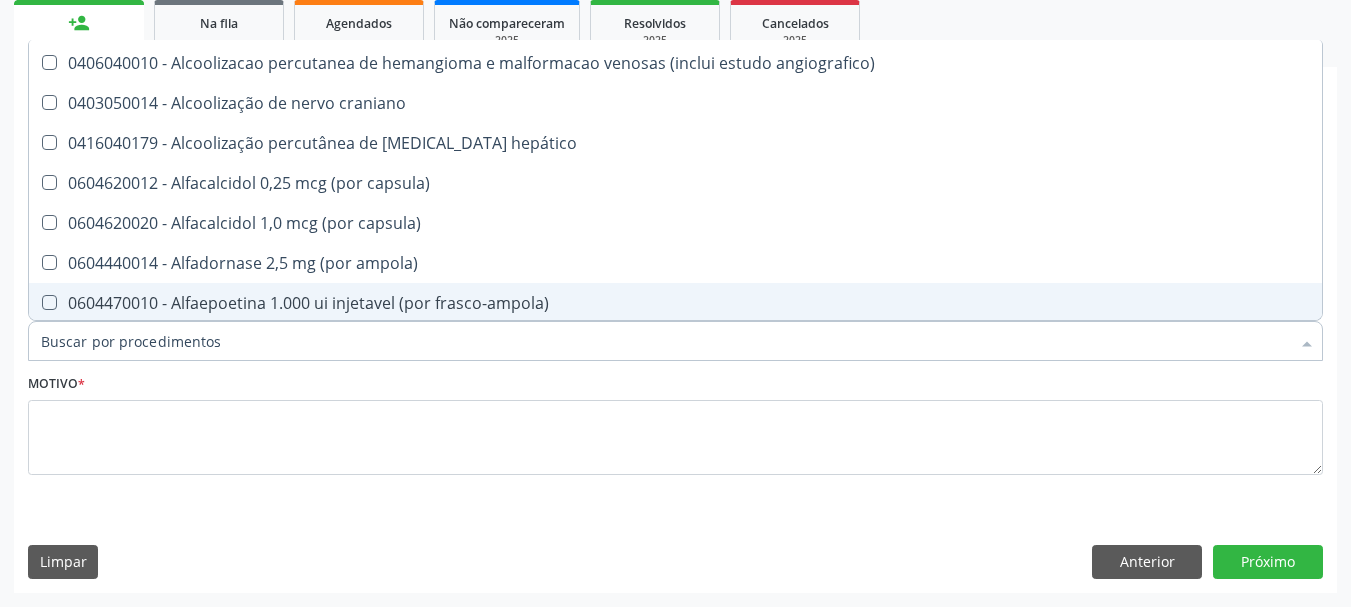 drag, startPoint x: 1315, startPoint y: 305, endPoint x: 1317, endPoint y: 287, distance: 18.110771 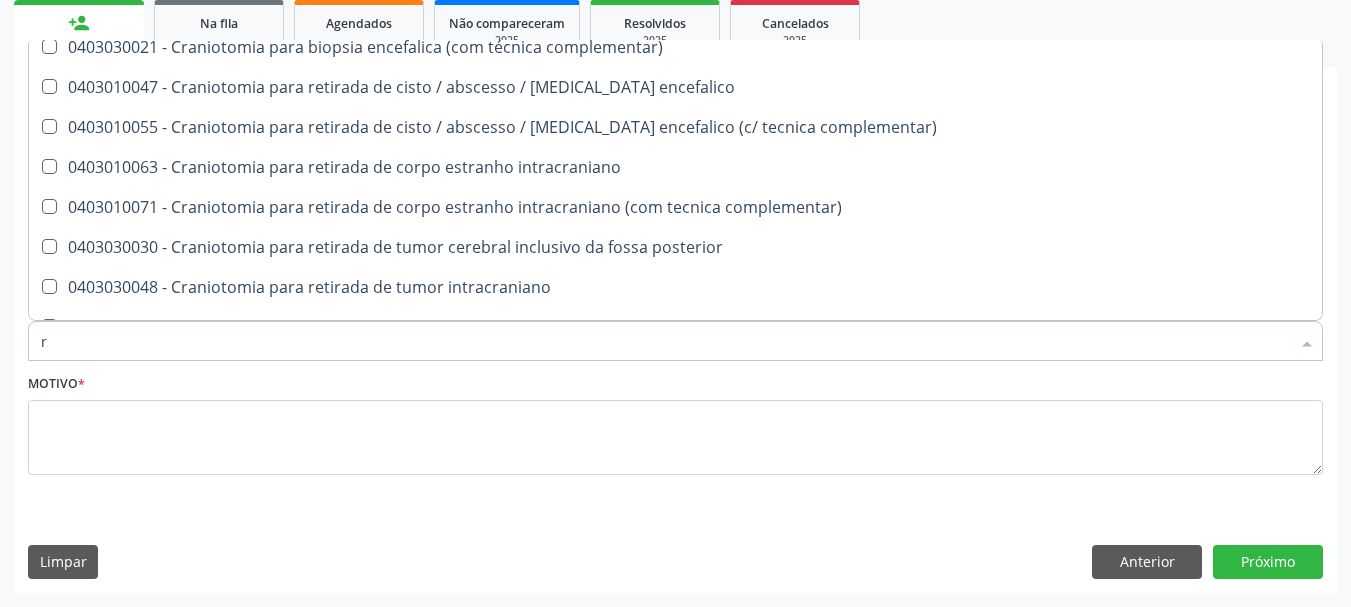 scroll, scrollTop: 37437, scrollLeft: 0, axis: vertical 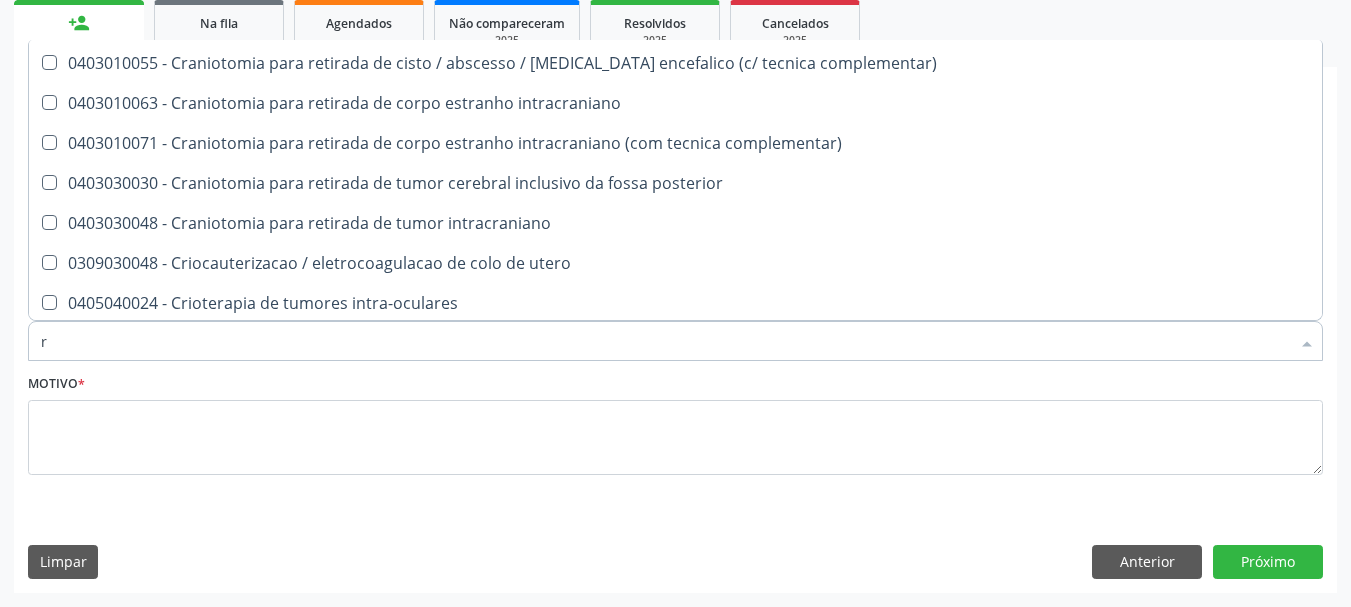 type on "r" 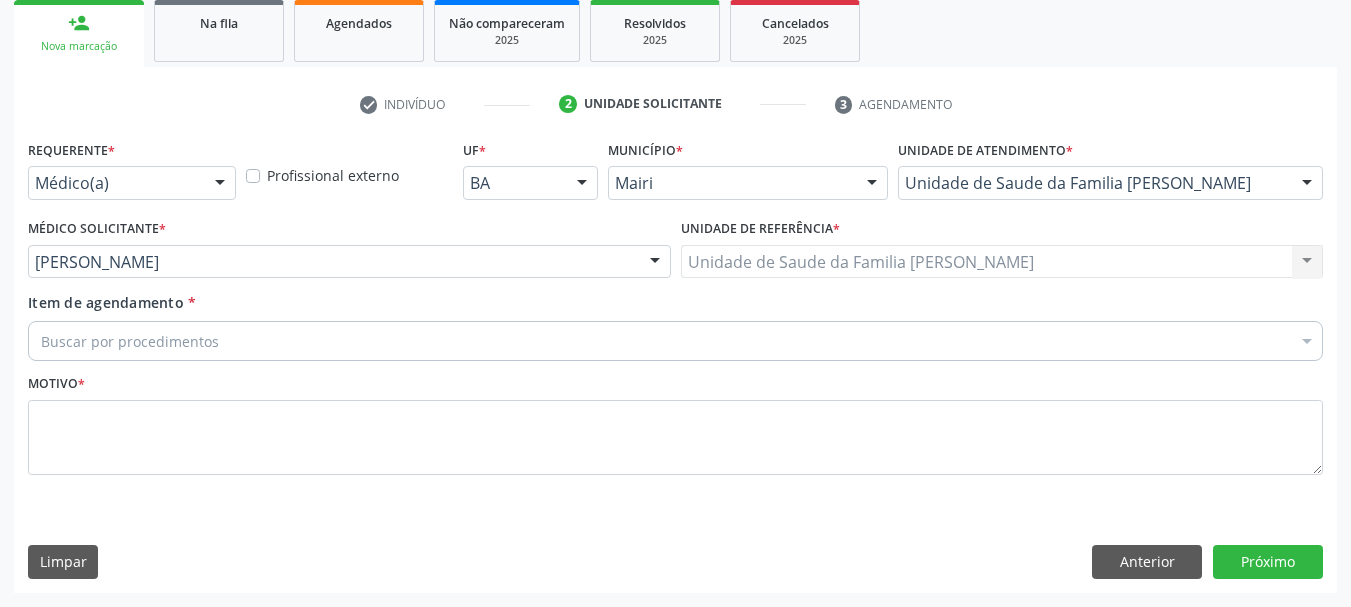 scroll, scrollTop: 0, scrollLeft: 0, axis: both 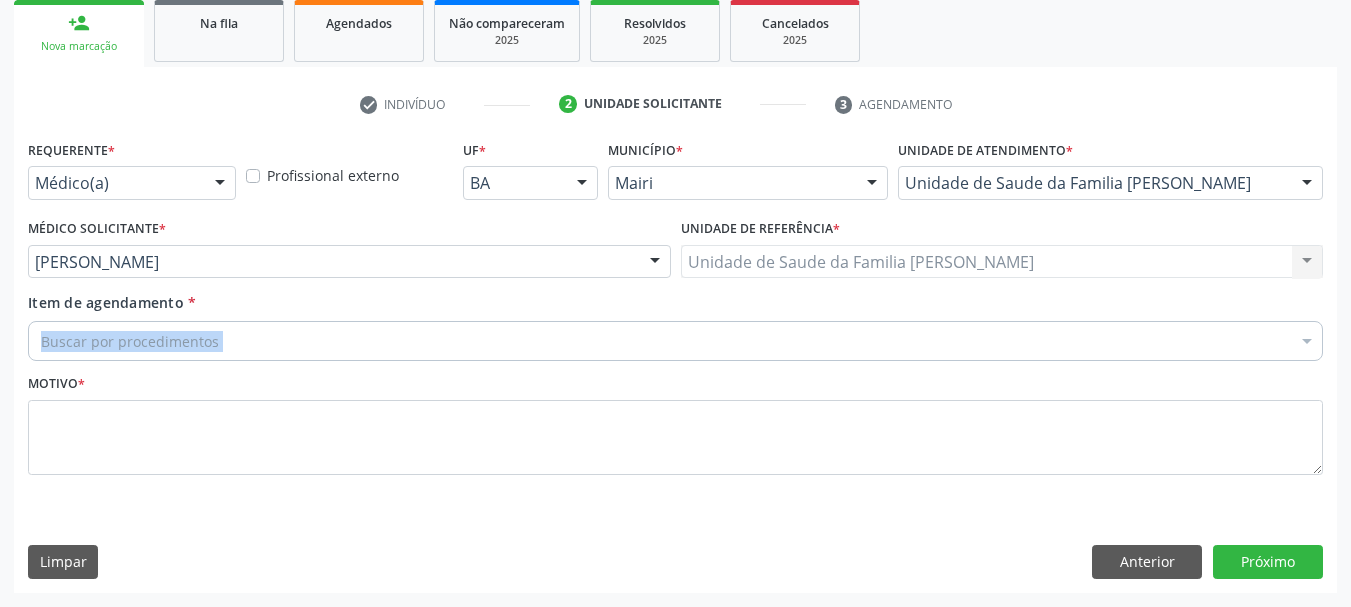 click on "Buscar por procedimentos" at bounding box center [675, 341] 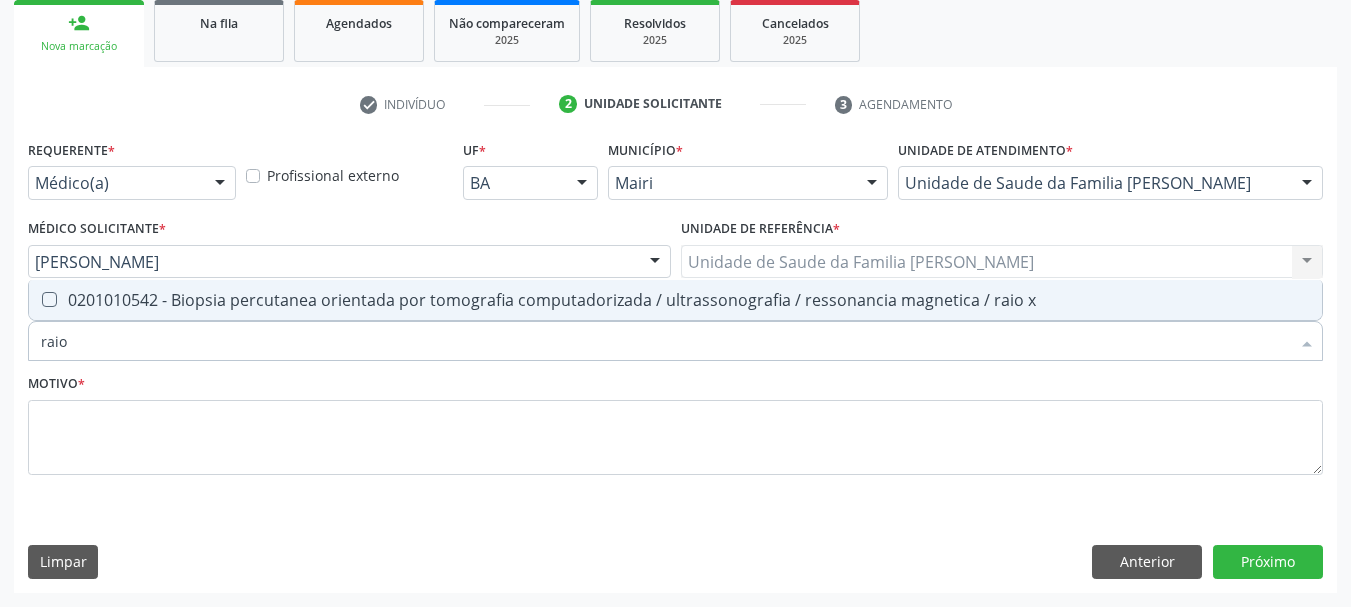 scroll, scrollTop: 0, scrollLeft: 0, axis: both 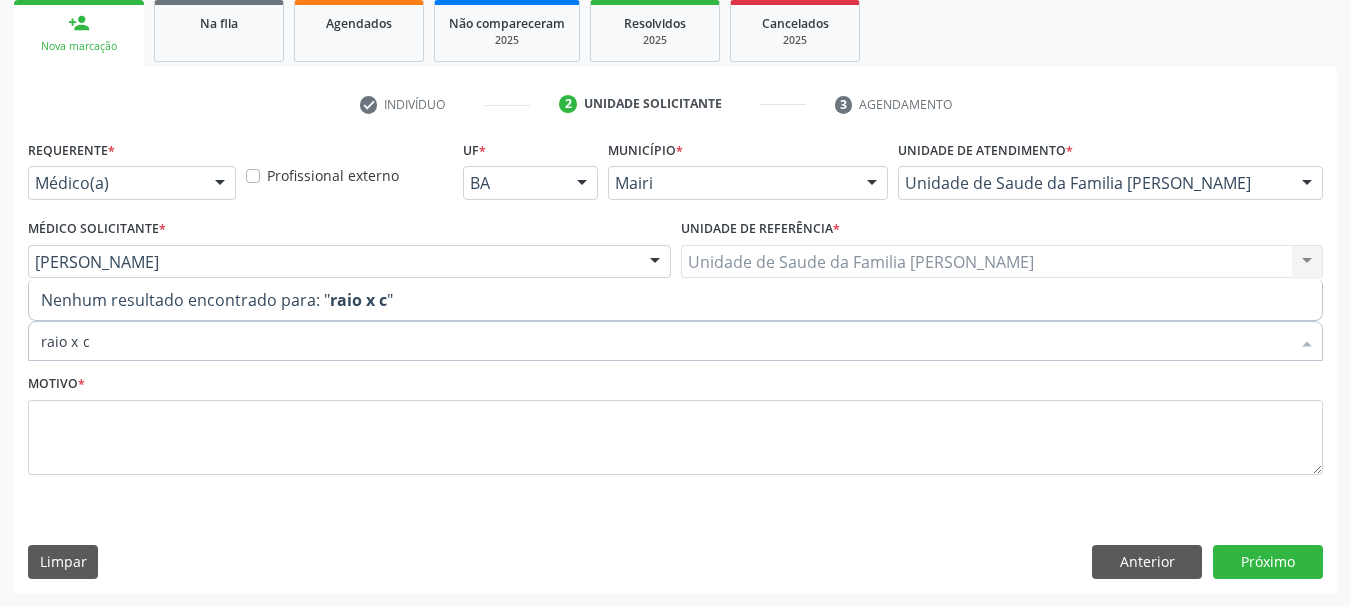 type on "raio x" 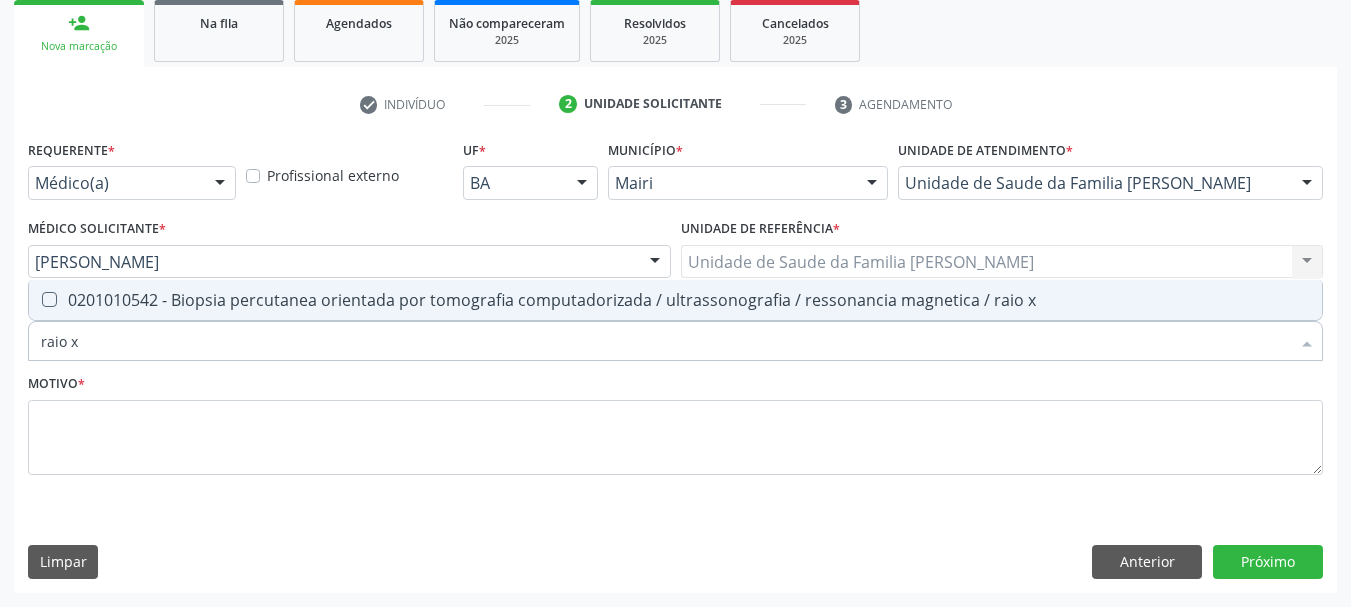 click on "0201010542 - Biopsia percutanea orientada por tomografia computadorizada / ultrassonografia / ressonancia magnetica / raio x" at bounding box center [675, 300] 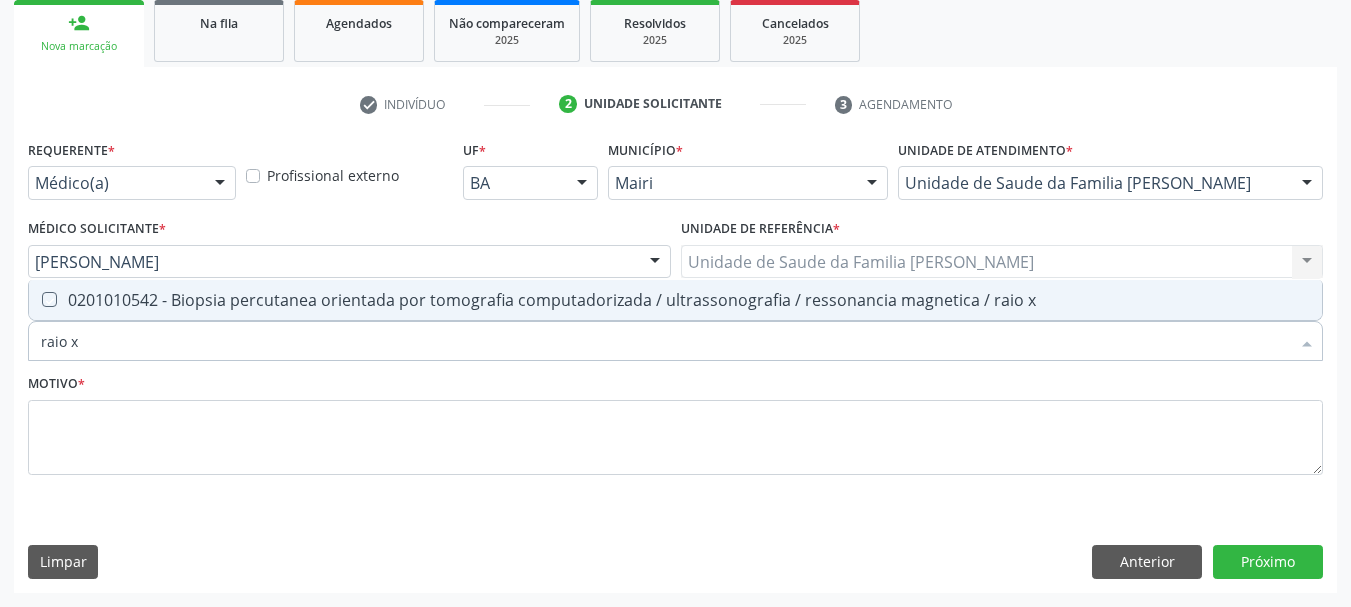 checkbox on "true" 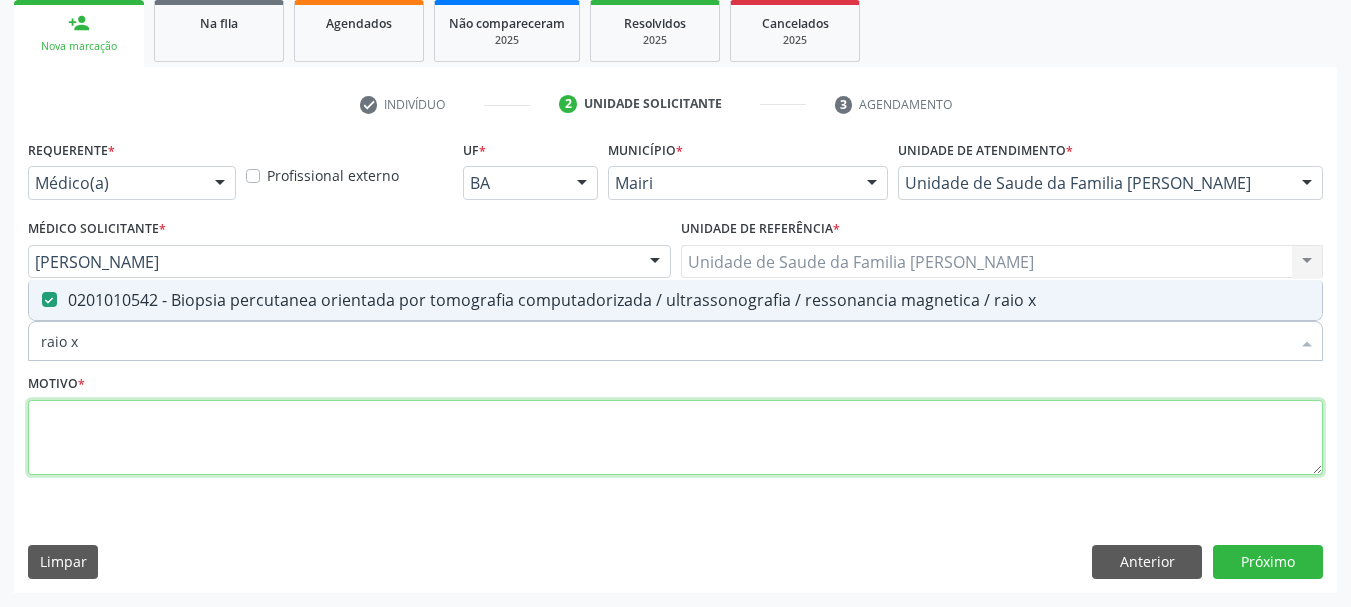 click at bounding box center (675, 438) 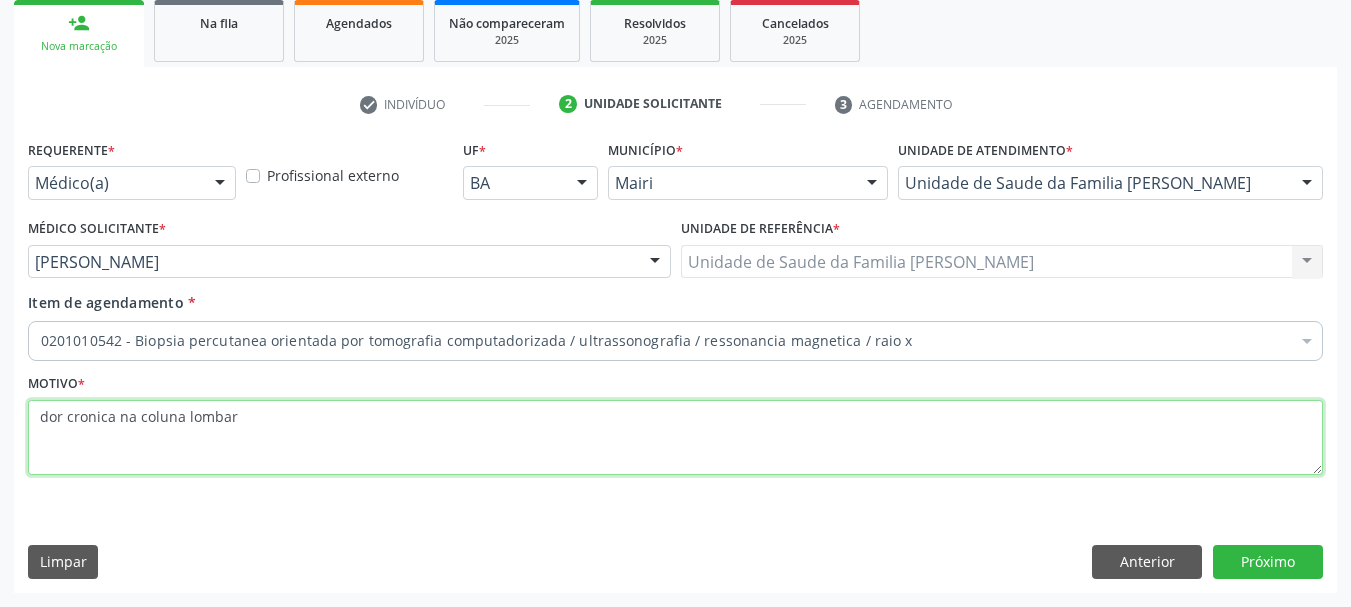type on "dor cronica na coluna lombar" 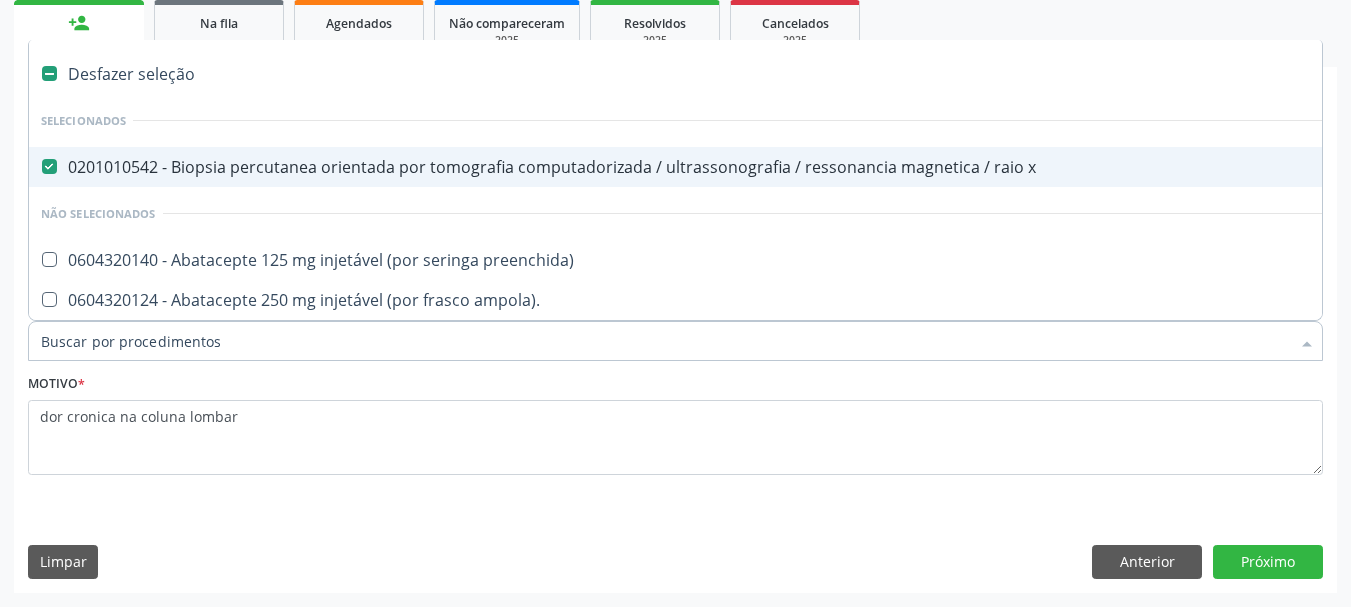 click on "Item de agendamento
*" at bounding box center (665, 341) 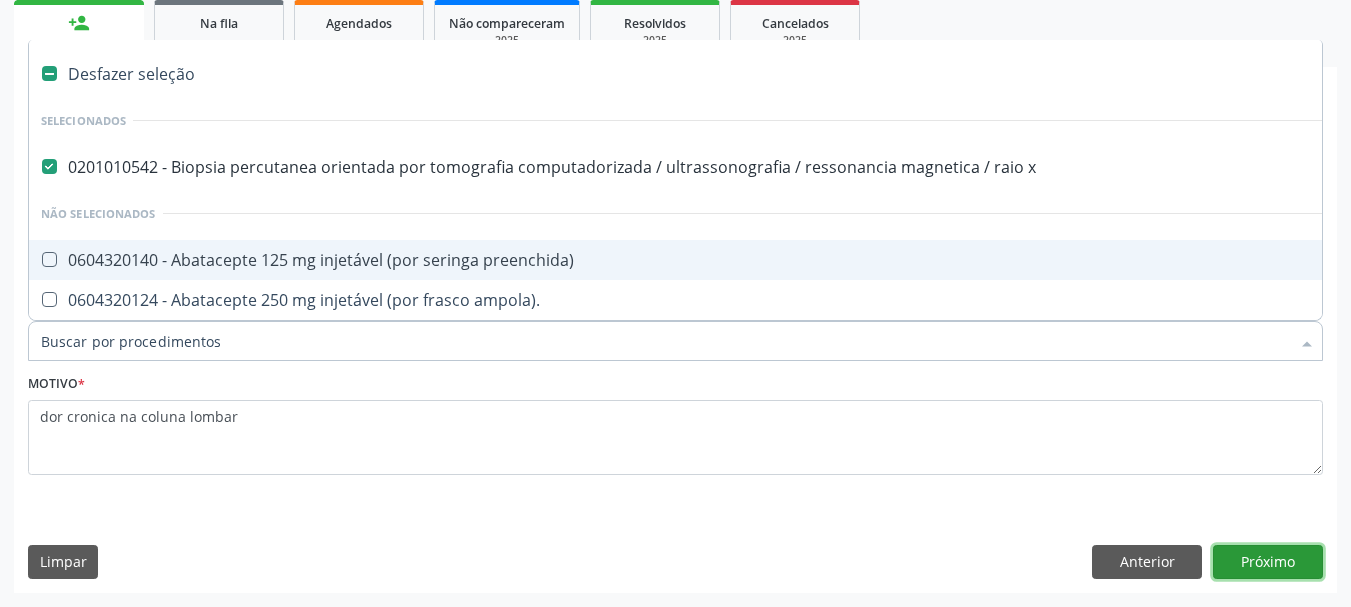 click on "Próximo" at bounding box center (1268, 562) 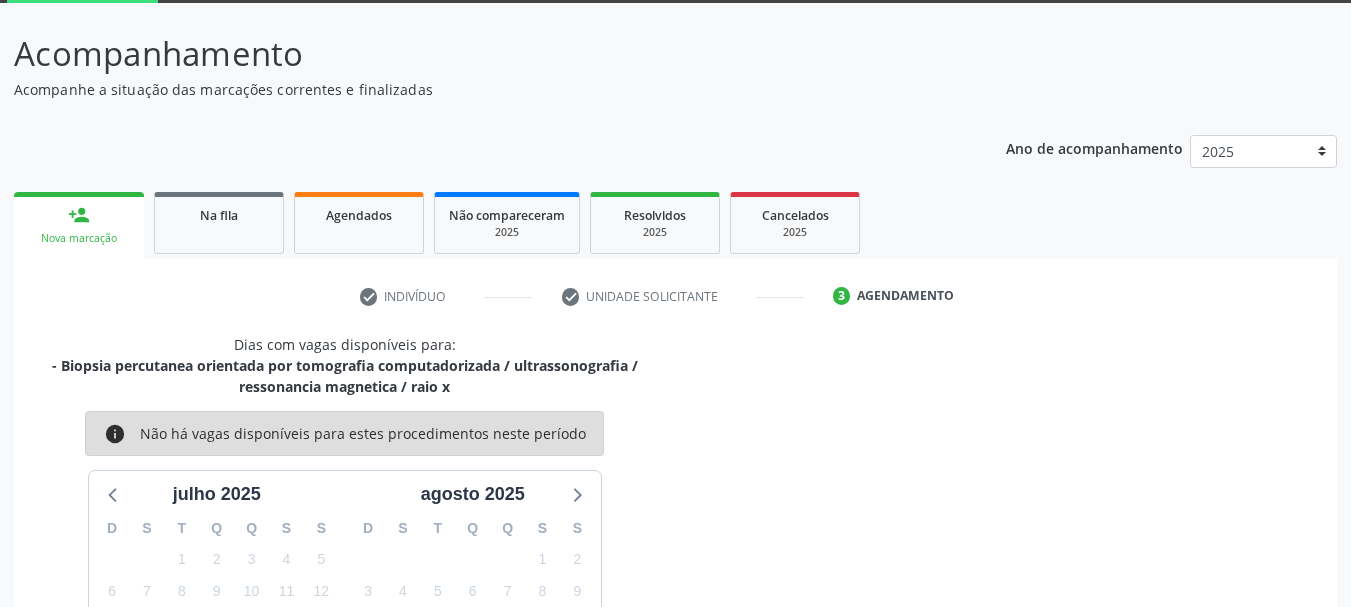 scroll, scrollTop: 43, scrollLeft: 0, axis: vertical 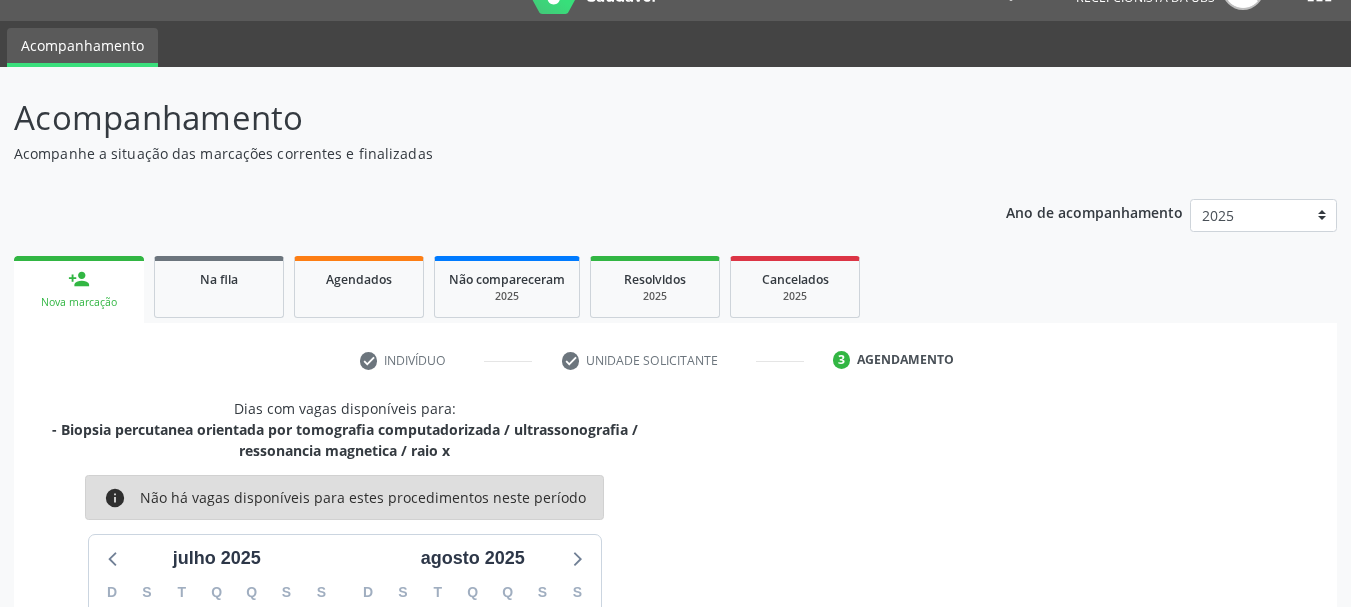 click on "person_add
Nova marcação" at bounding box center [79, 289] 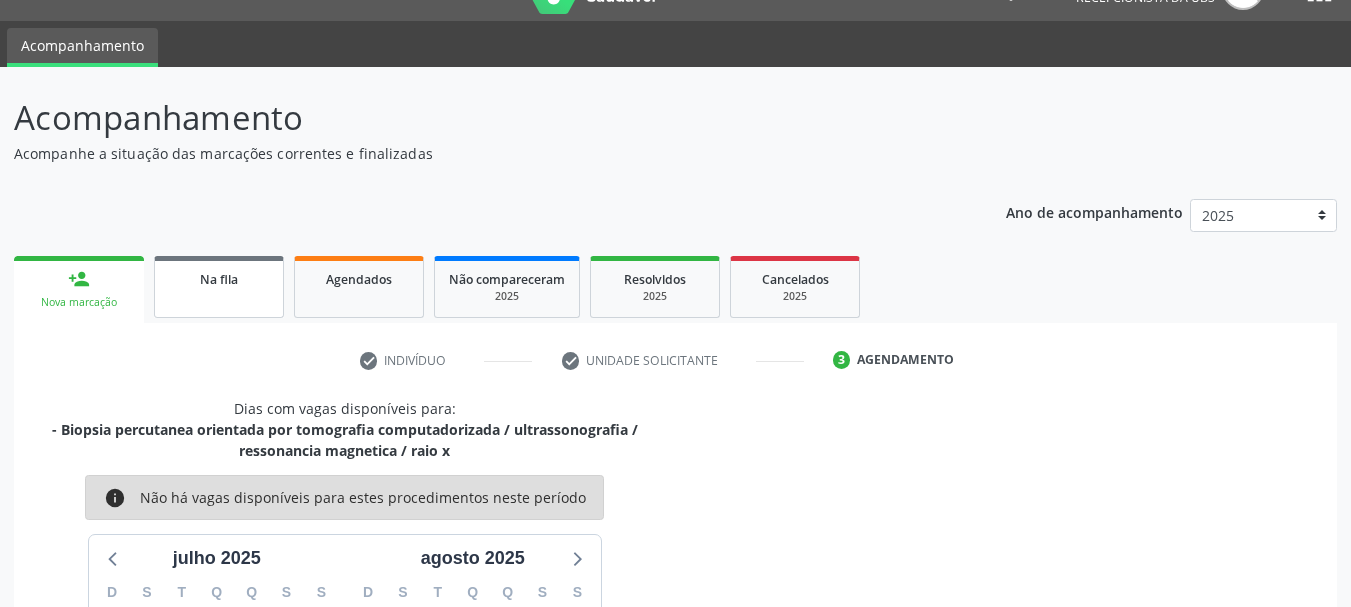 click on "Na fila" at bounding box center (219, 287) 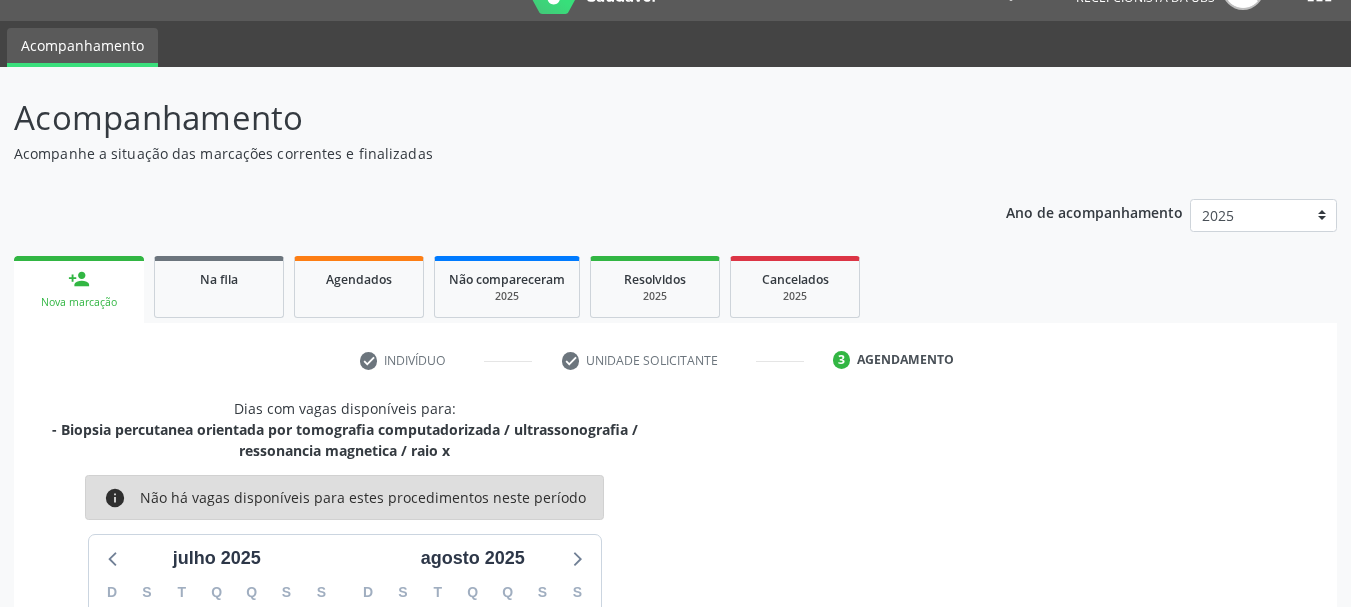 click on "person_add
Nova marcação" at bounding box center [79, 289] 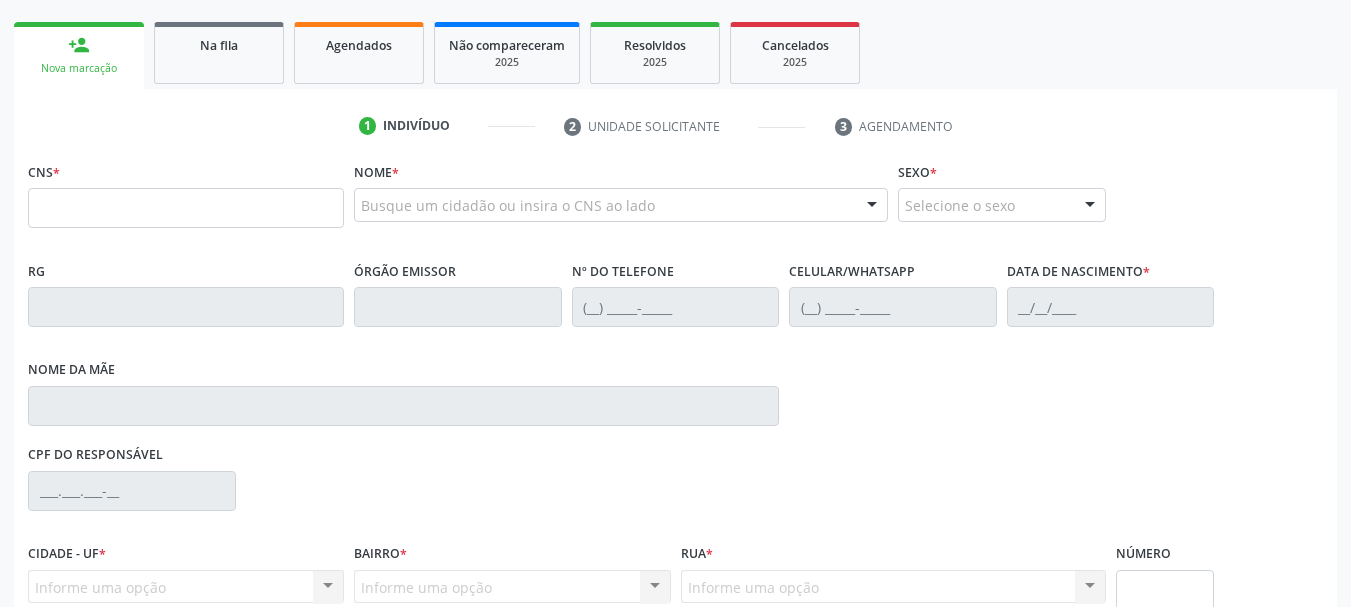 scroll, scrollTop: 263, scrollLeft: 0, axis: vertical 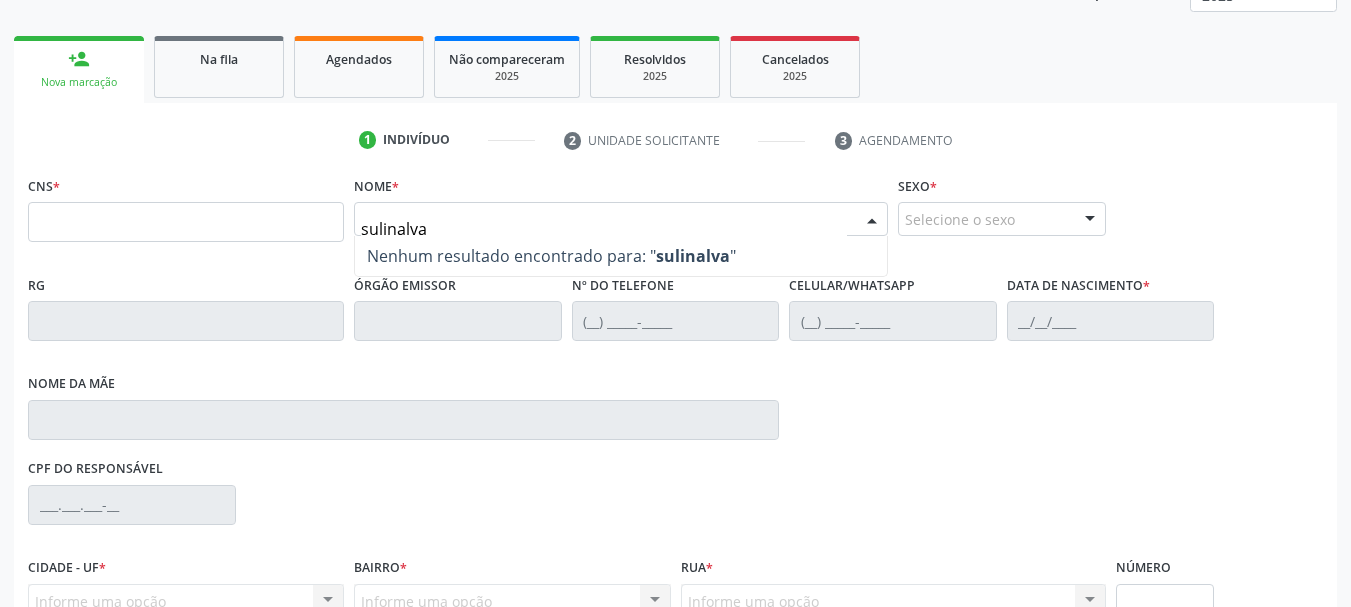 type on "sulinalva" 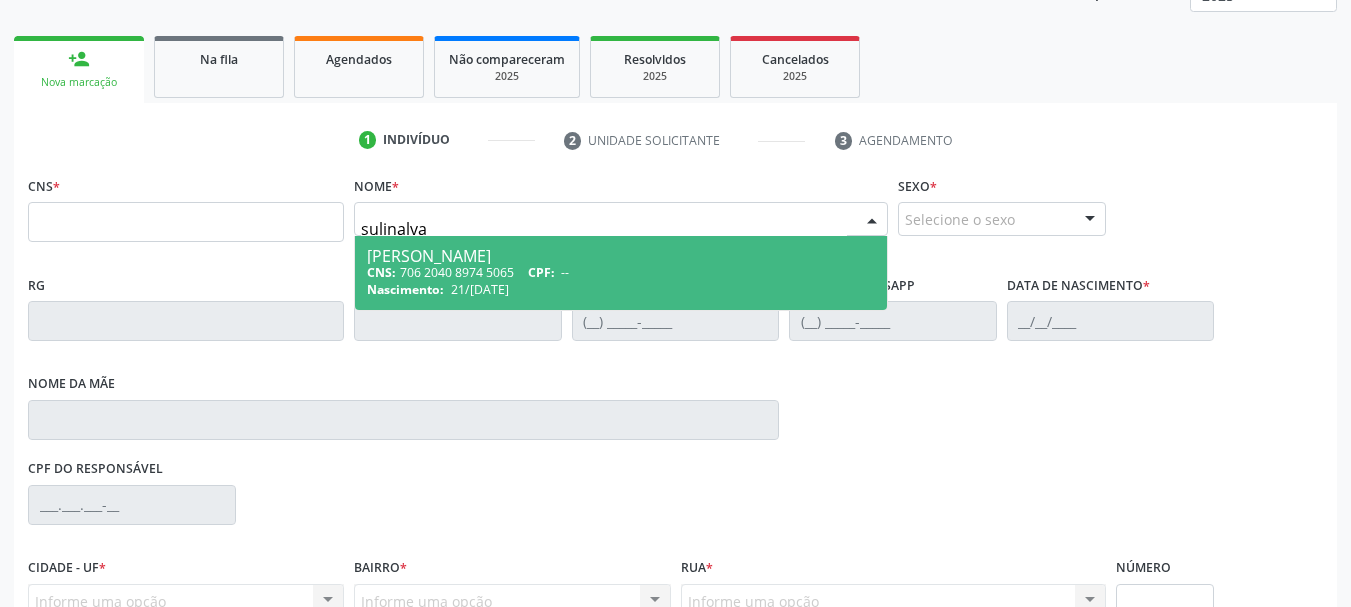 click on "CNS:
706 2040 8974 5065
CPF:    --" at bounding box center (621, 272) 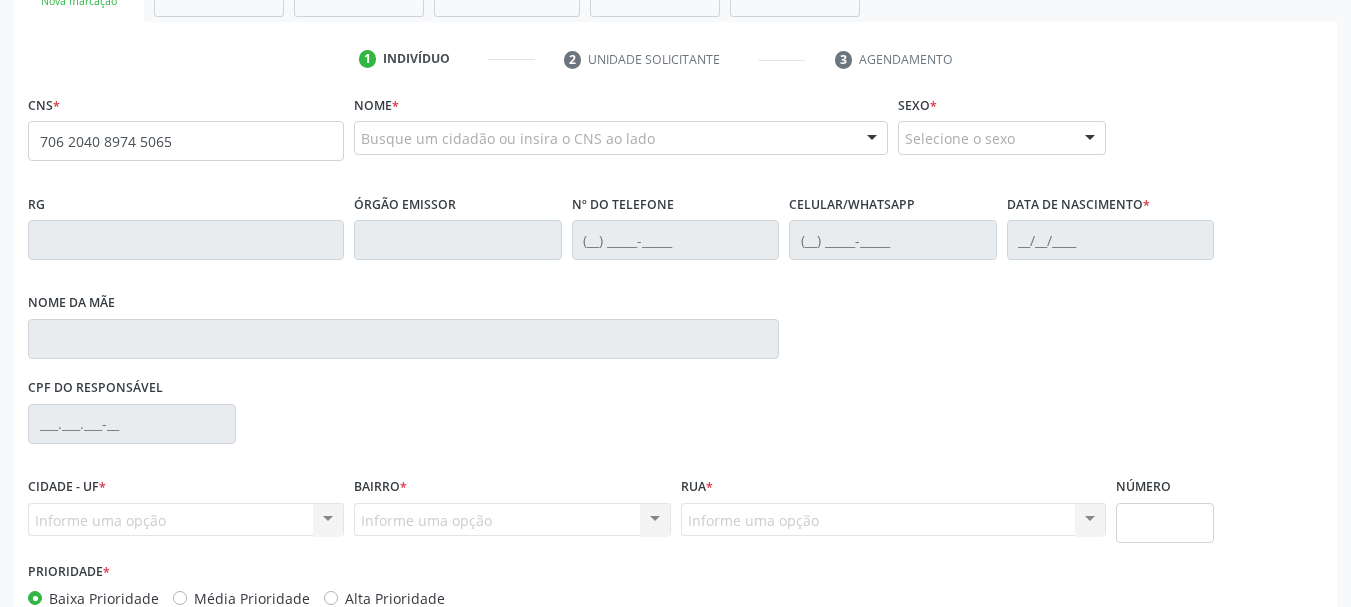 scroll, scrollTop: 463, scrollLeft: 0, axis: vertical 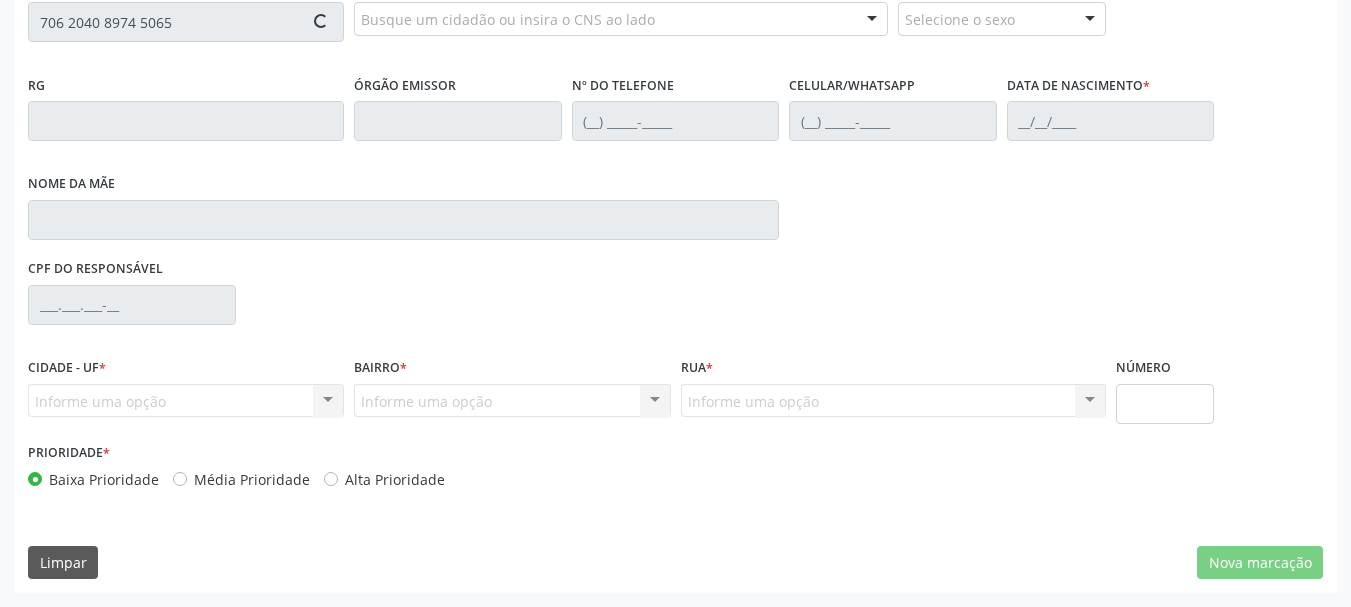type on "706 2040 8974 5065" 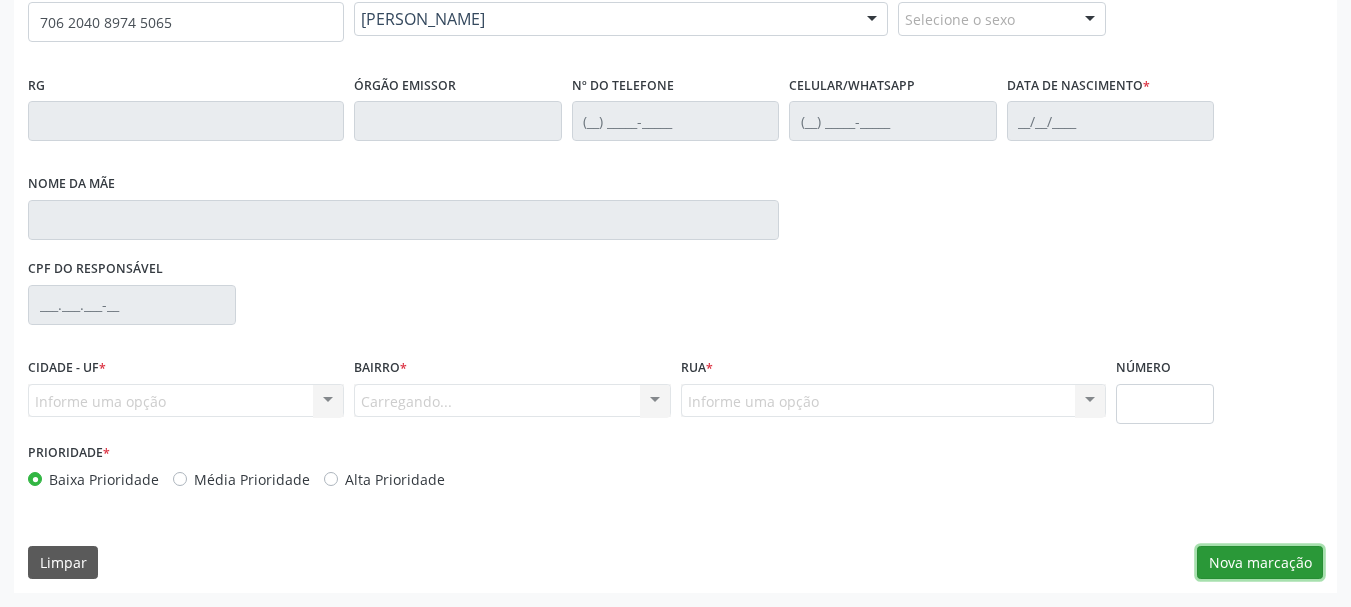 click on "Nova marcação" at bounding box center [1260, 563] 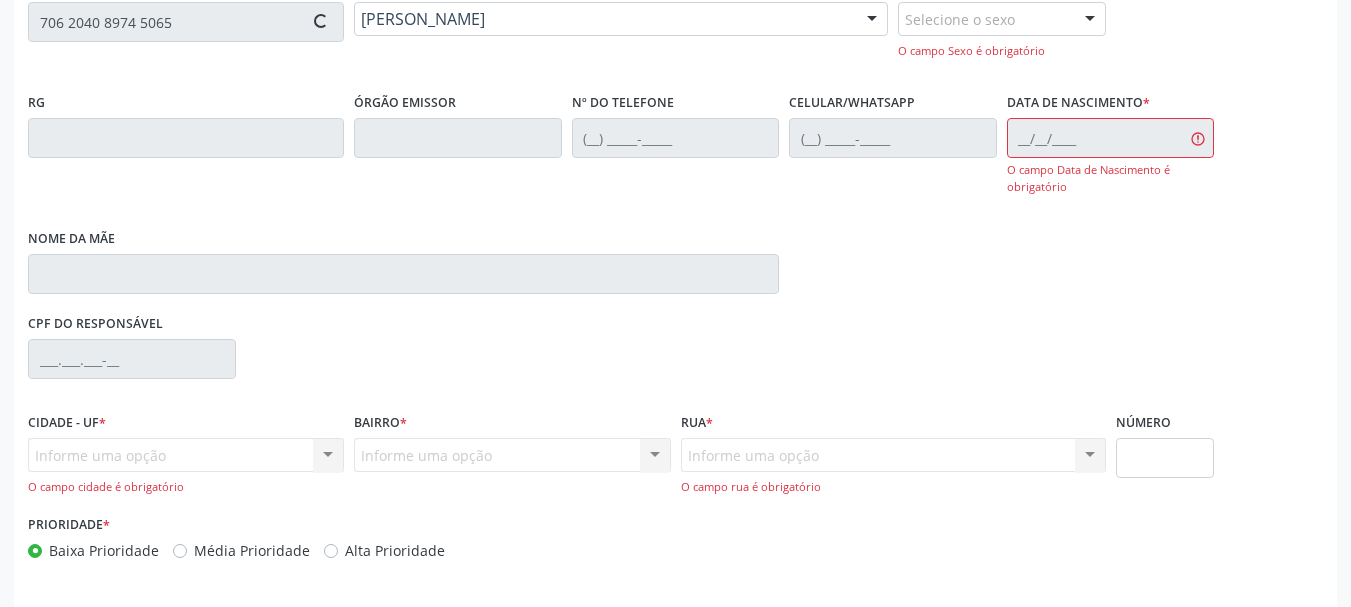 type on "(74) 99950-7804" 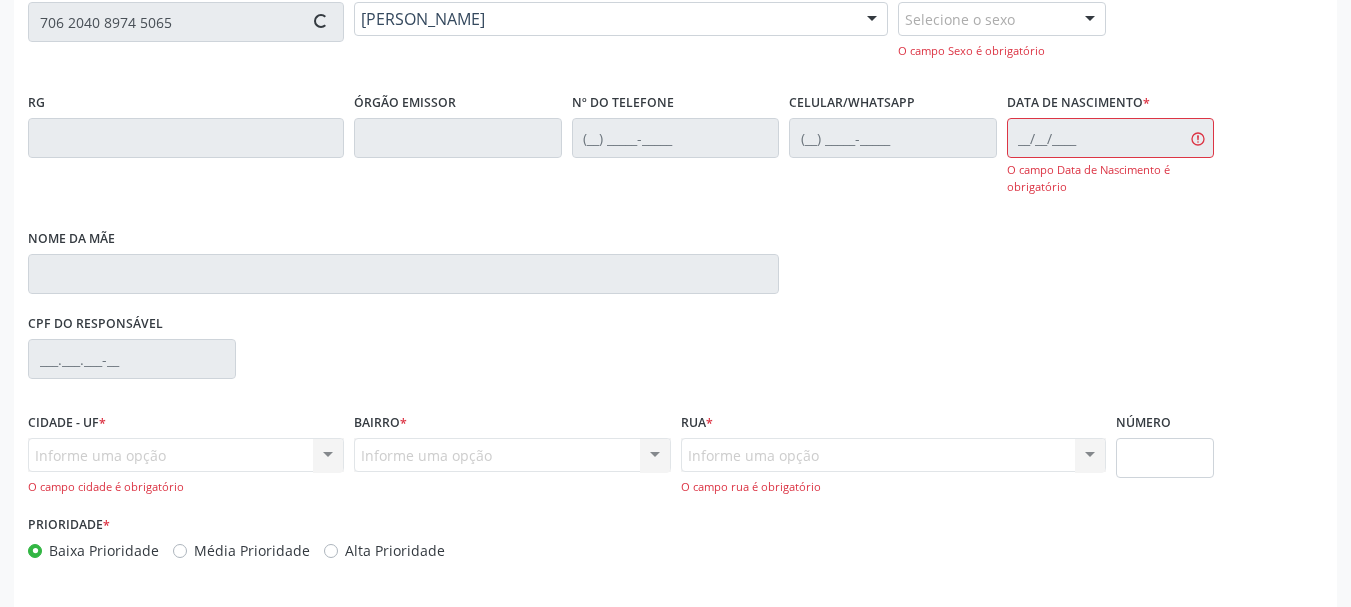 type on "(74) 99950-7804" 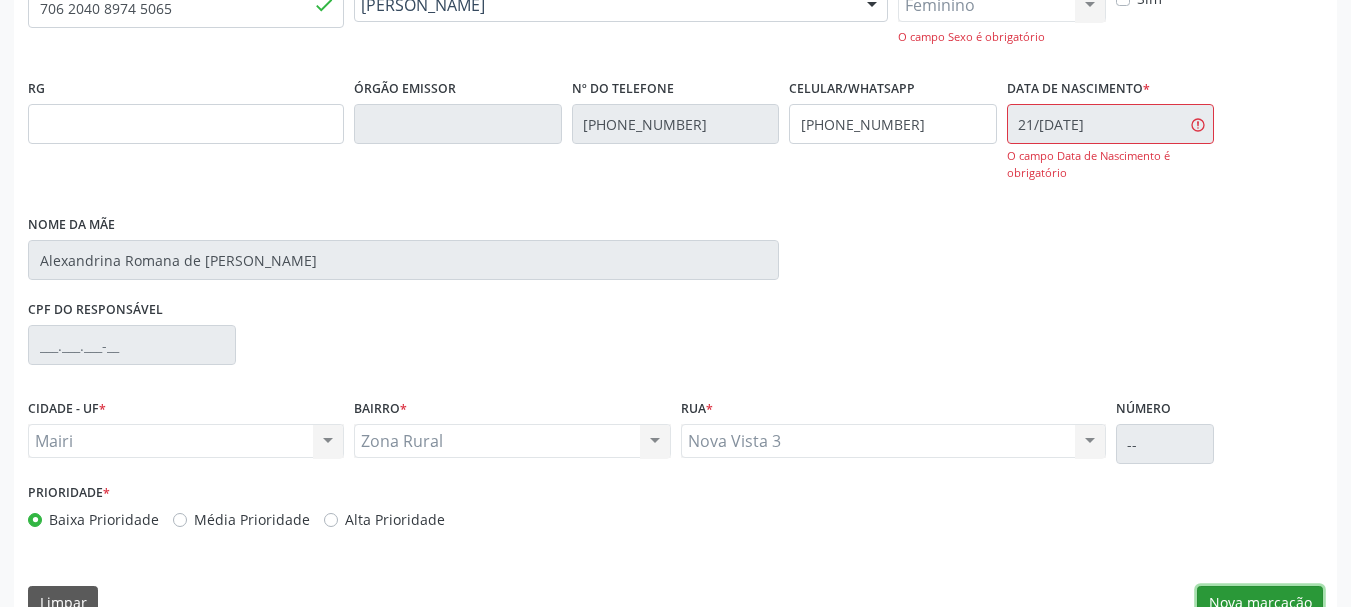 scroll, scrollTop: 518, scrollLeft: 0, axis: vertical 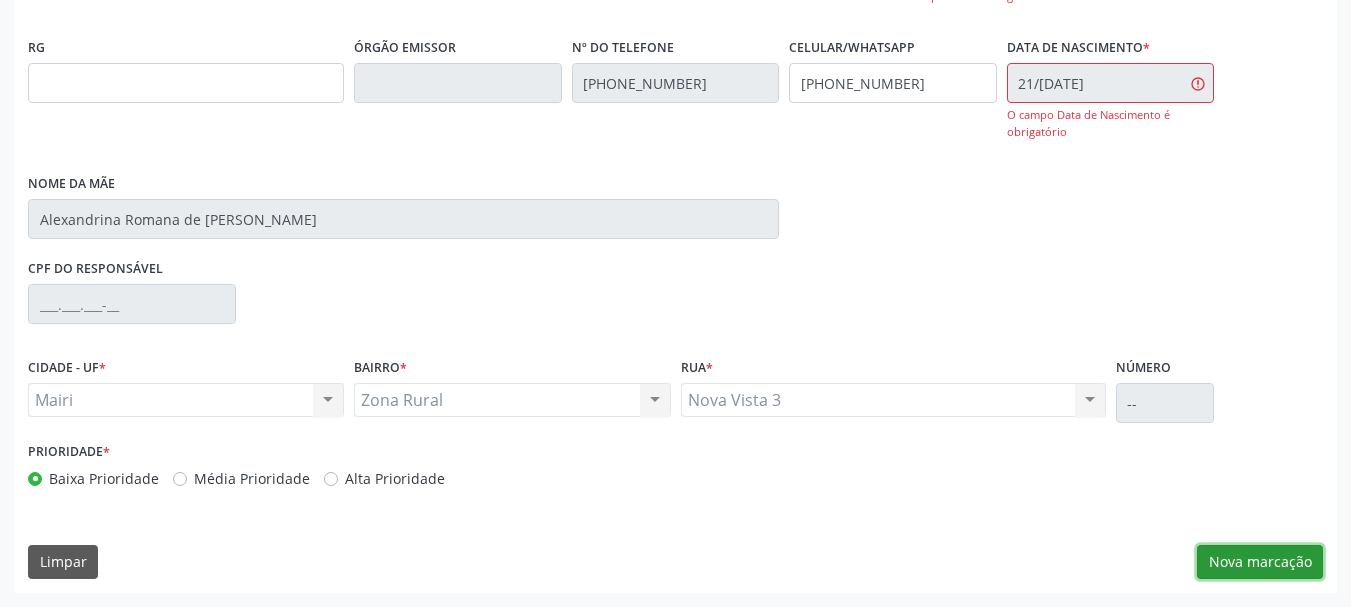 click on "Nova marcação" at bounding box center (1260, 562) 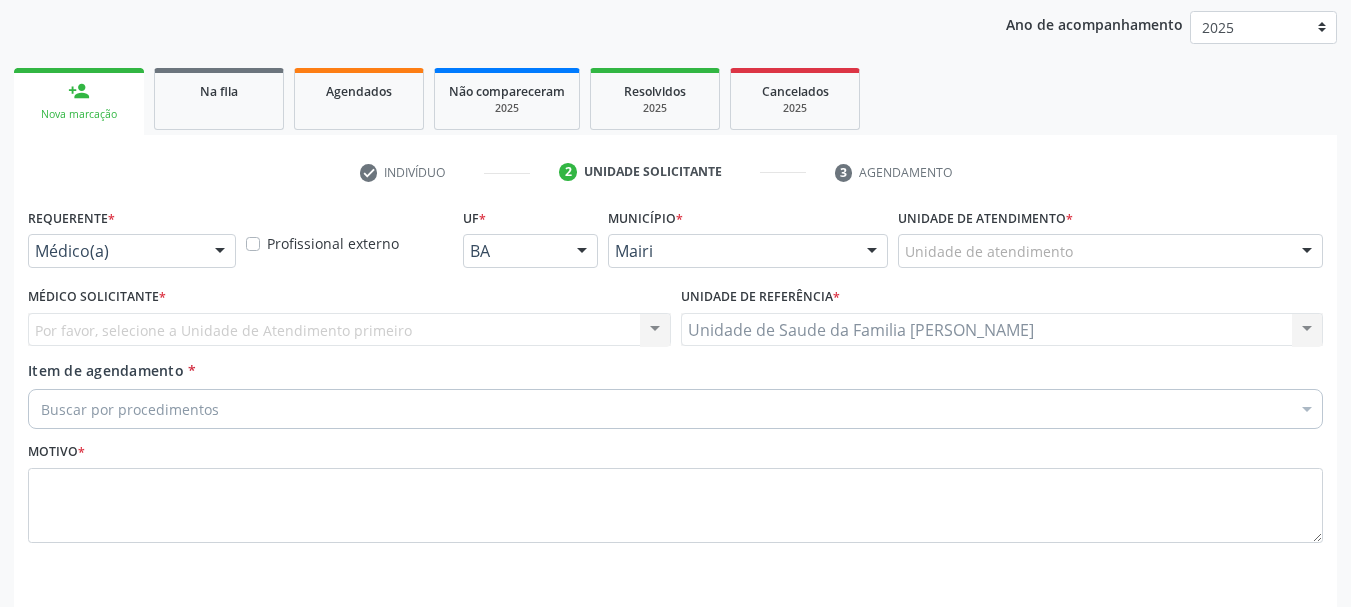 scroll, scrollTop: 299, scrollLeft: 0, axis: vertical 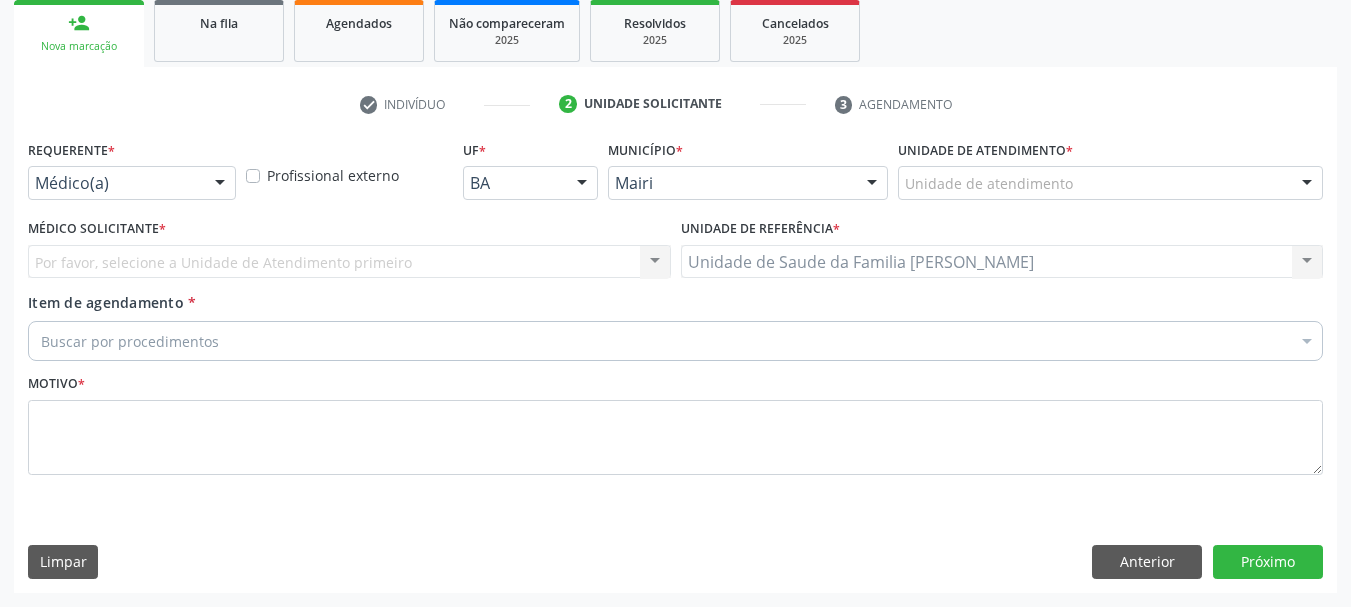 click on "Unidade de atendimento" at bounding box center [1110, 183] 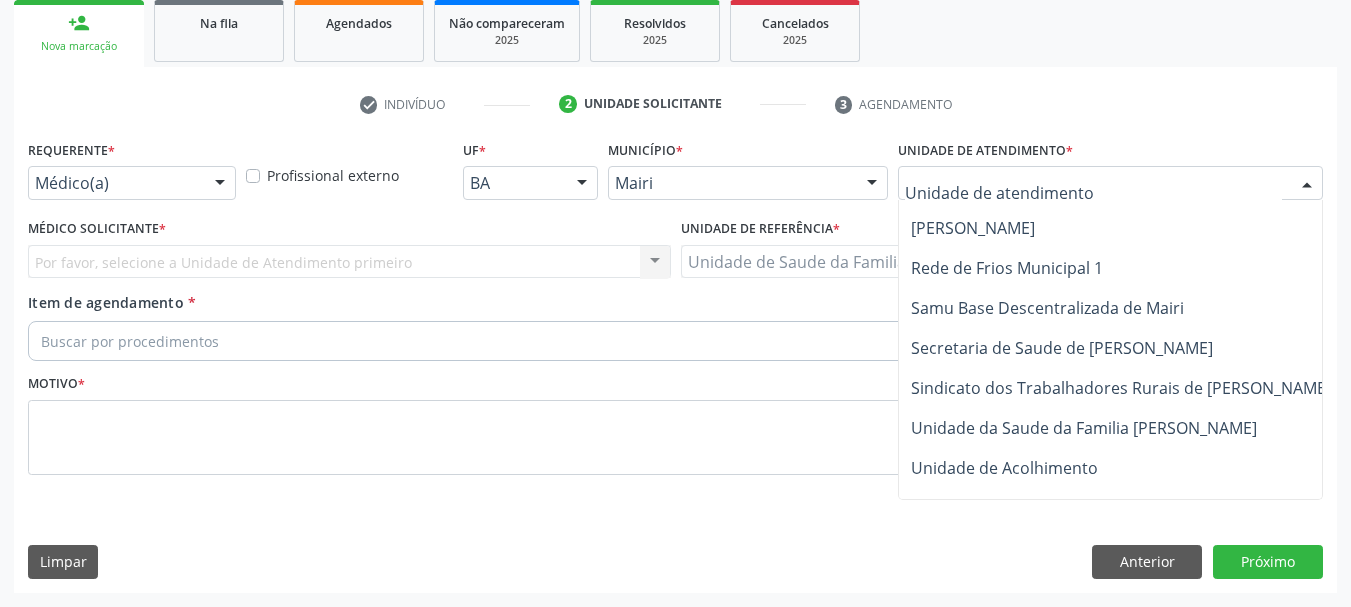 scroll, scrollTop: 1476, scrollLeft: 0, axis: vertical 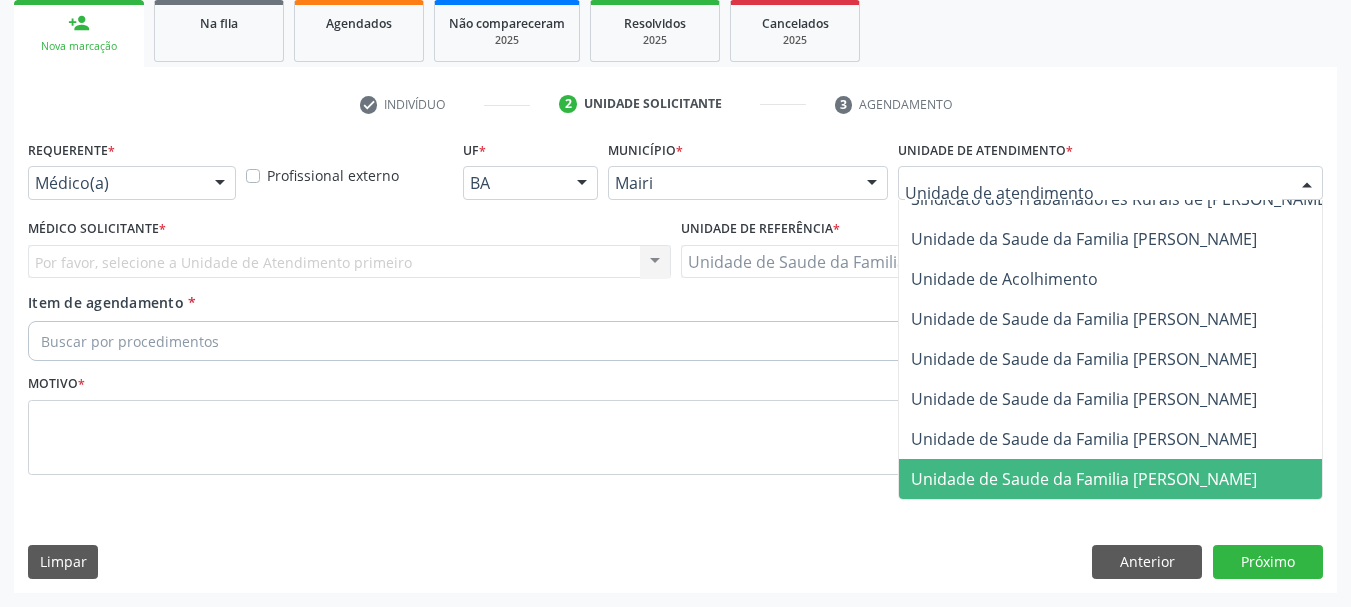drag, startPoint x: 1142, startPoint y: 464, endPoint x: 1120, endPoint y: 455, distance: 23.769728 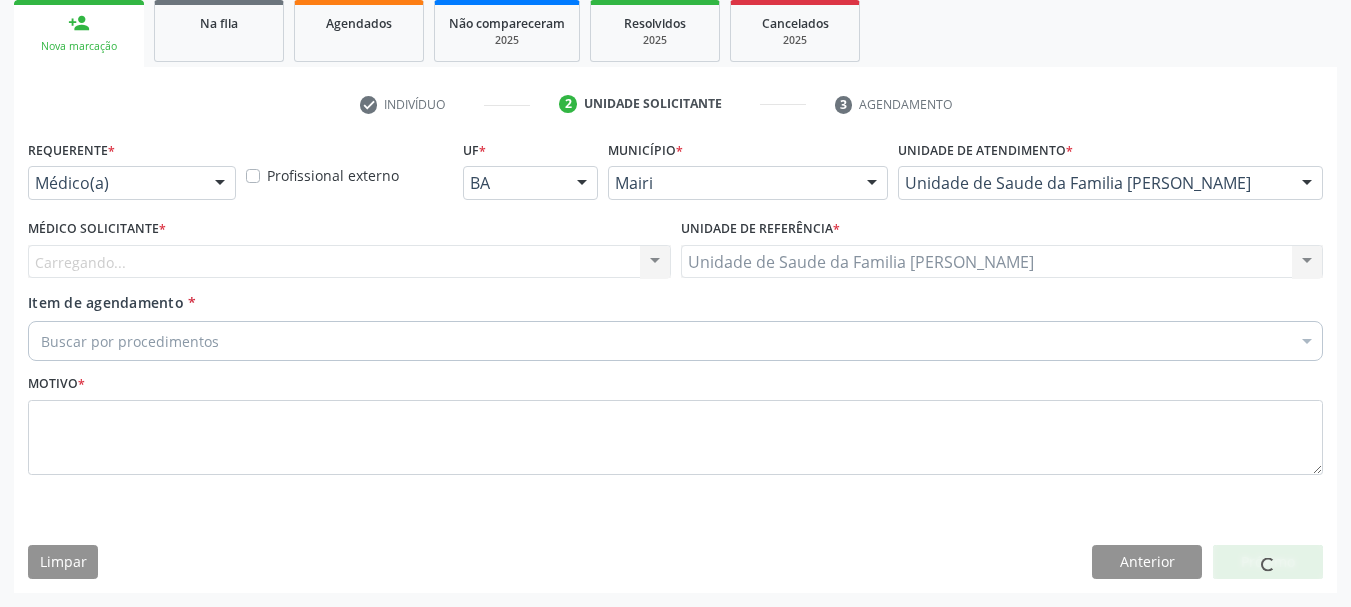 click on "Carregando...
Nenhum resultado encontrado para: "   "
Não há nenhuma opção para ser exibida." at bounding box center [349, 262] 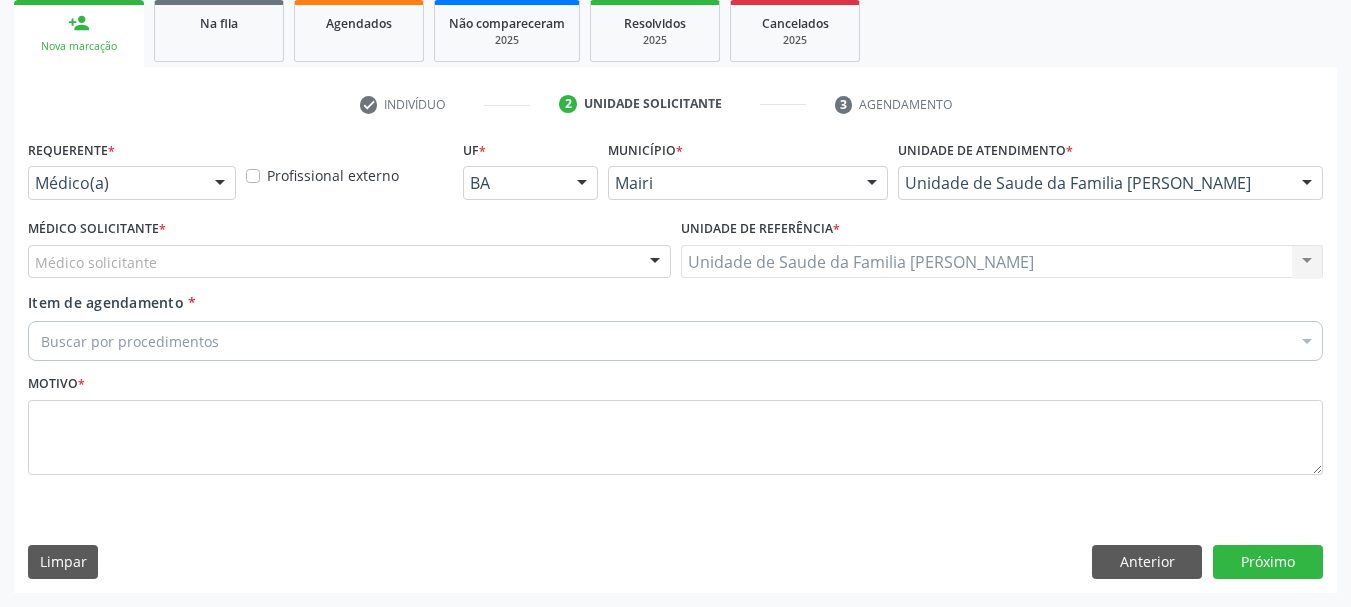 click on "Médico solicitante" at bounding box center [349, 262] 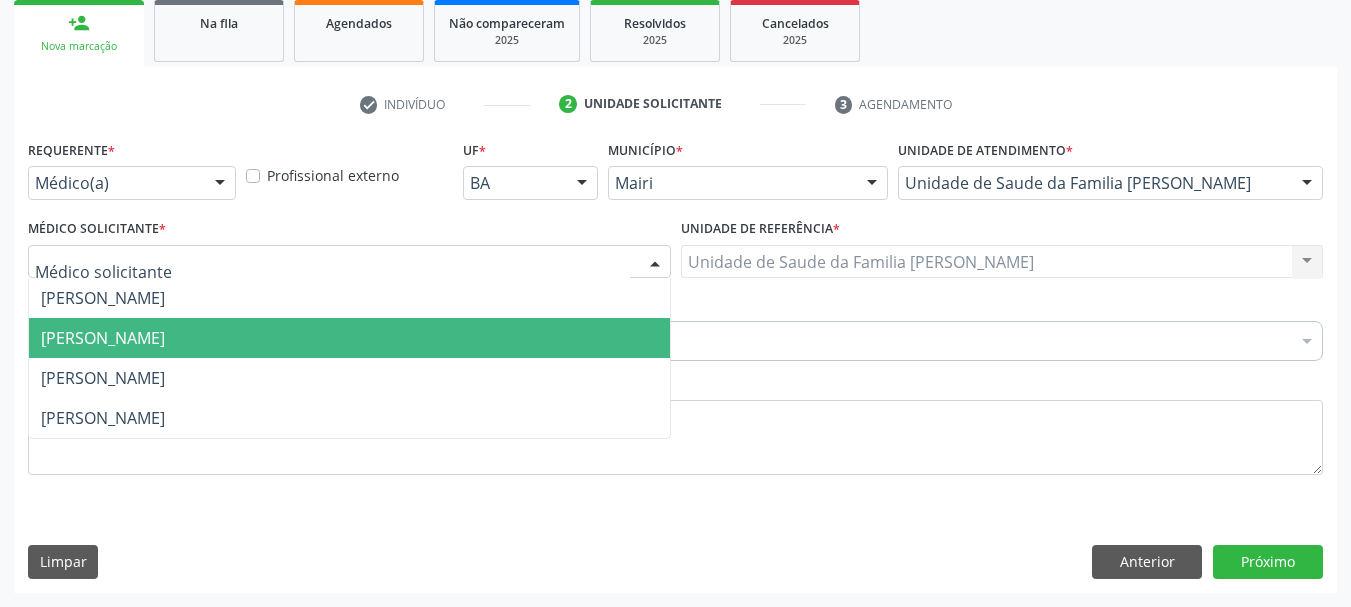 click on "[PERSON_NAME]" at bounding box center [349, 338] 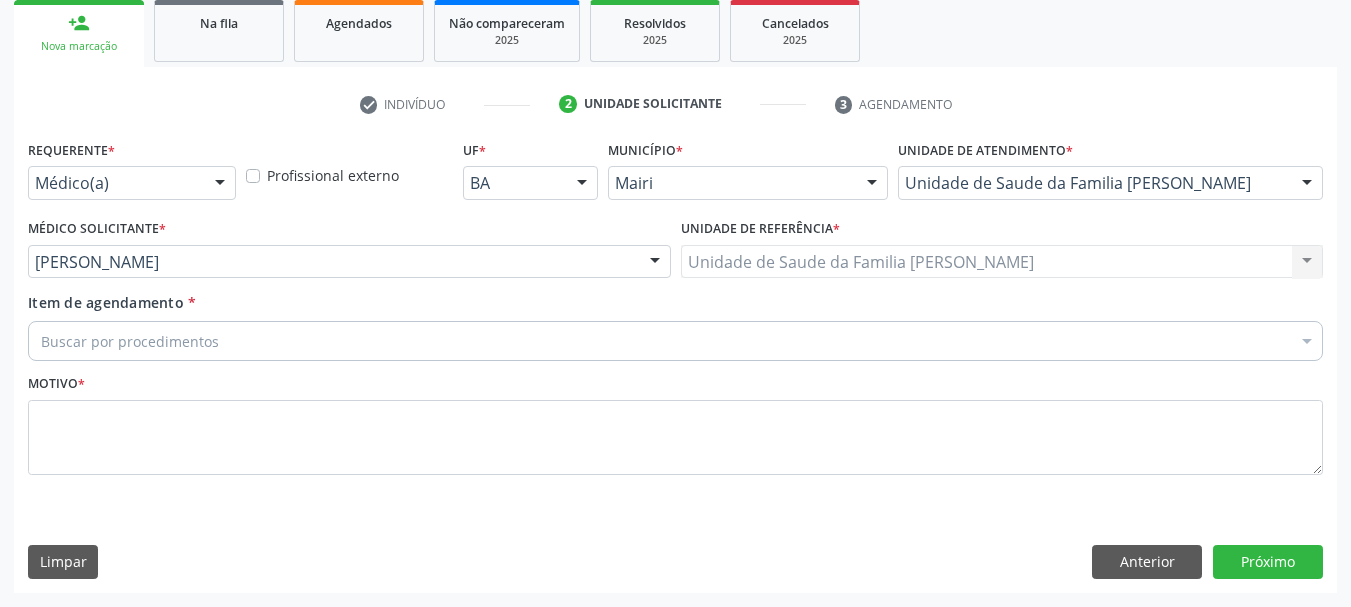 click on "Buscar por procedimentos" at bounding box center [675, 341] 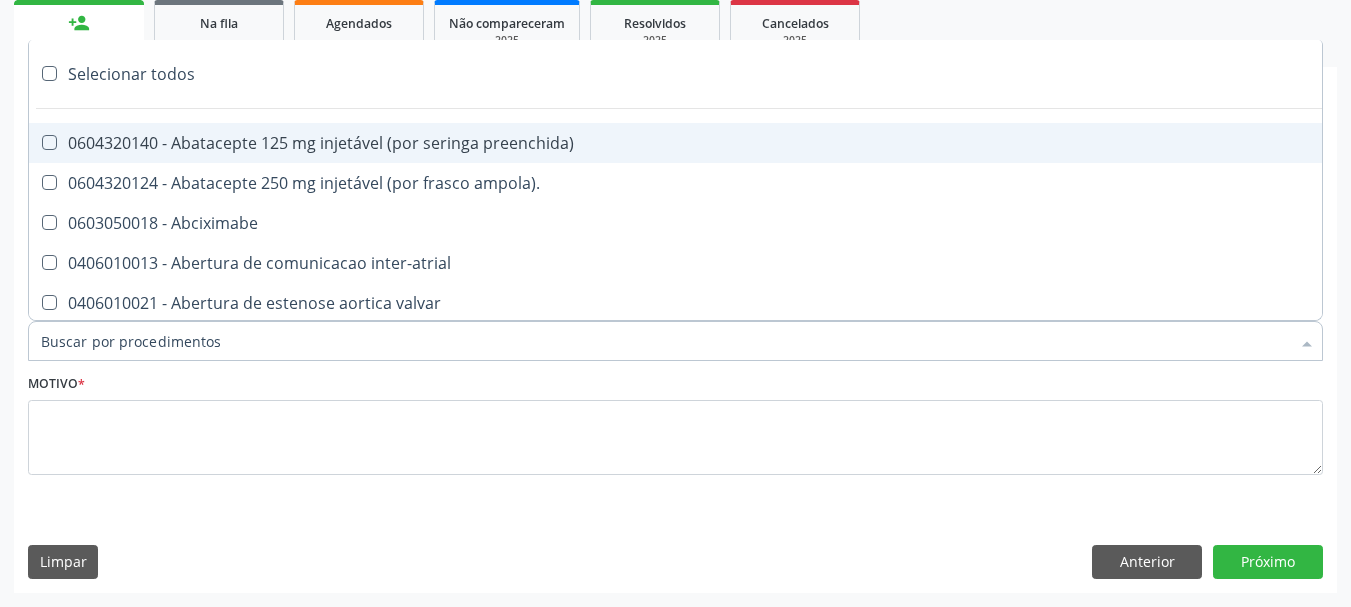 type on "3" 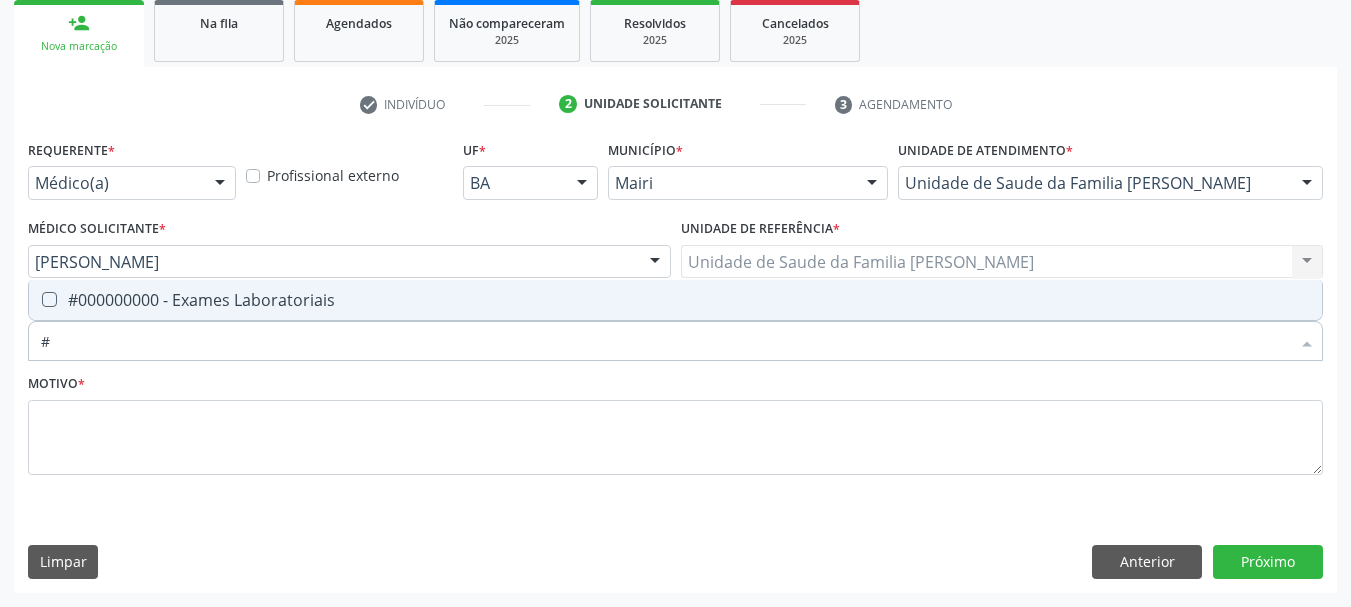 click on "#000000000 - Exames Laboratoriais" at bounding box center [675, 300] 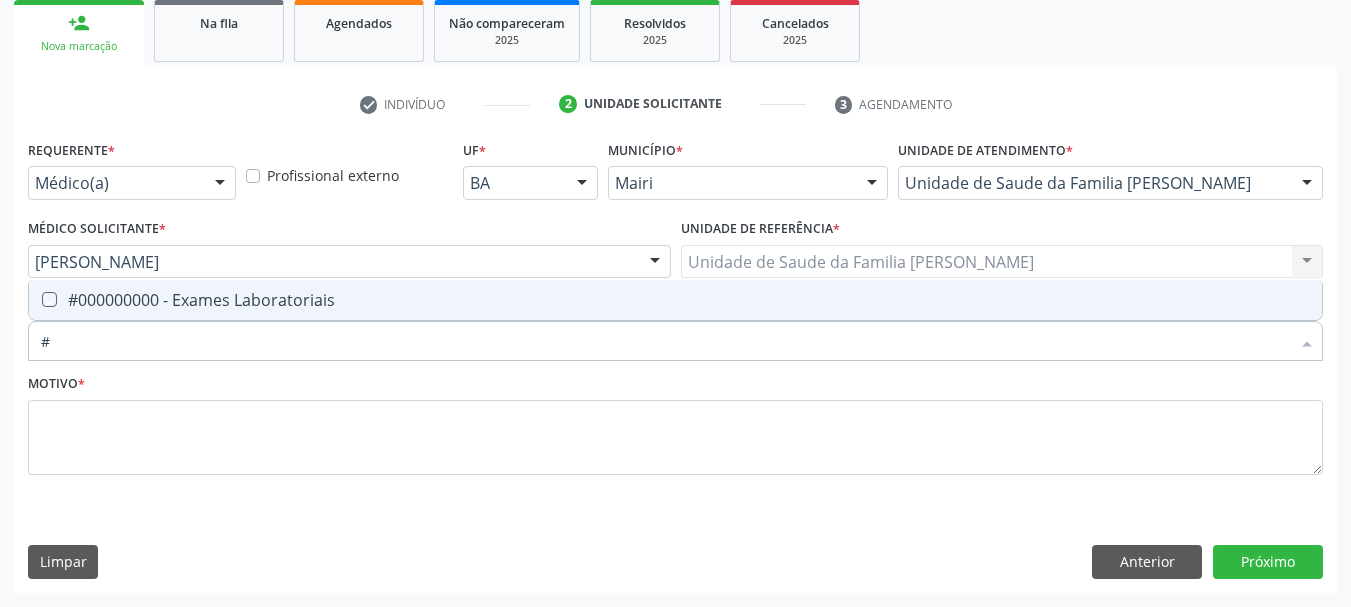 checkbox on "true" 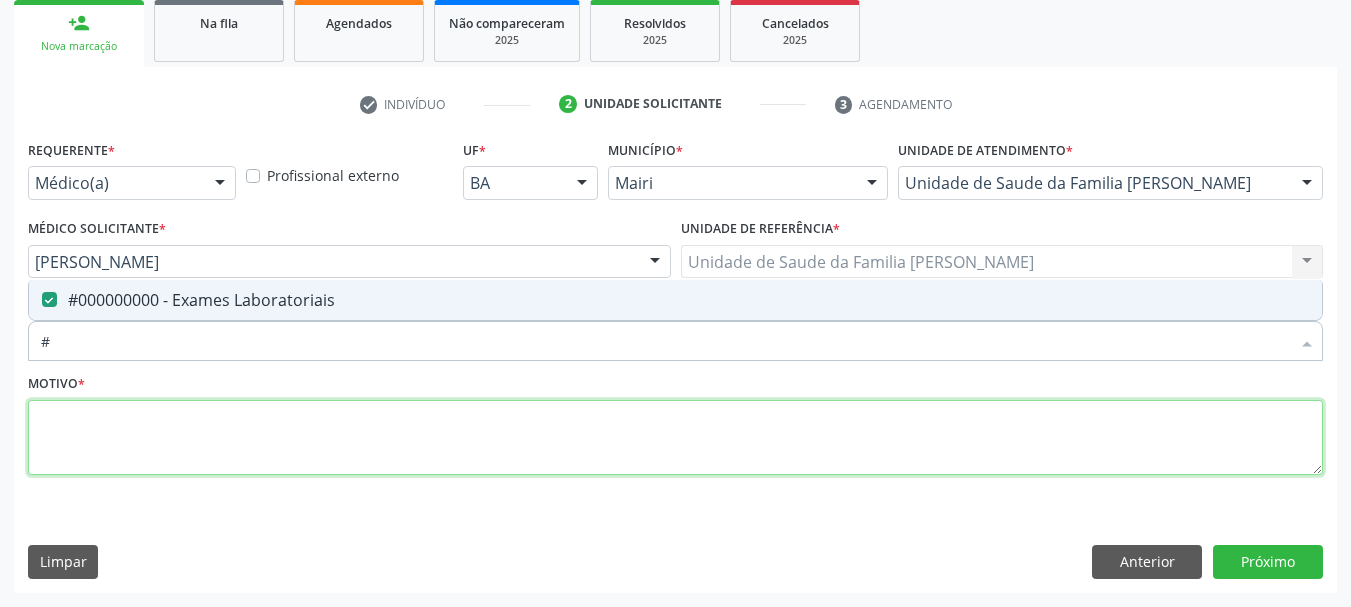 click at bounding box center (675, 438) 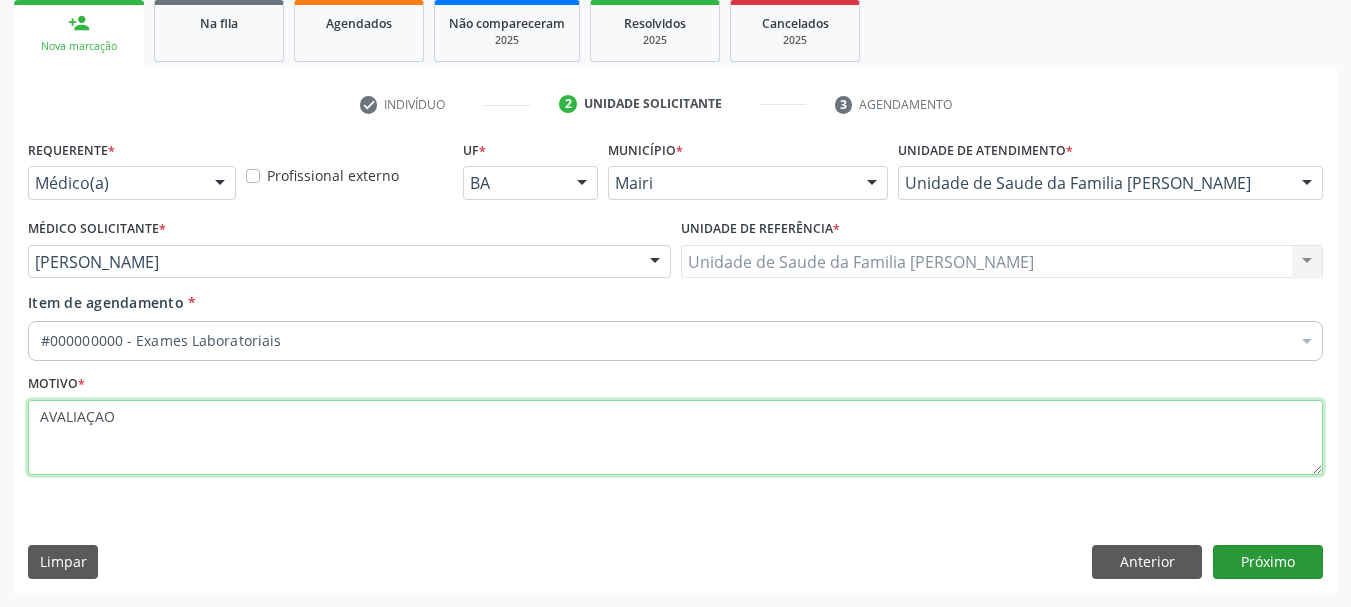 type on "AVALIAÇAO" 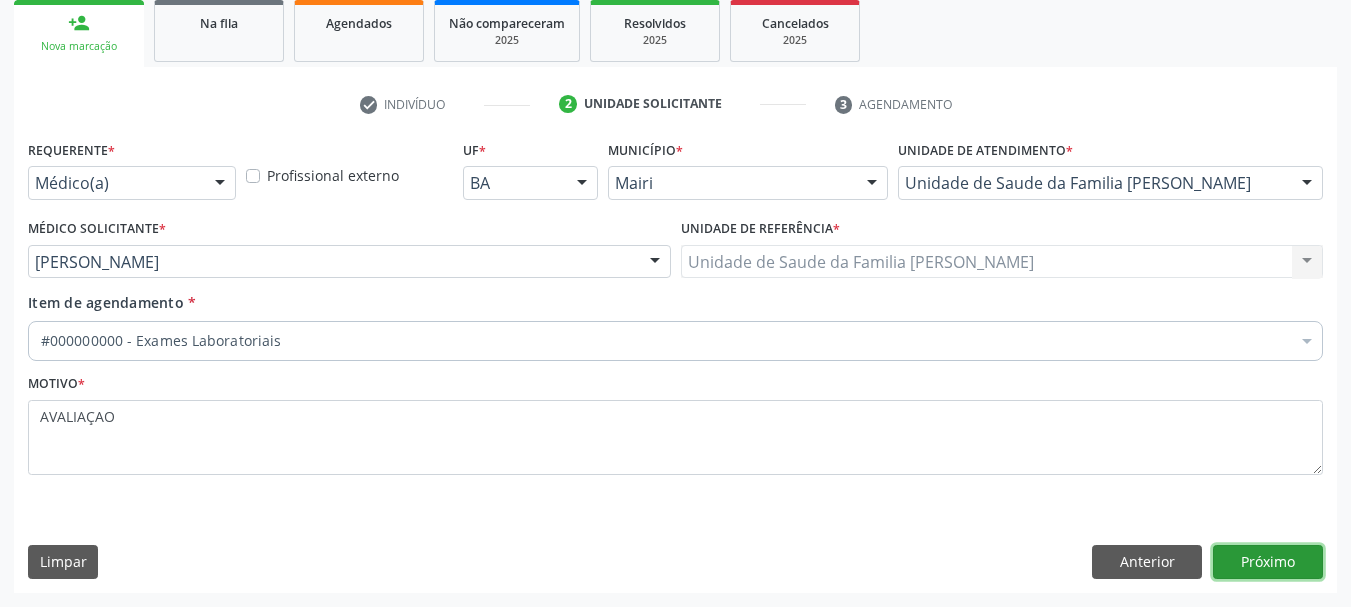 click on "Próximo" at bounding box center (1268, 562) 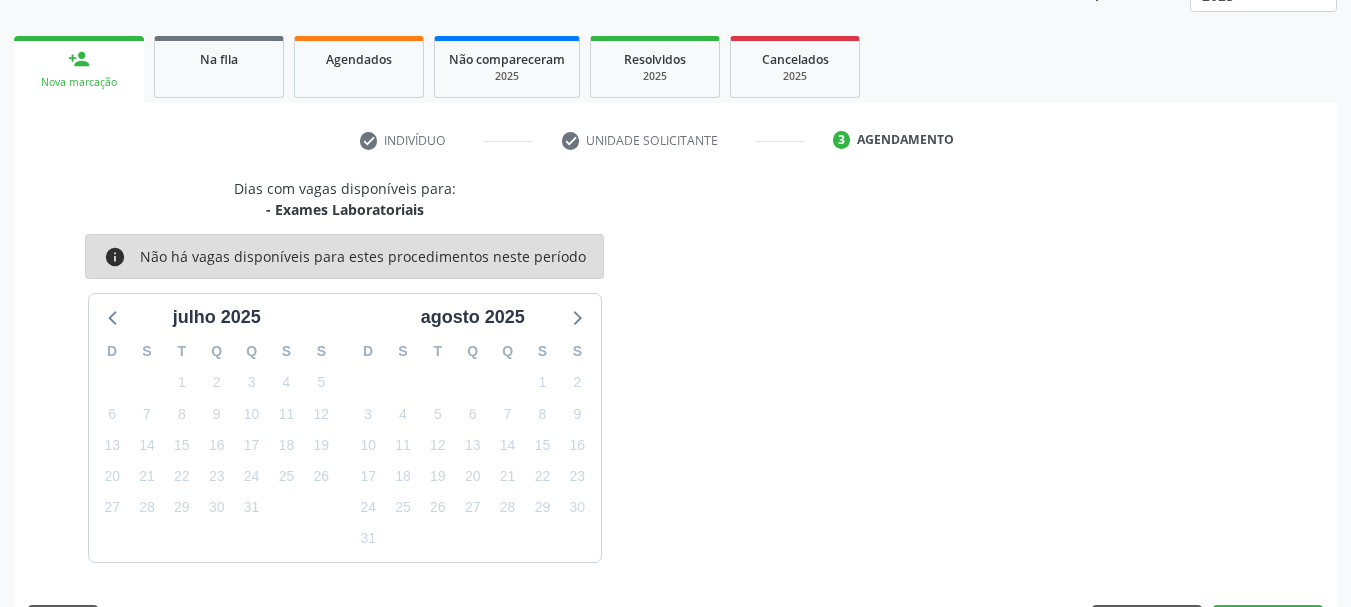 scroll, scrollTop: 299, scrollLeft: 0, axis: vertical 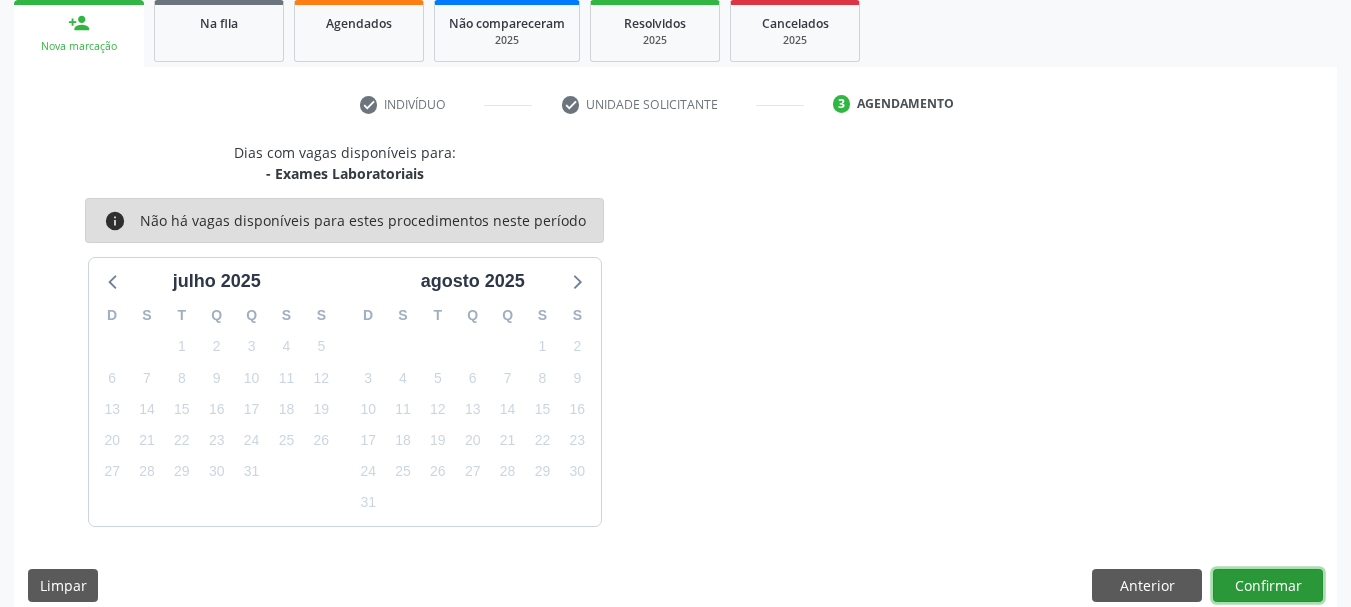 click on "Confirmar" at bounding box center [1268, 586] 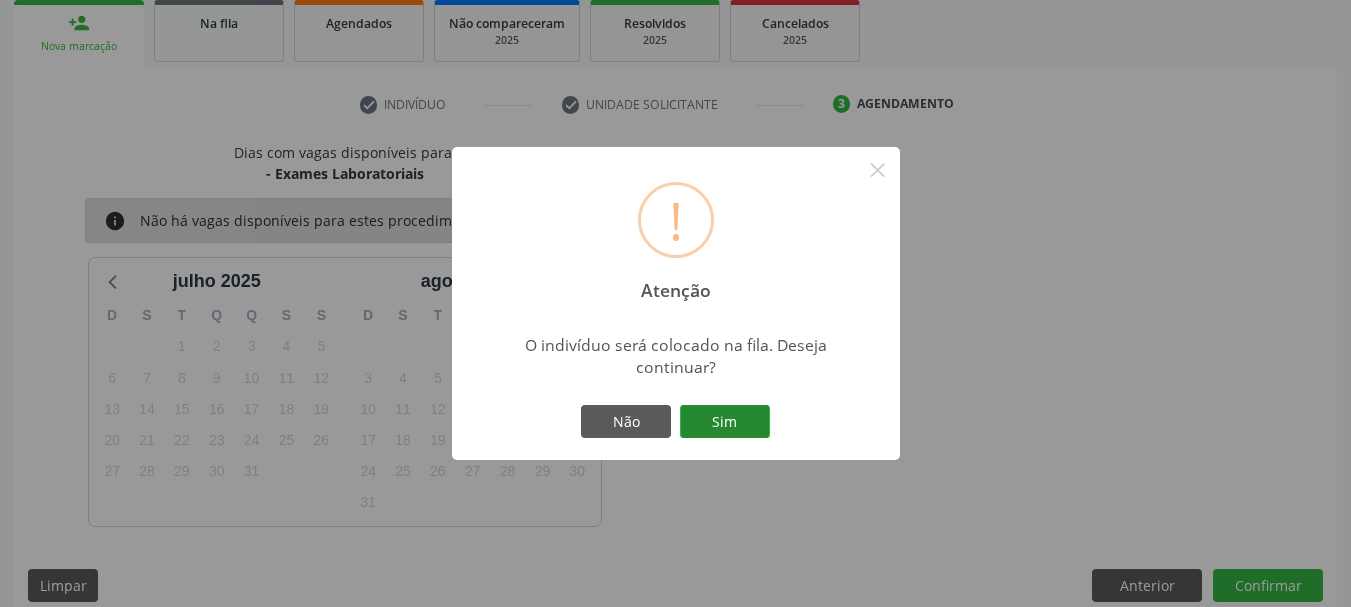 click on "Sim" at bounding box center [725, 422] 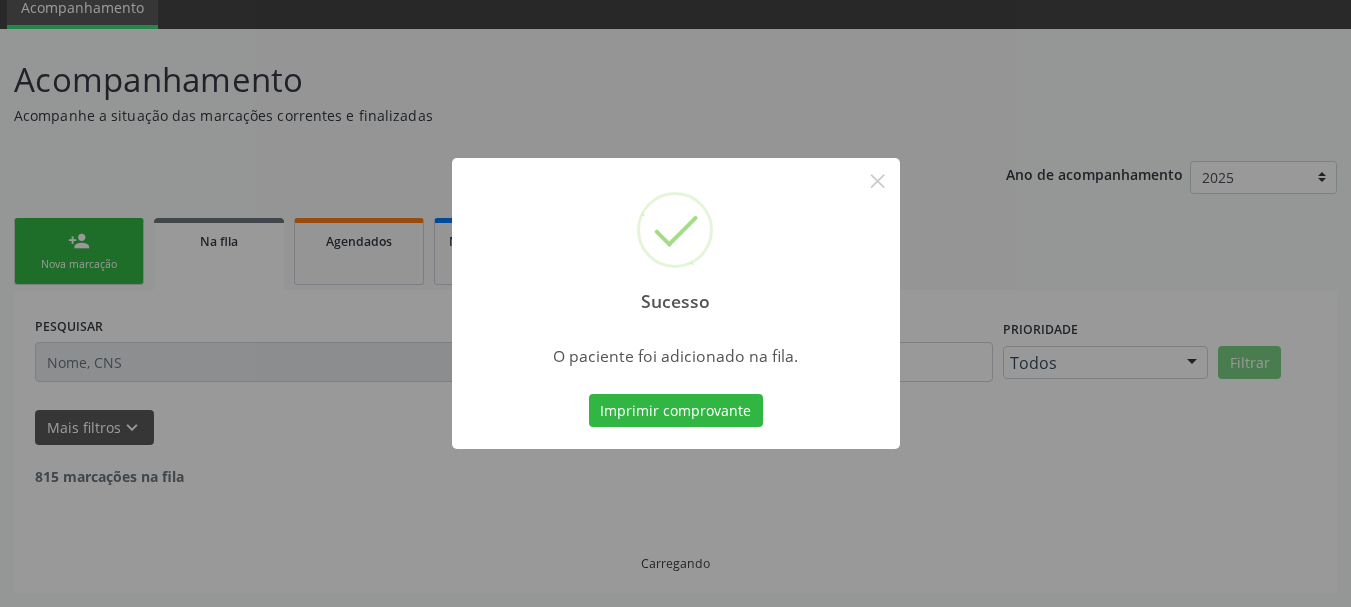 scroll, scrollTop: 60, scrollLeft: 0, axis: vertical 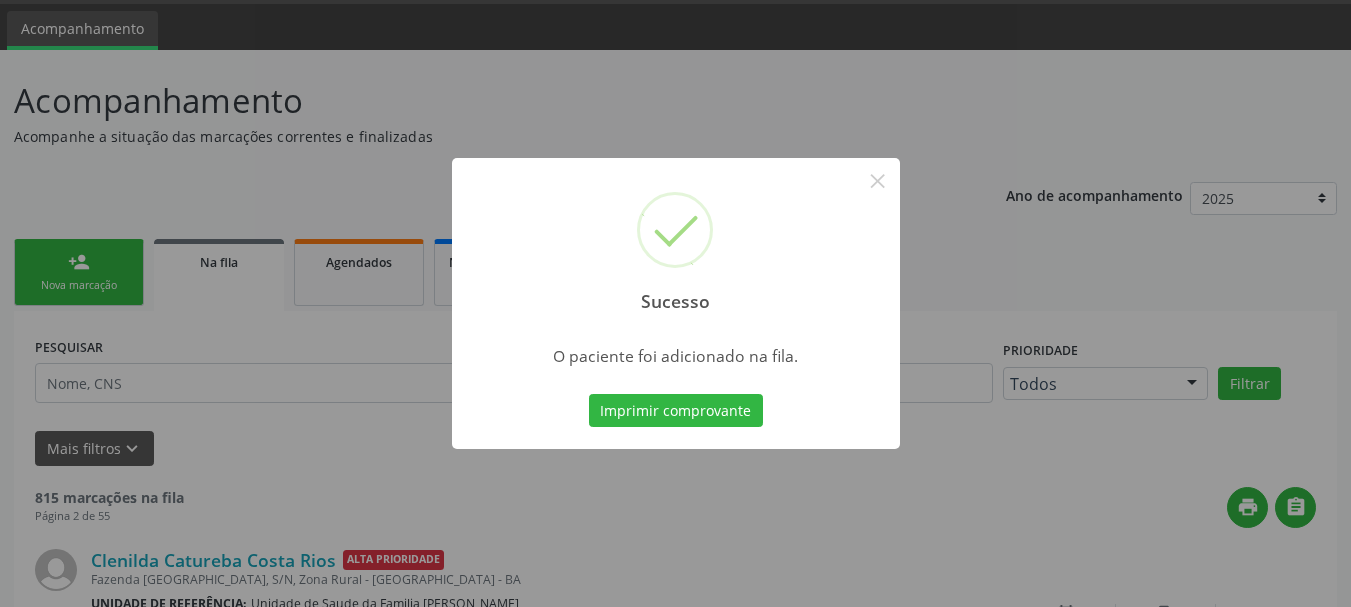 click on "Sucesso × O paciente foi adicionado na fila. Imprimir comprovante Cancel" at bounding box center (675, 303) 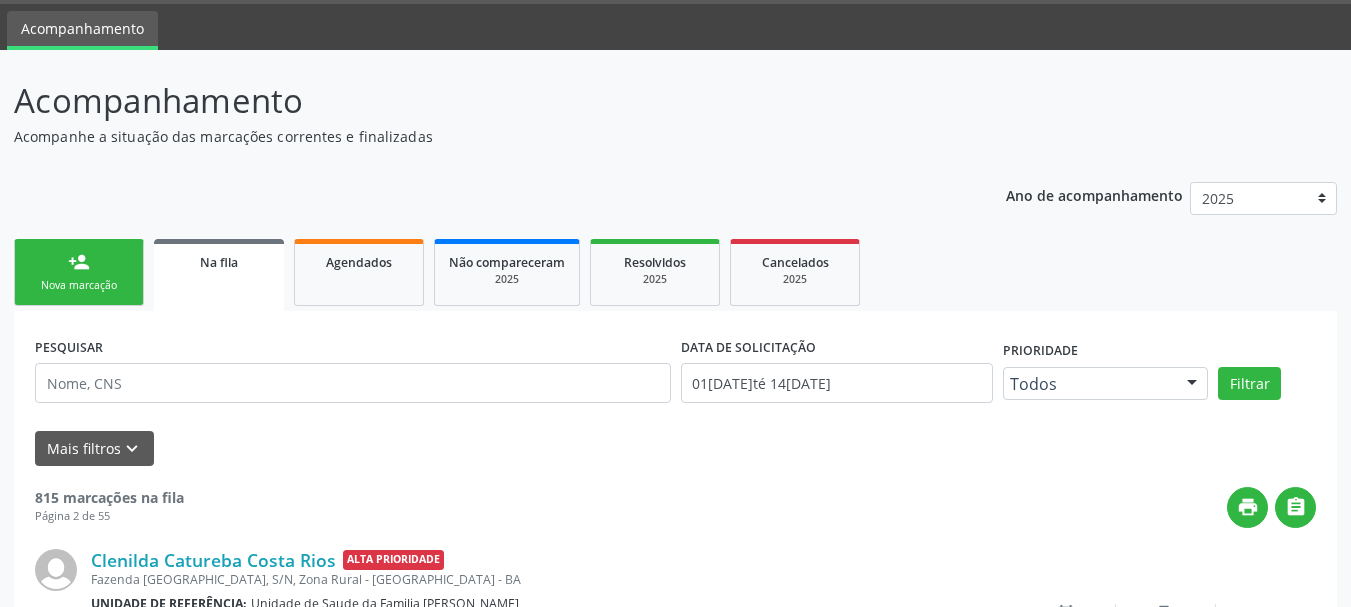 click on "Na fila" at bounding box center (219, 262) 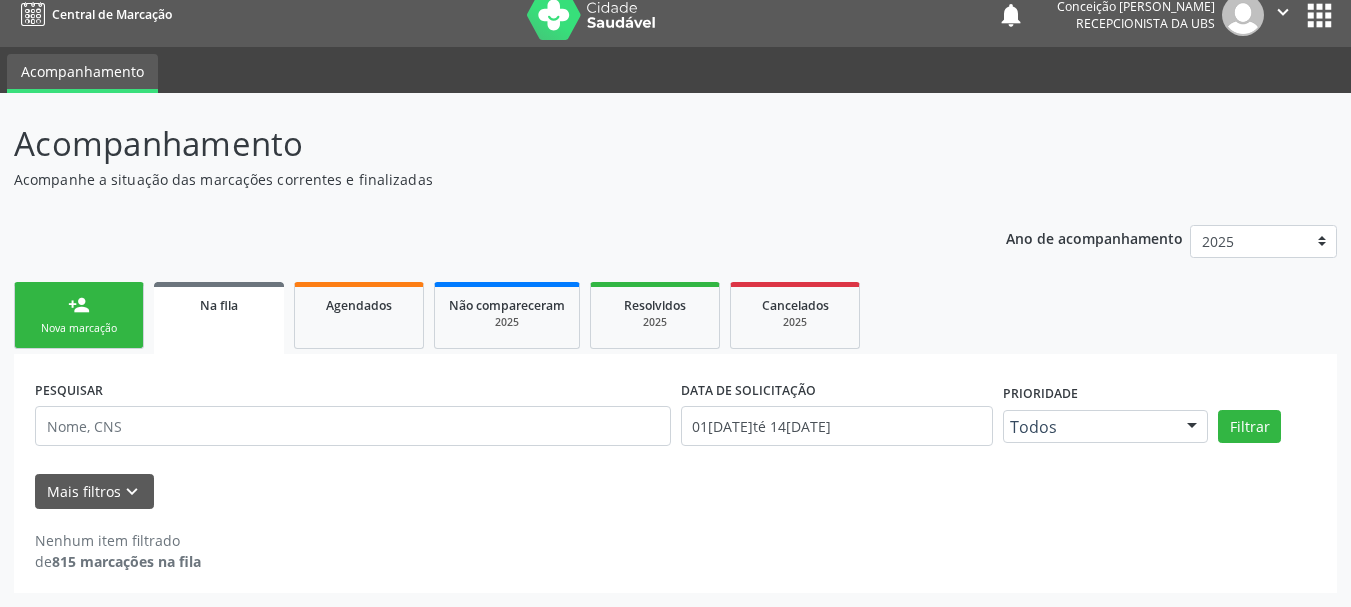 click on "Na fila" at bounding box center [219, 318] 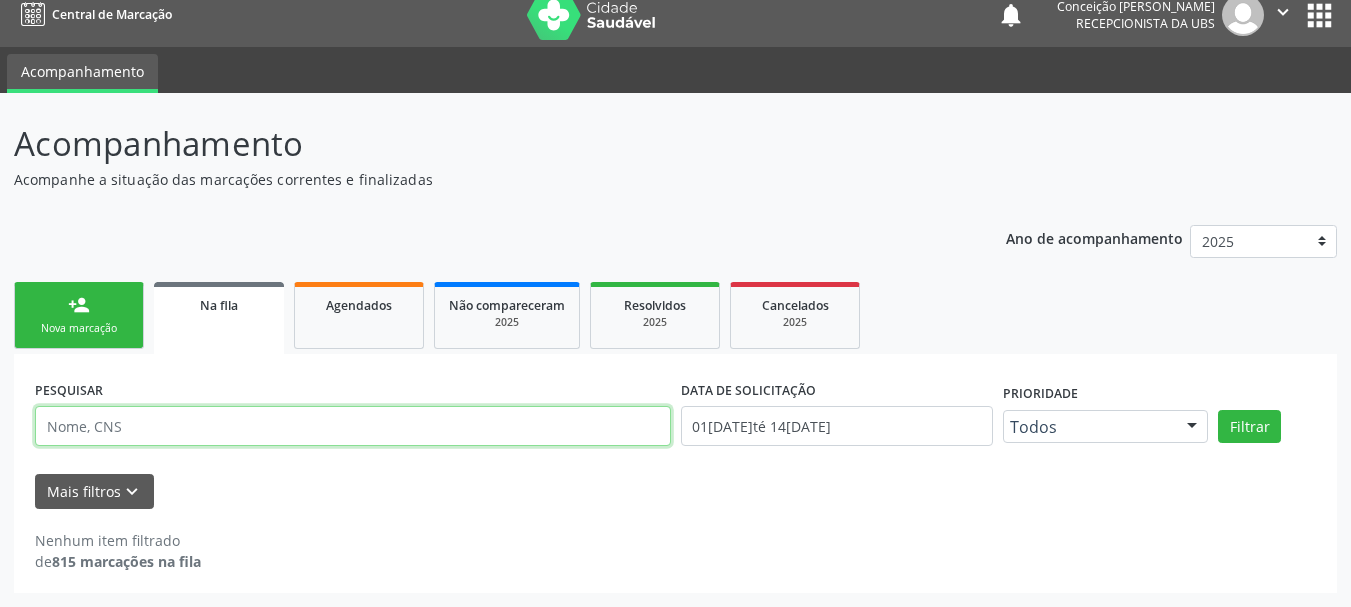 click at bounding box center [353, 426] 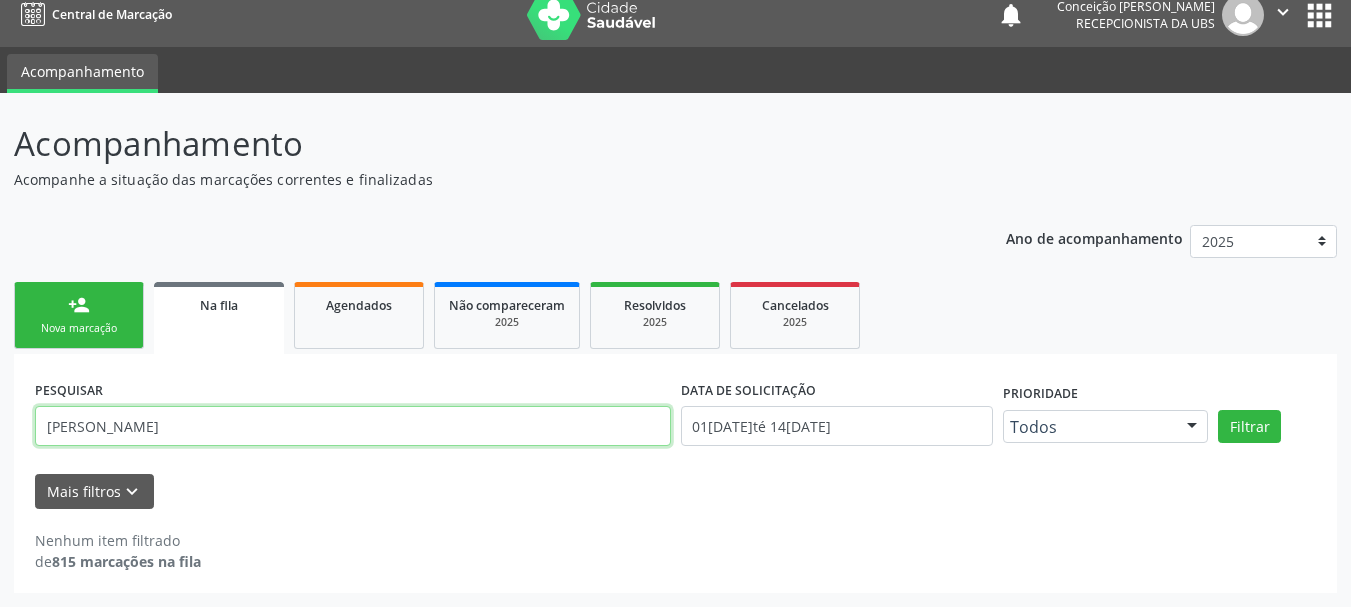 click on "Filtrar" at bounding box center [1249, 427] 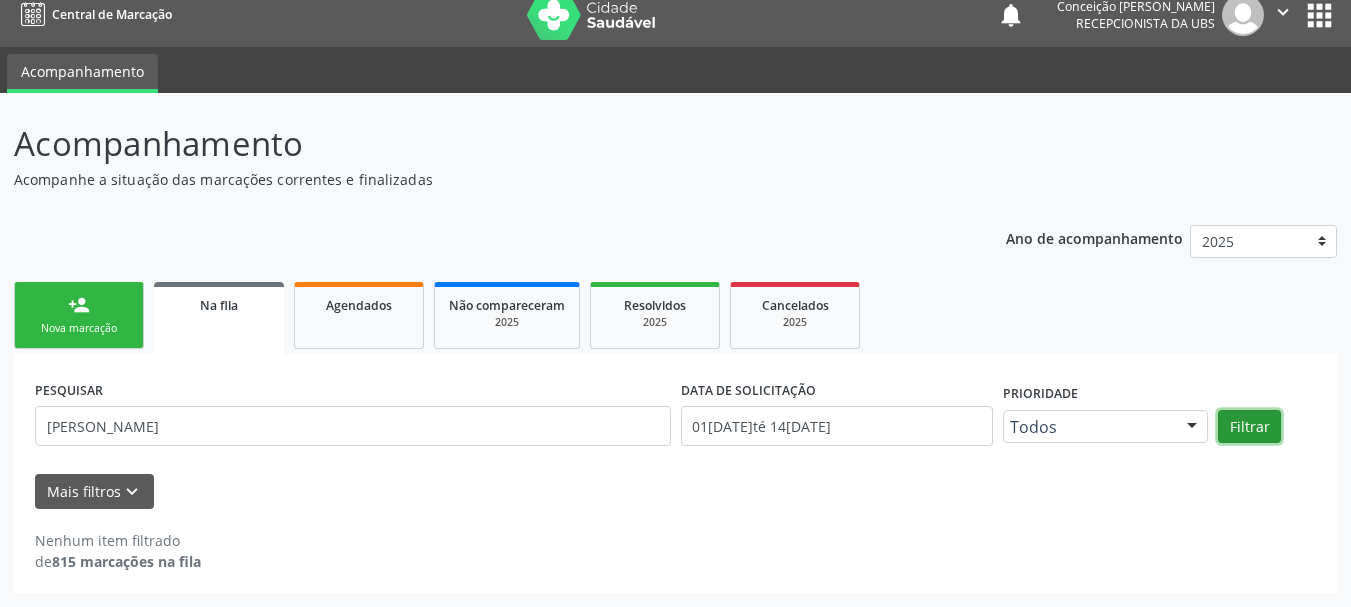 click on "Filtrar" at bounding box center [1249, 427] 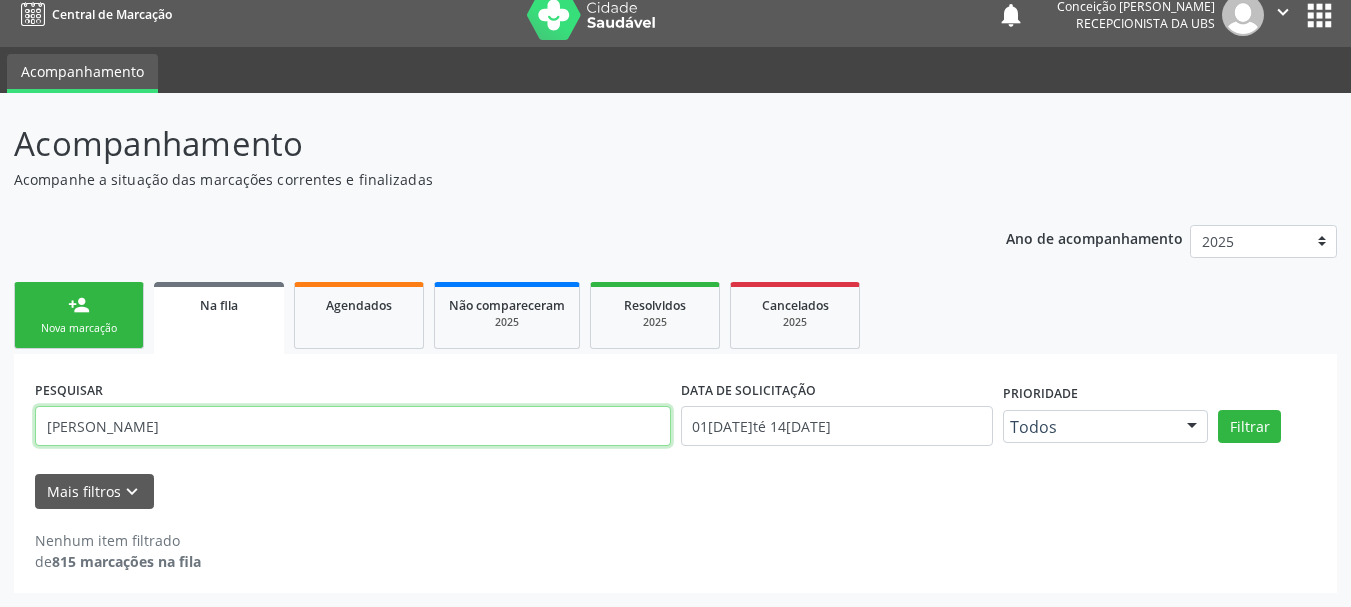 click on "DULCIVALDO OLIVEIRA RIOS" at bounding box center [353, 426] 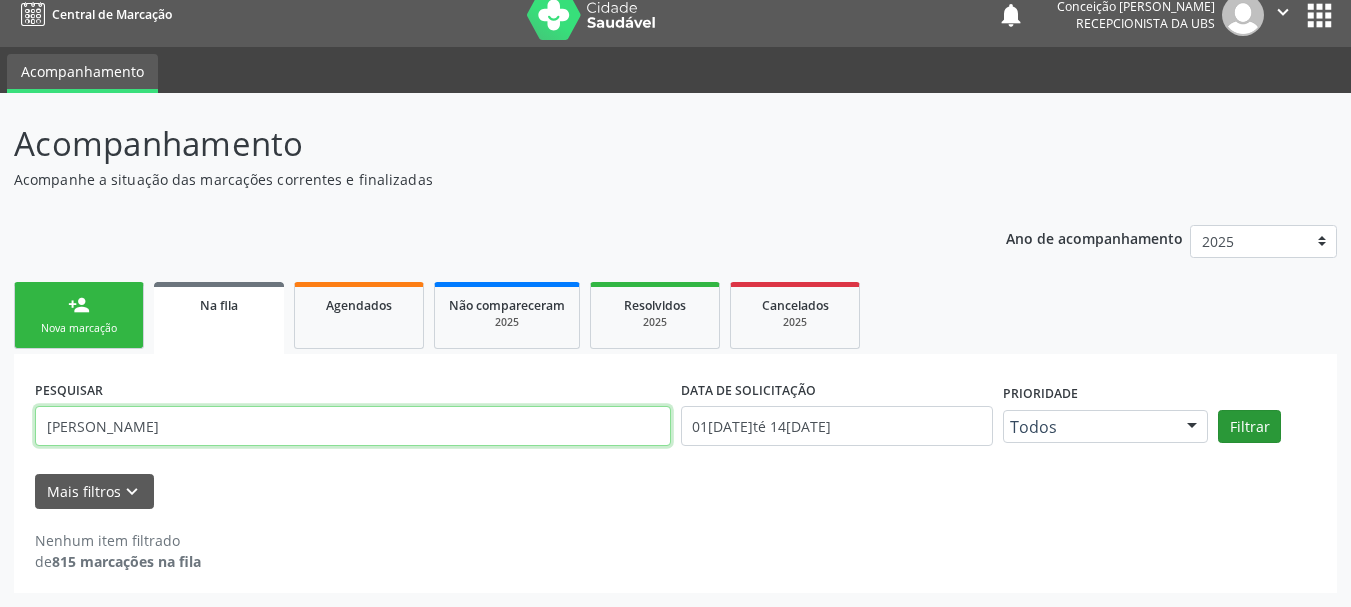 type on "DULCEVALDO OLIVEIRA RIOS" 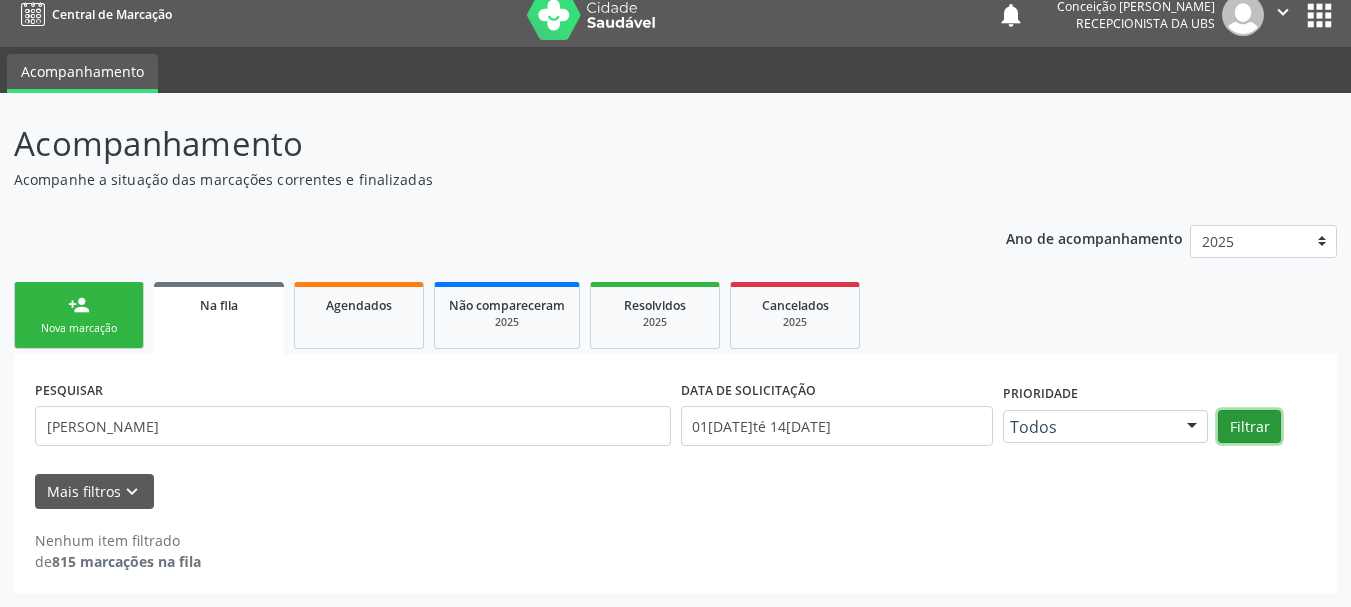 click on "Filtrar" at bounding box center [1249, 427] 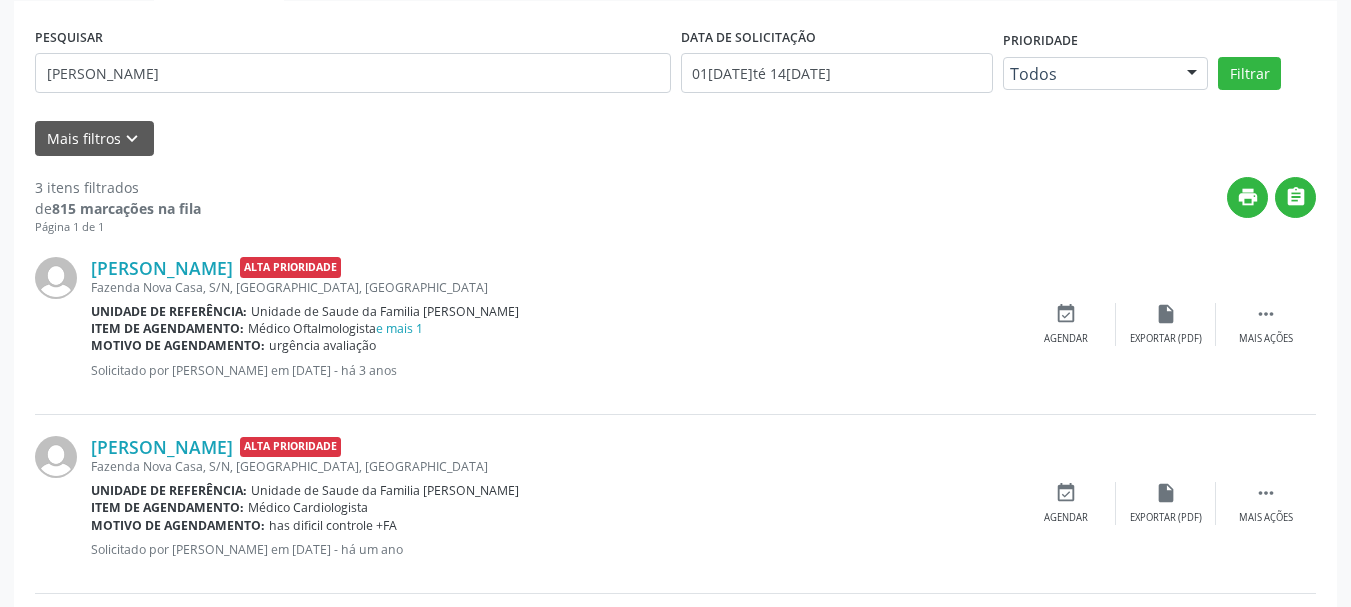 scroll, scrollTop: 570, scrollLeft: 0, axis: vertical 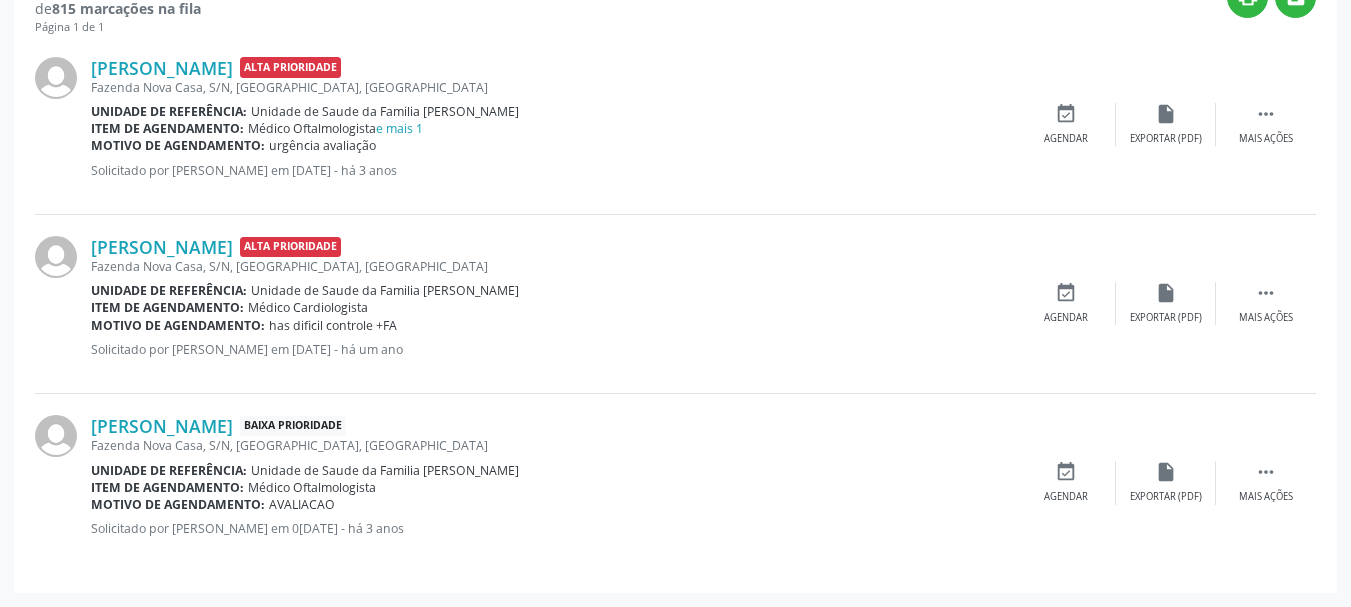 click on "Fazenda Nova Casa, S/N, Zona Rural, Mairi - BA" at bounding box center [553, 445] 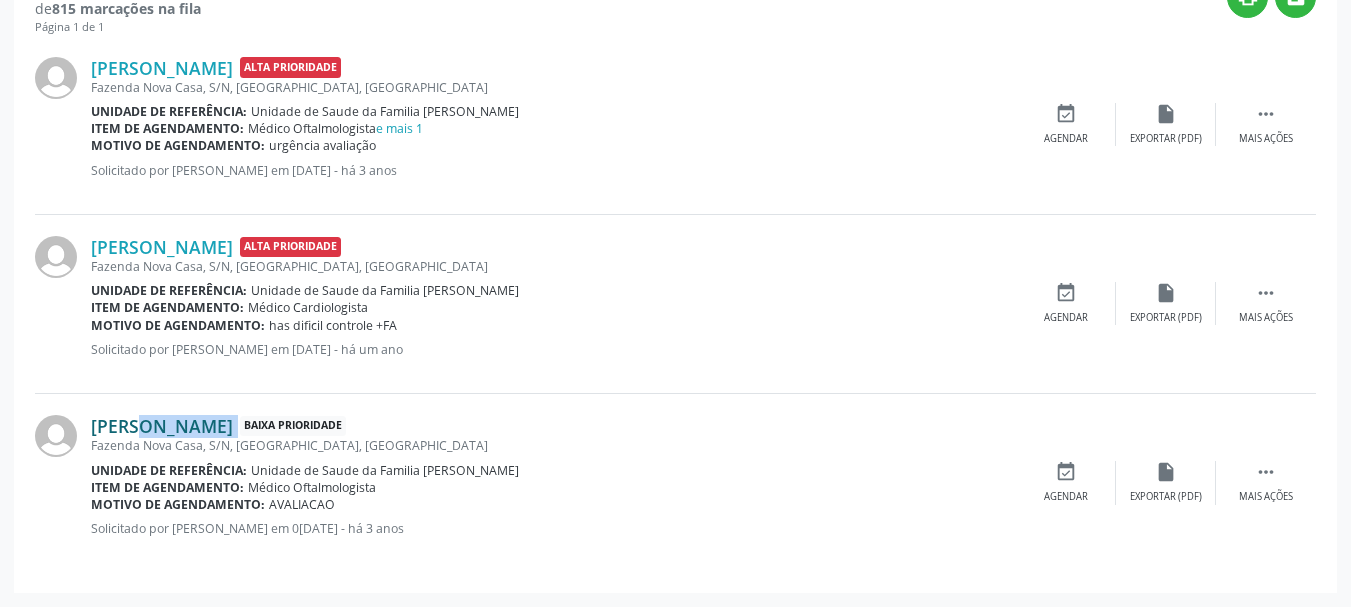 drag, startPoint x: 300, startPoint y: 427, endPoint x: 93, endPoint y: 427, distance: 207 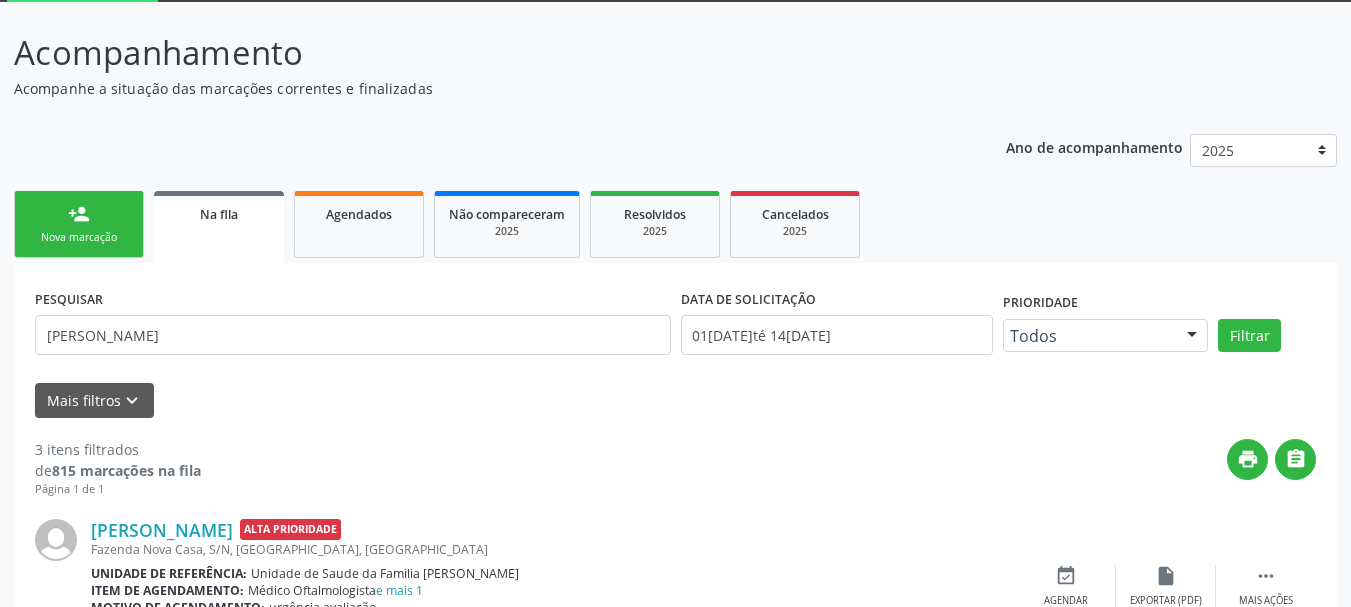 scroll, scrollTop: 0, scrollLeft: 0, axis: both 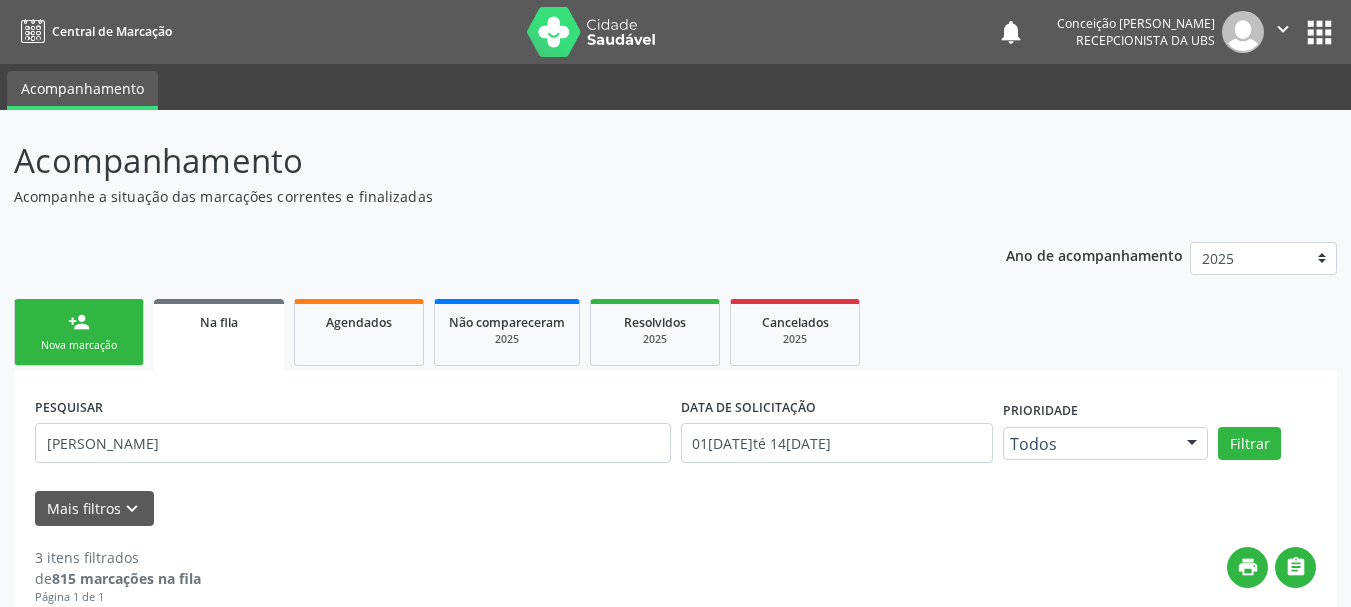 click on "person_add
Nova marcação" at bounding box center (79, 332) 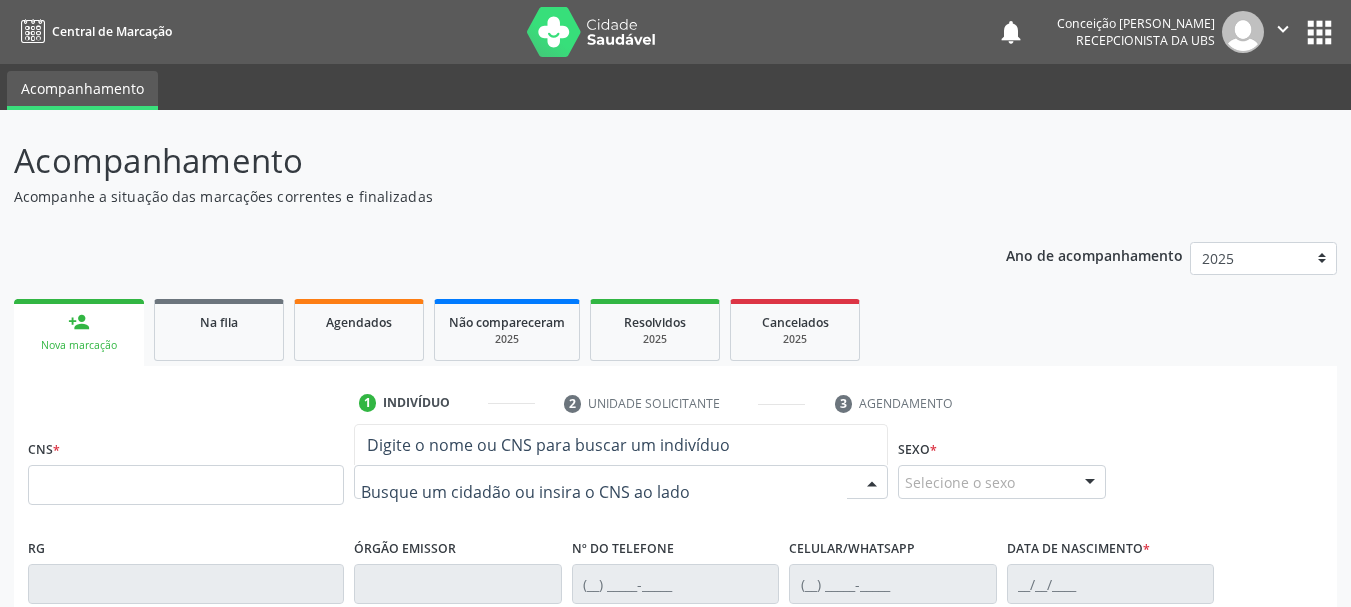paste on "Dulcevaldo Oliveira Rios" 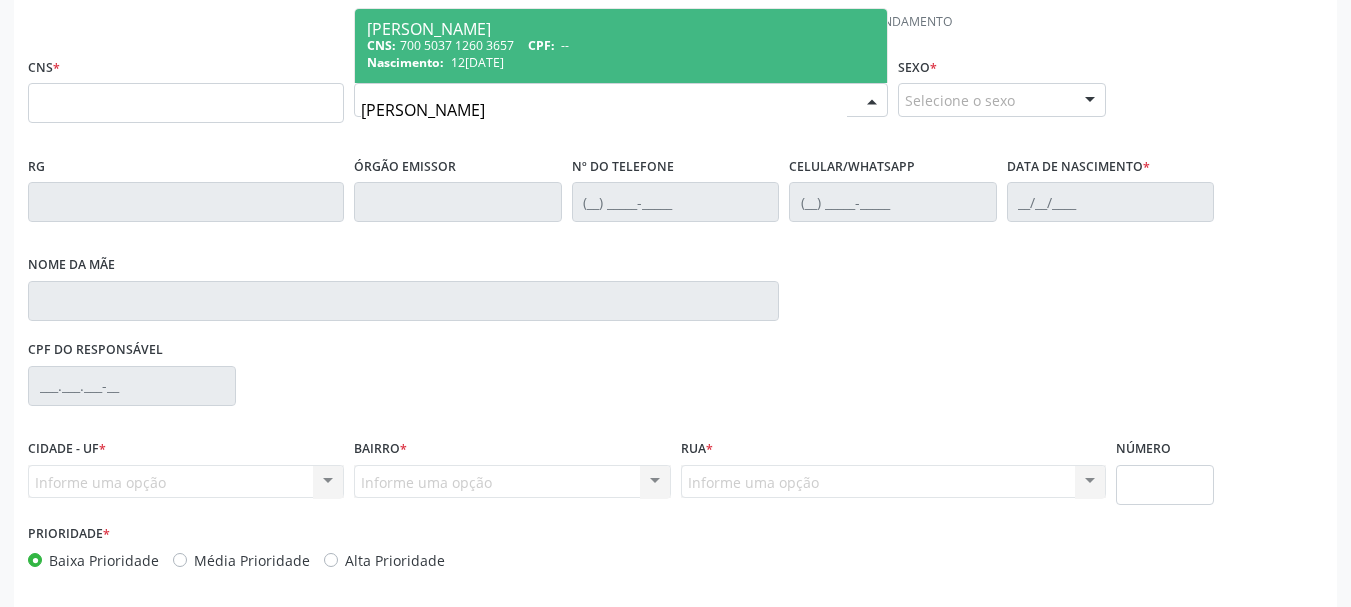 scroll, scrollTop: 400, scrollLeft: 0, axis: vertical 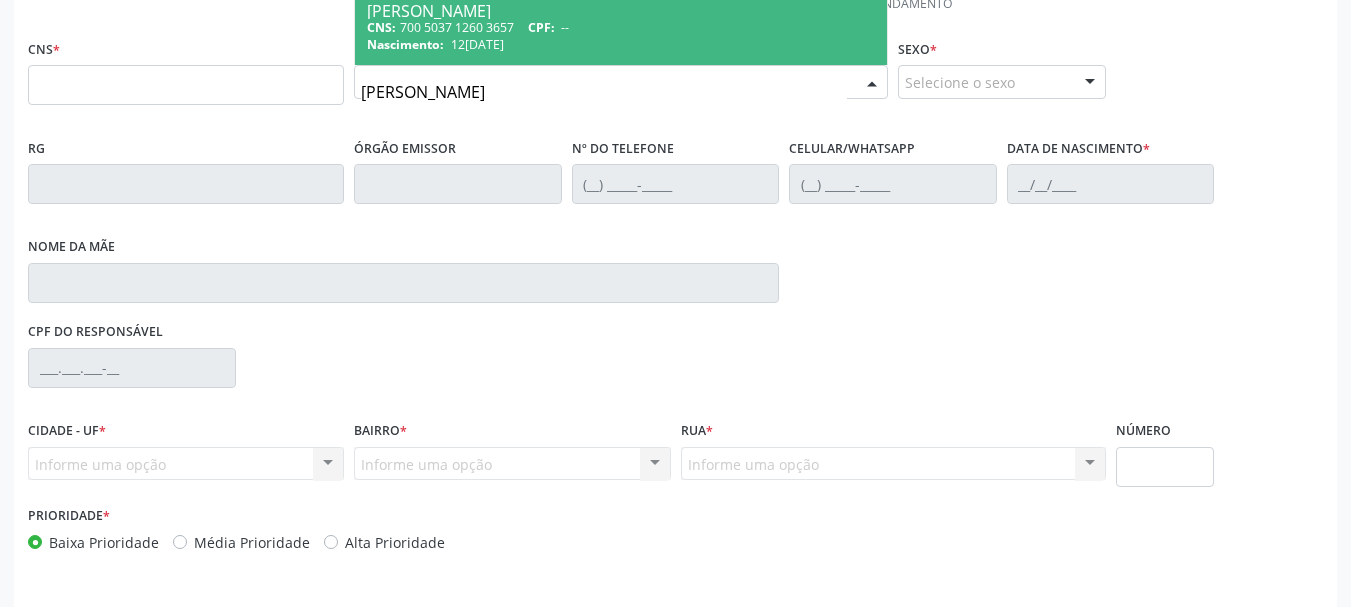 click on "CNS:
700 5037 1260 3657
CPF:    --" at bounding box center (621, 27) 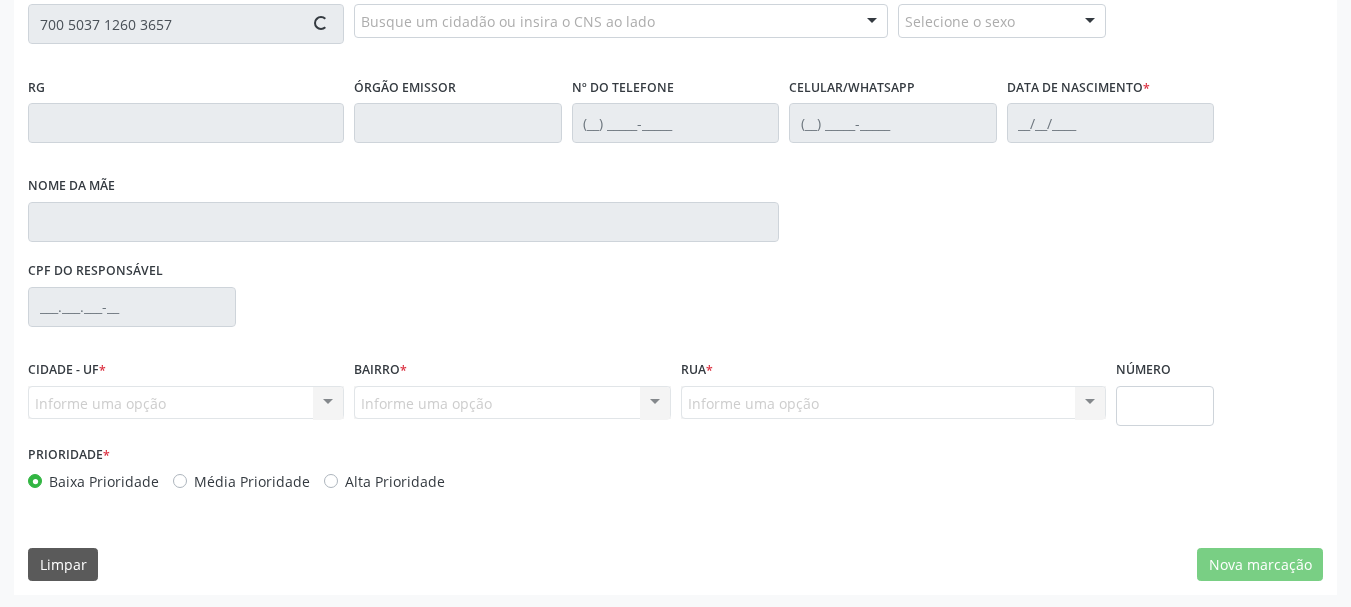scroll, scrollTop: 463, scrollLeft: 0, axis: vertical 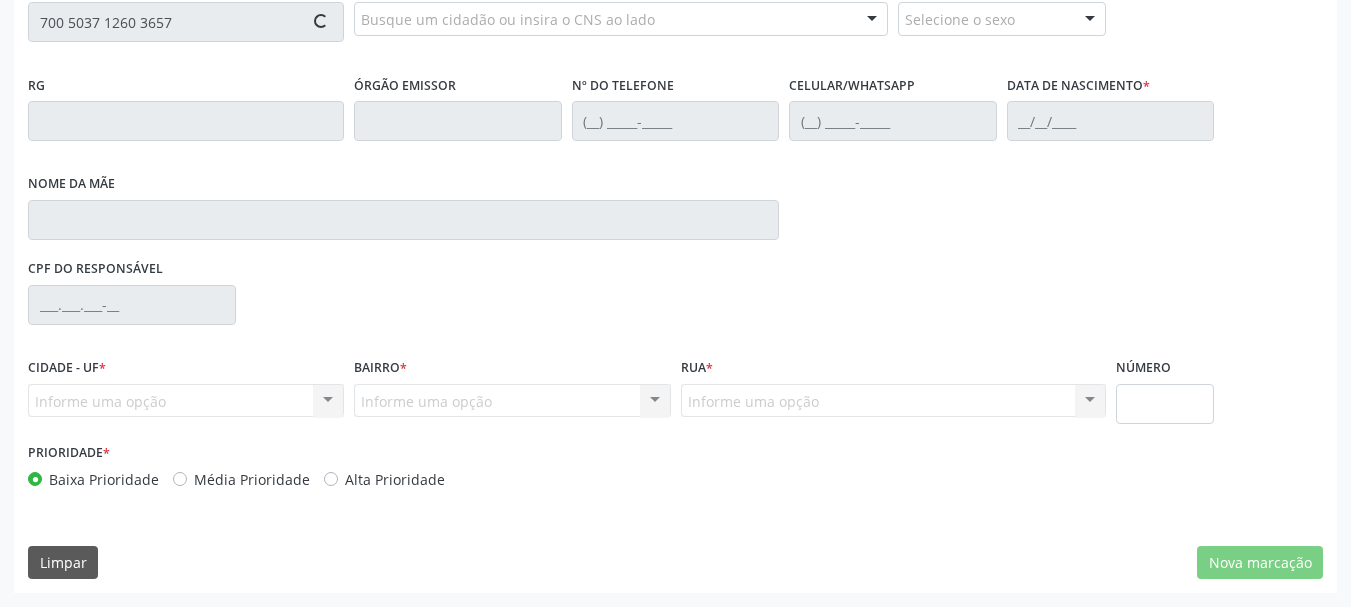 type on "700 5037 1260 3657" 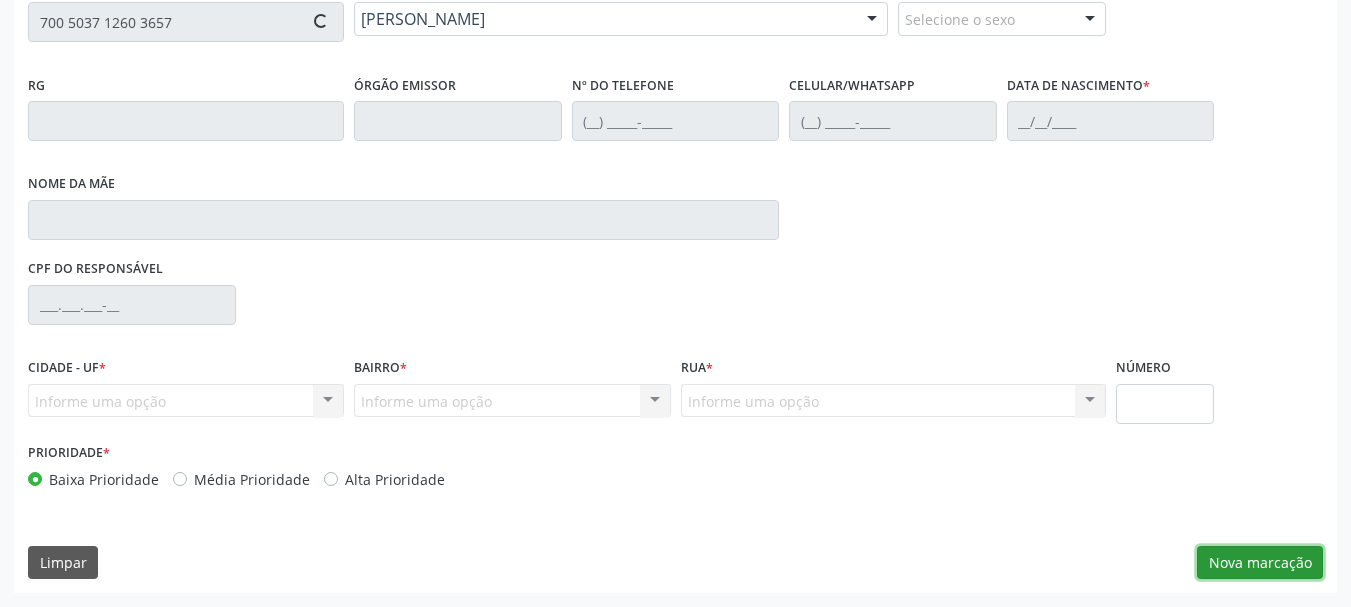 click on "Nova marcação" at bounding box center (1260, 563) 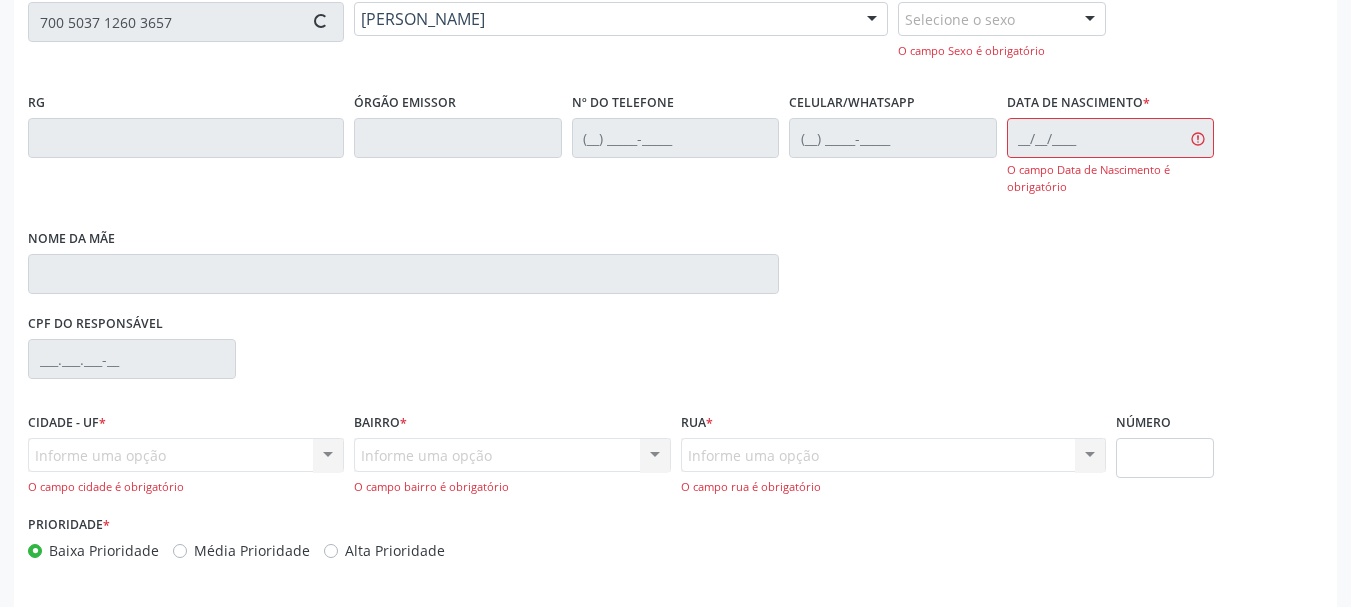type on "12/12/1955" 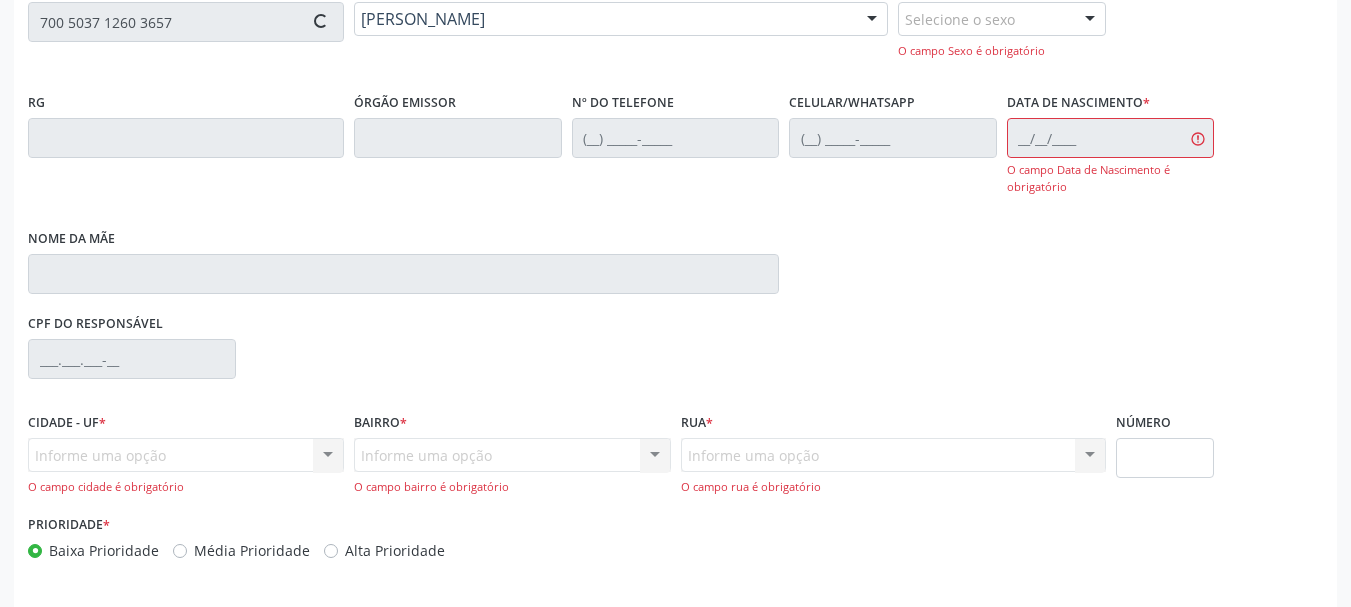 type on "Anesia de Oliveira Rios" 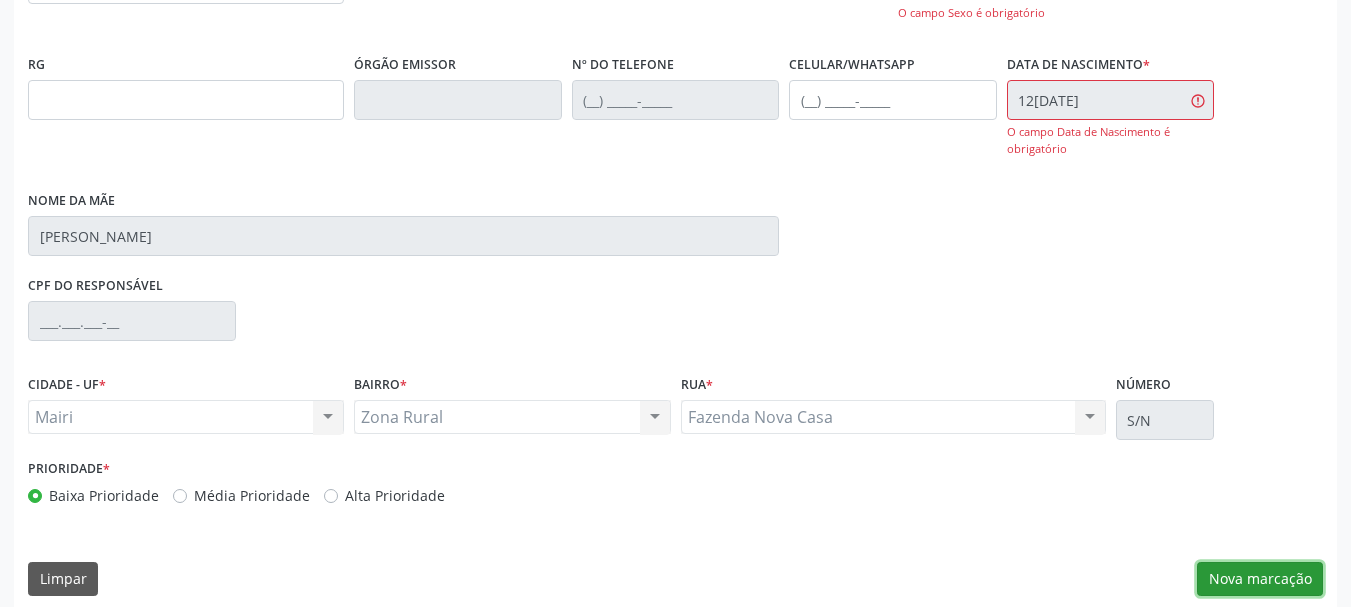 scroll, scrollTop: 518, scrollLeft: 0, axis: vertical 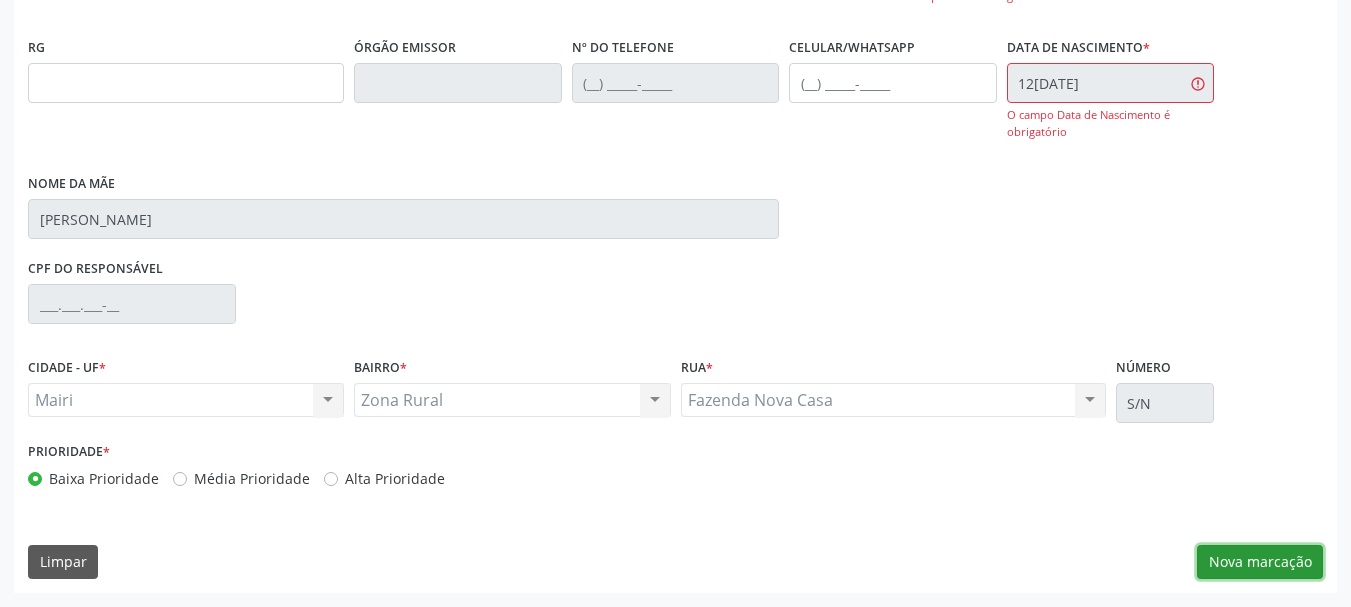 click on "Nova marcação" at bounding box center (1260, 562) 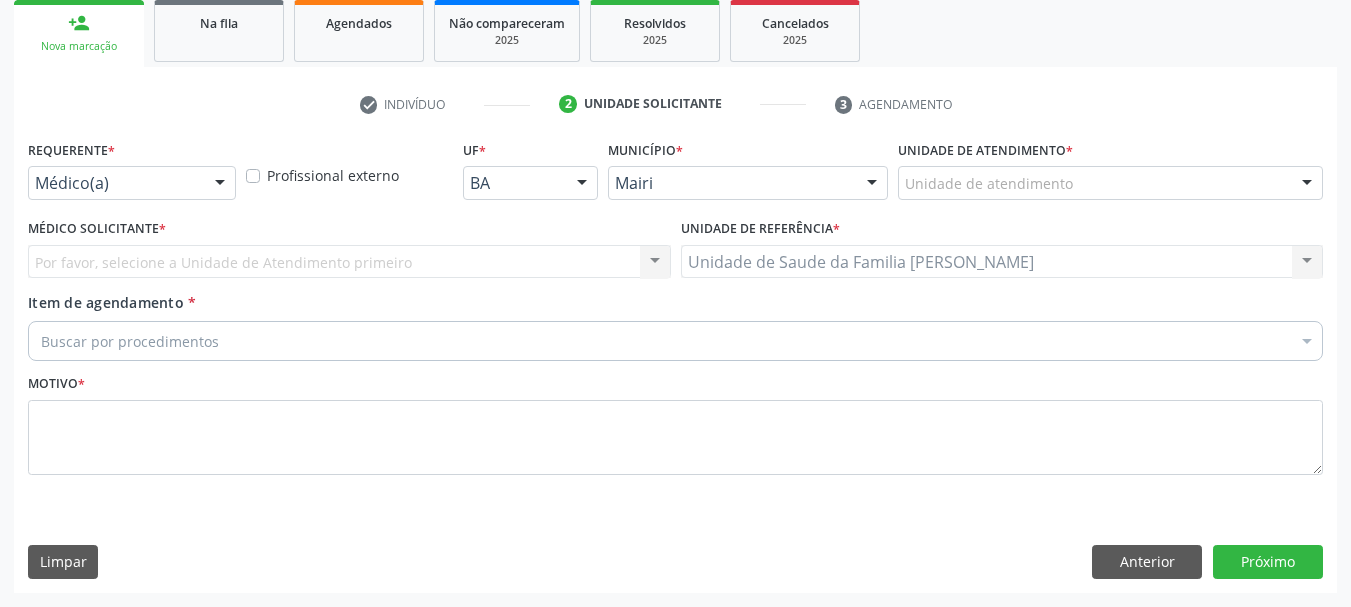 scroll, scrollTop: 299, scrollLeft: 0, axis: vertical 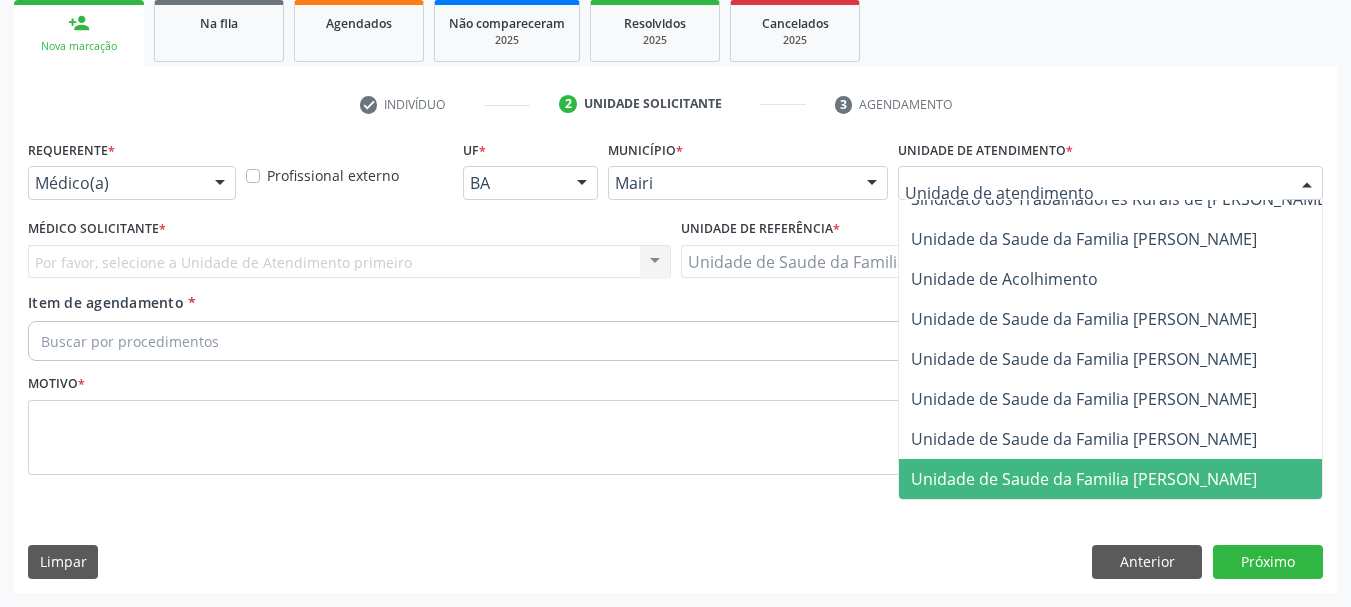 click on "Unidade de Saude da Familia [PERSON_NAME]" at bounding box center [1084, 479] 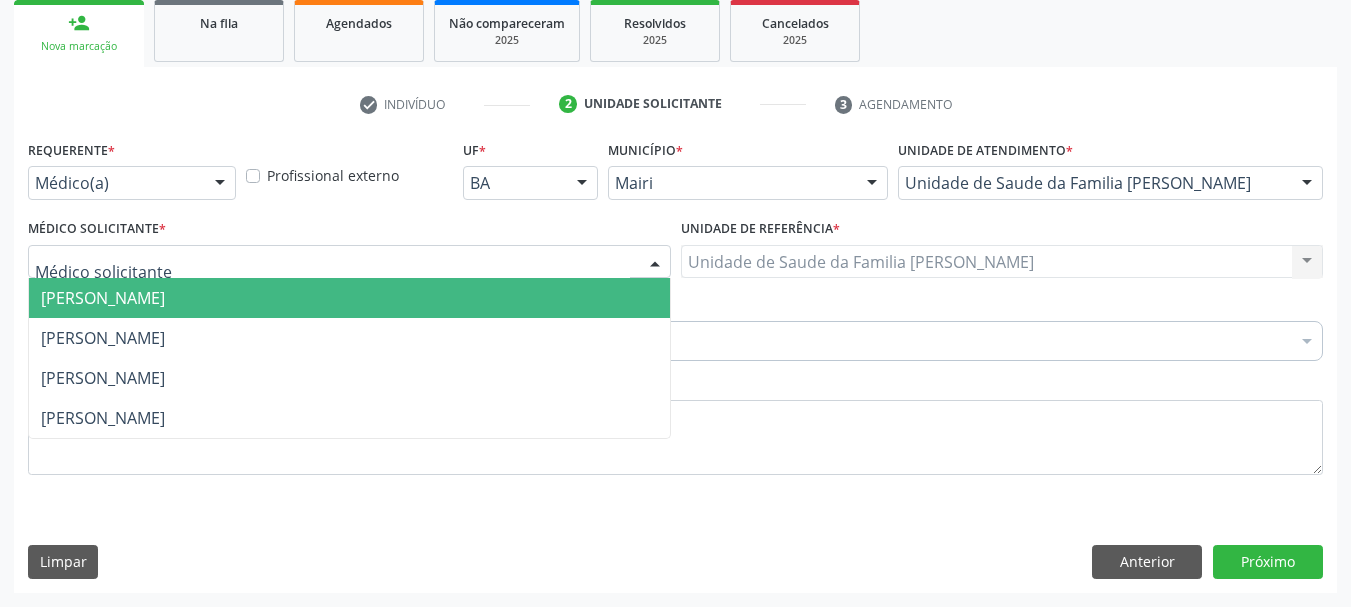 click at bounding box center [349, 262] 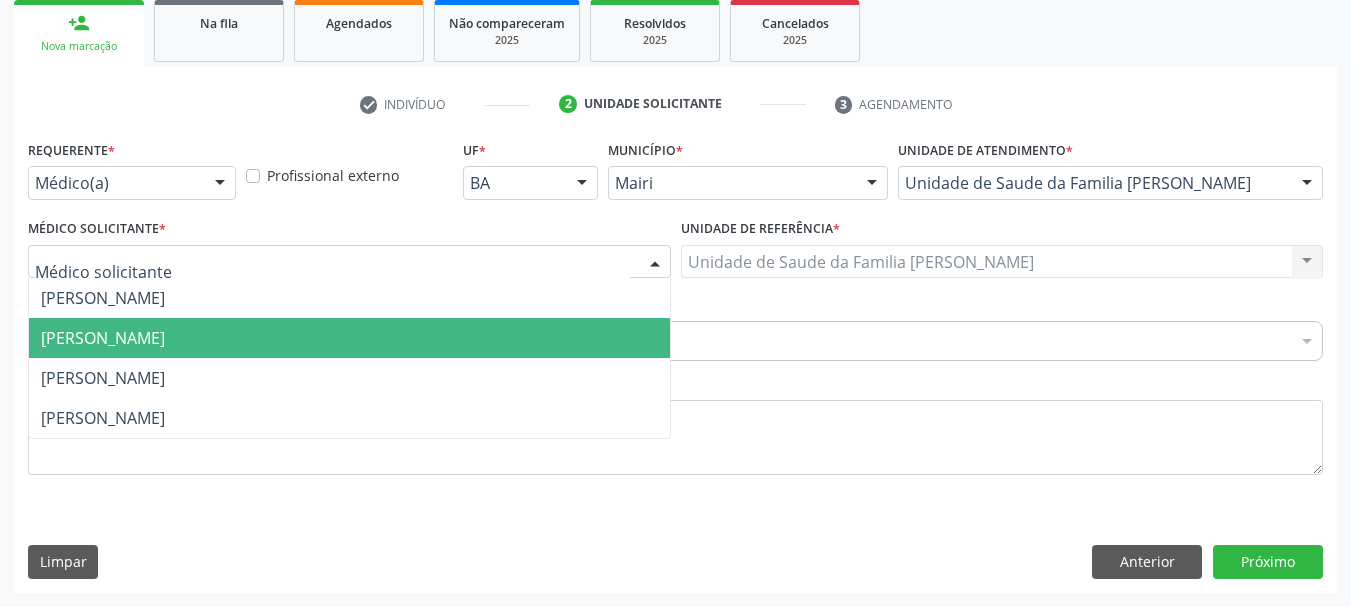 click on "[PERSON_NAME]" at bounding box center [349, 338] 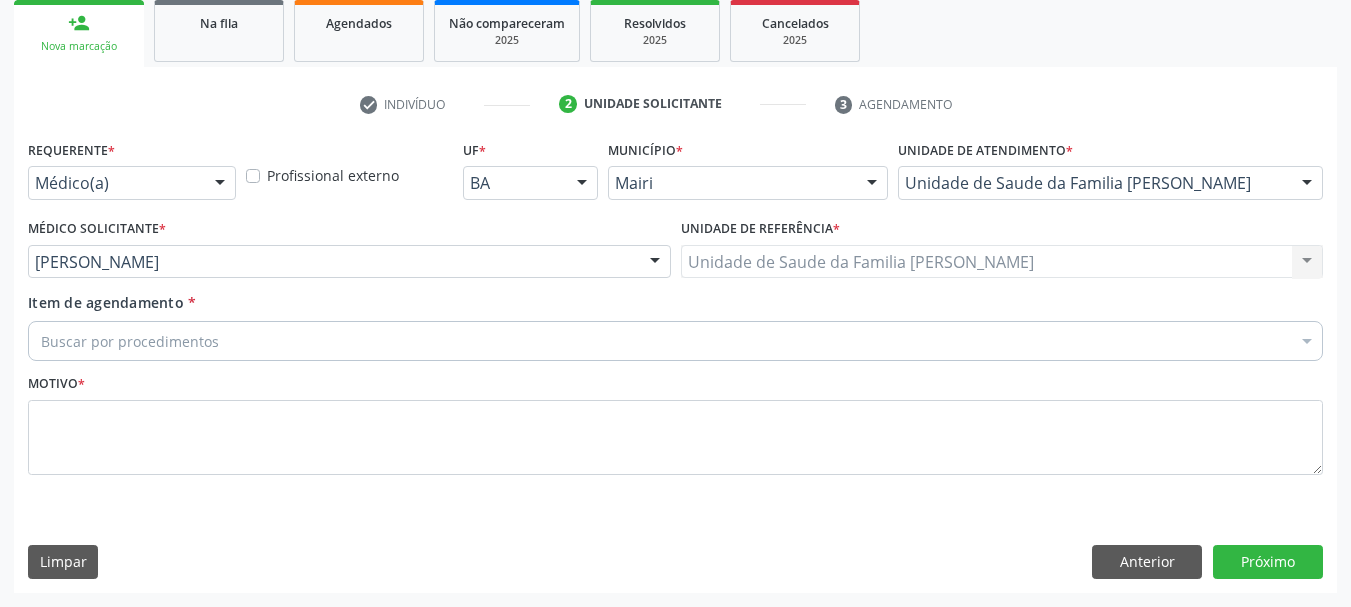 click on "Buscar por procedimentos" at bounding box center (675, 341) 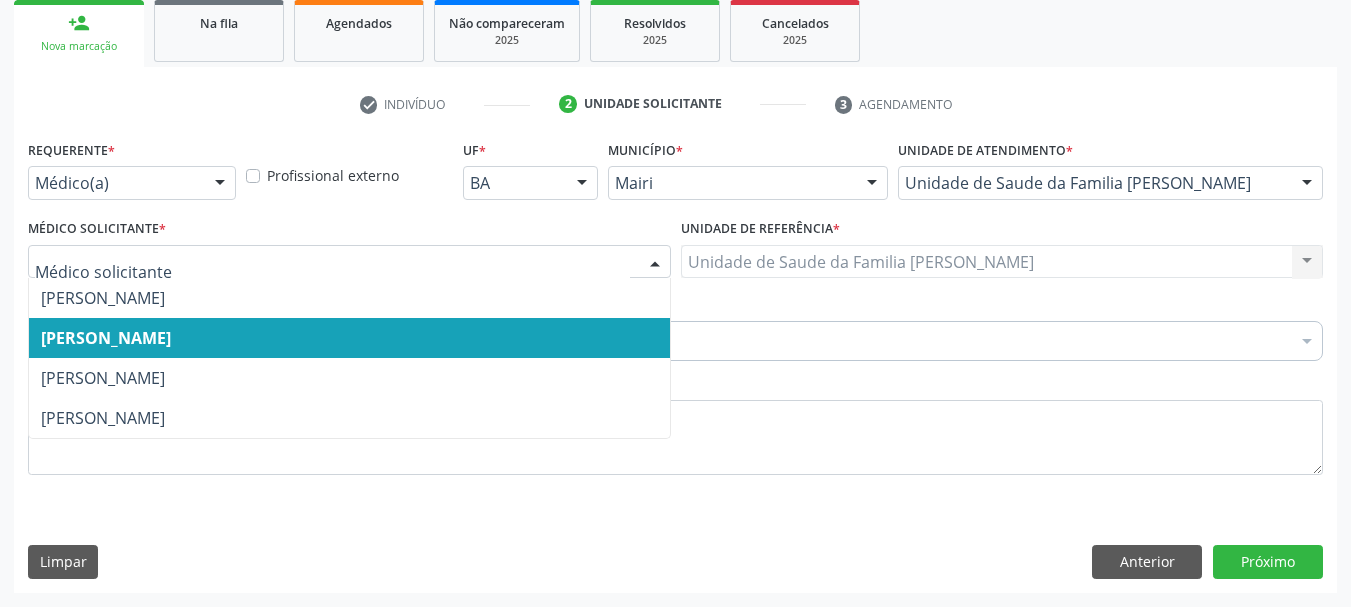 click on "[PERSON_NAME]" at bounding box center [349, 338] 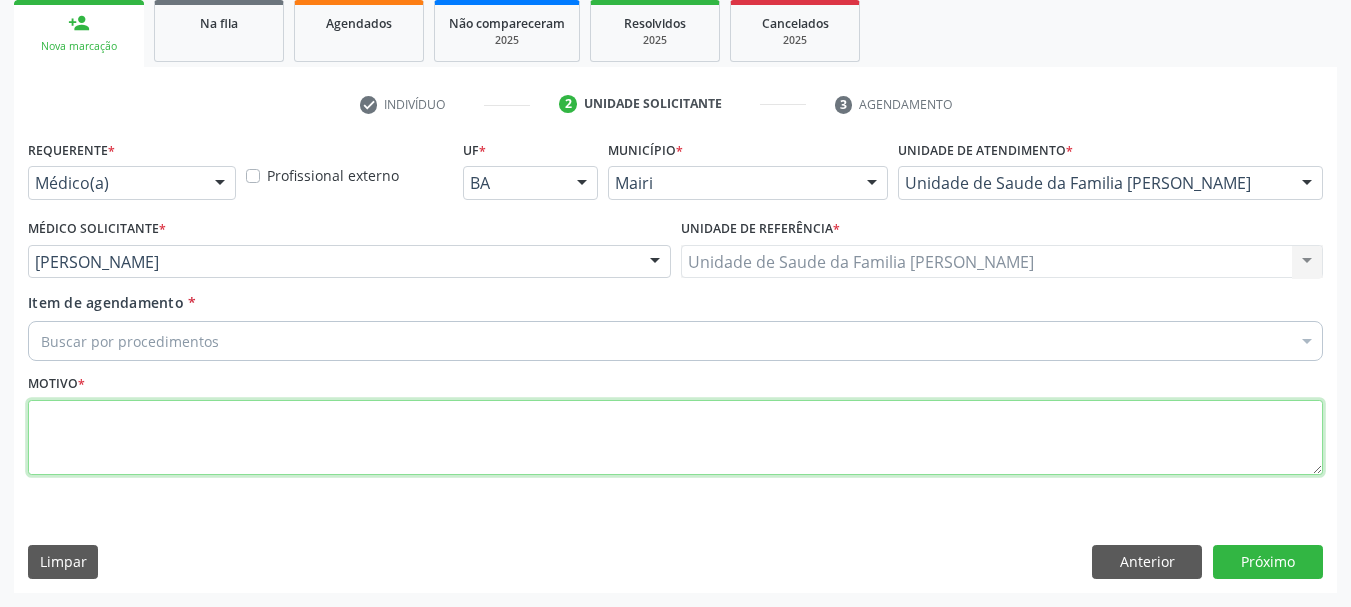 click at bounding box center [675, 438] 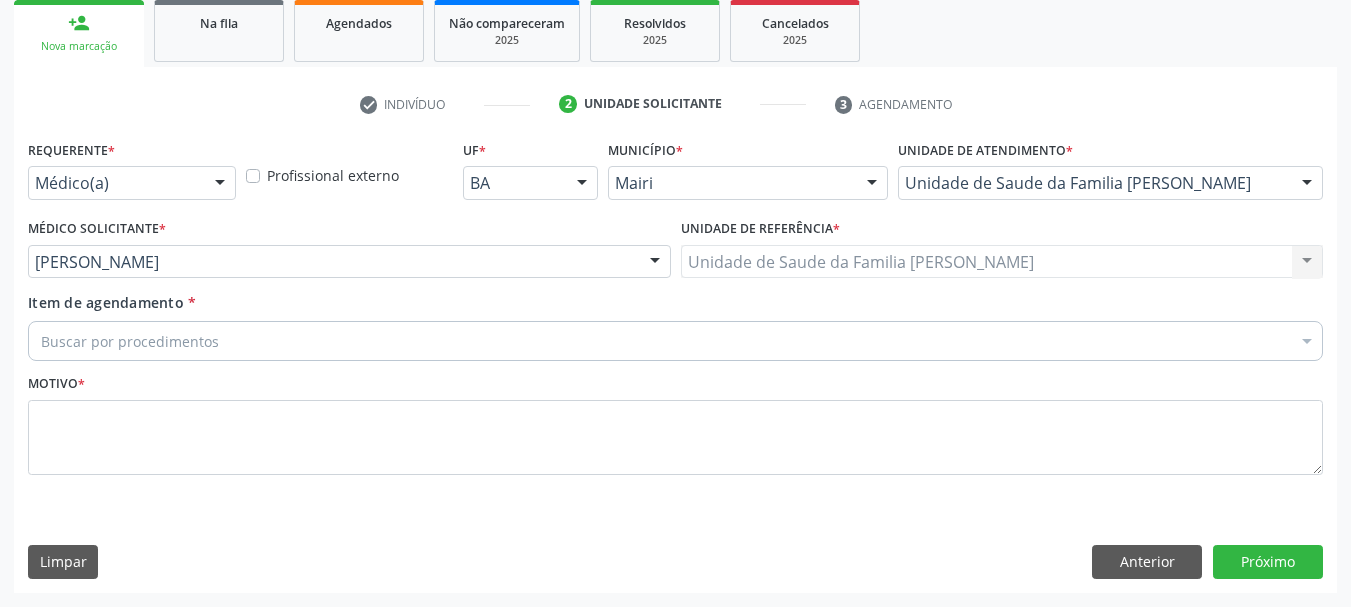 click on "Item de agendamento
*
Buscar por procedimentos
Selecionar todos
0604320140 - Abatacepte 125 mg injetável (por seringa preenchida)
0604320124 - Abatacepte 250 mg injetável (por frasco ampola).
0603050018 - Abciximabe
0406010013 - Abertura de comunicacao inter-atrial
0406010021 - Abertura de estenose aortica valvar
0406011265 - Abertura de estenose aortica valvar (criança e adolescente)
0406010030 - Abertura de estenose pulmonar valvar
0406011273 - Abertura de estenose pulmonar valvar (criança e adolescente)
0301080011 - Abordagem cognitiva comportamental do fumante (por atendimento / paciente)
0307020010 - Acesso a polpa dentaria e medicacao (por dente)
0604660030 - Acetazolamida 250 mg (por comprimido)
0202010783 - Acidez titulável no leite humano (dornic)" at bounding box center [675, 323] 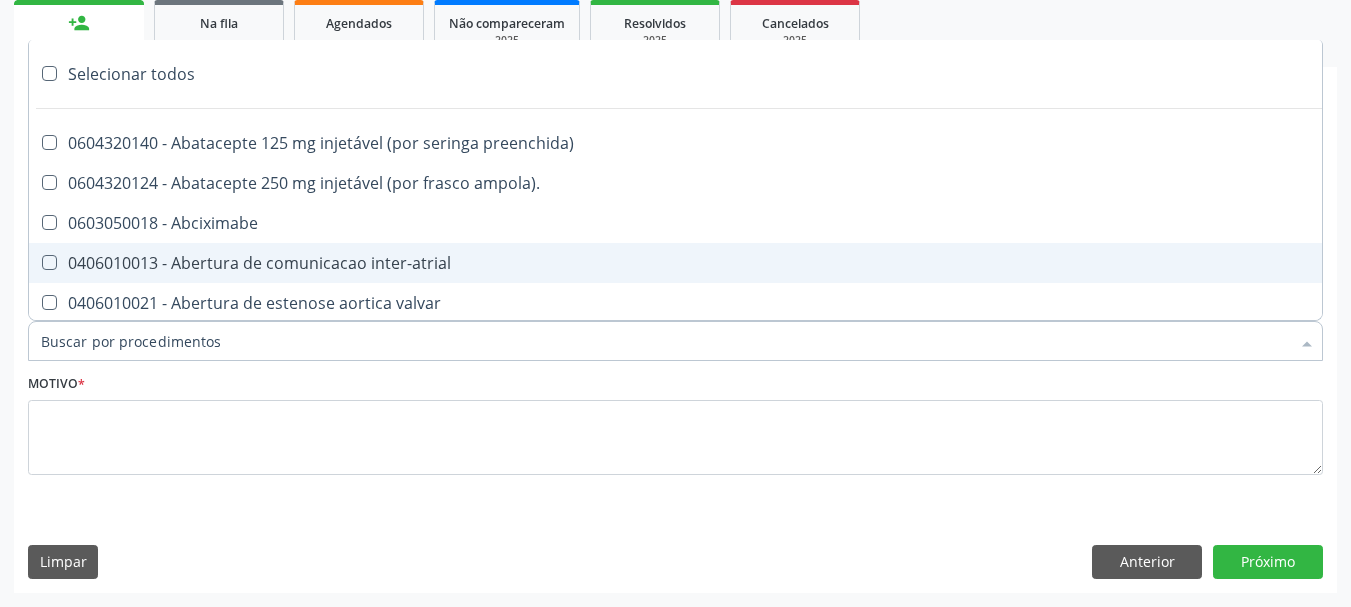 type on "#" 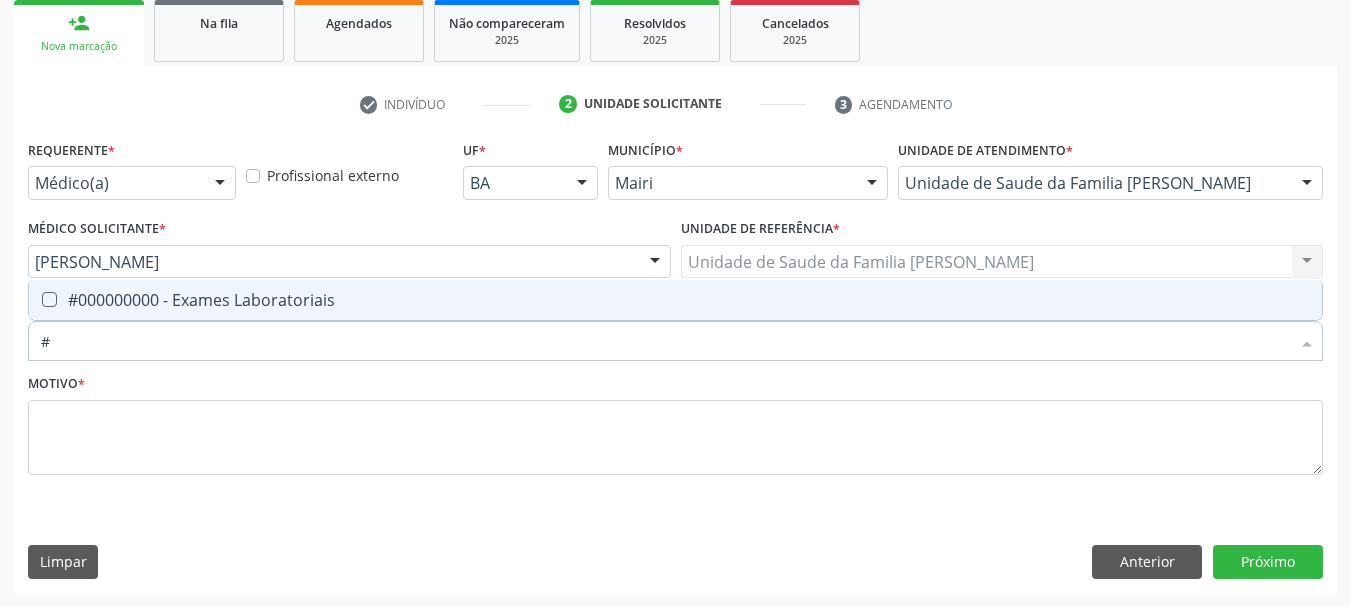 click on "#000000000 - Exames Laboratoriais" at bounding box center [675, 300] 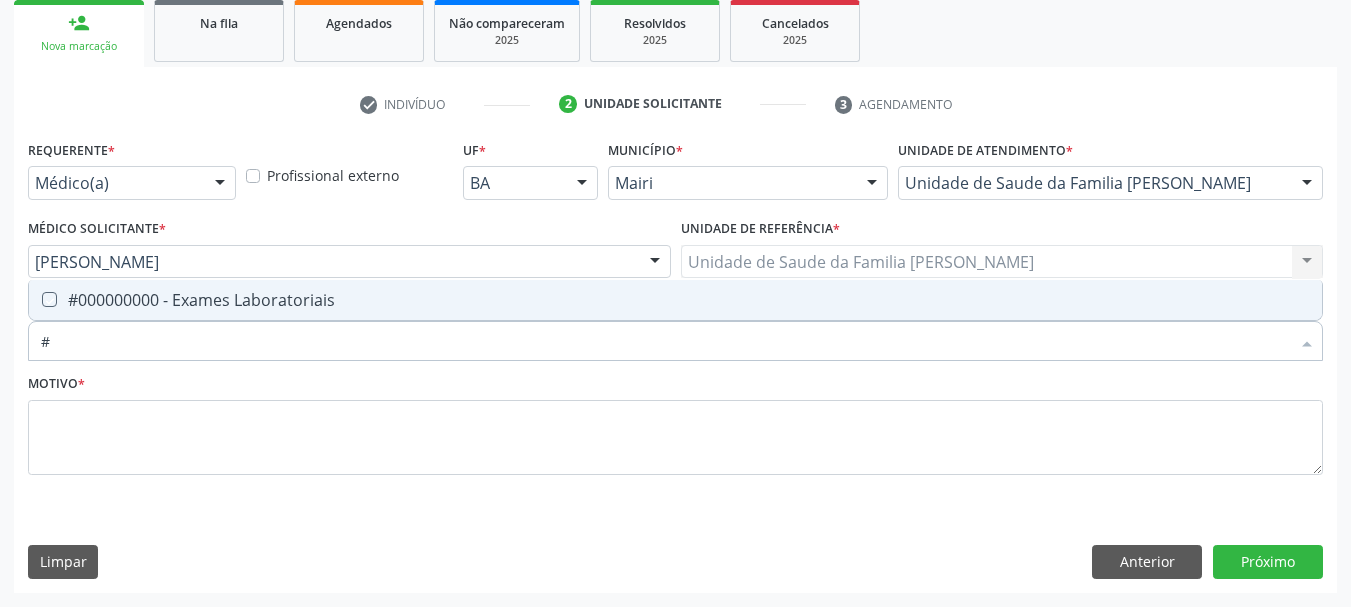 checkbox on "true" 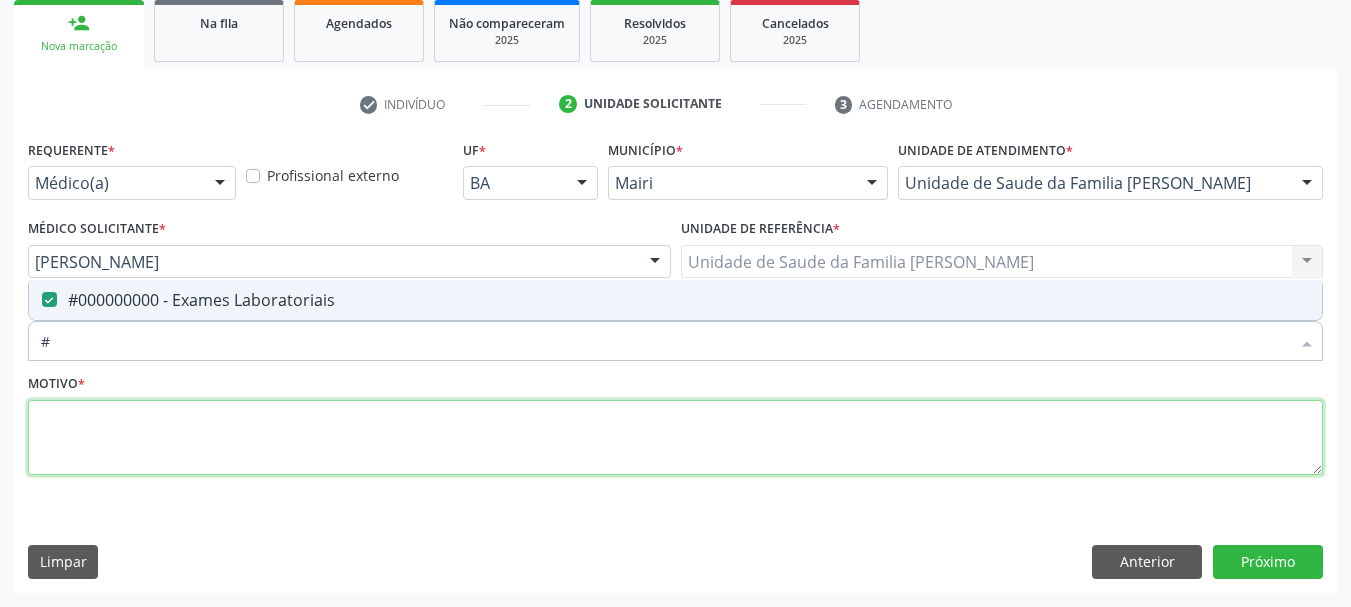 click at bounding box center [675, 438] 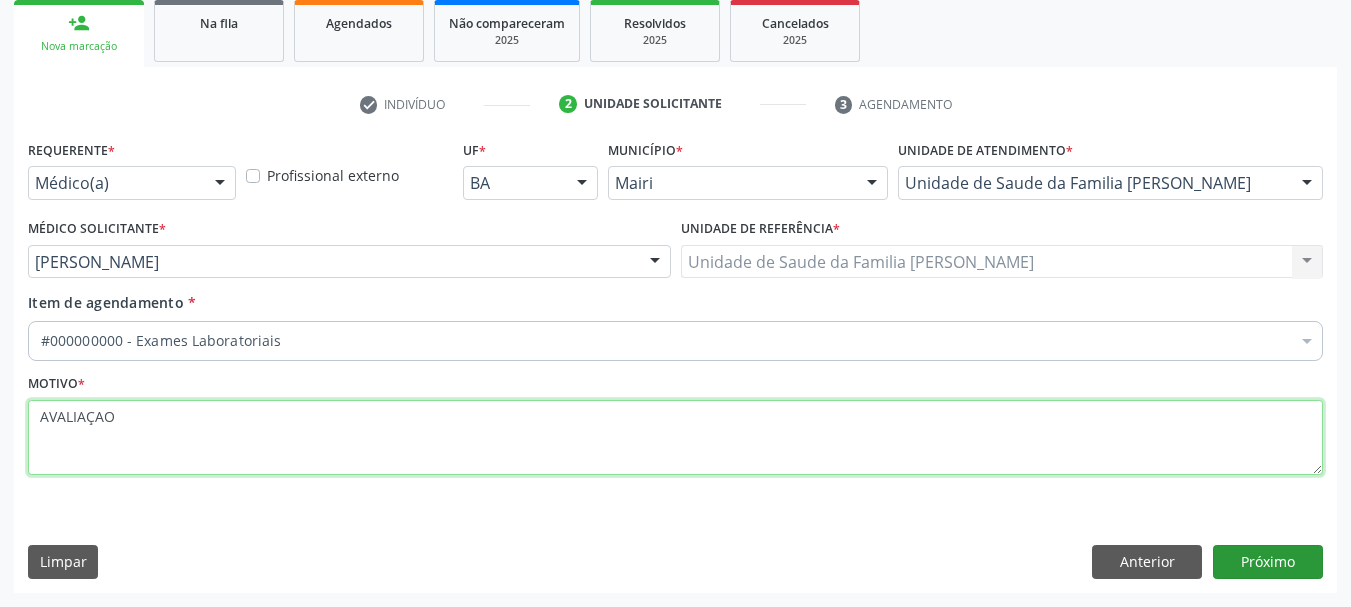 type on "AVALIAÇAO" 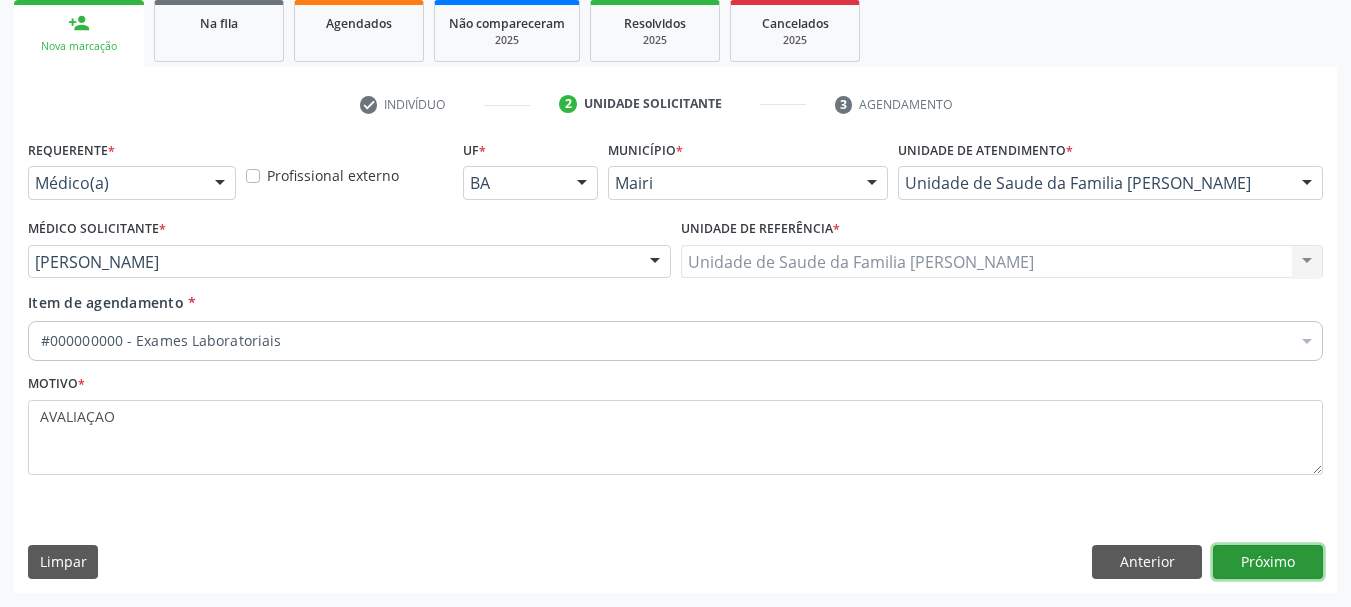 click on "Próximo" at bounding box center (1268, 562) 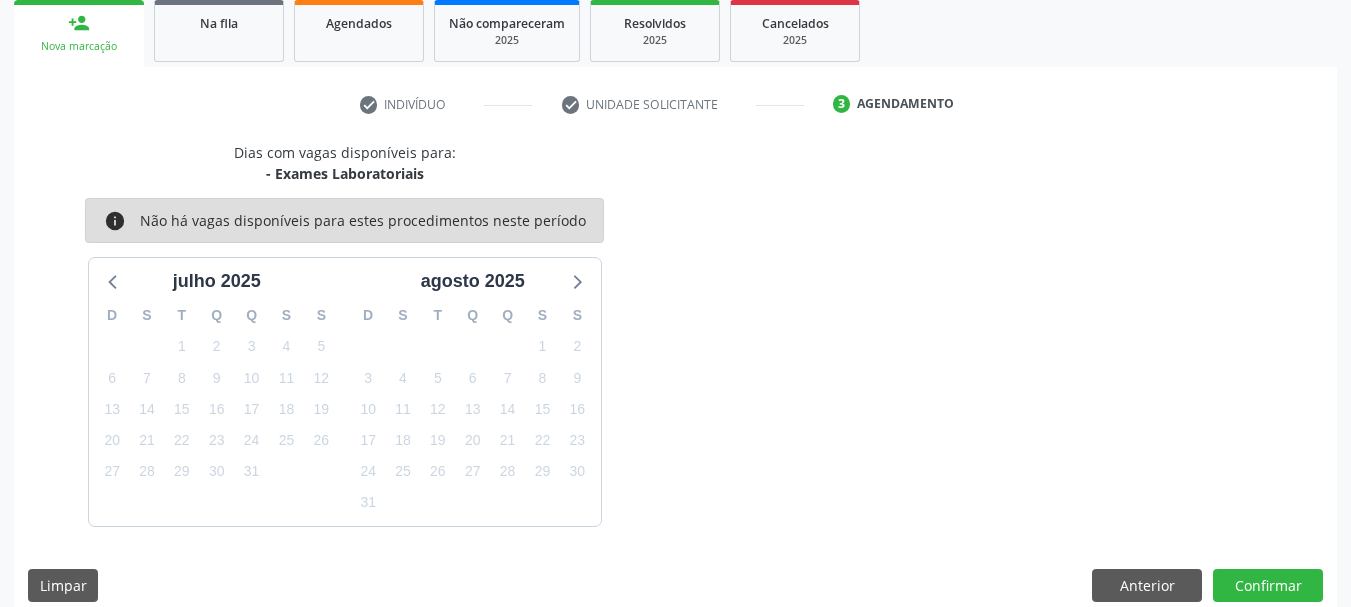scroll, scrollTop: 322, scrollLeft: 0, axis: vertical 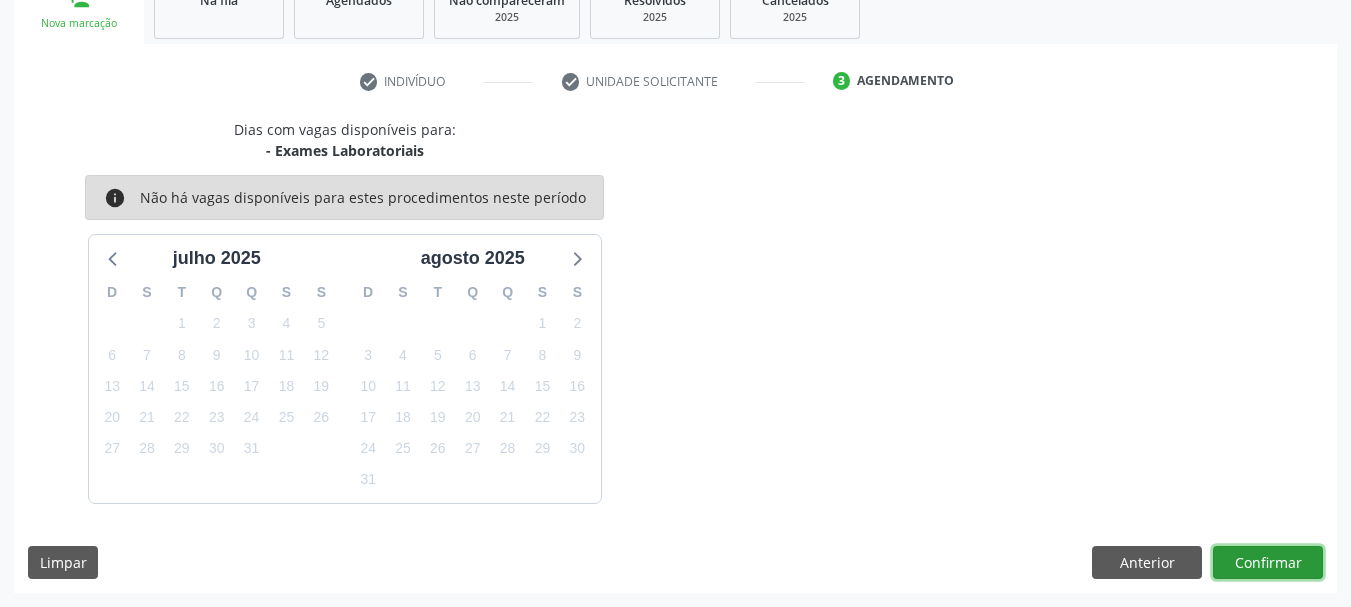 click on "Confirmar" at bounding box center (1268, 563) 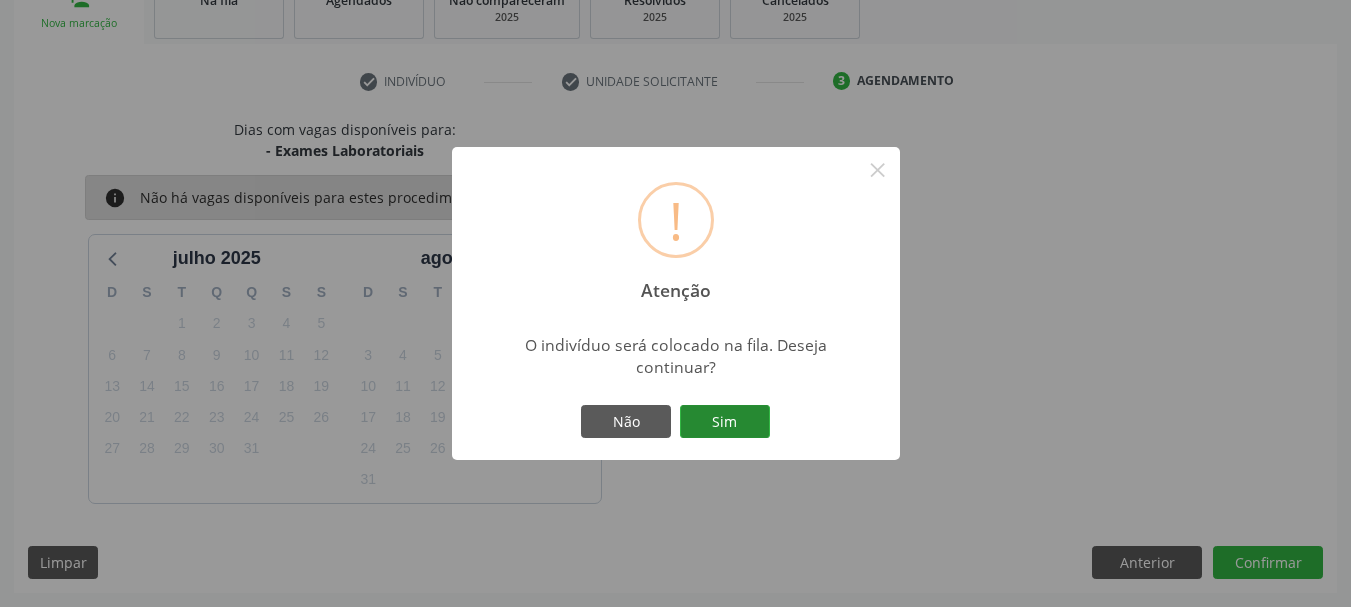 click on "Sim" at bounding box center (725, 422) 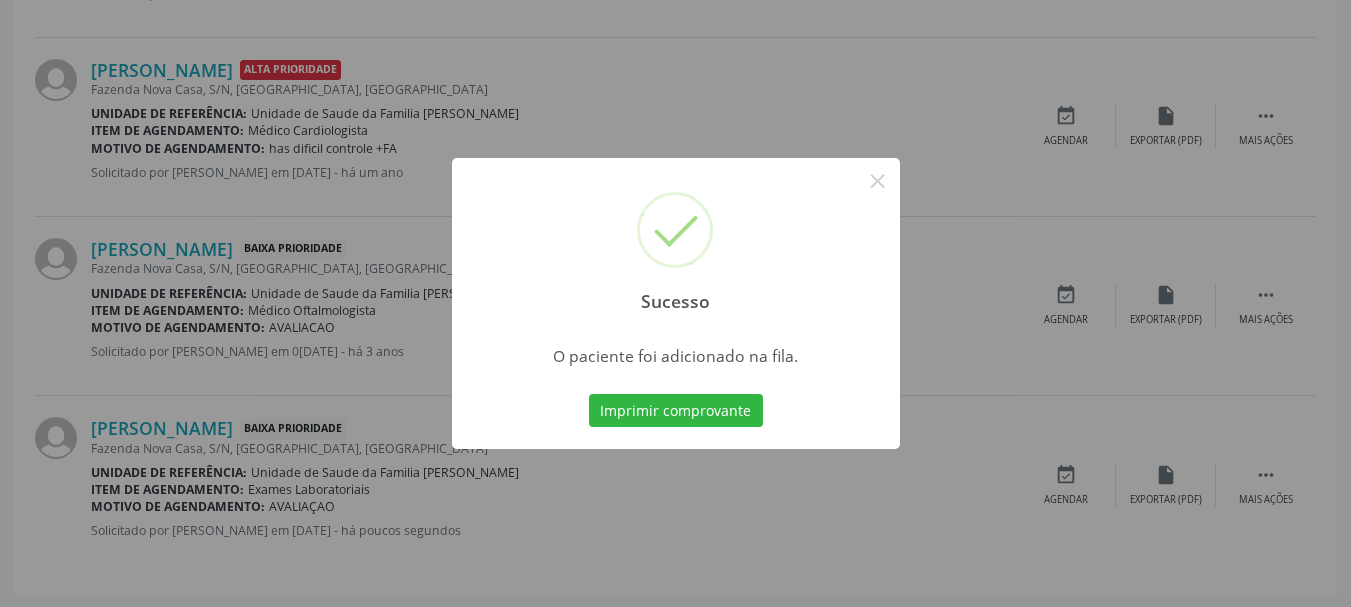 scroll, scrollTop: 749, scrollLeft: 0, axis: vertical 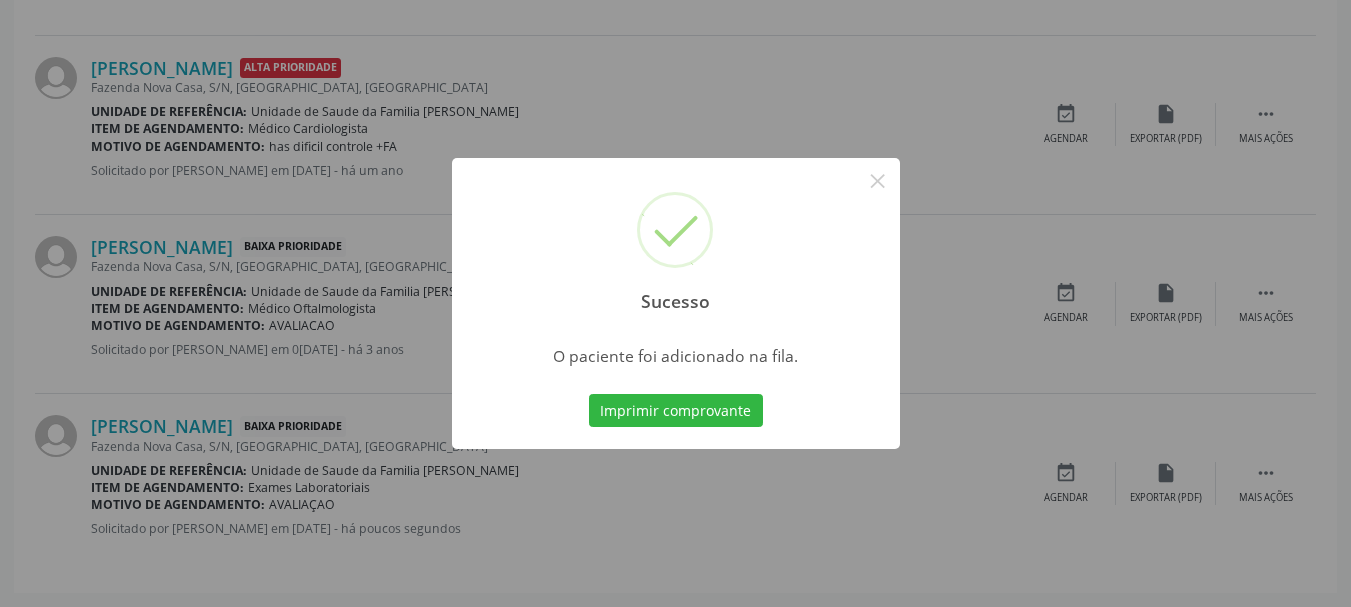 click on "Sucesso × O paciente foi adicionado na fila. Imprimir comprovante Cancel" at bounding box center (675, 303) 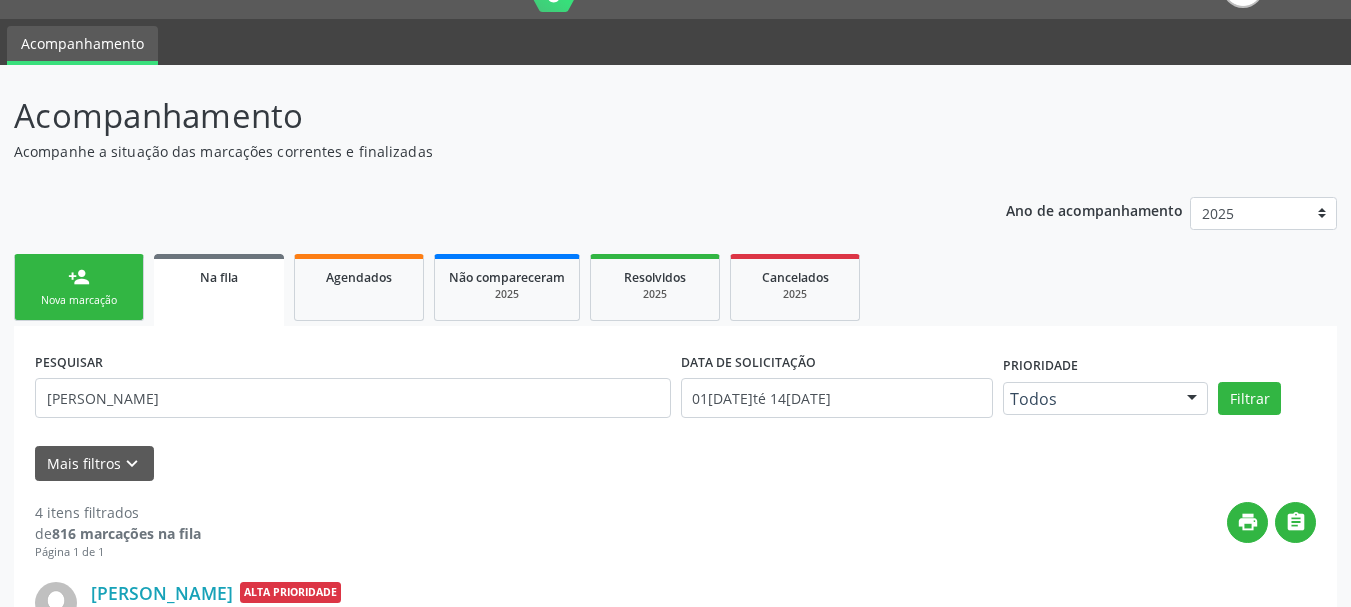 scroll, scrollTop: 0, scrollLeft: 0, axis: both 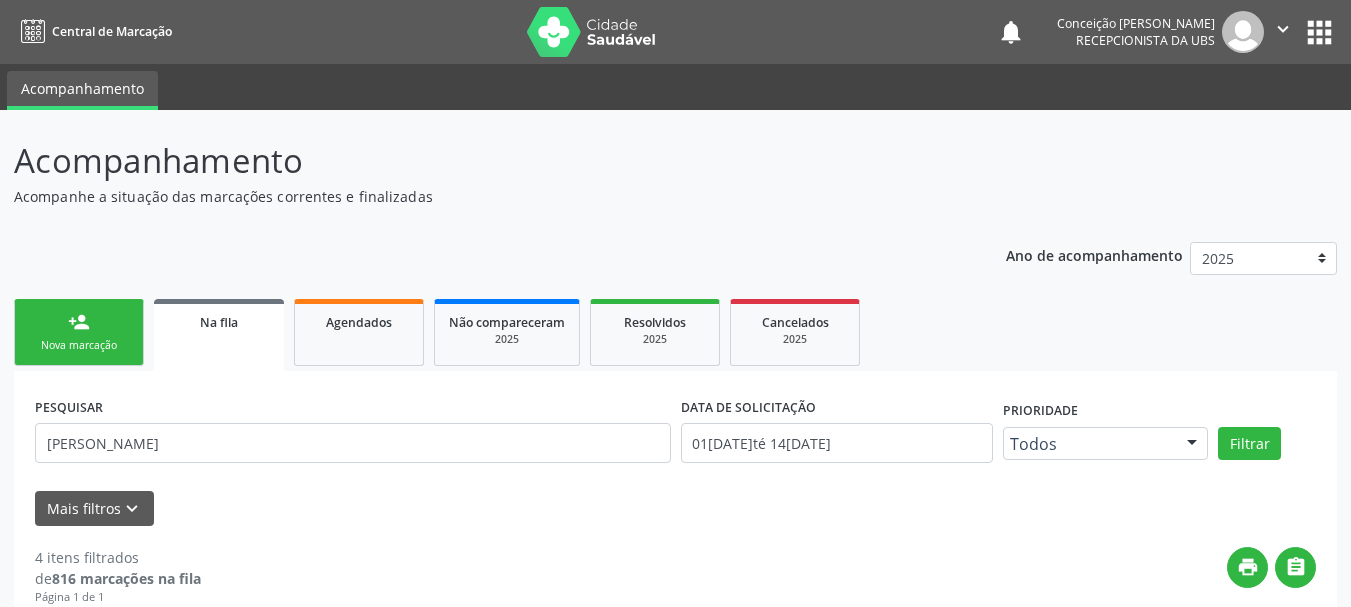 click on "person_add
Nova marcação" at bounding box center (79, 332) 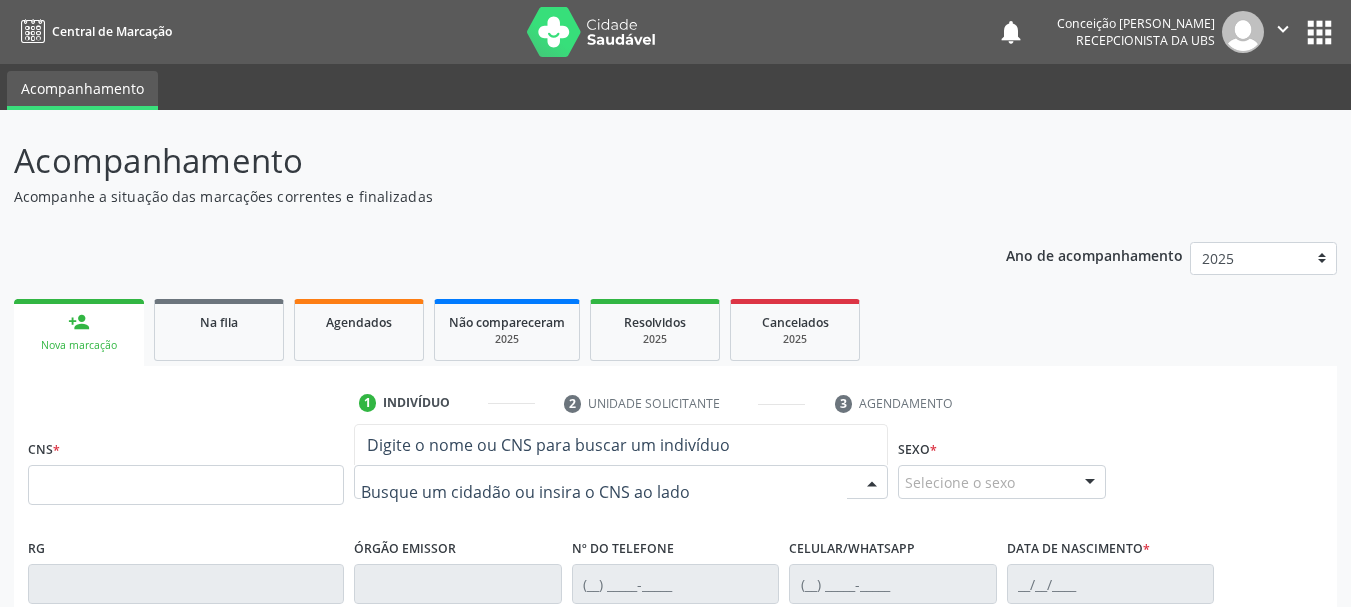click on "Digite o nome ou CNS para buscar um indivíduo" at bounding box center [548, 445] 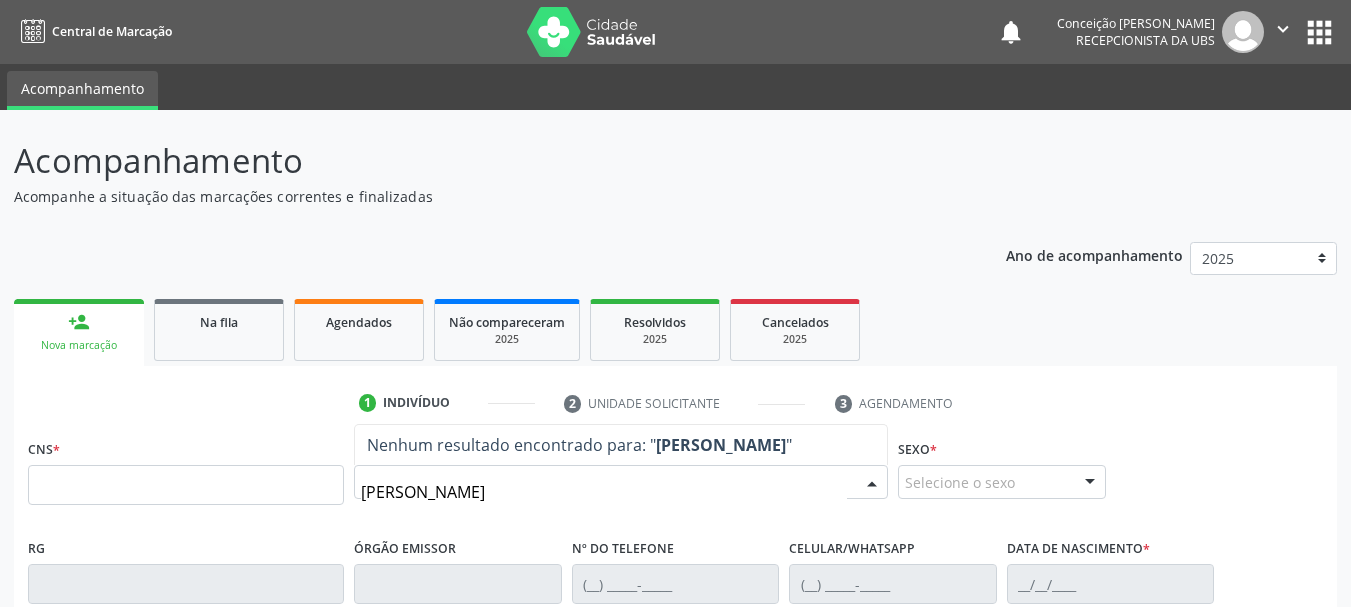 type on "ELISANGELA ROCHA DE ASSIS MAIA" 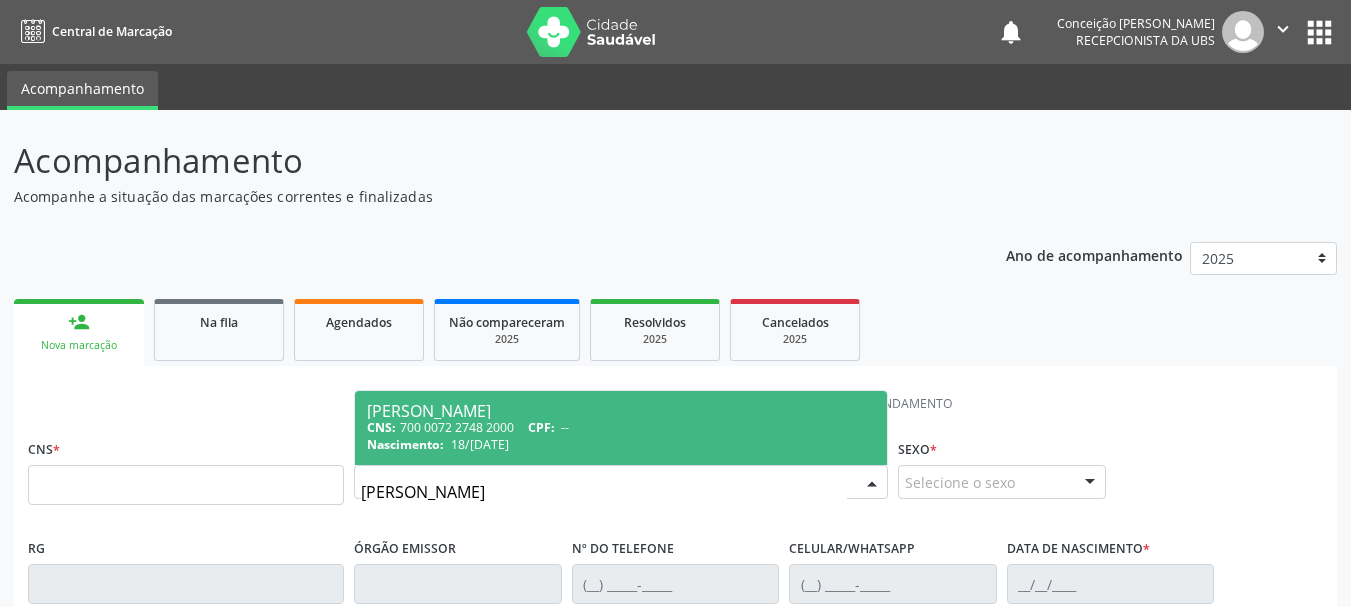 click on "CNS:
700 0072 2748 2000
CPF:    --" at bounding box center (621, 427) 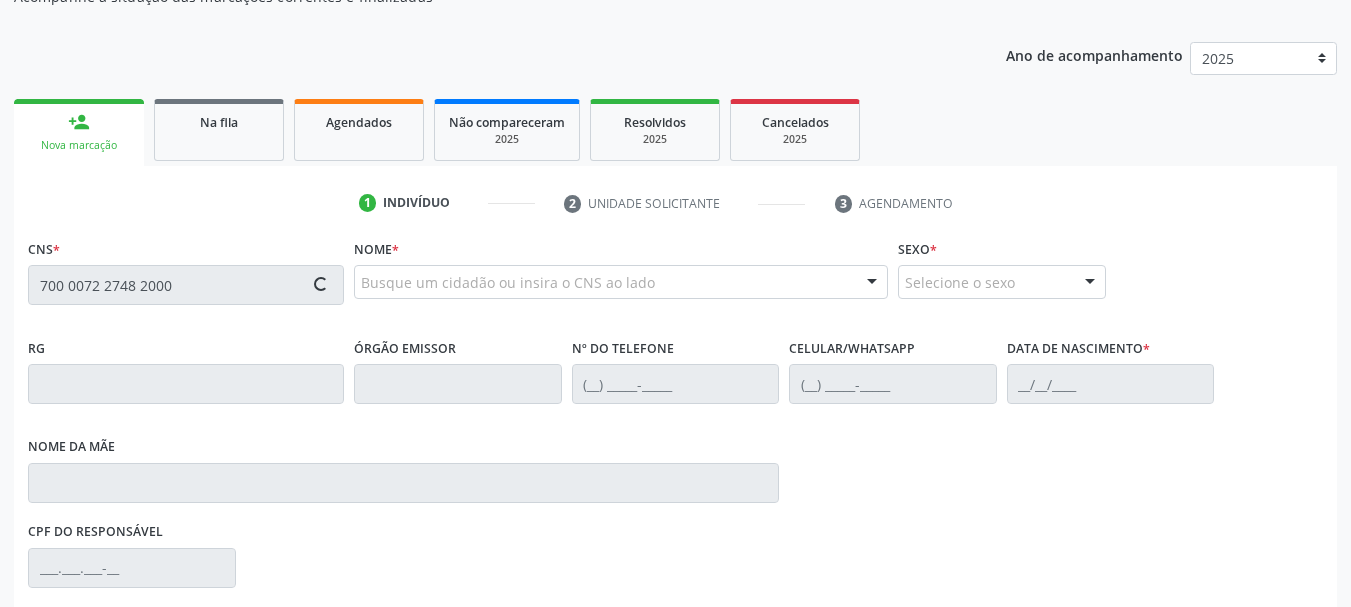 type on "700 0072 2748 2000" 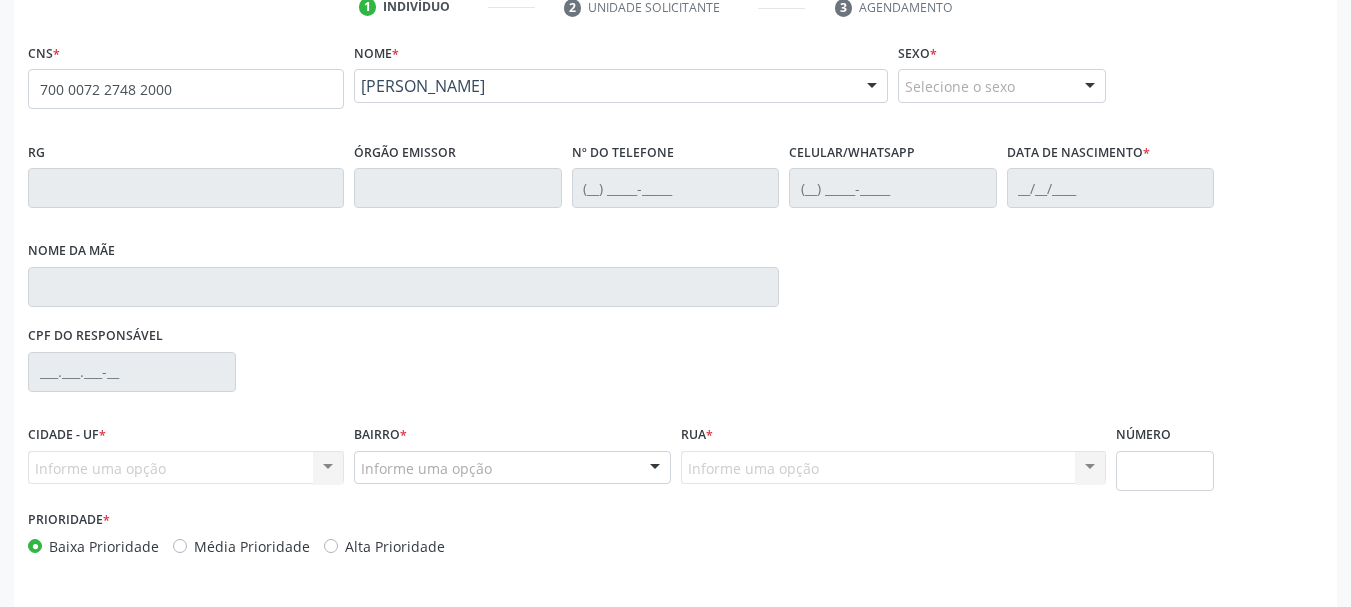 scroll, scrollTop: 463, scrollLeft: 0, axis: vertical 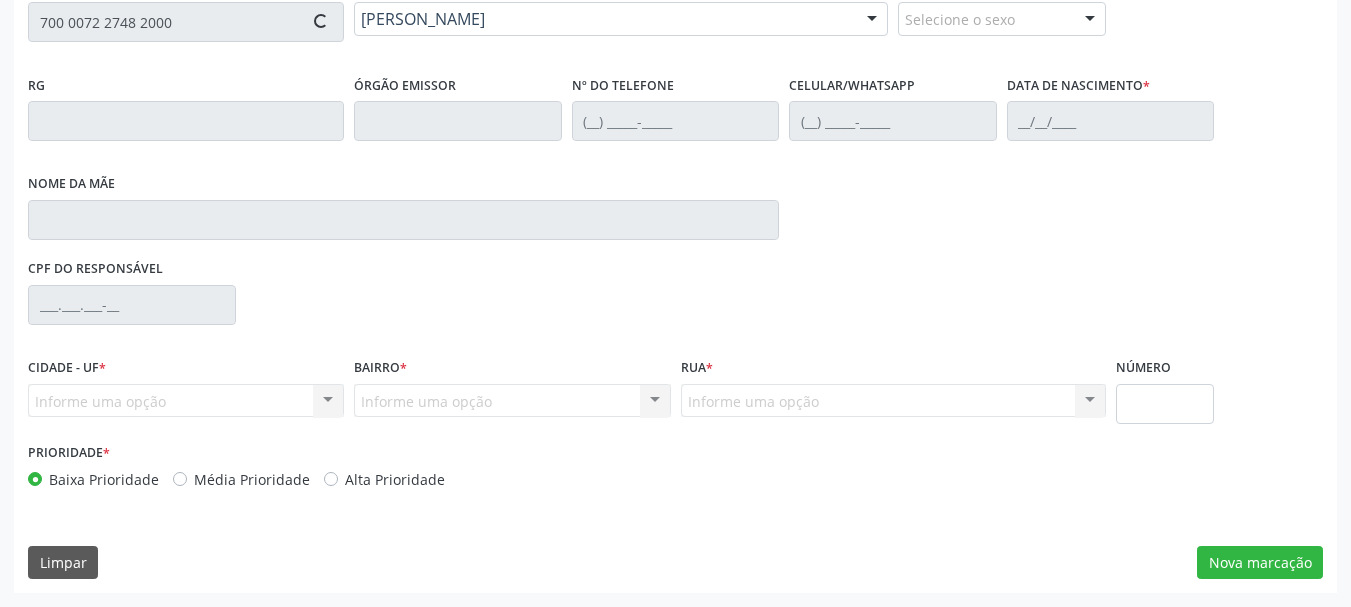 type on "(74) 99921-4110" 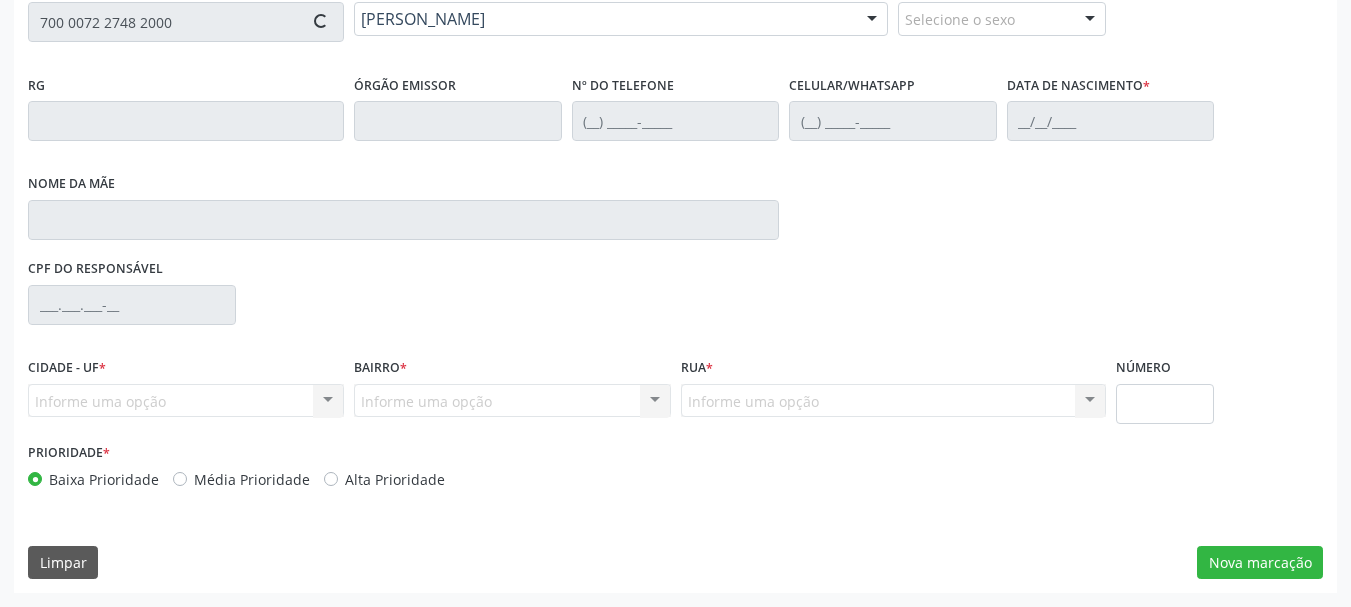type on "(74) 99921-4110" 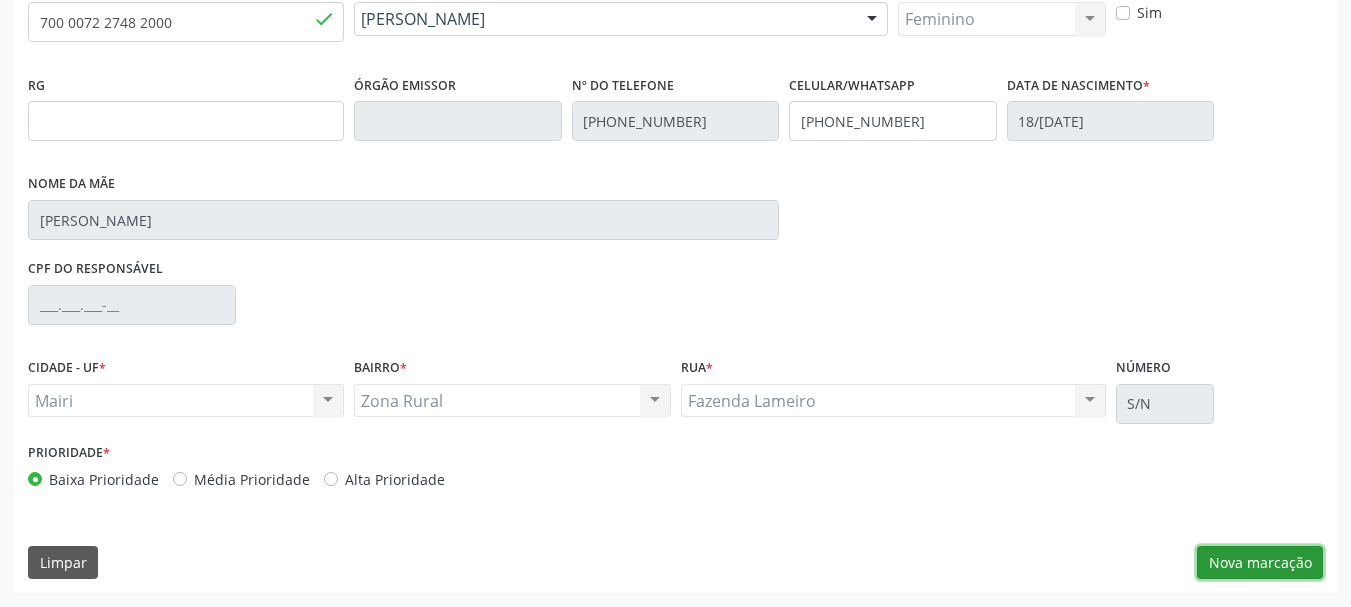 click on "Nova marcação" at bounding box center (1260, 563) 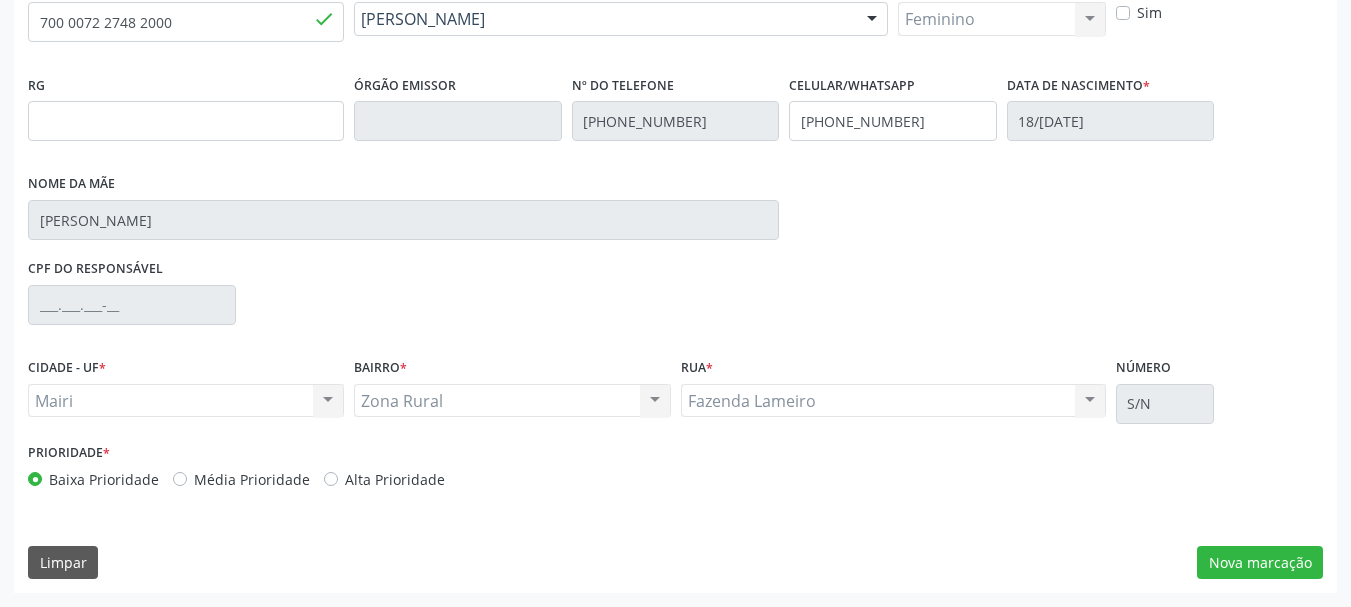scroll, scrollTop: 299, scrollLeft: 0, axis: vertical 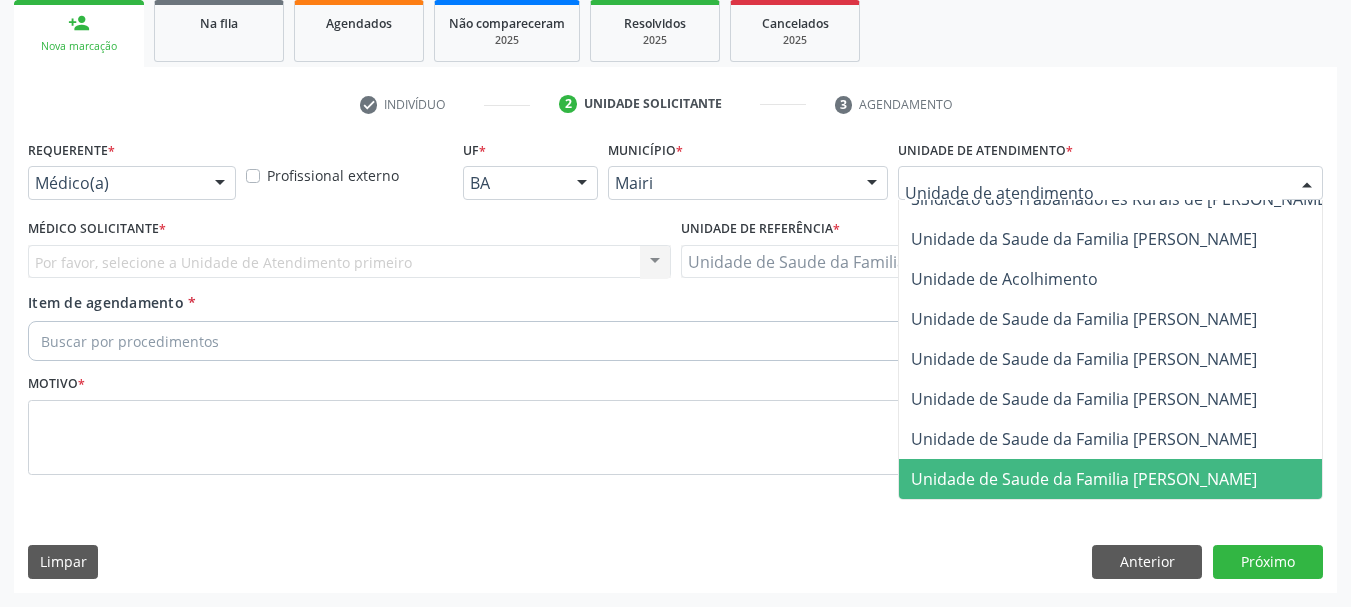 click on "Unidade de Saude da Familia [PERSON_NAME]" at bounding box center [1084, 479] 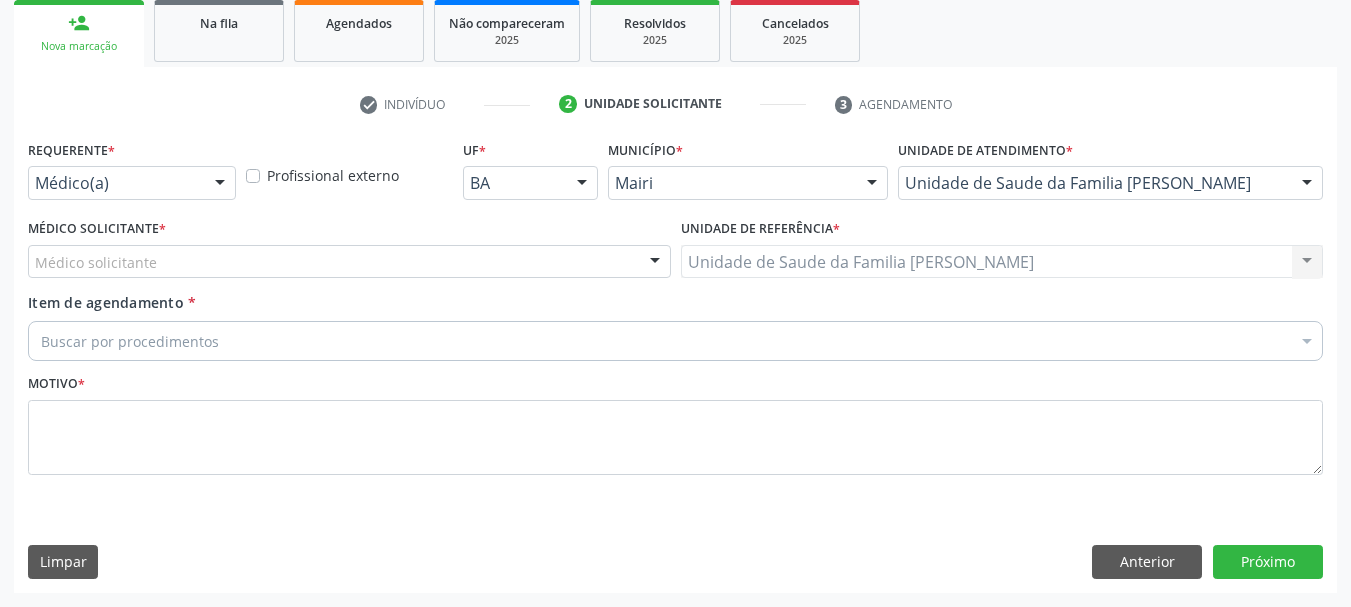 click on "Médico solicitante
[PERSON_NAME]   [PERSON_NAME]
Nenhum resultado encontrado para: "   "
Não há nenhuma opção para ser exibida." at bounding box center [349, 262] 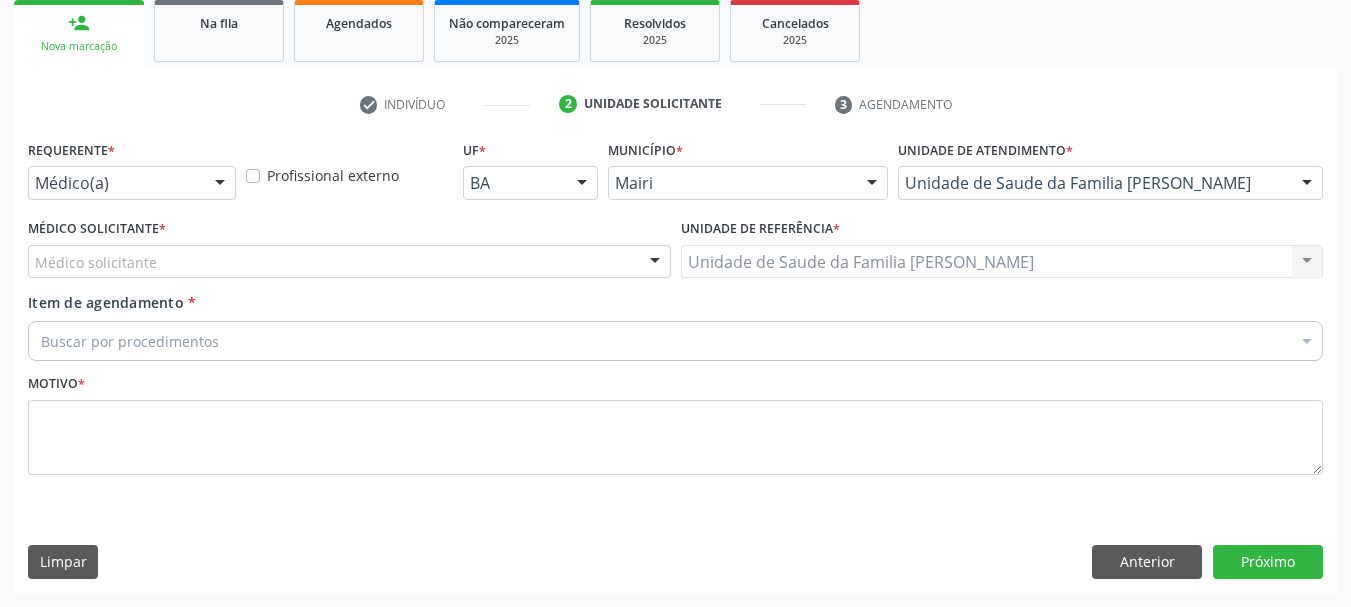 click at bounding box center [655, 263] 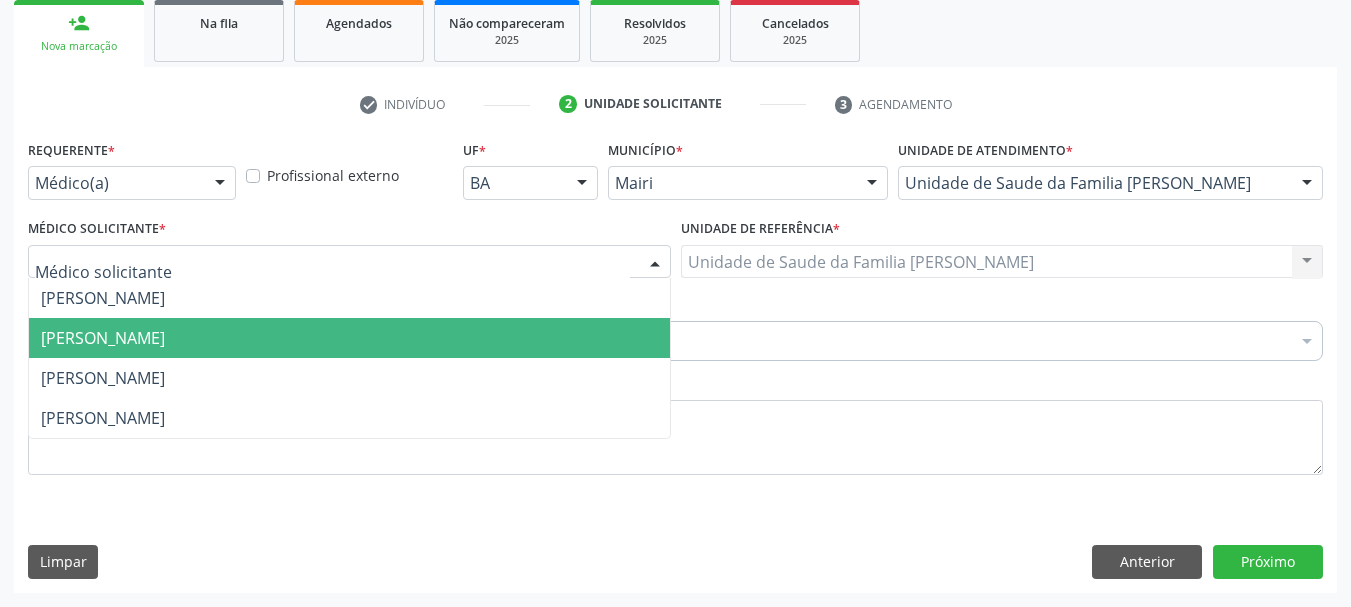 click on "[PERSON_NAME]" at bounding box center (349, 338) 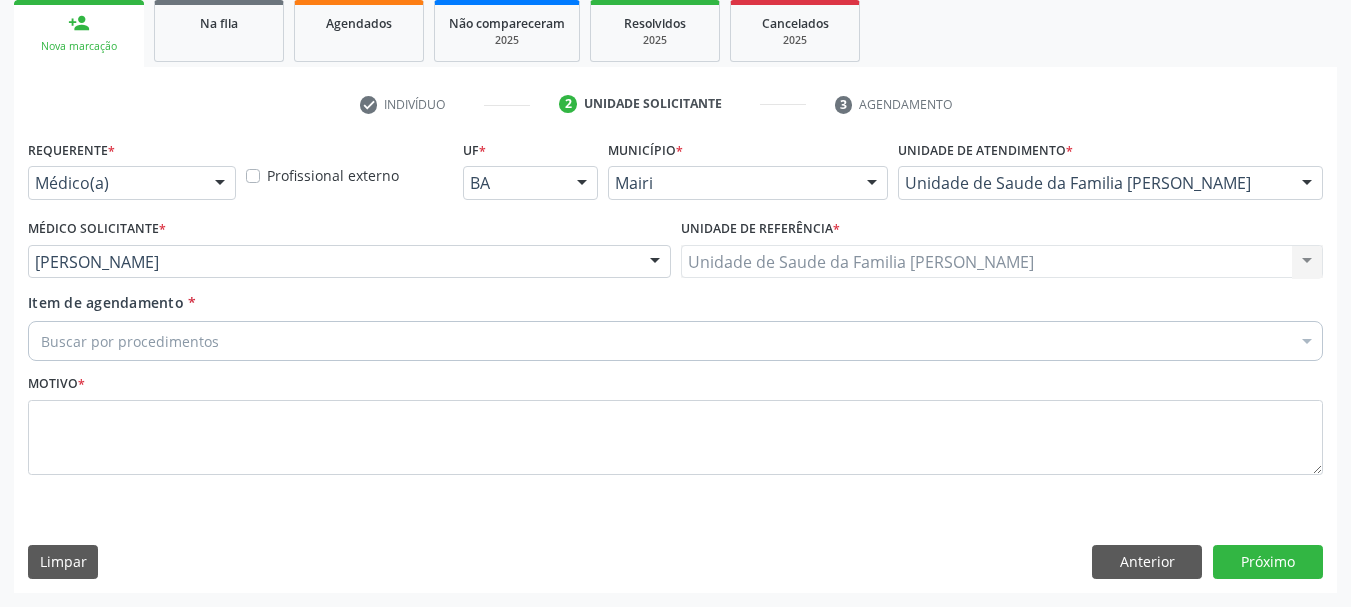 click on "Buscar por procedimentos" at bounding box center (675, 341) 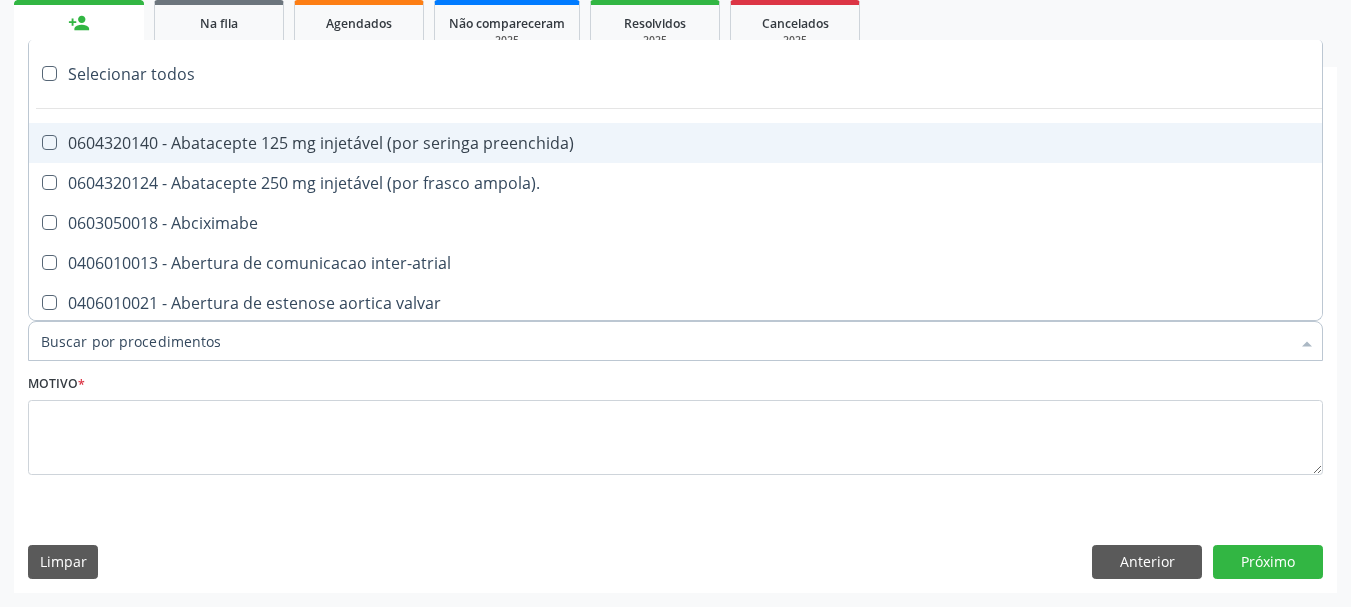 type on "#" 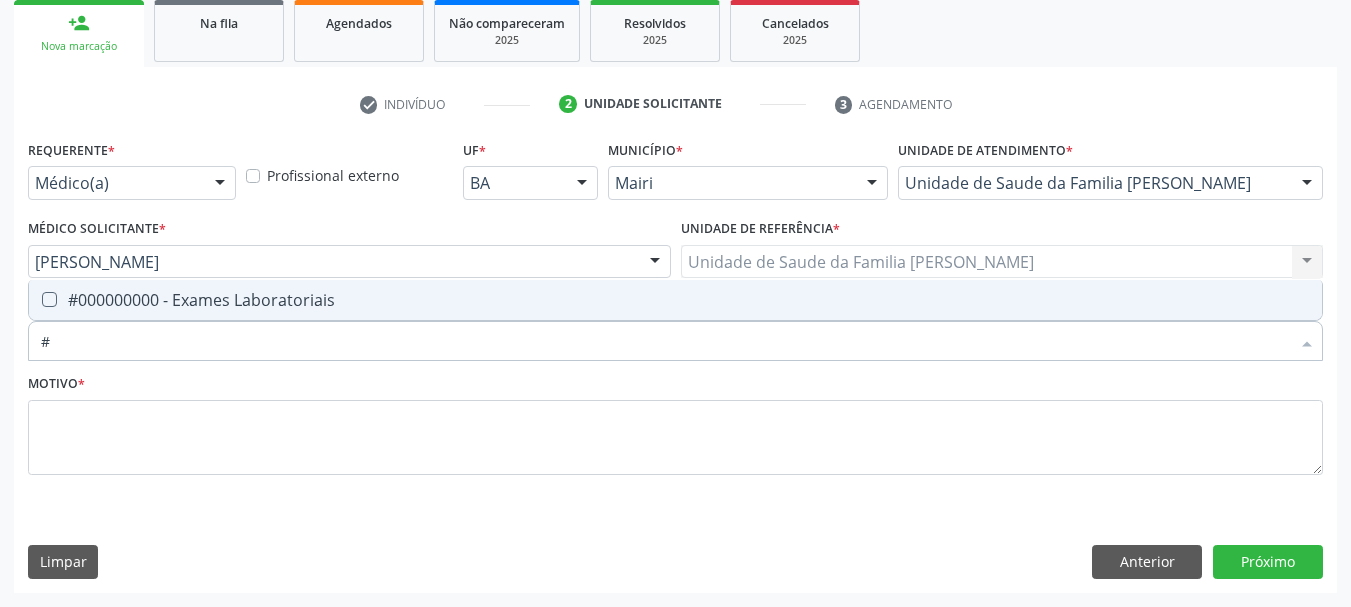 click on "#000000000 - Exames Laboratoriais" at bounding box center (675, 300) 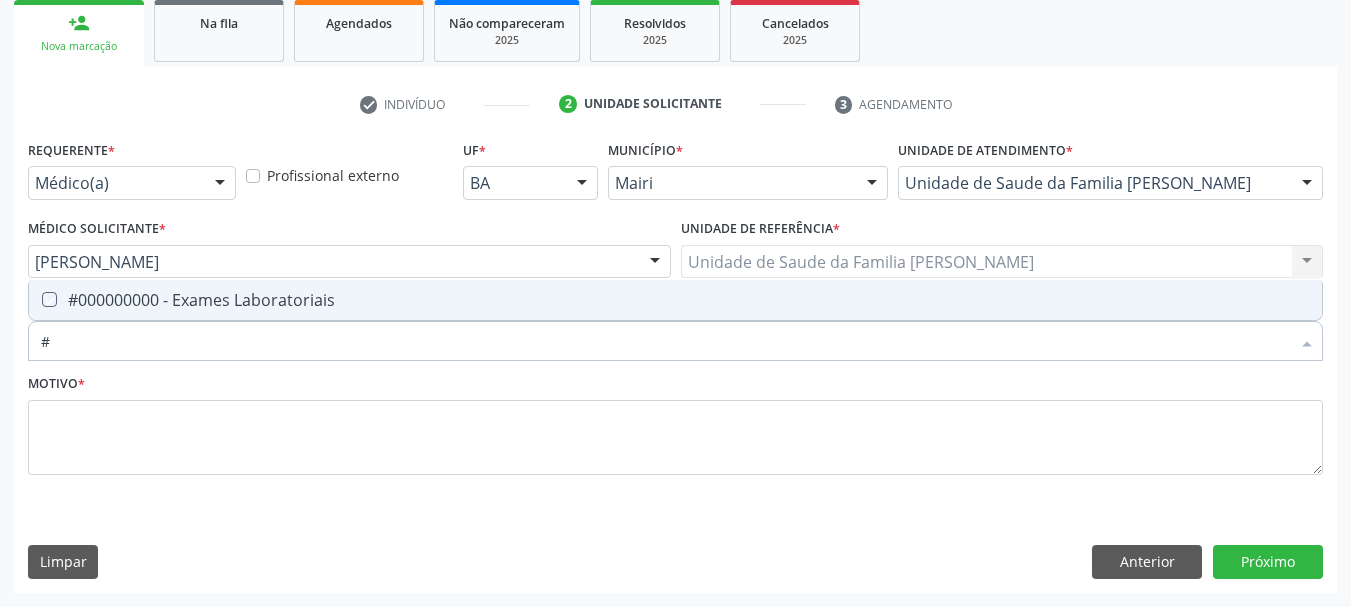 checkbox on "true" 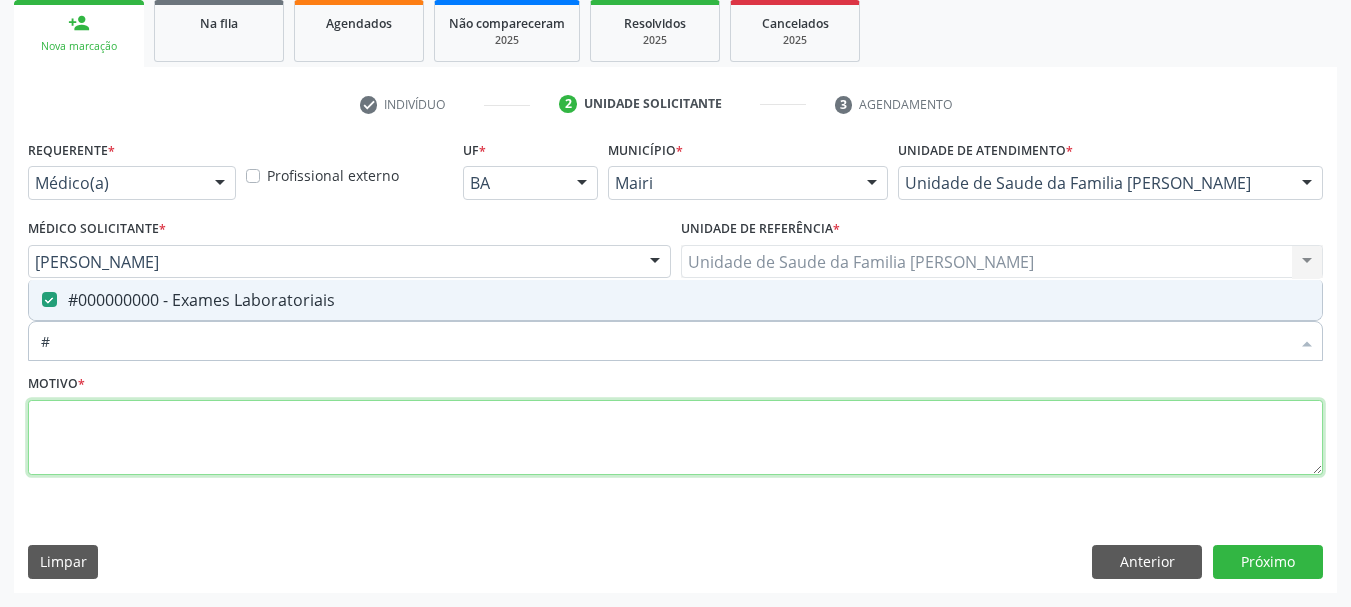 click at bounding box center (675, 438) 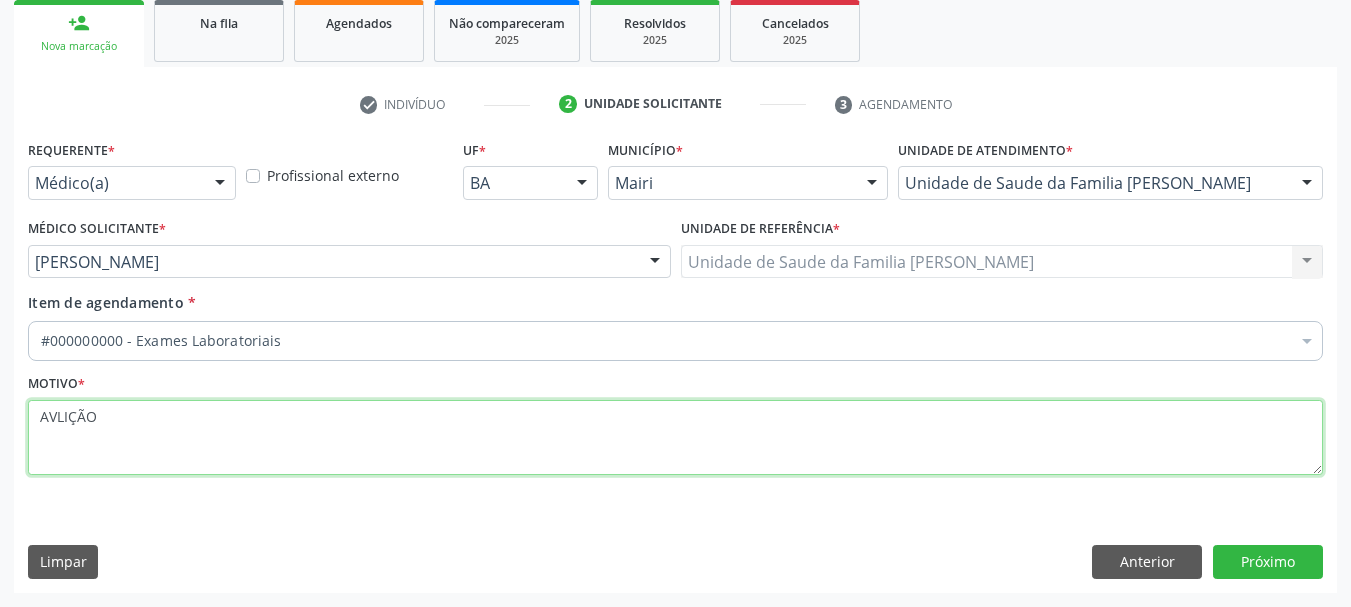 click on "AVLIÇÃO" at bounding box center [675, 438] 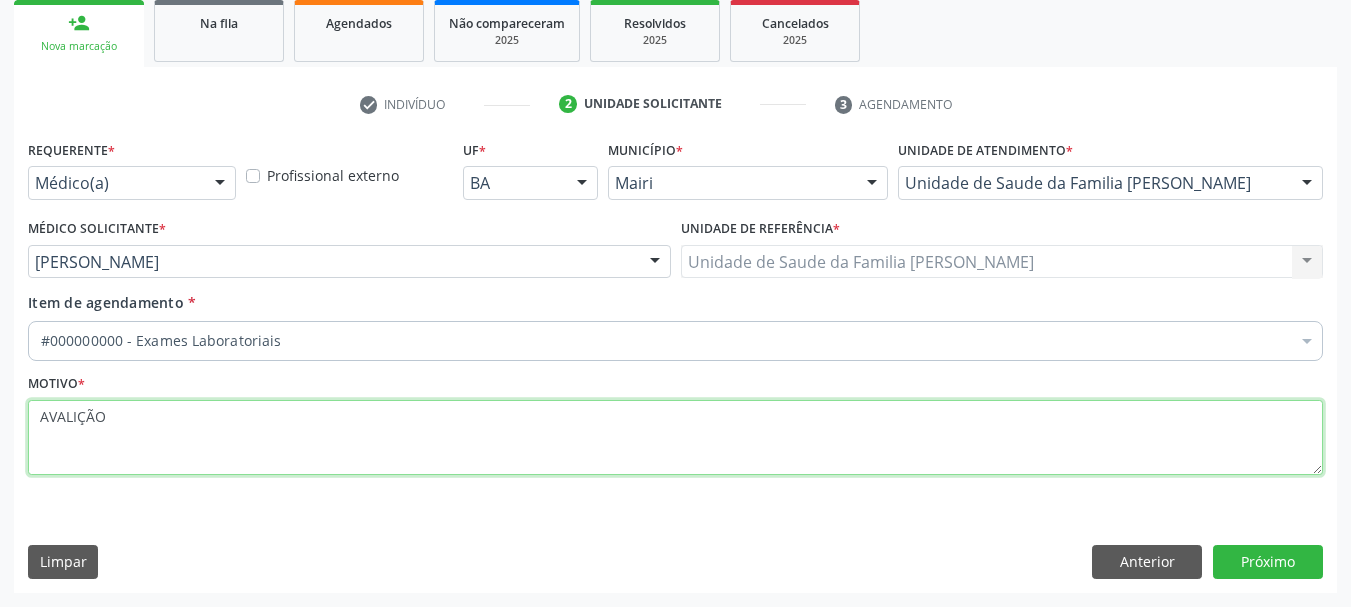 click on "AVALIÇÃO" at bounding box center [675, 438] 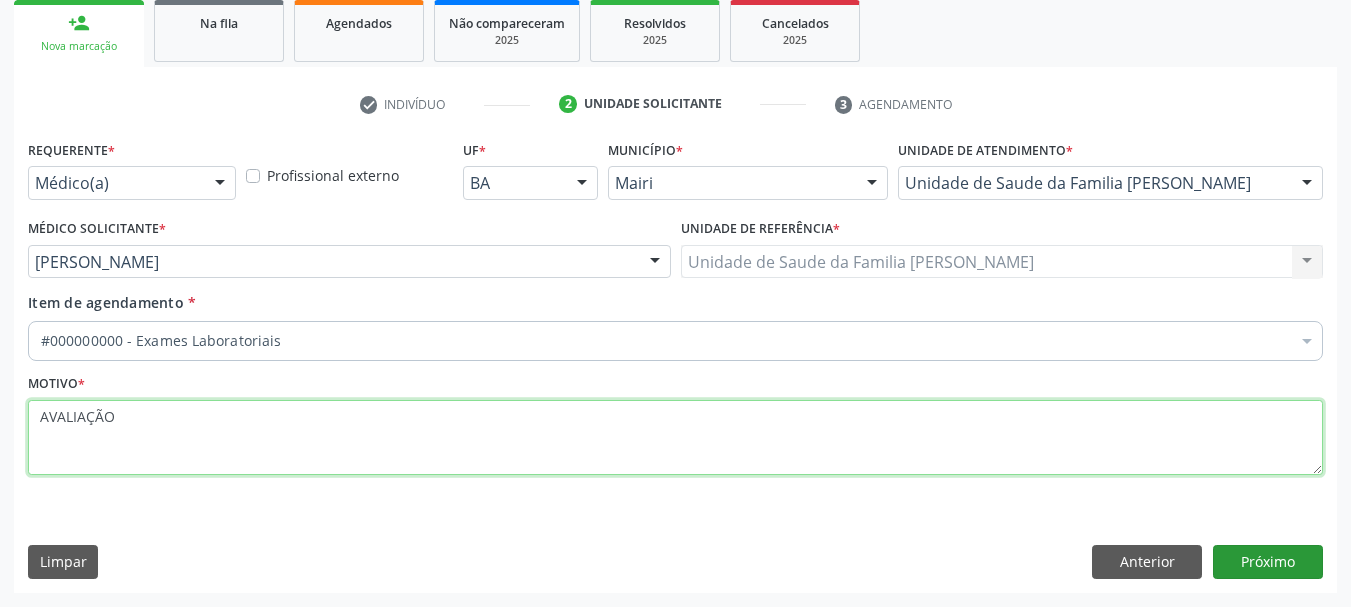 type on "AVALIAÇÃO" 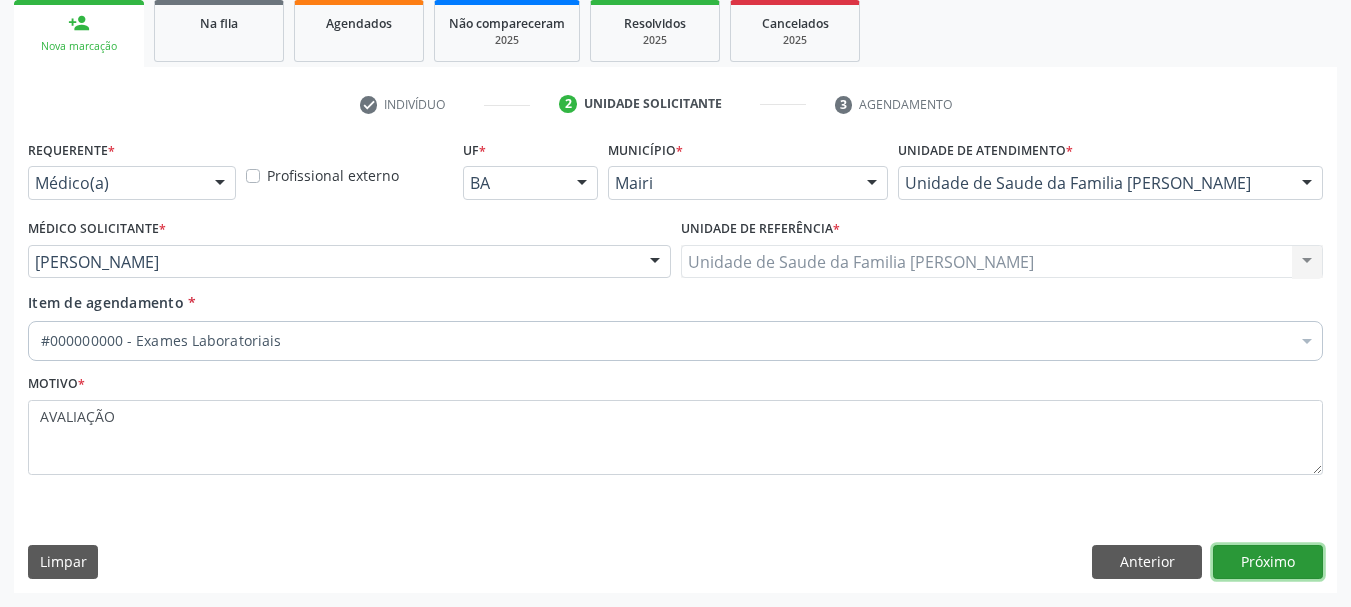 click on "Próximo" at bounding box center [1268, 562] 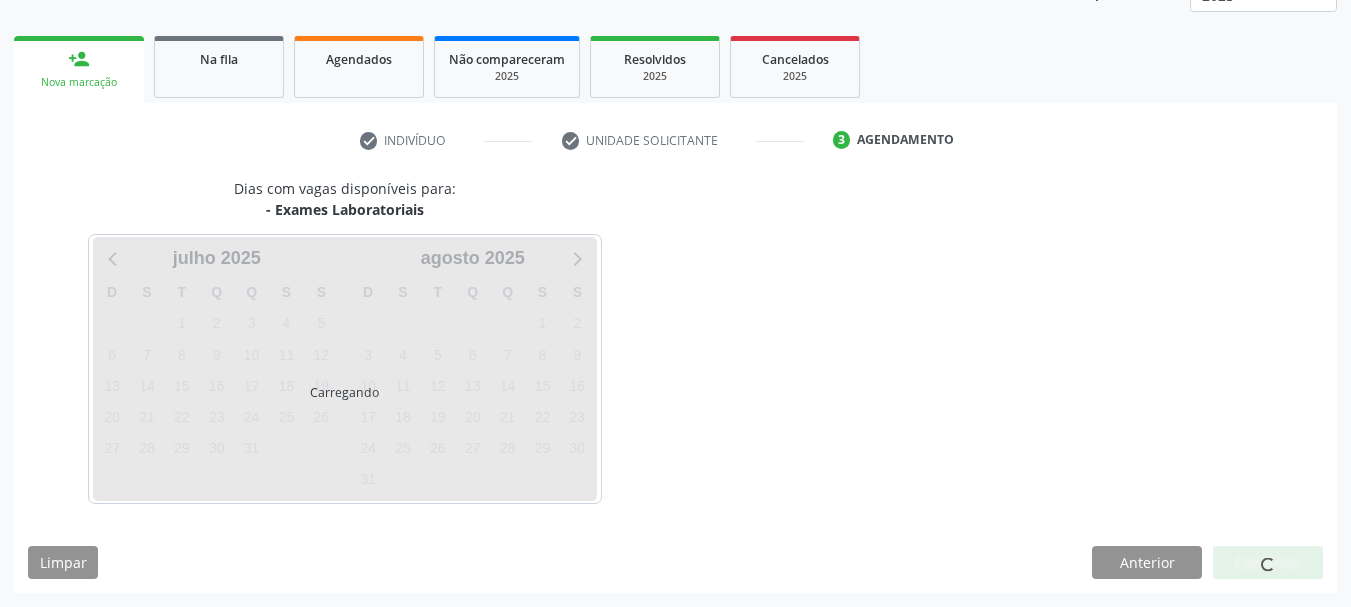 scroll, scrollTop: 299, scrollLeft: 0, axis: vertical 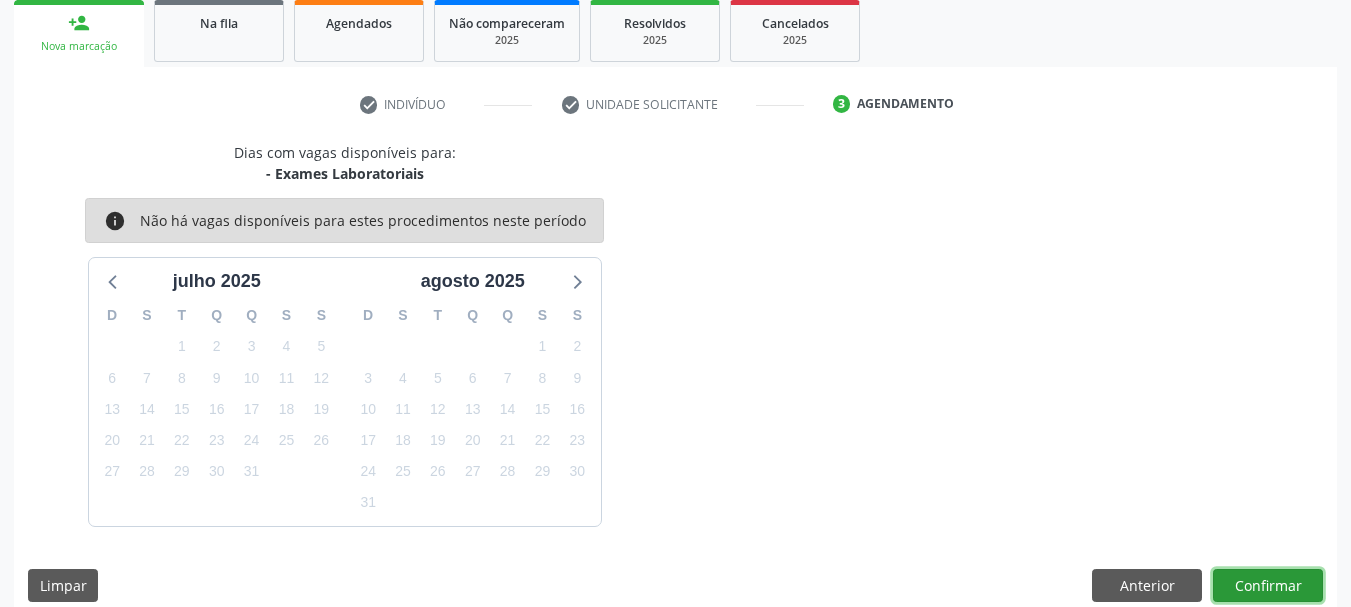 click on "Confirmar" at bounding box center [1268, 586] 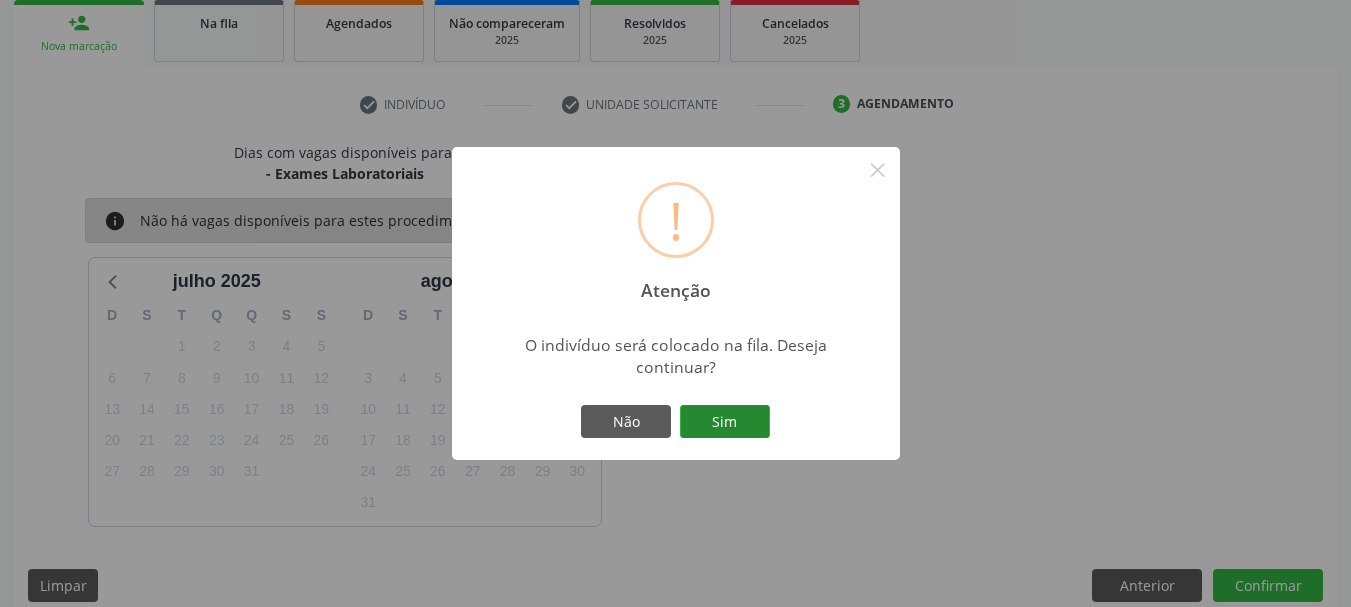 click on "Sim" at bounding box center [725, 422] 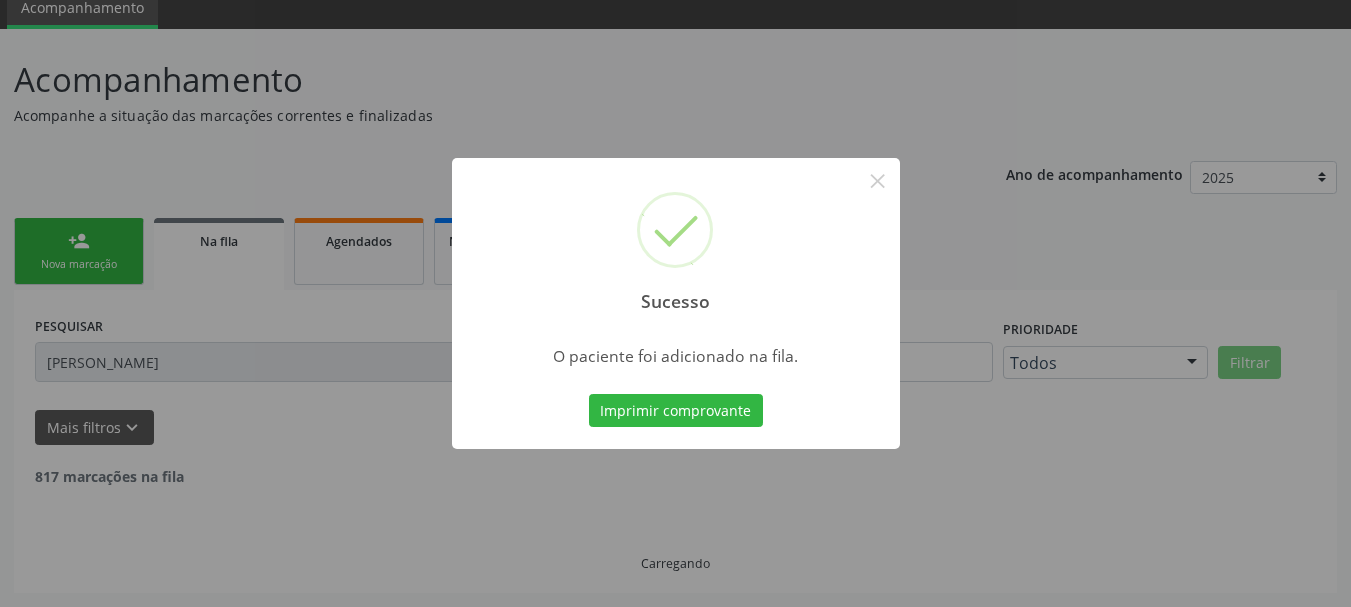 scroll, scrollTop: 60, scrollLeft: 0, axis: vertical 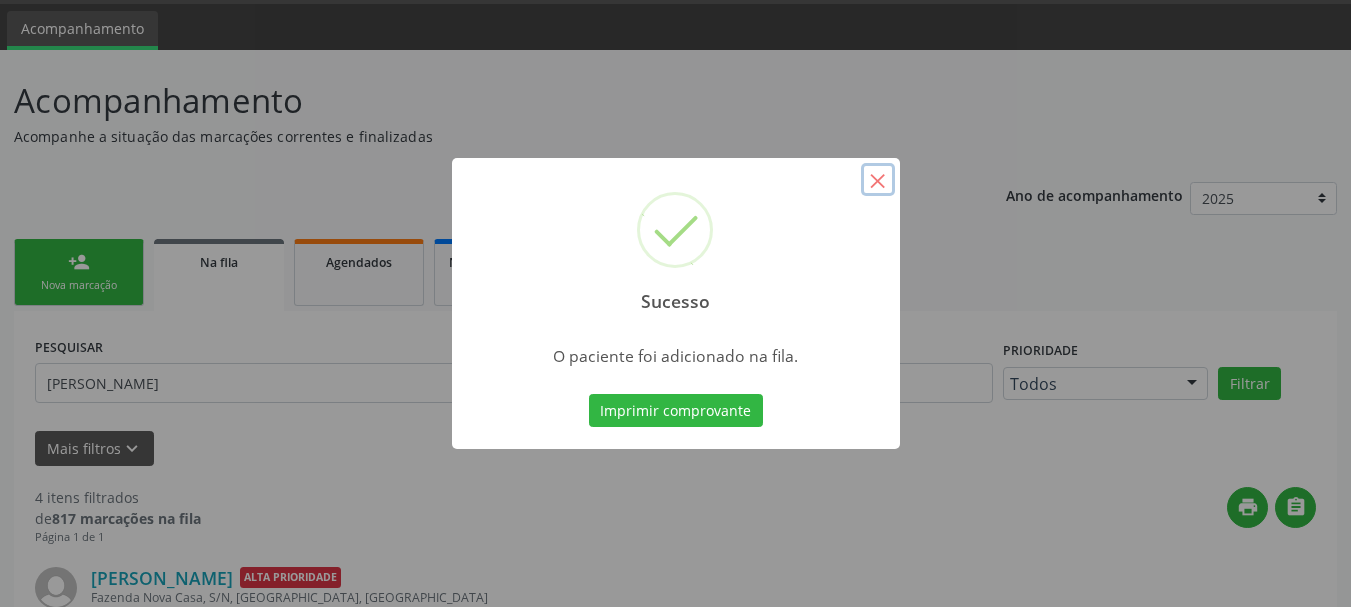 click on "×" at bounding box center [878, 180] 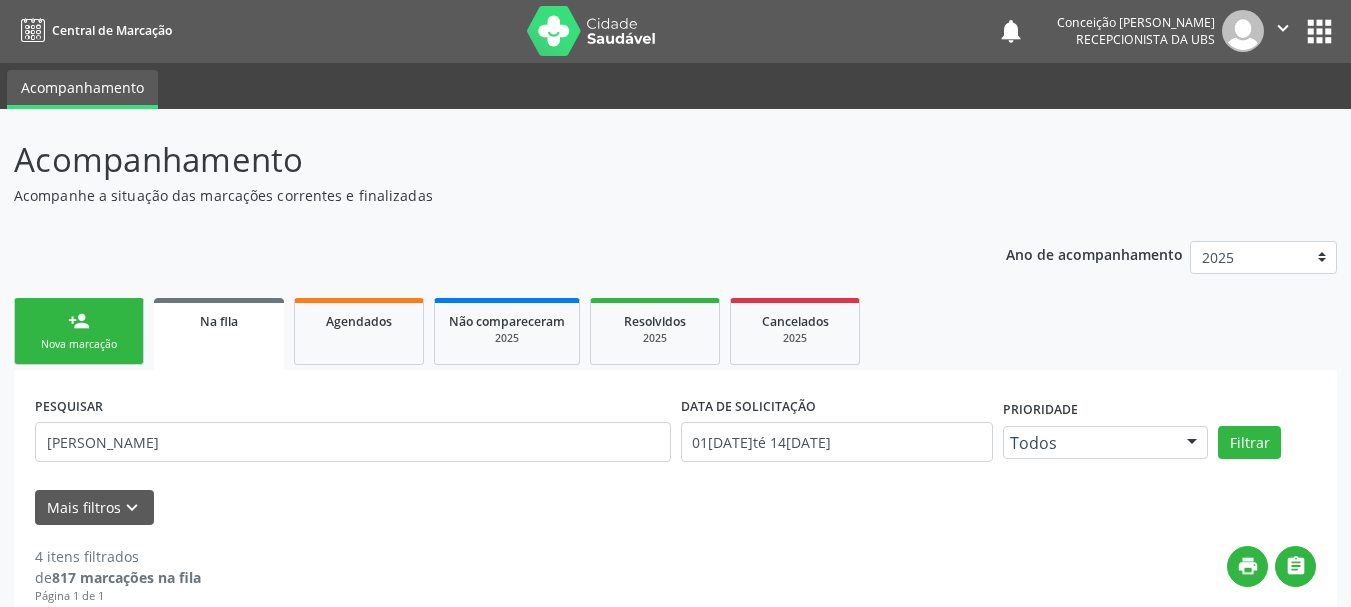 scroll, scrollTop: 0, scrollLeft: 0, axis: both 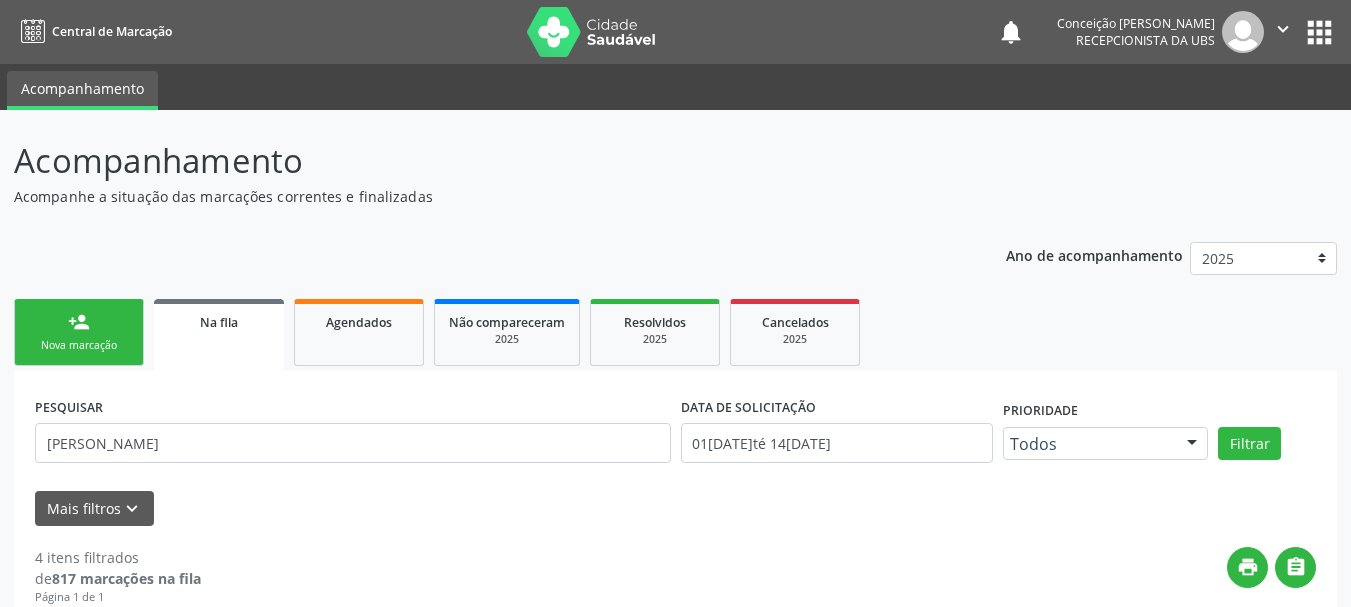click on "person_add
Nova marcação" at bounding box center [79, 332] 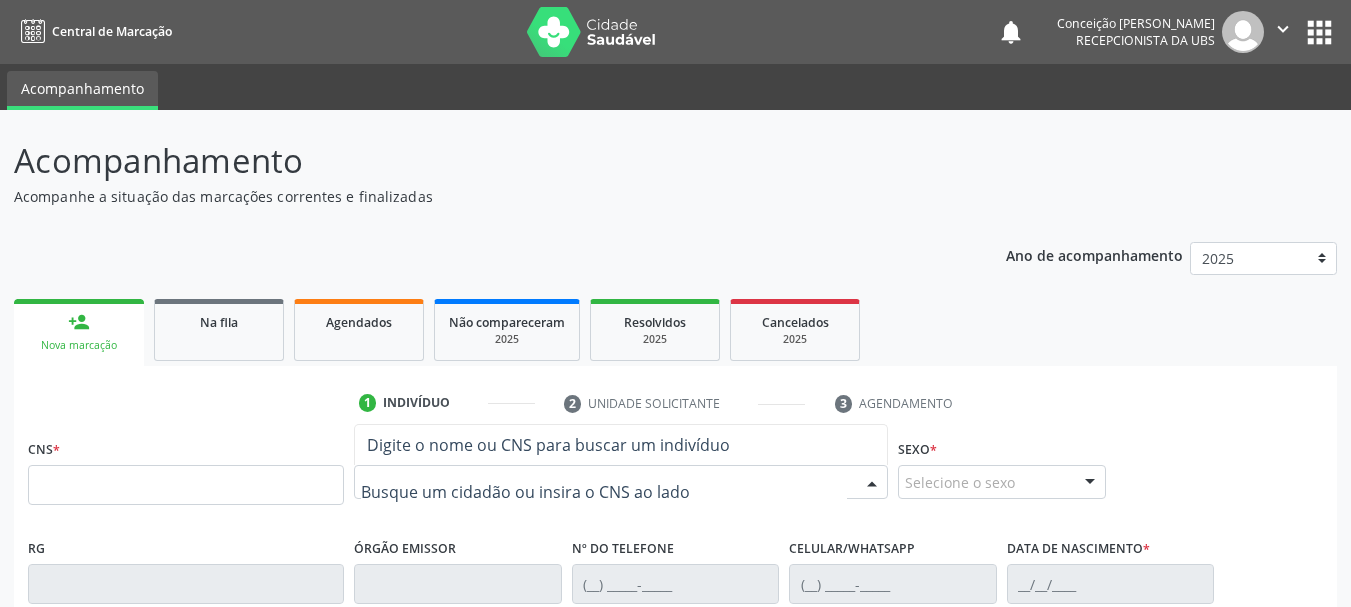 click on "Digite o nome ou CNS para buscar um indivíduo" at bounding box center [548, 445] 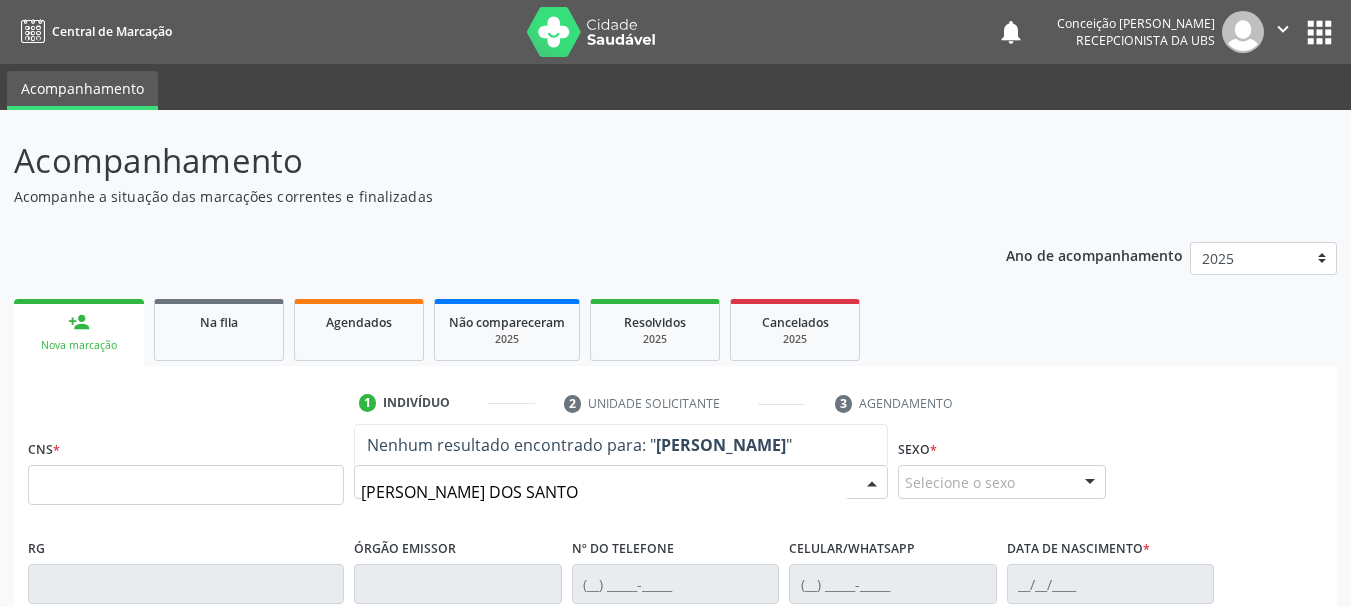 type on "IVANICE MACEDO DOS SANTOS" 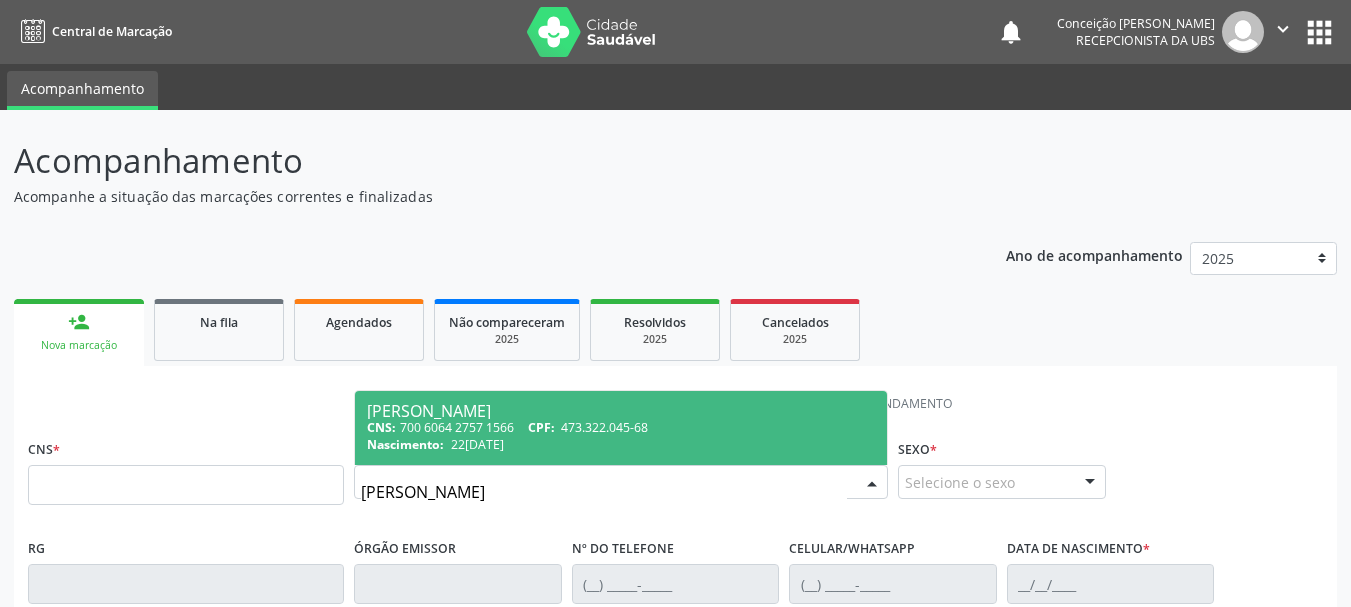 click on "Nascimento:
22/02/1967" at bounding box center [621, 444] 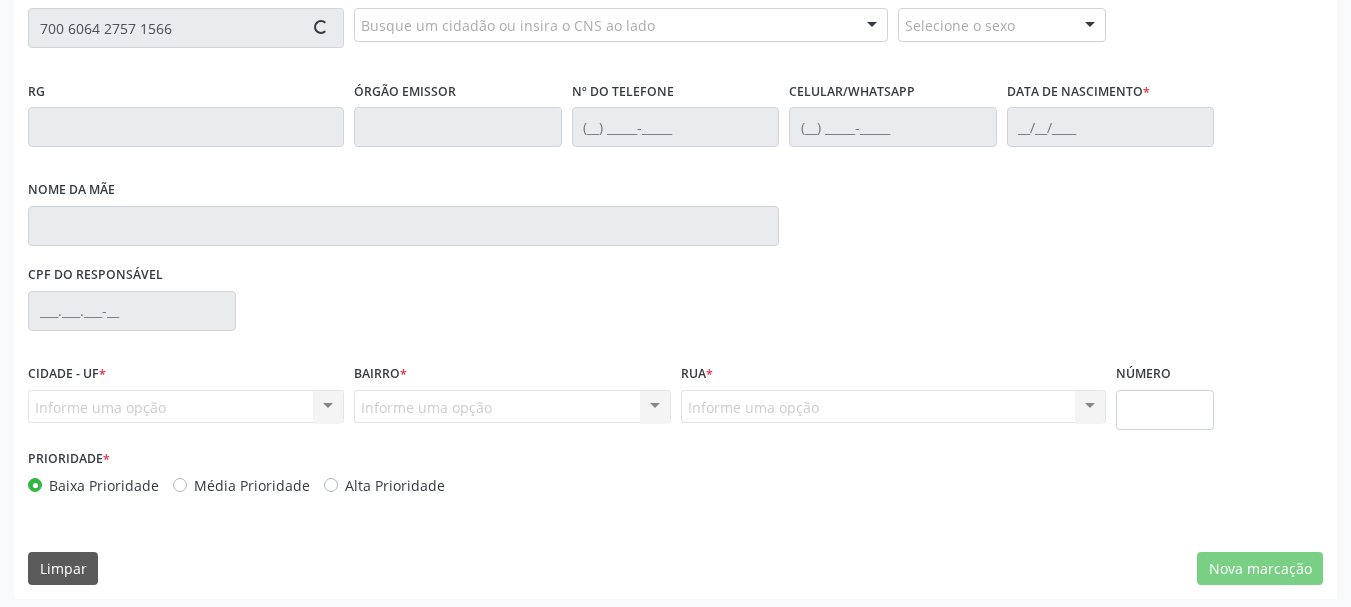 type on "700 6064 2757 1566" 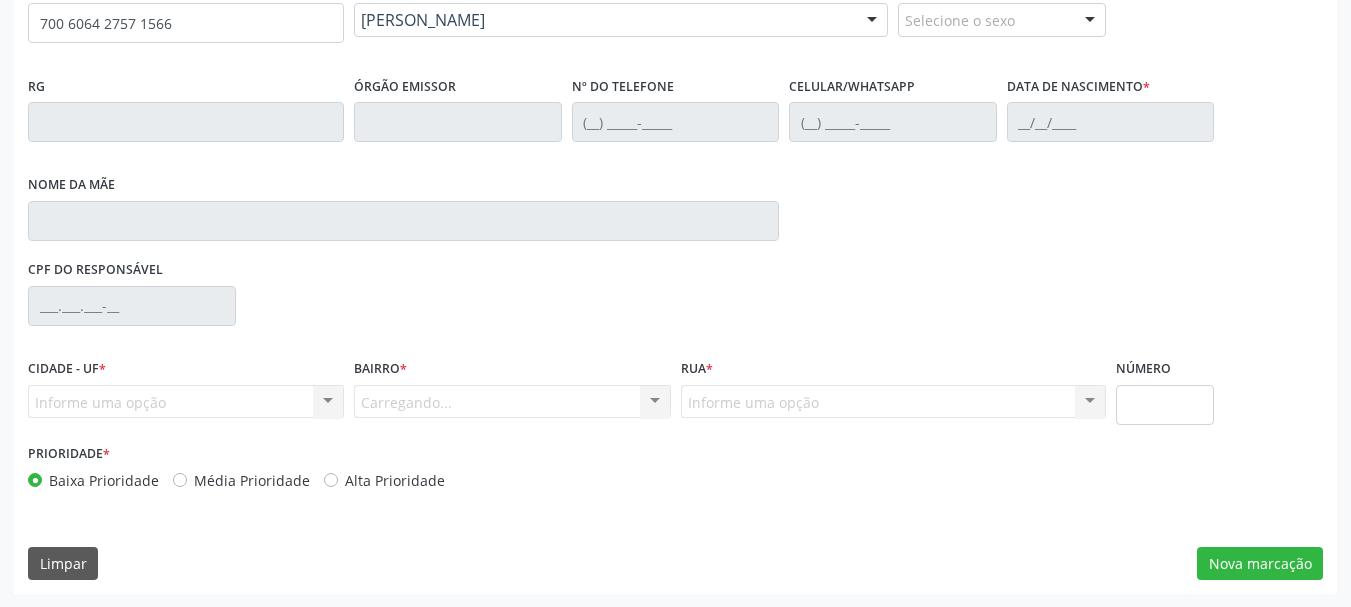 scroll, scrollTop: 463, scrollLeft: 0, axis: vertical 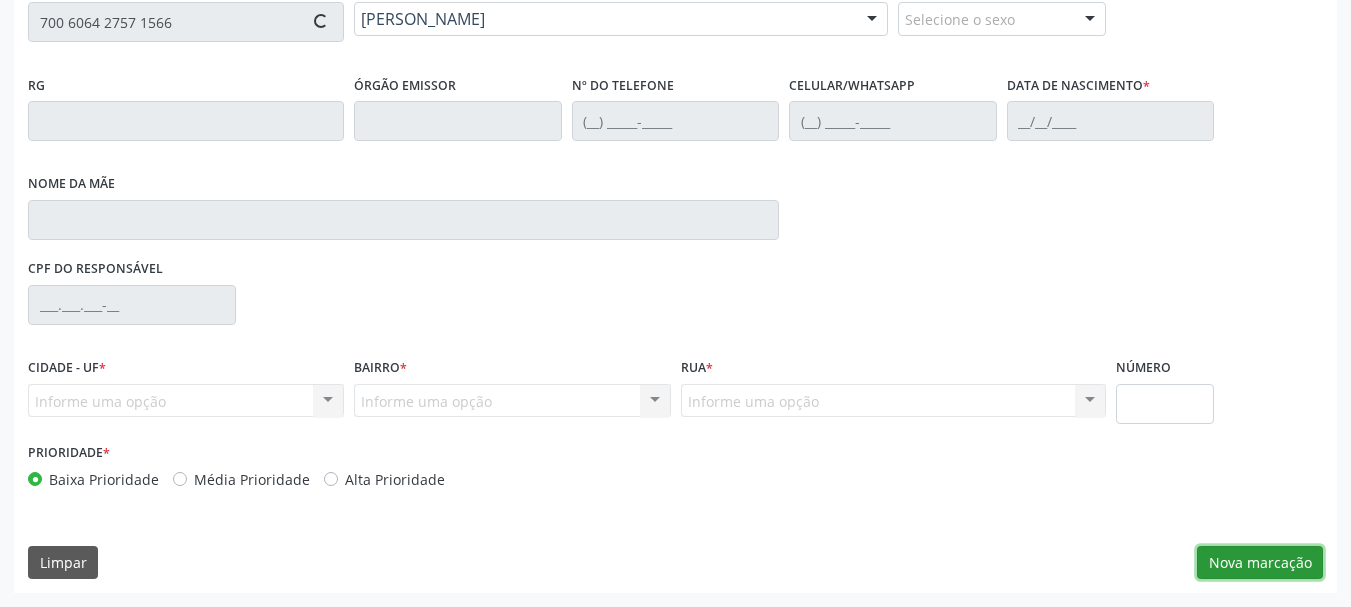click on "Nova marcação" at bounding box center (1260, 563) 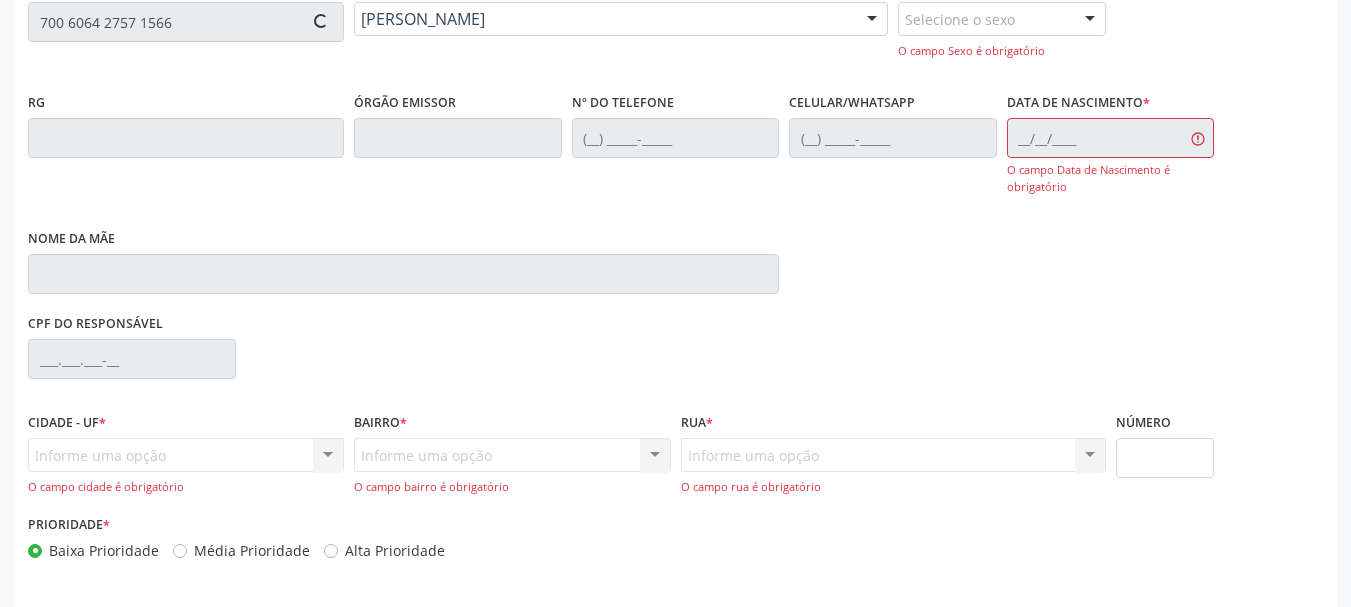 type on "(74) 99927-9712" 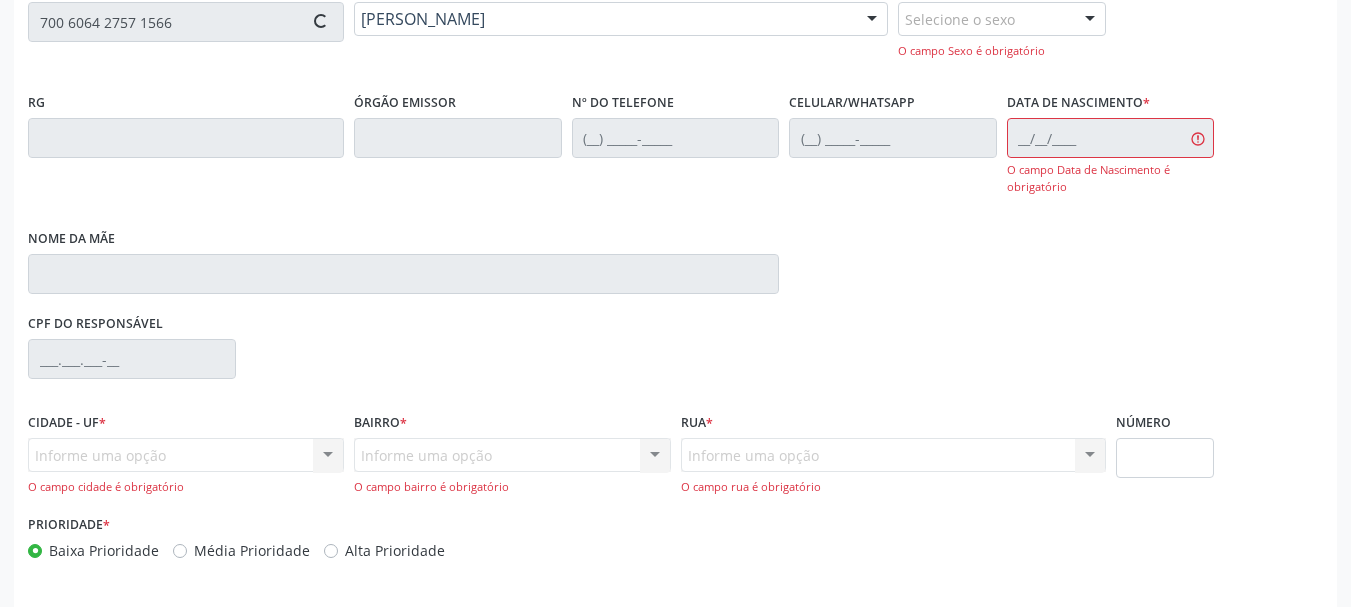 type on "(00) 00000-0000" 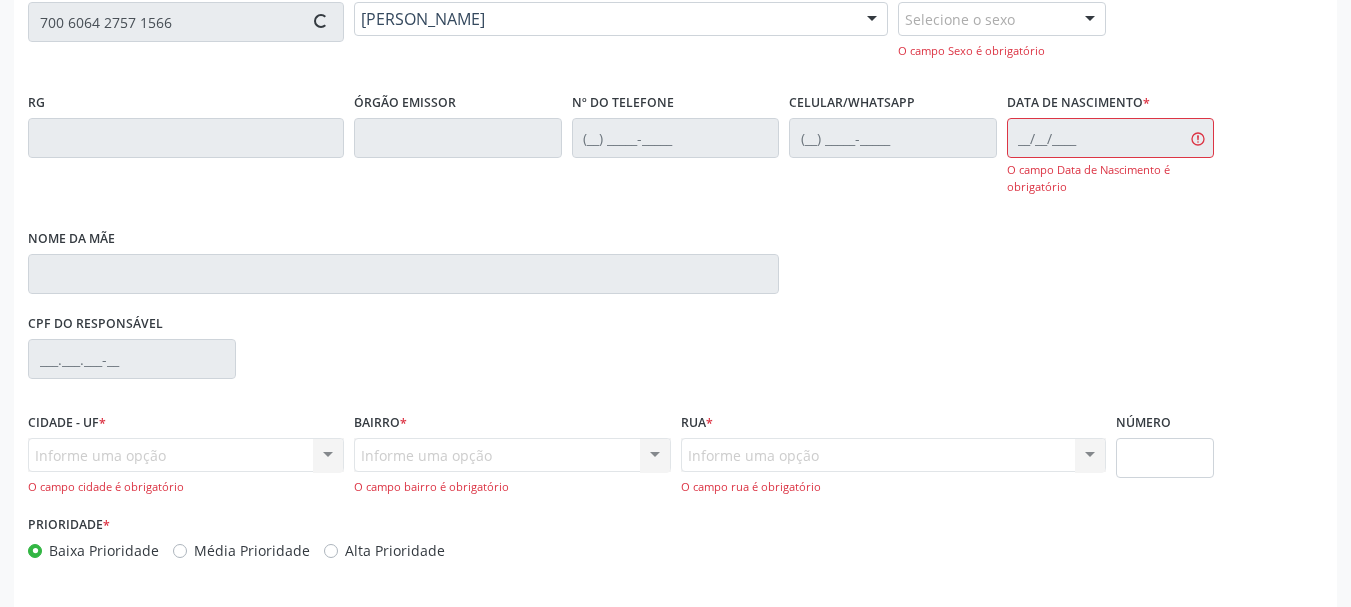 type on "22/02/1967" 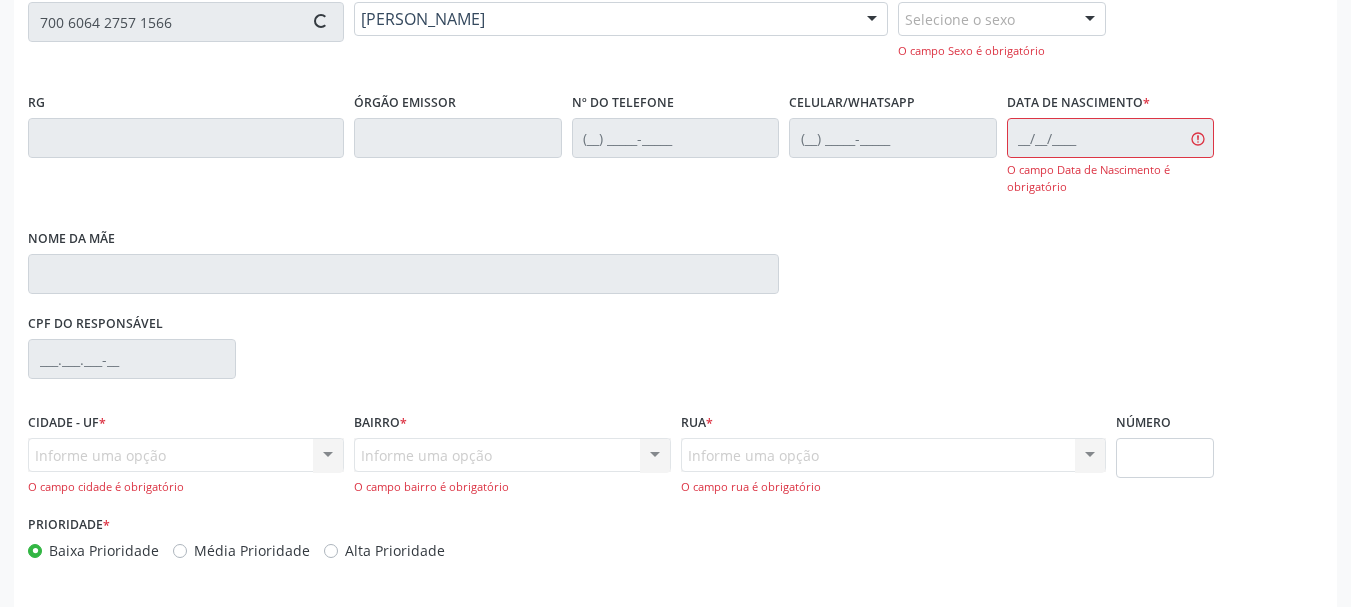 type on "Teresa de Jesus Macedo" 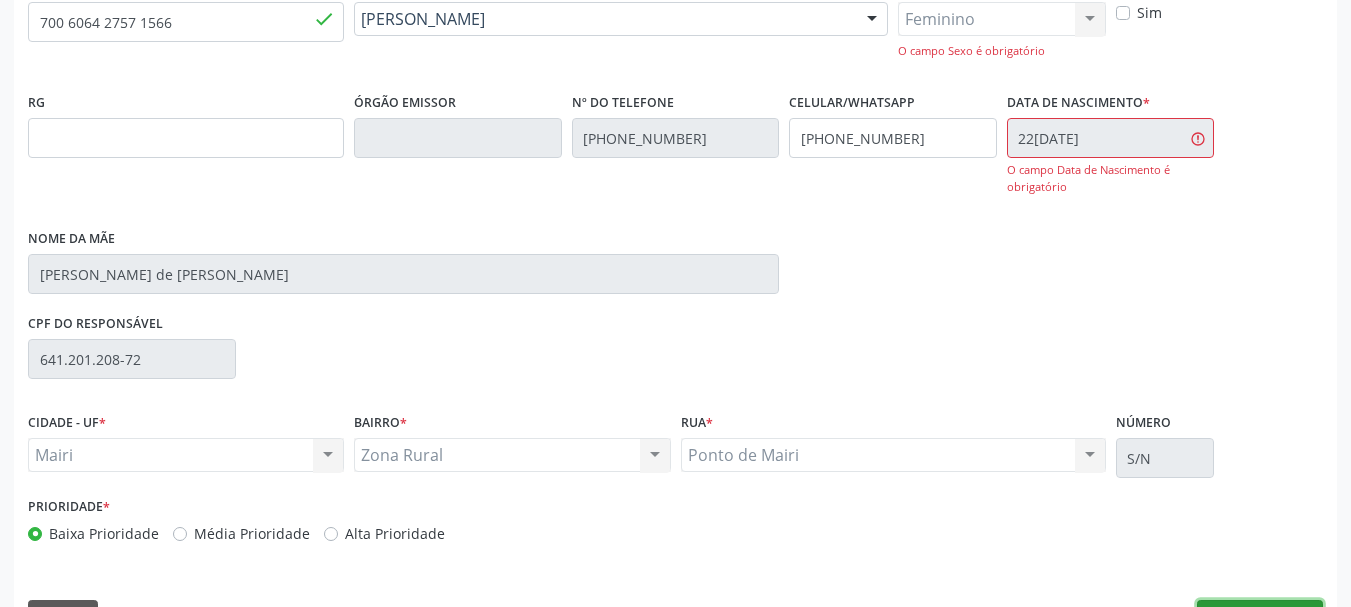 scroll, scrollTop: 518, scrollLeft: 0, axis: vertical 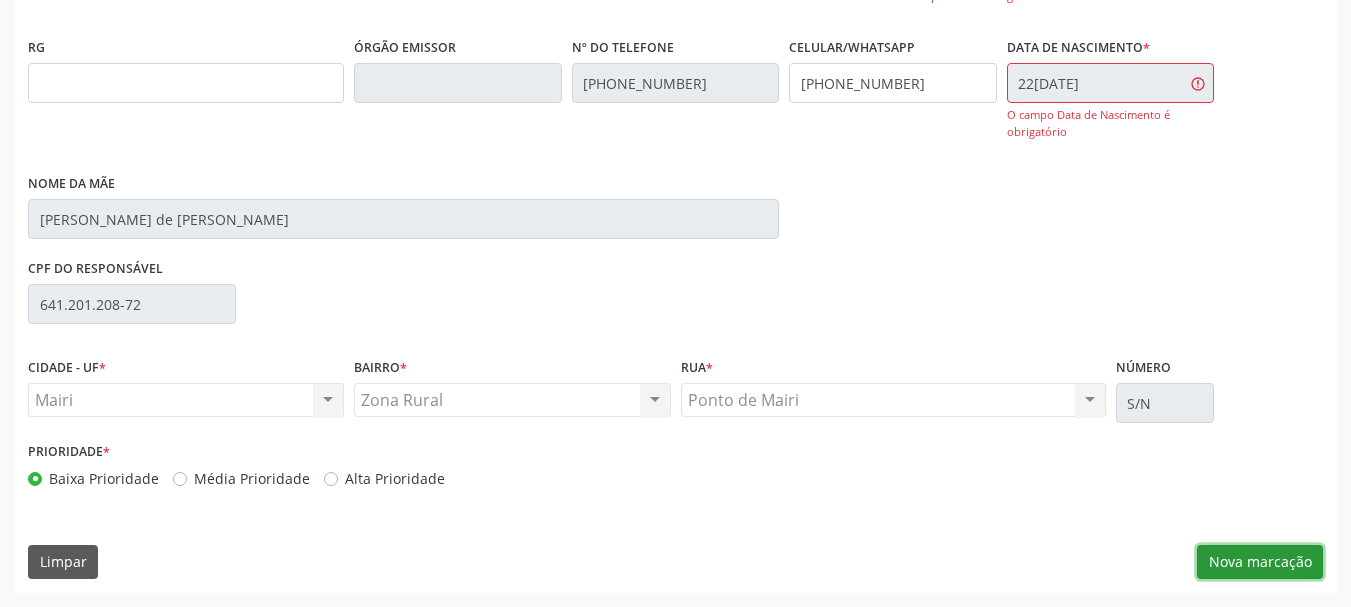 click on "Nova marcação" at bounding box center [1260, 562] 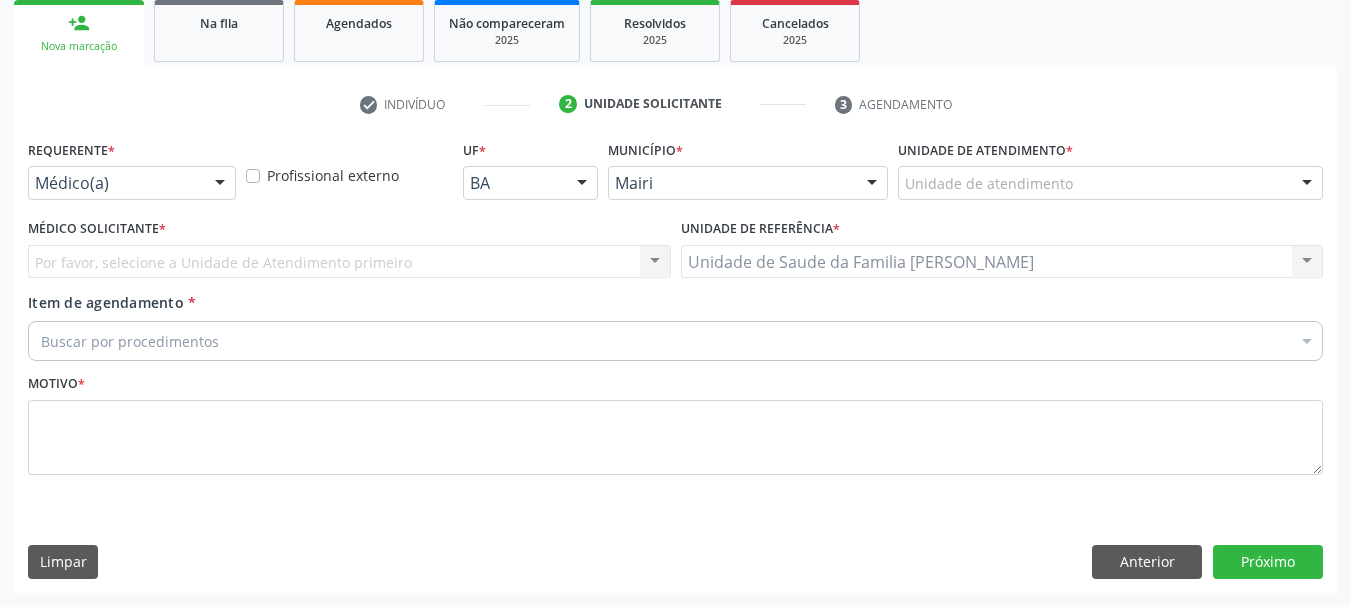 scroll, scrollTop: 299, scrollLeft: 0, axis: vertical 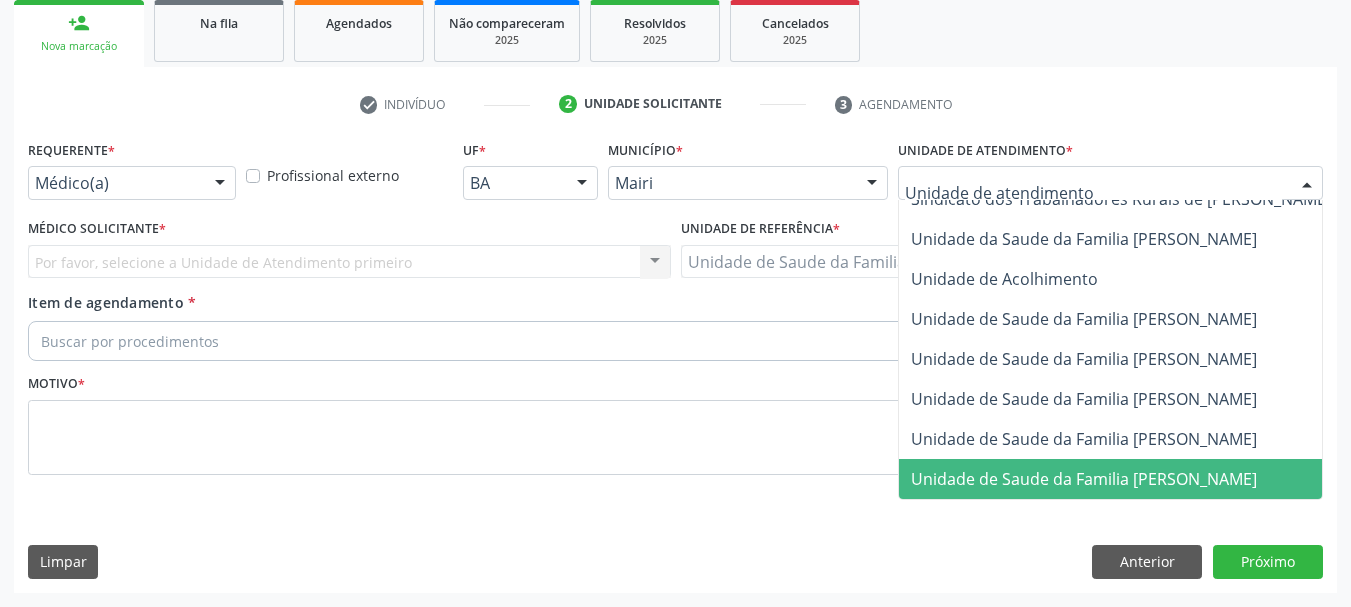 click on "Unidade de Saude da Familia [PERSON_NAME]" at bounding box center (1084, 479) 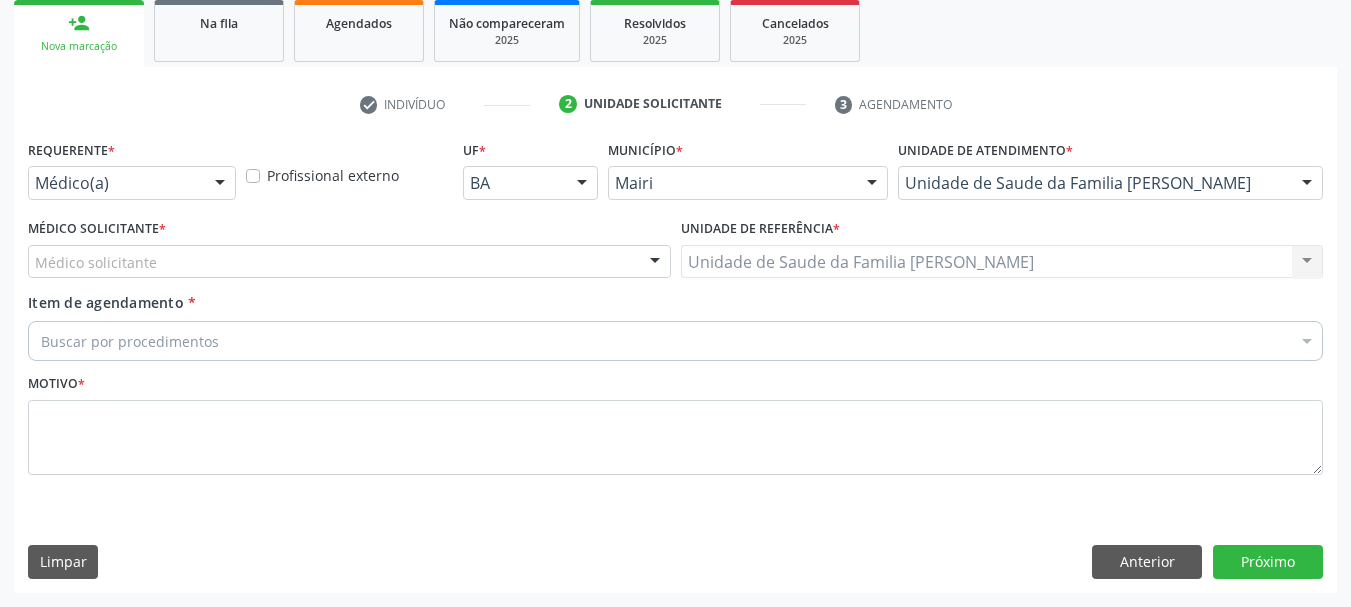 click on "Médico solicitante" at bounding box center (349, 262) 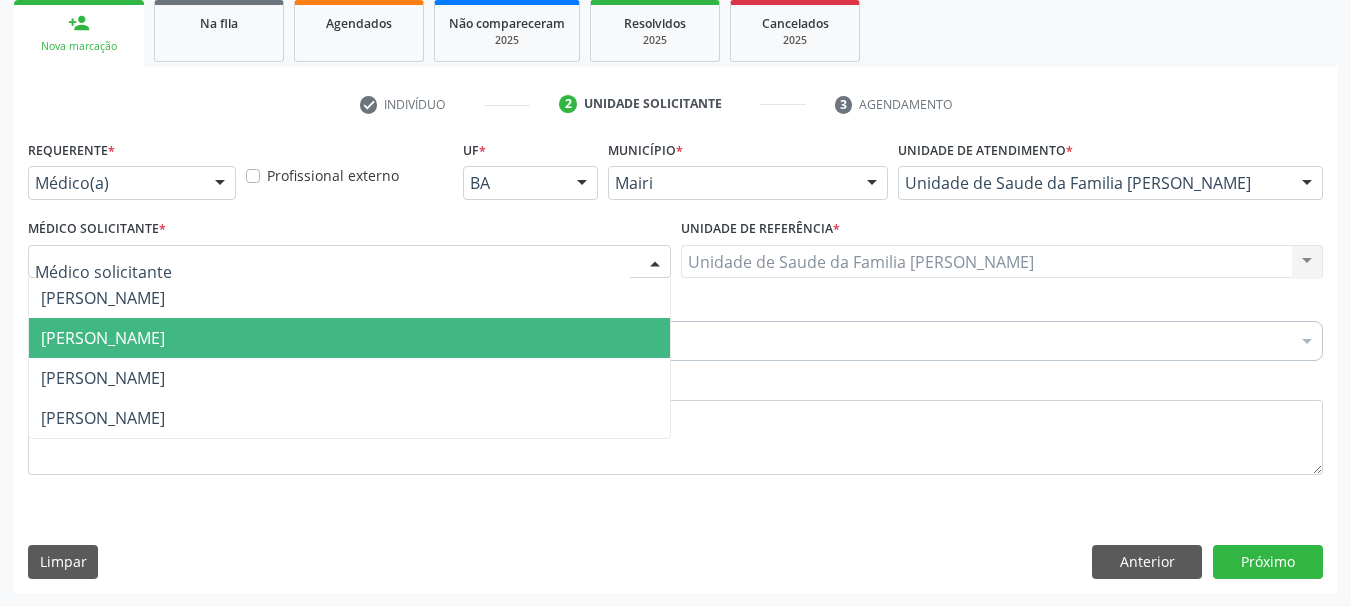 click on "[PERSON_NAME]" at bounding box center [349, 338] 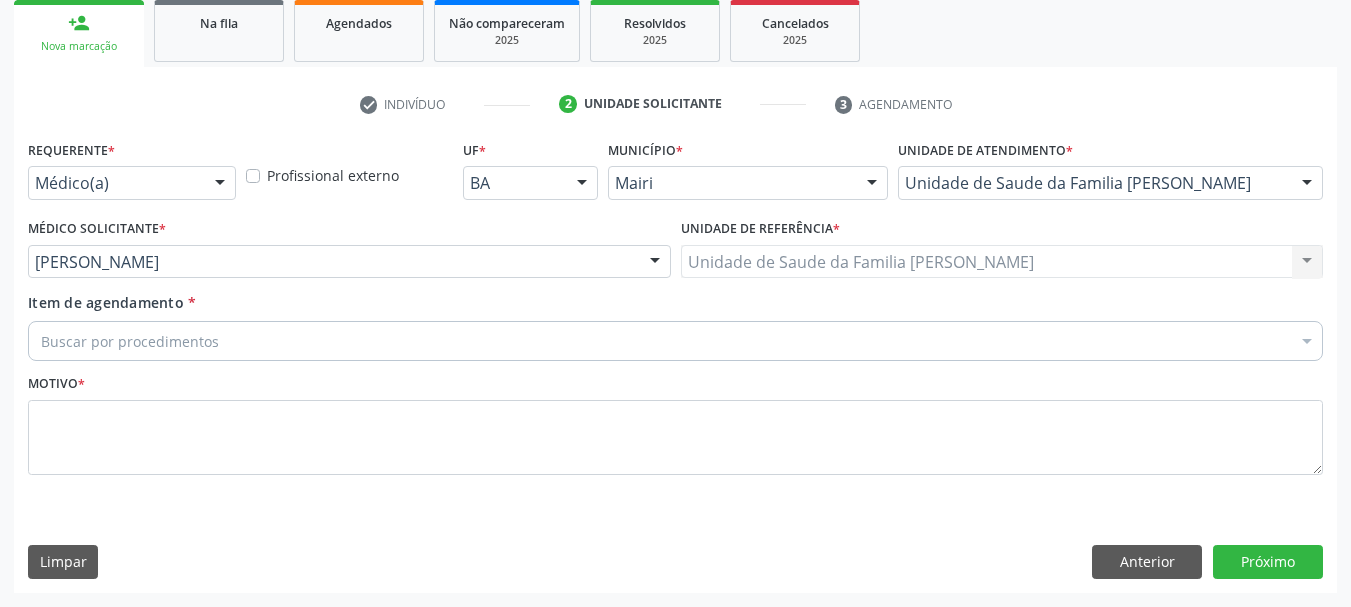 click on "Buscar por procedimentos" at bounding box center (675, 341) 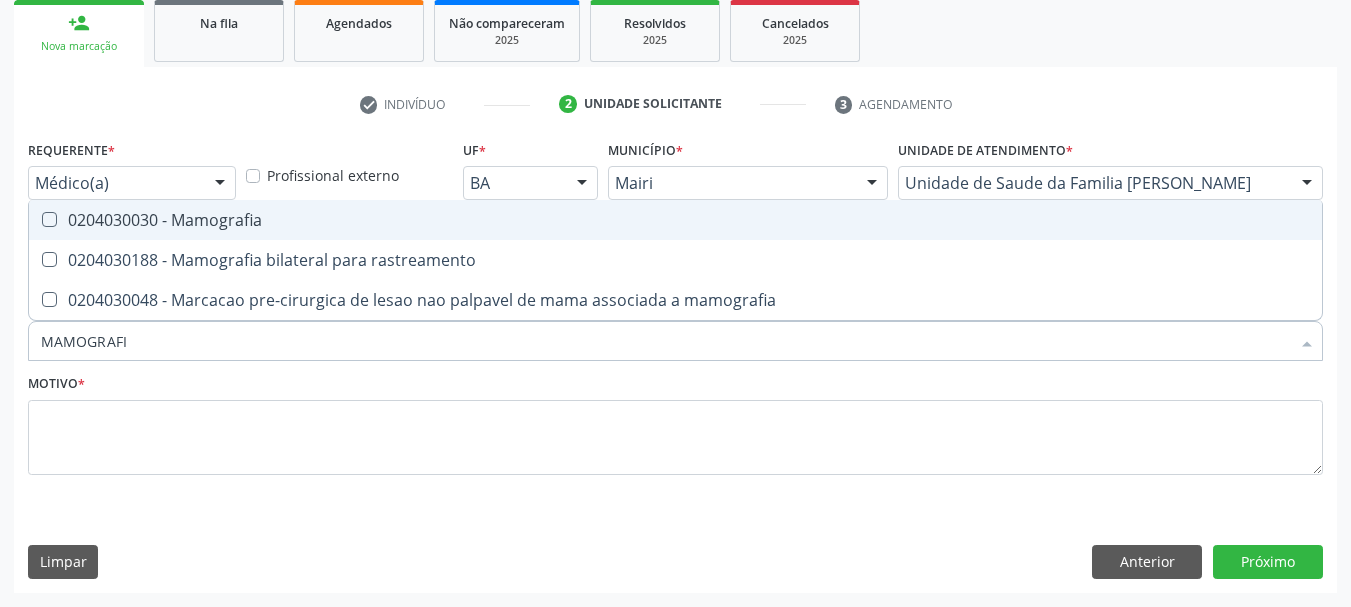 type on "MAMOGRAFIA" 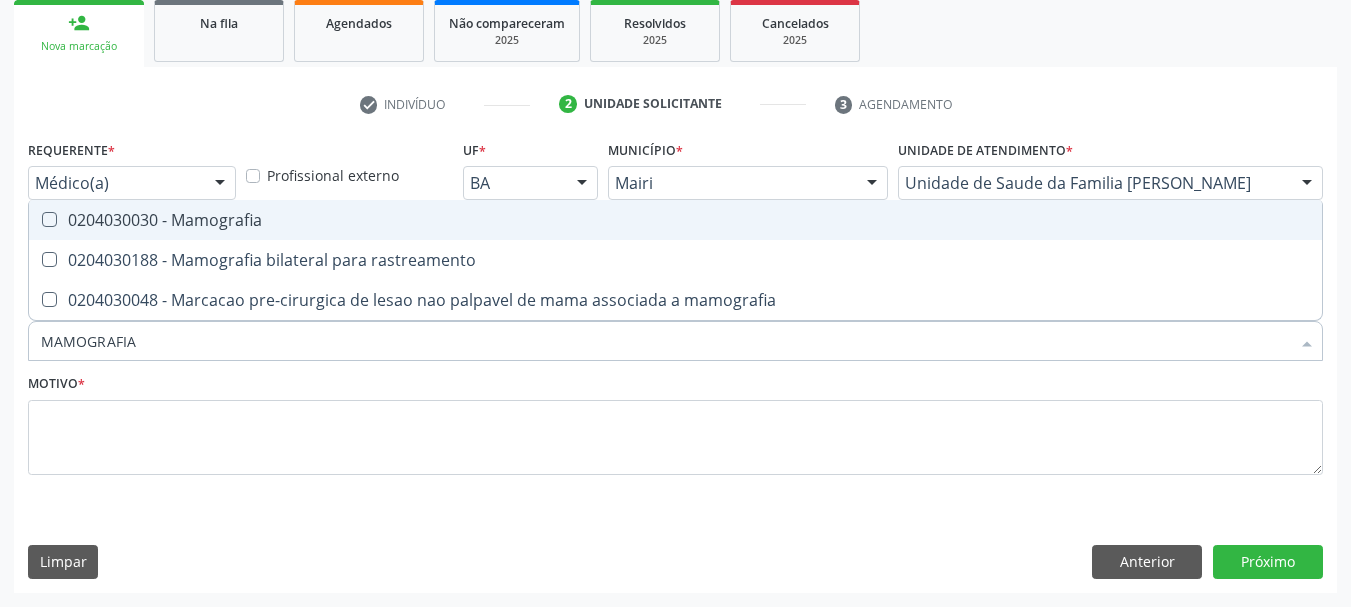 click on "0204030030 - Mamografia" at bounding box center (675, 220) 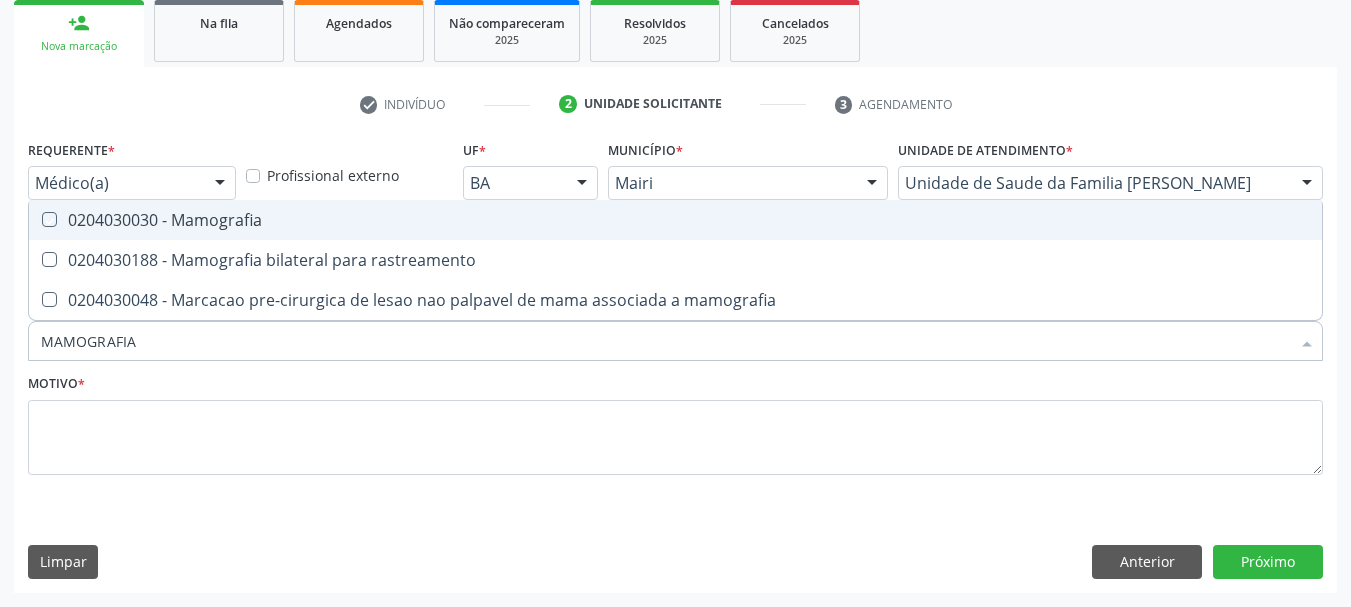 checkbox on "true" 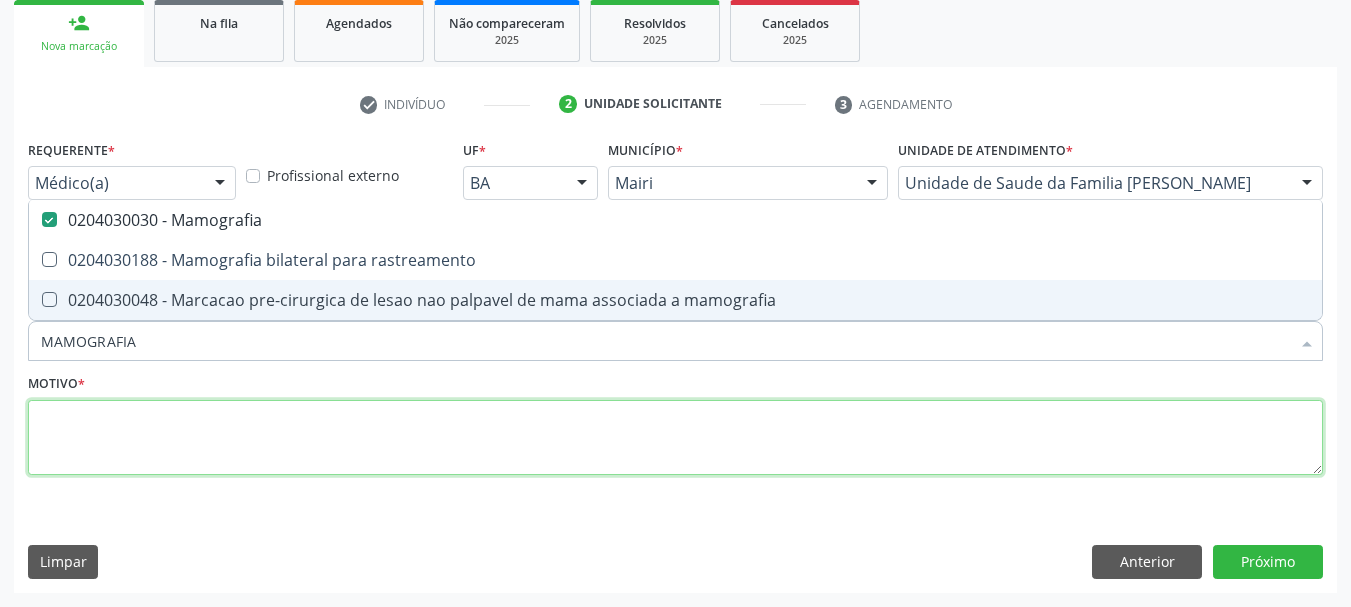 click at bounding box center [675, 438] 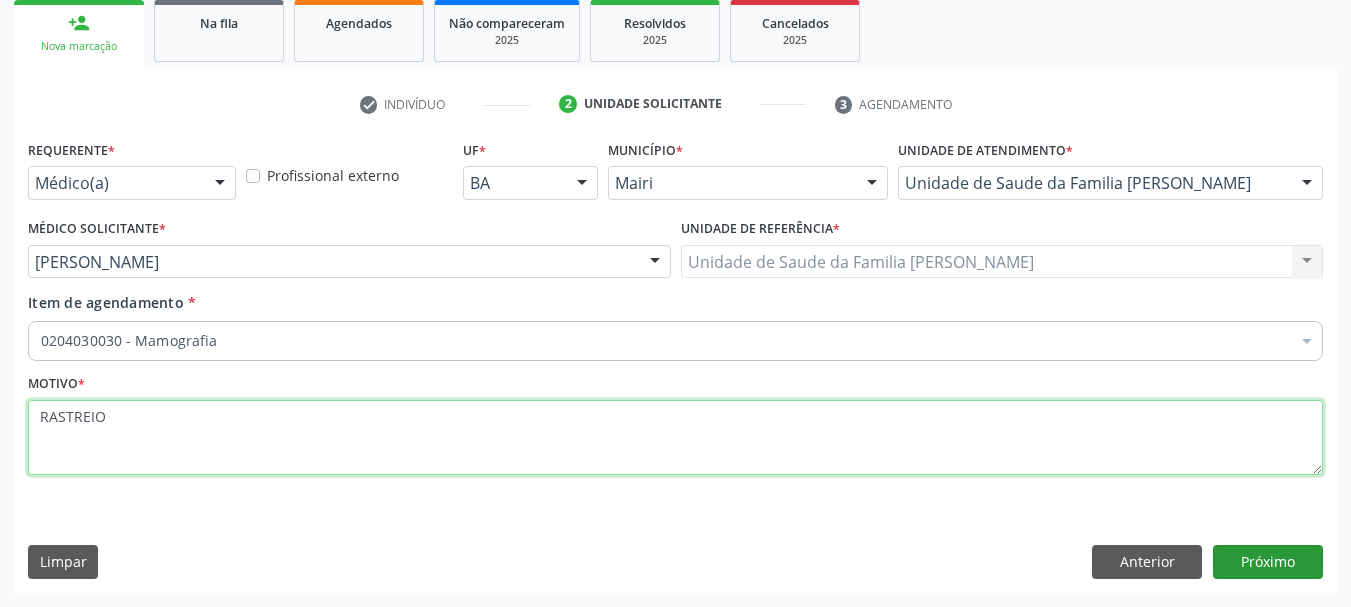 type on "RASTREIO" 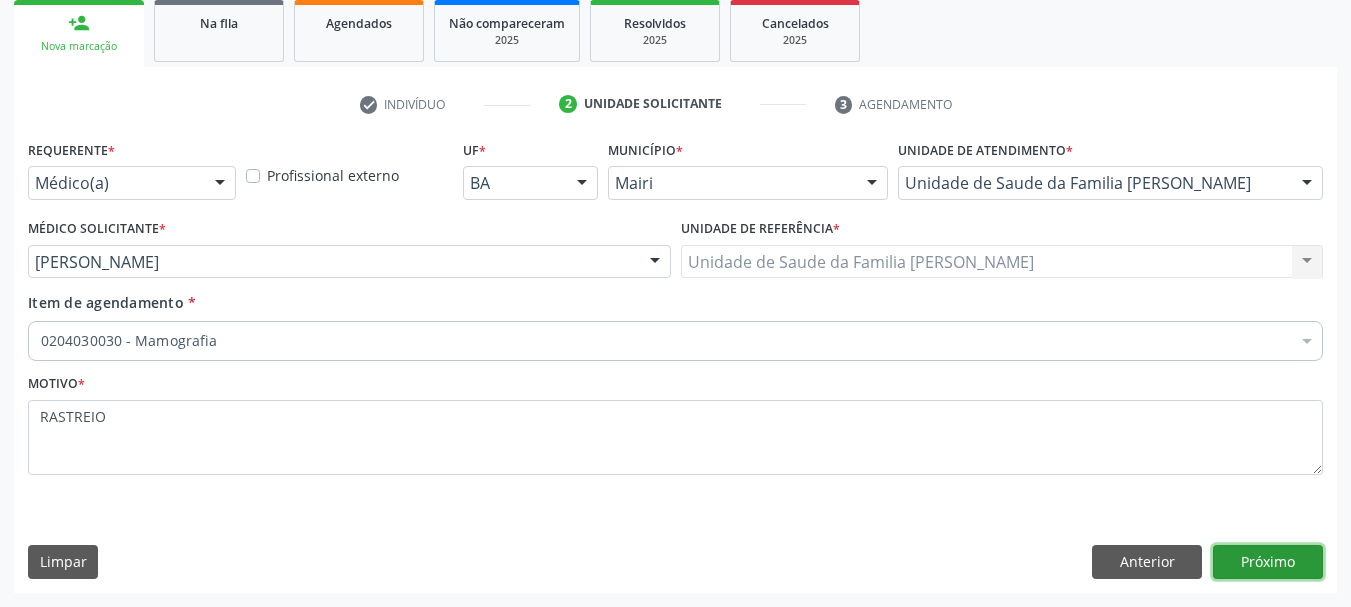 click on "Próximo" at bounding box center [1268, 562] 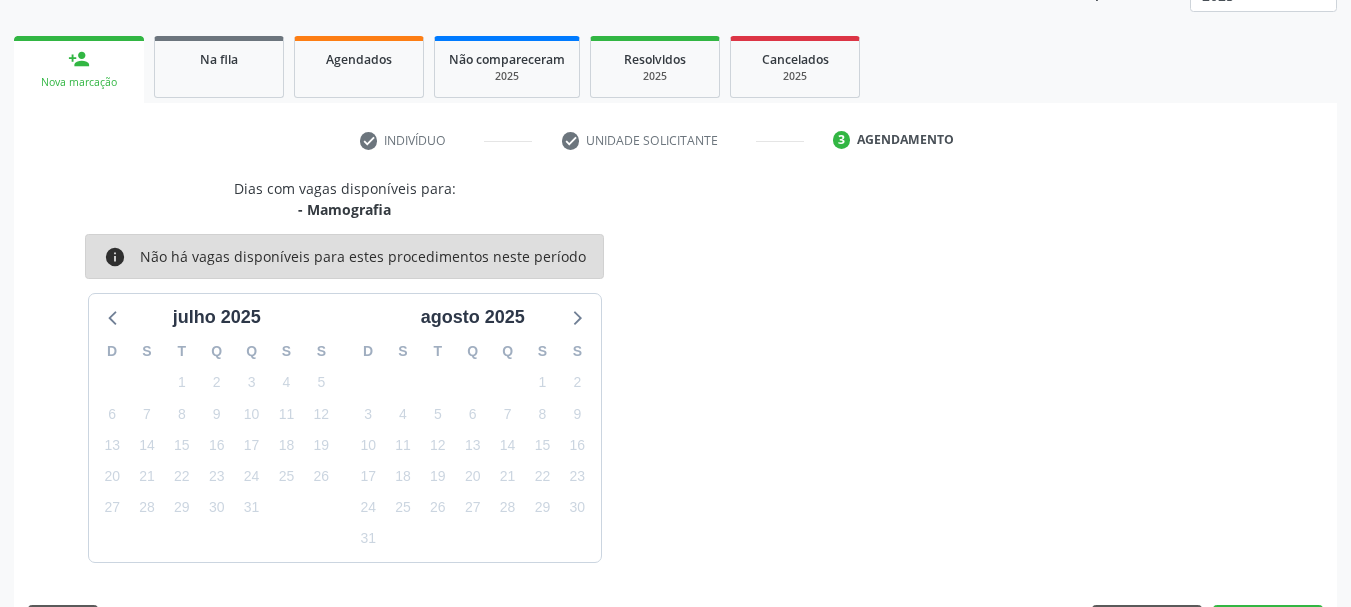 scroll, scrollTop: 299, scrollLeft: 0, axis: vertical 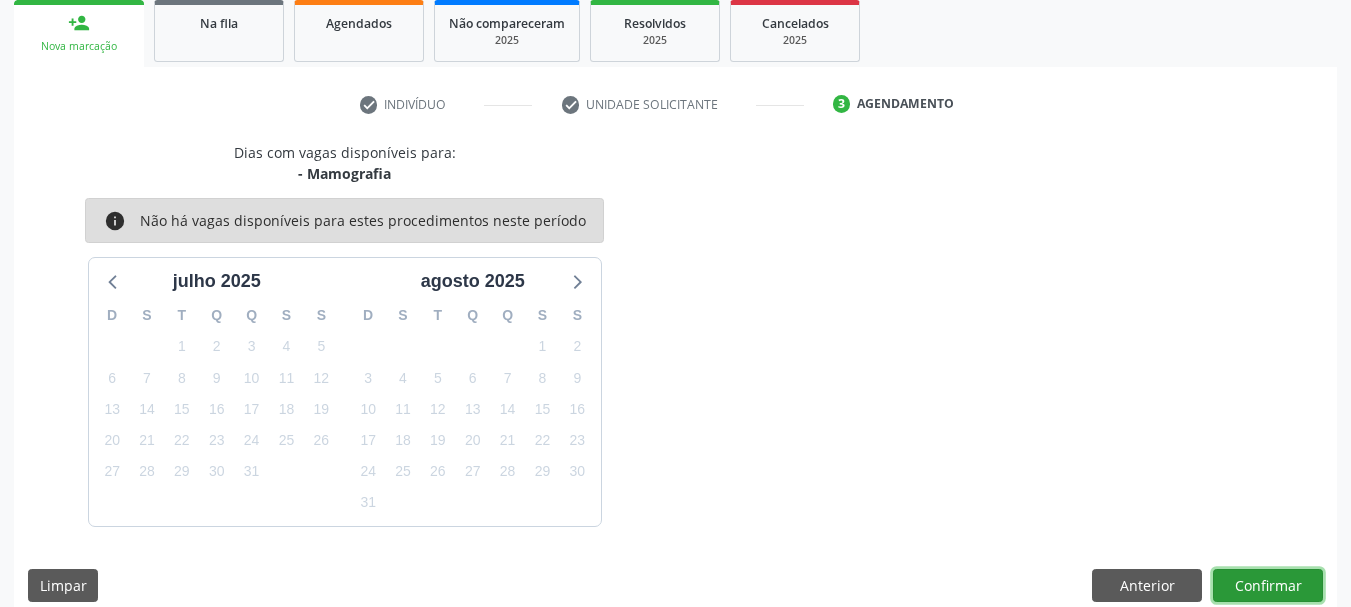 click on "Confirmar" at bounding box center (1268, 586) 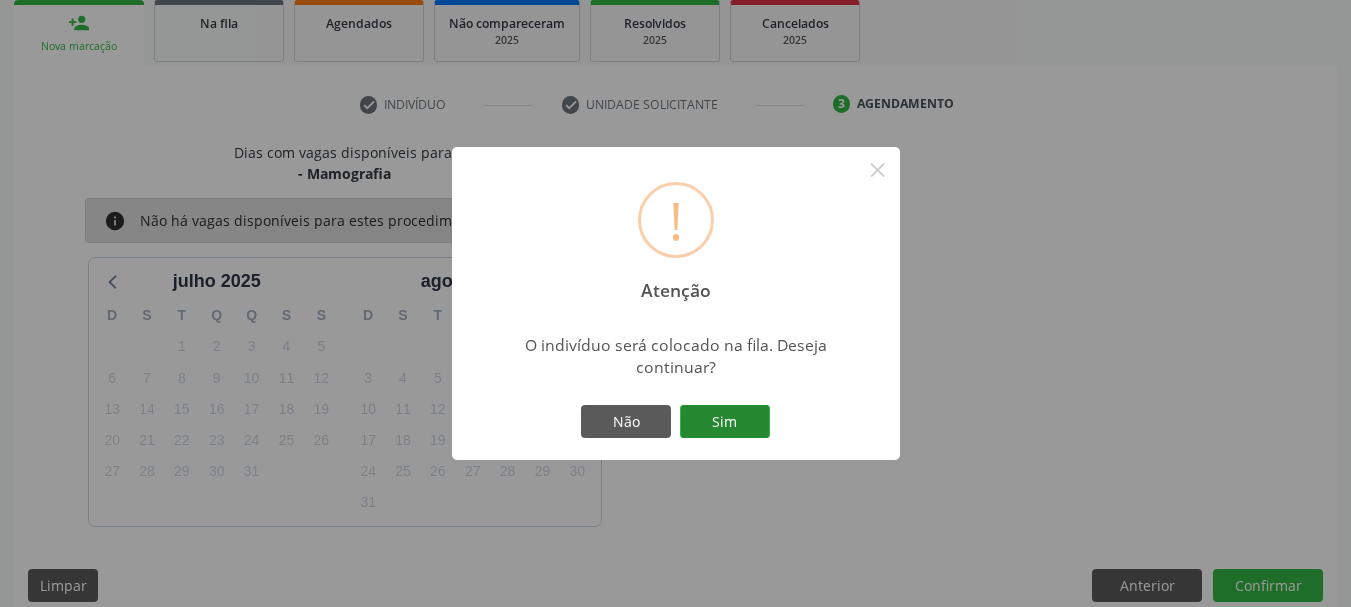 click on "Sim" at bounding box center [725, 422] 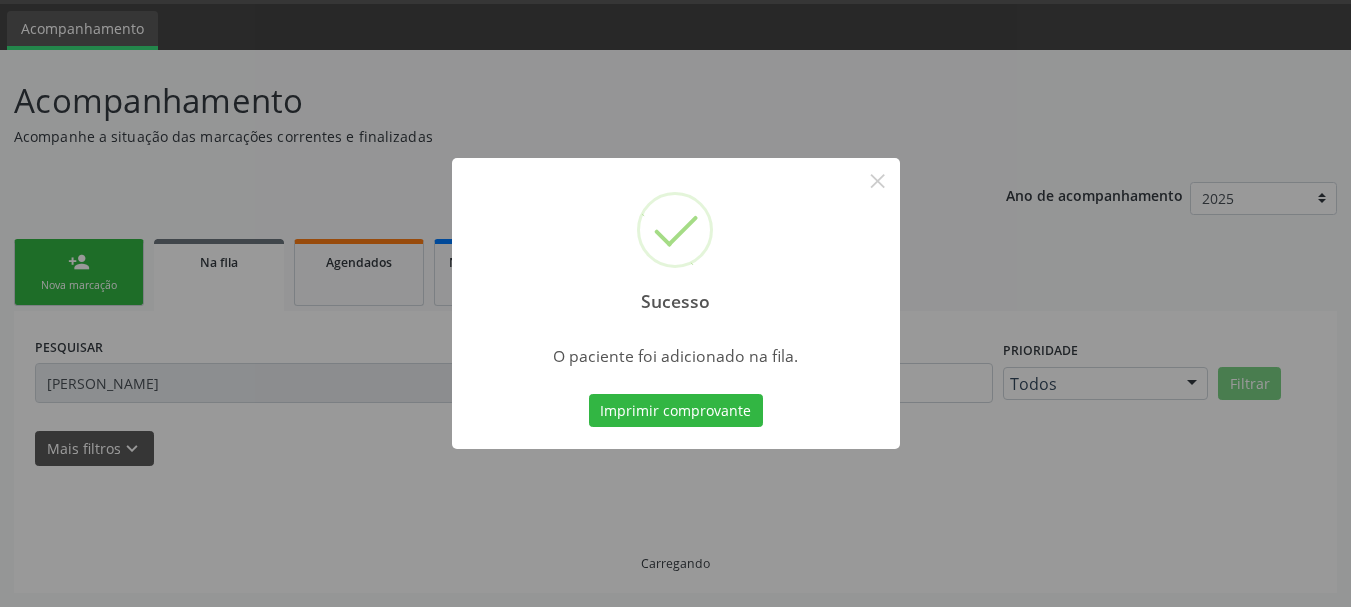scroll, scrollTop: 60, scrollLeft: 0, axis: vertical 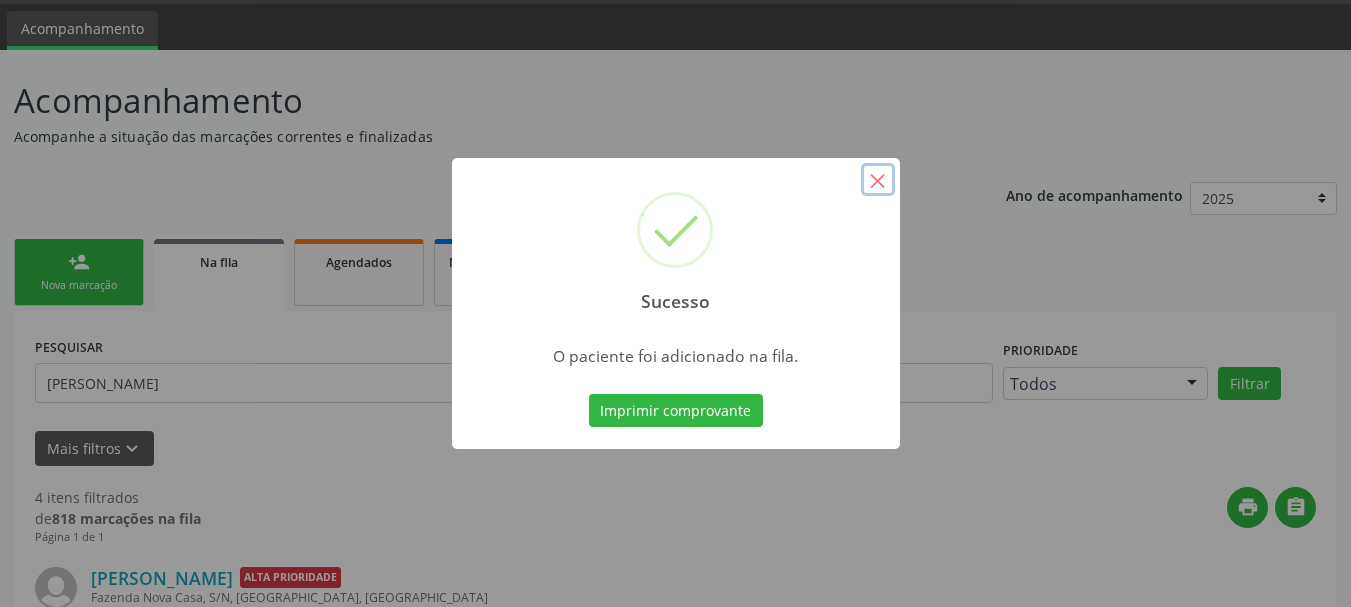 click on "×" at bounding box center [878, 180] 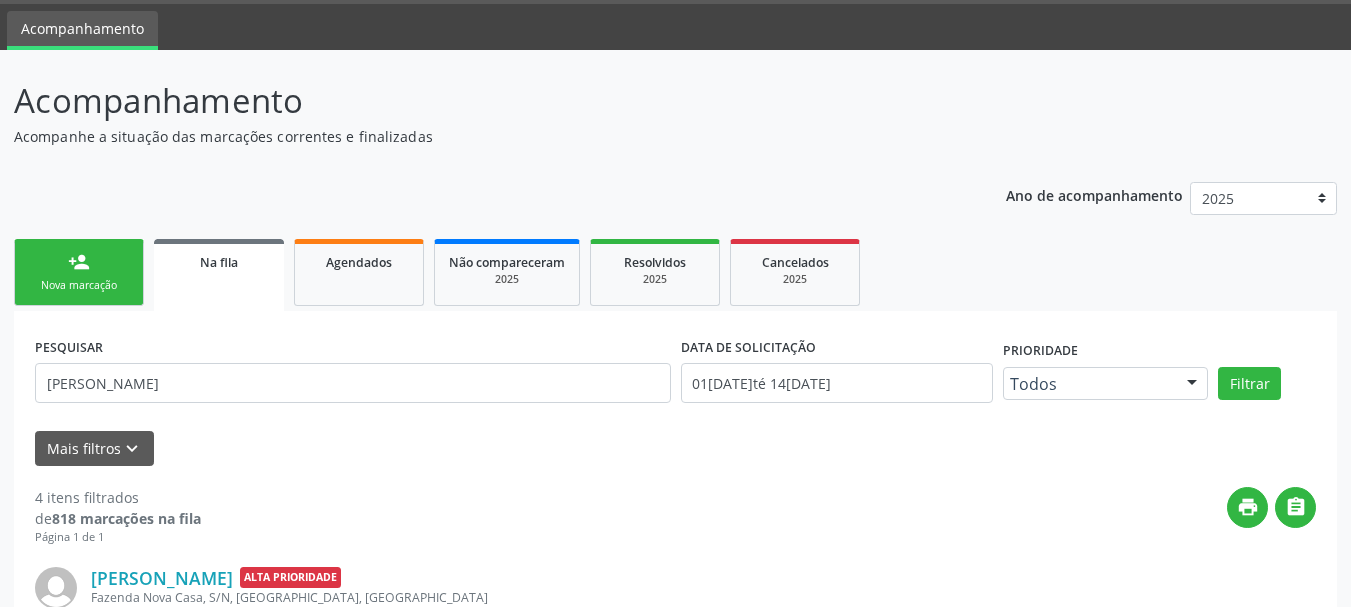 click on "person_add
Nova marcação" at bounding box center (79, 272) 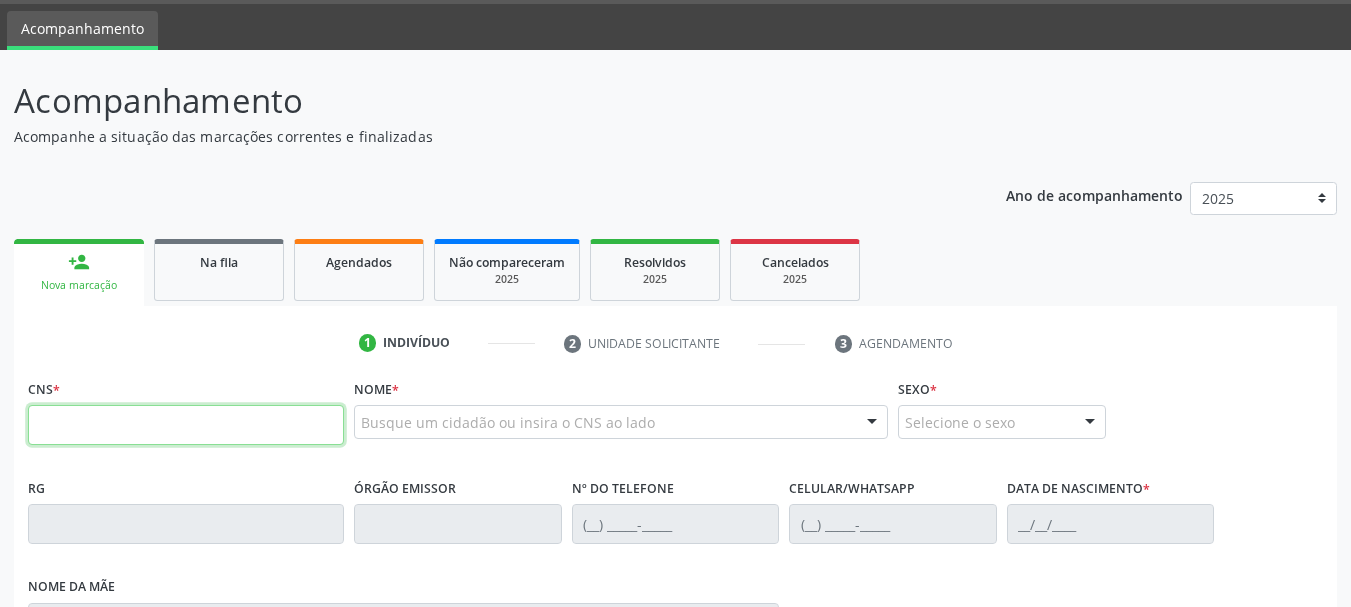 click at bounding box center (186, 425) 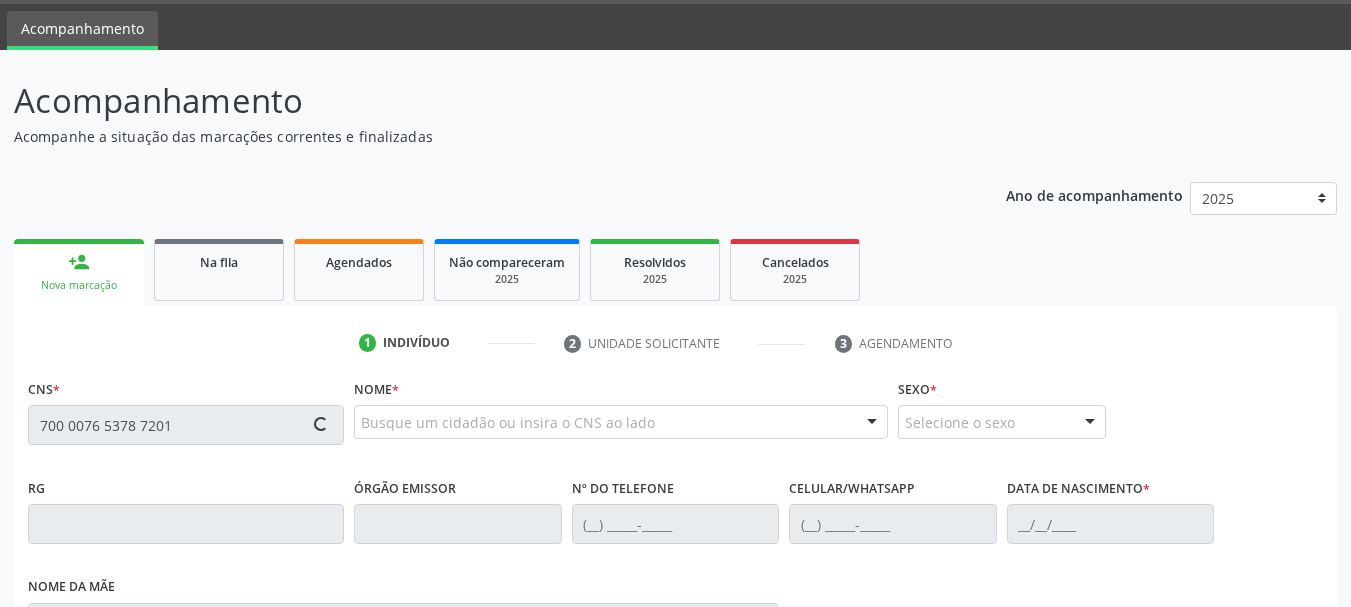 type on "700 0076 5378 7201" 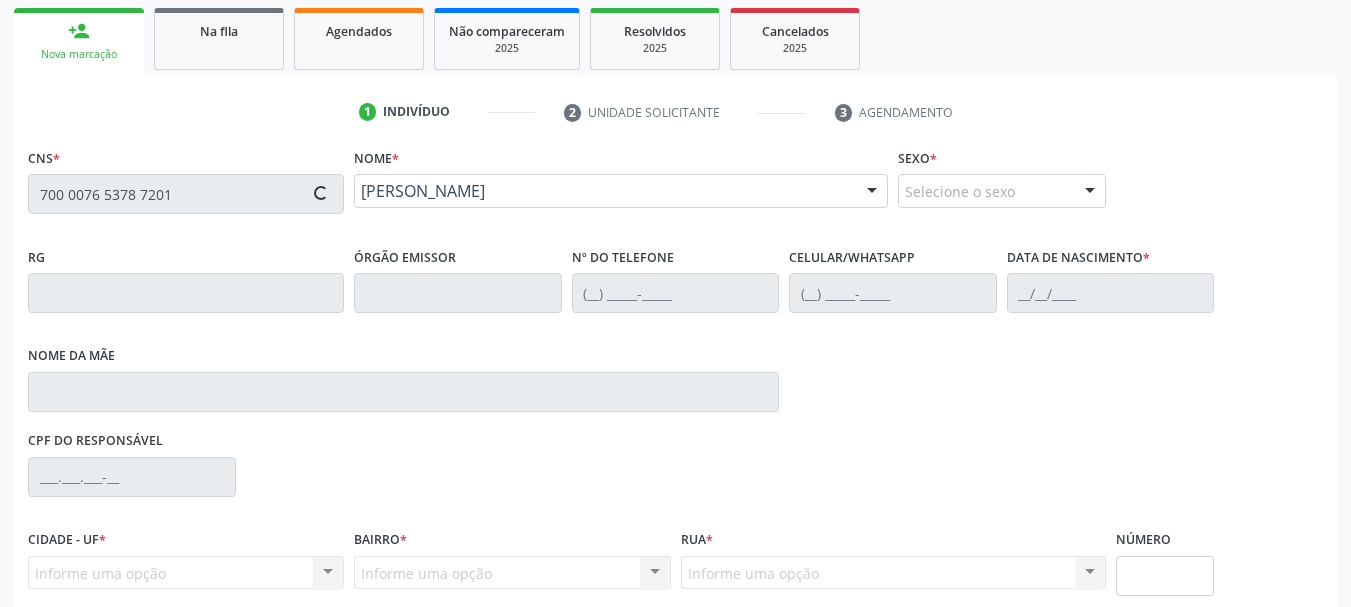 type on "(74) 99927-9712" 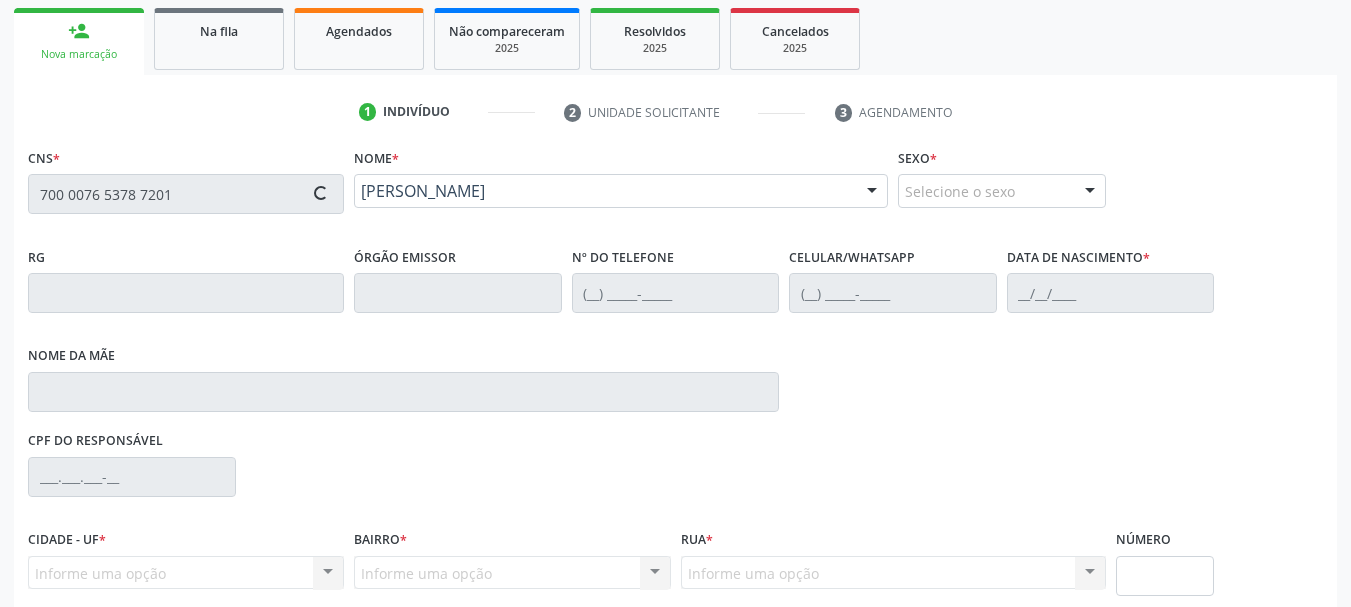 type on "29/10/1947" 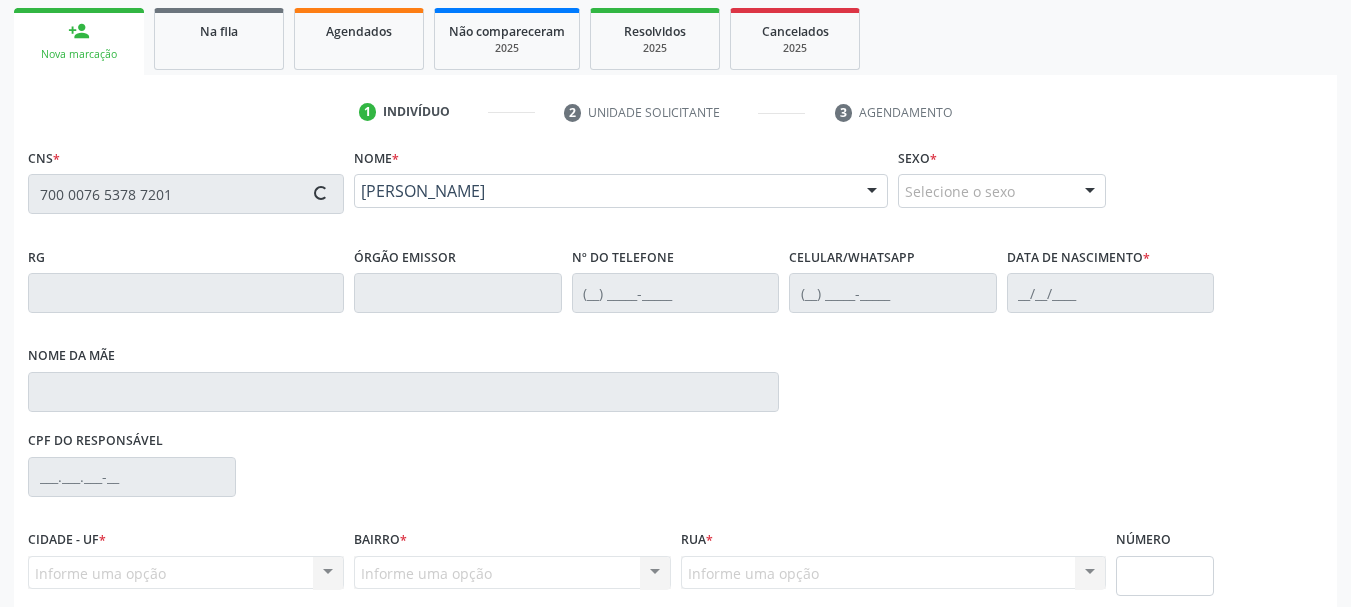 type on "Hilda Sousa Santos" 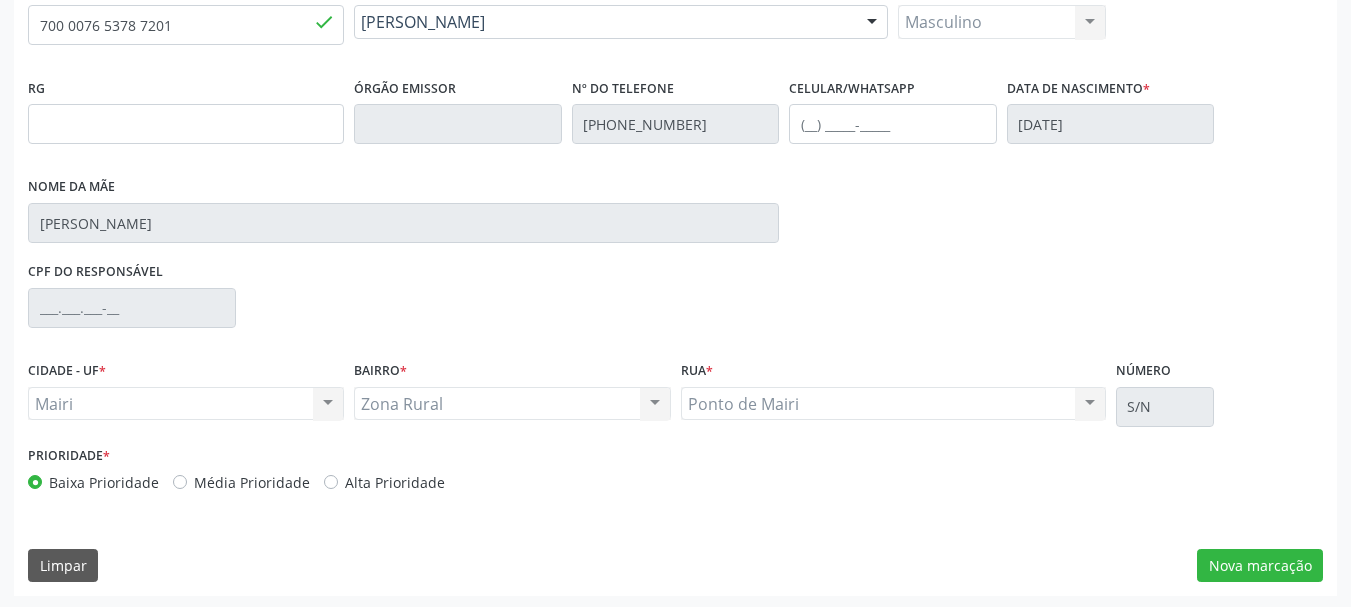 scroll, scrollTop: 463, scrollLeft: 0, axis: vertical 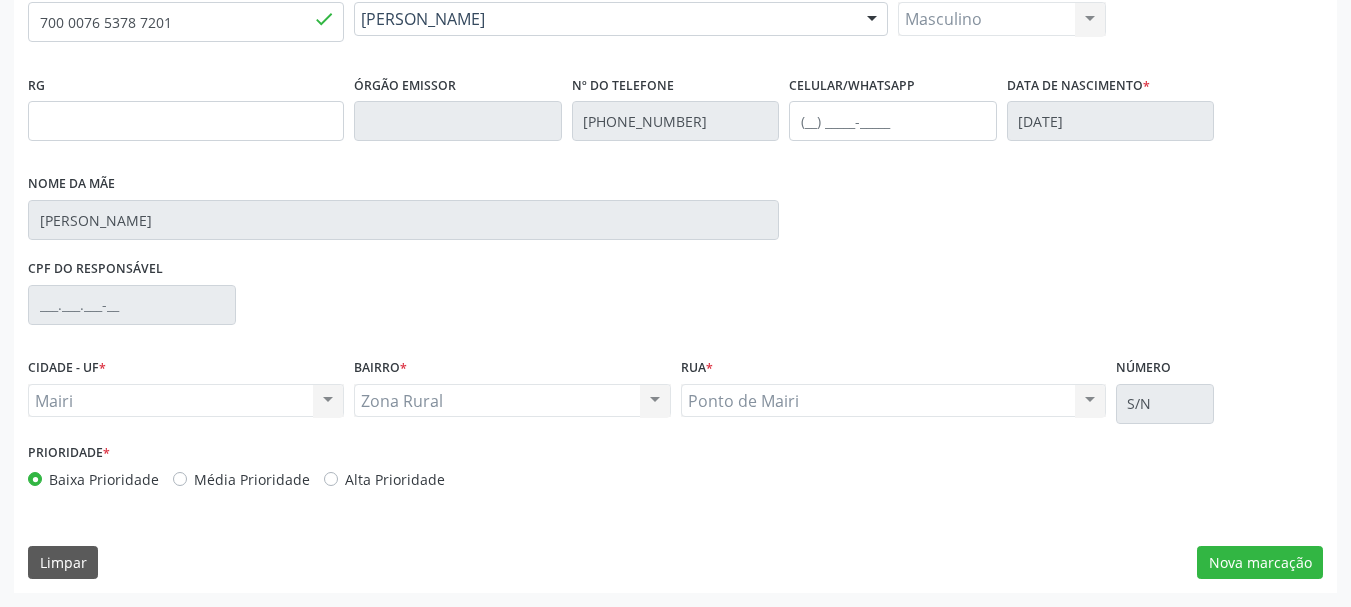 click on "Média Prioridade" at bounding box center [241, 479] 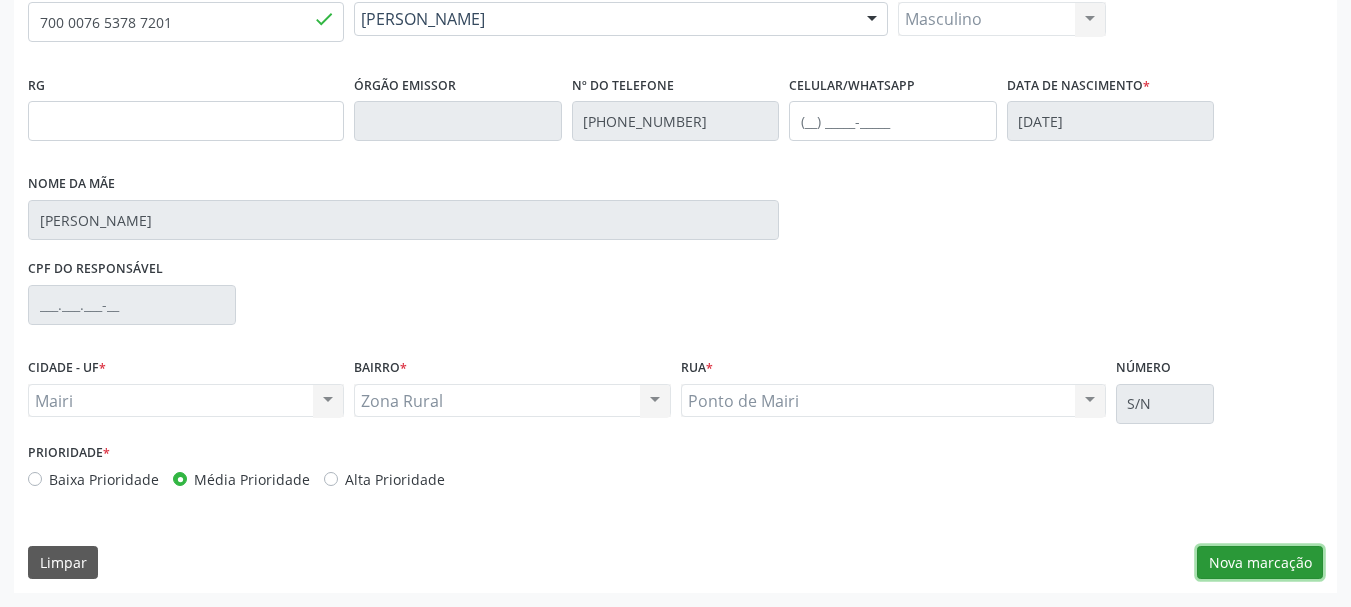 click on "Nova marcação" at bounding box center (1260, 563) 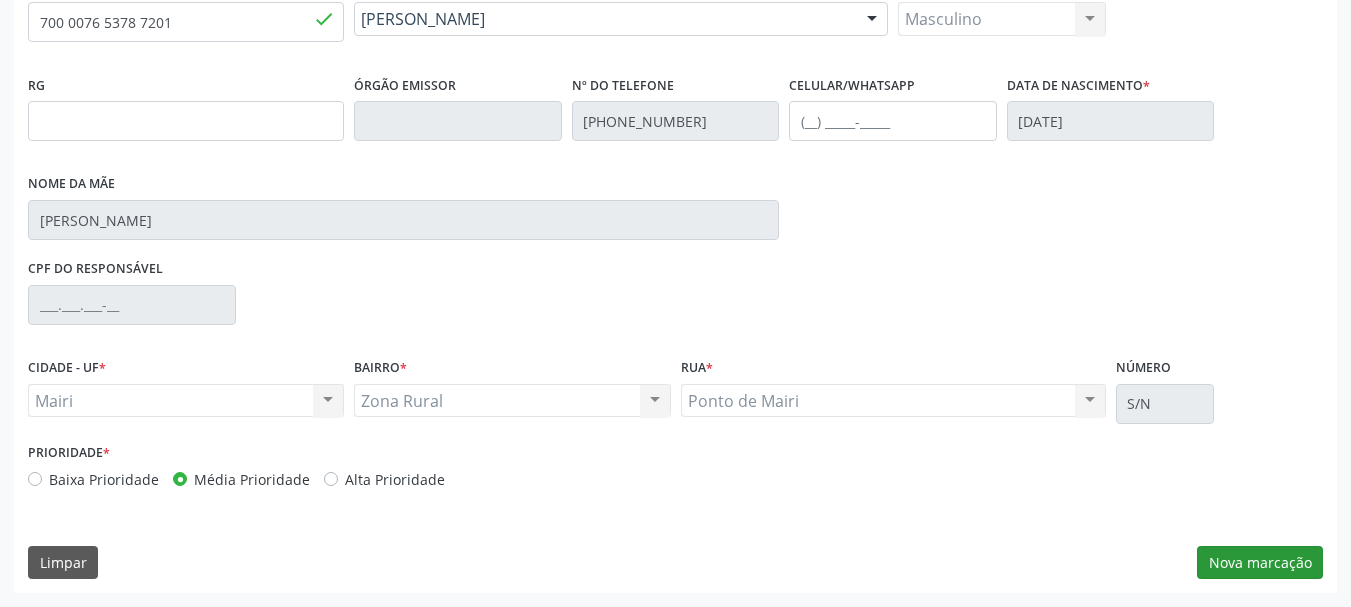 scroll, scrollTop: 299, scrollLeft: 0, axis: vertical 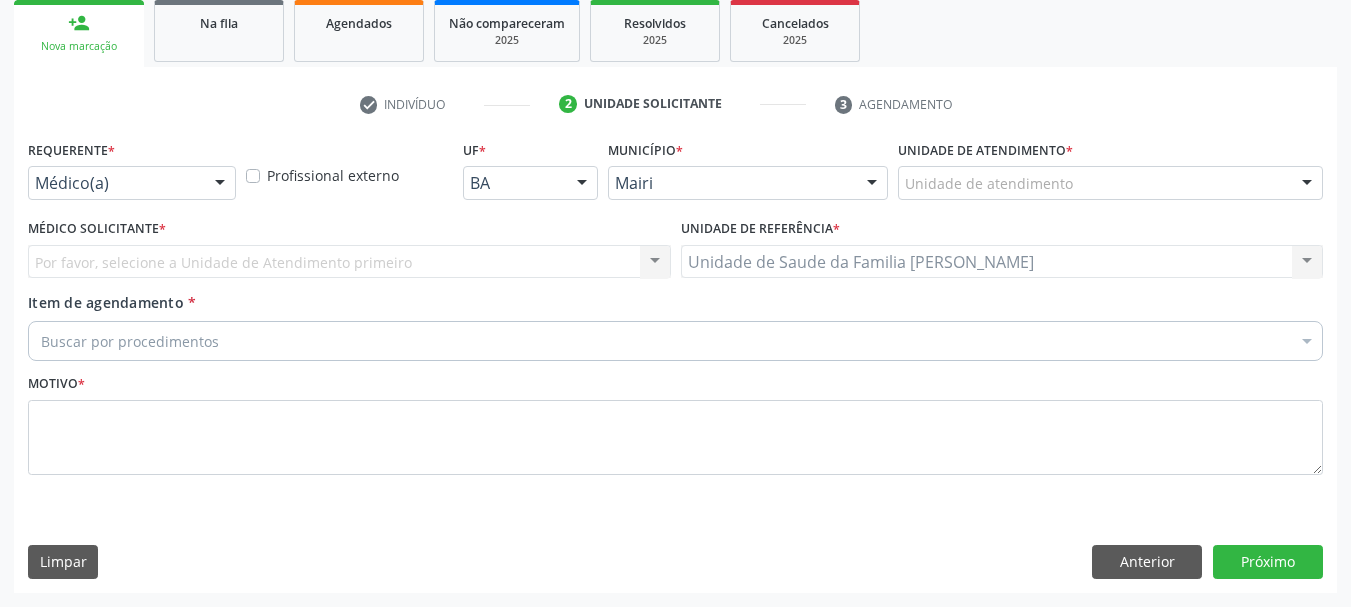 click on "Por favor, selecione a Unidade de Atendimento primeiro
Nenhum resultado encontrado para: "   "
Não há nenhuma opção para ser exibida." at bounding box center (349, 262) 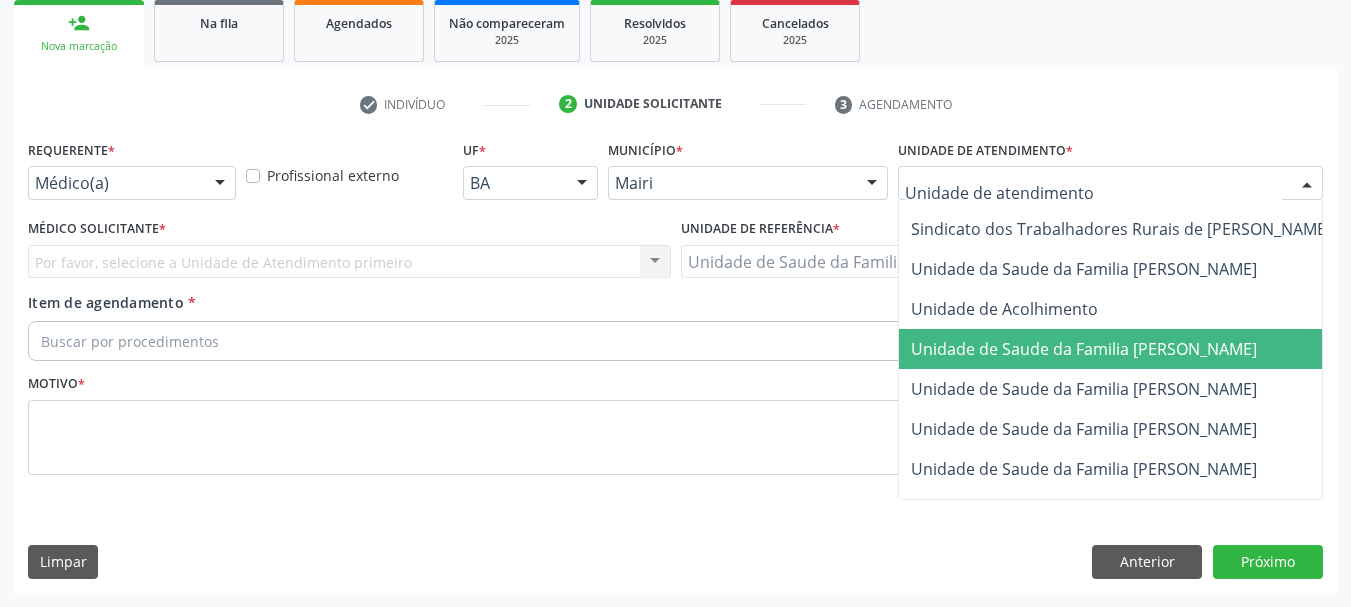 scroll, scrollTop: 1476, scrollLeft: 0, axis: vertical 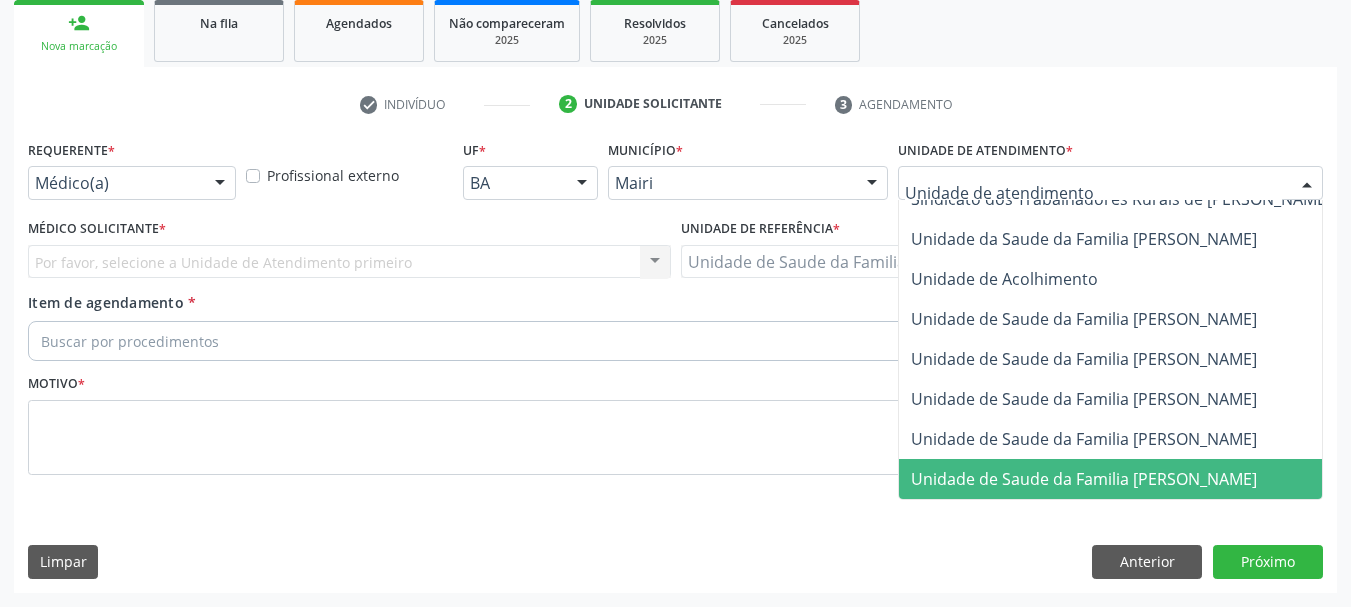 click on "Unidade de Saude da Familia [PERSON_NAME]" at bounding box center (1084, 479) 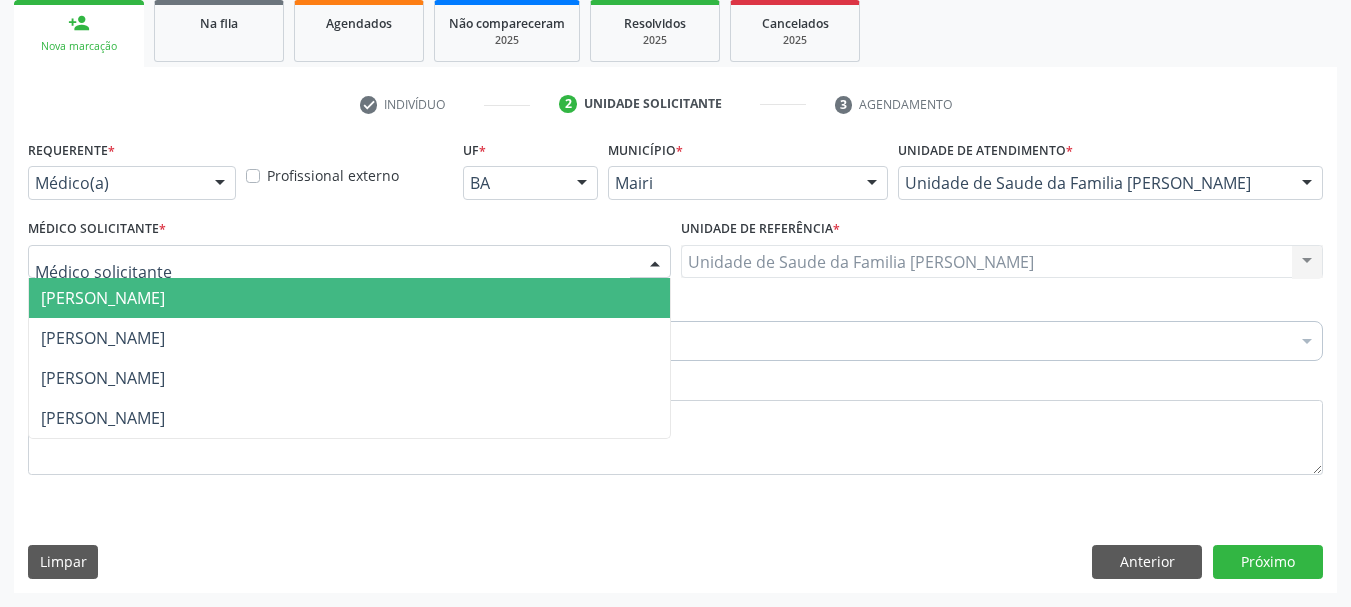 click at bounding box center (349, 262) 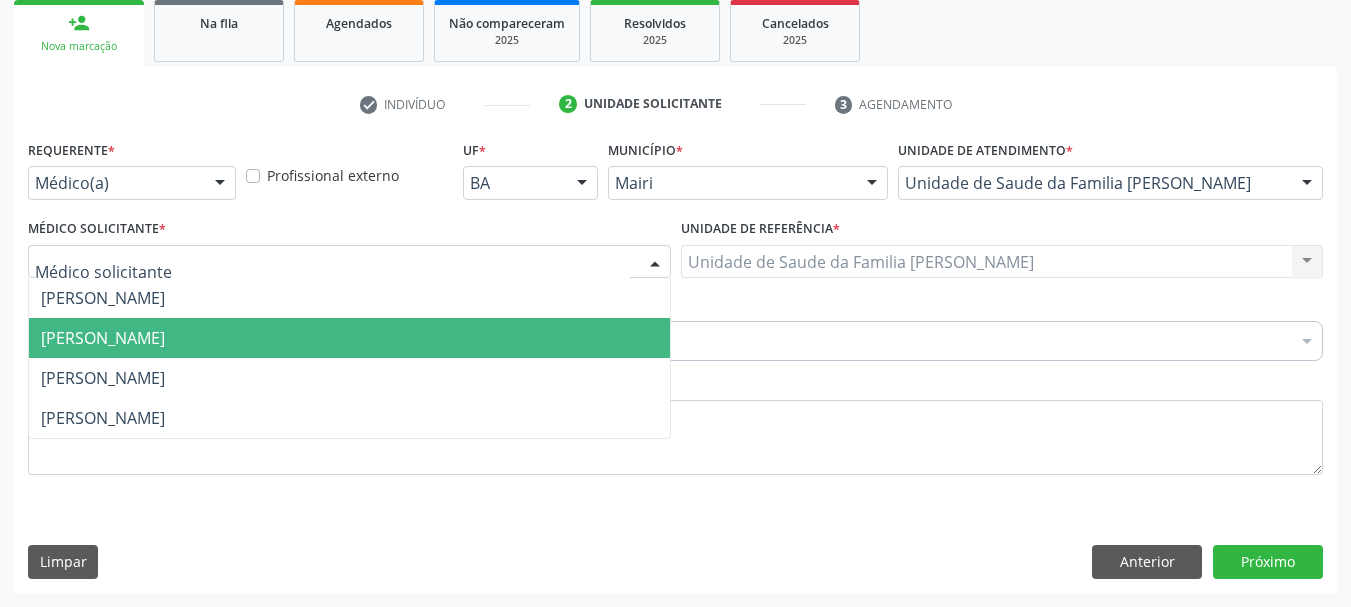 click on "[PERSON_NAME]" at bounding box center [349, 338] 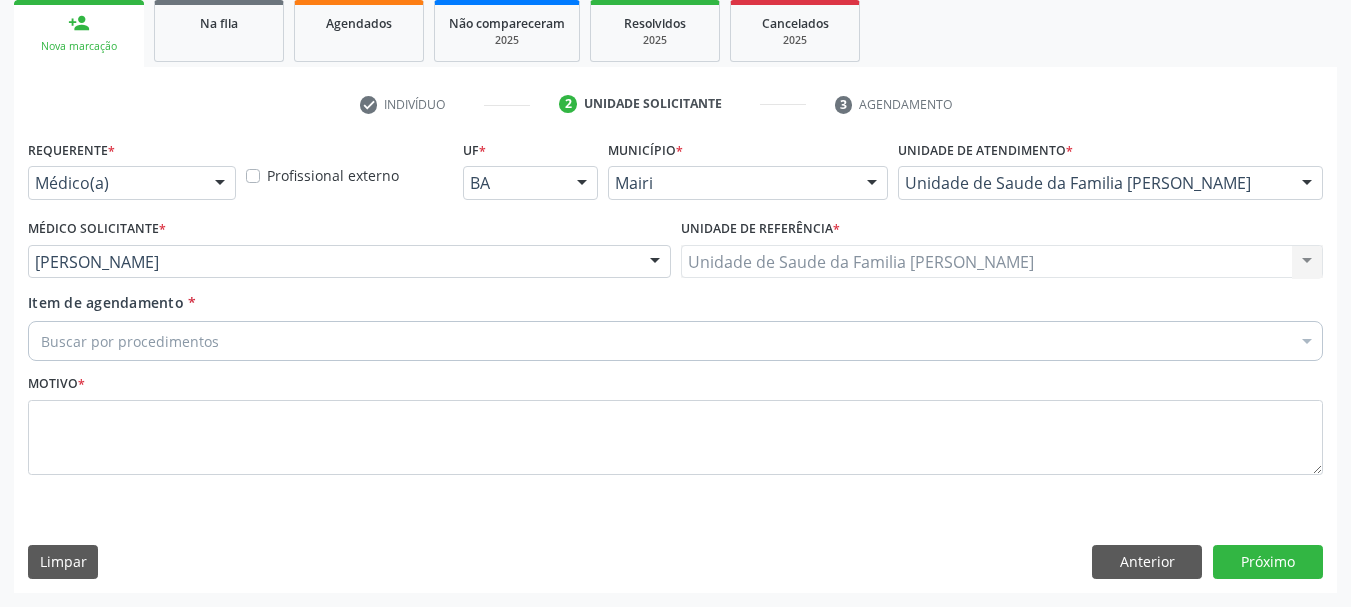 click on "Buscar por procedimentos" at bounding box center [675, 341] 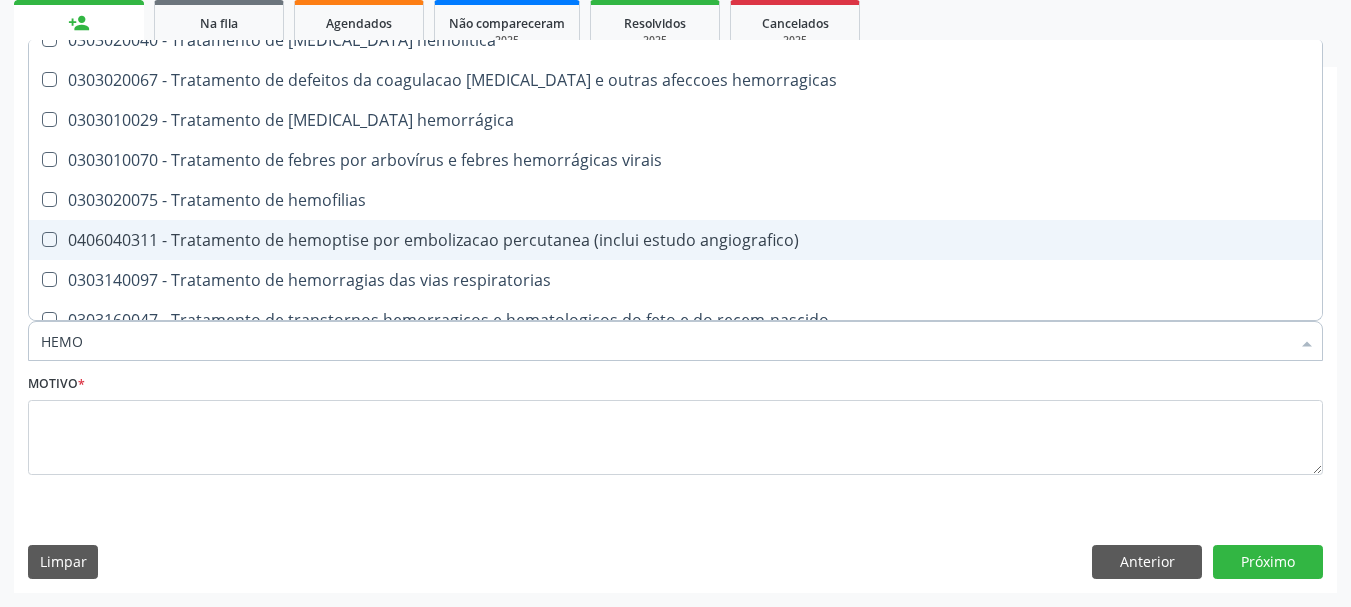 scroll, scrollTop: 2440, scrollLeft: 0, axis: vertical 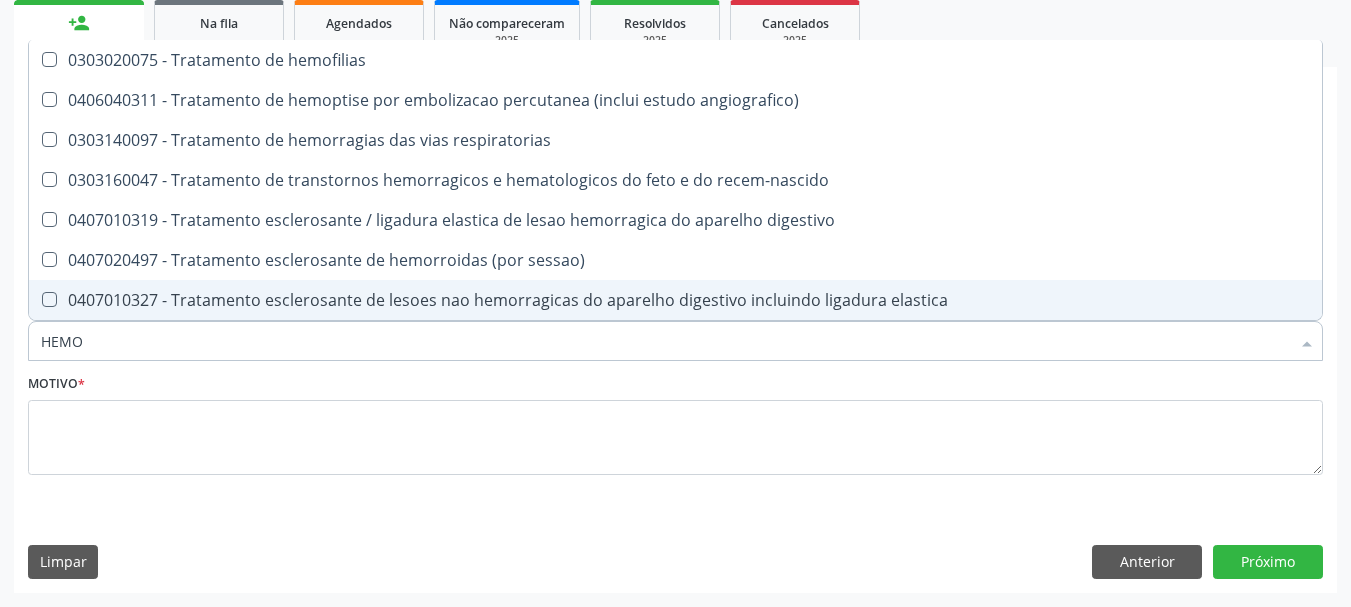 click on "HEMO" at bounding box center (665, 341) 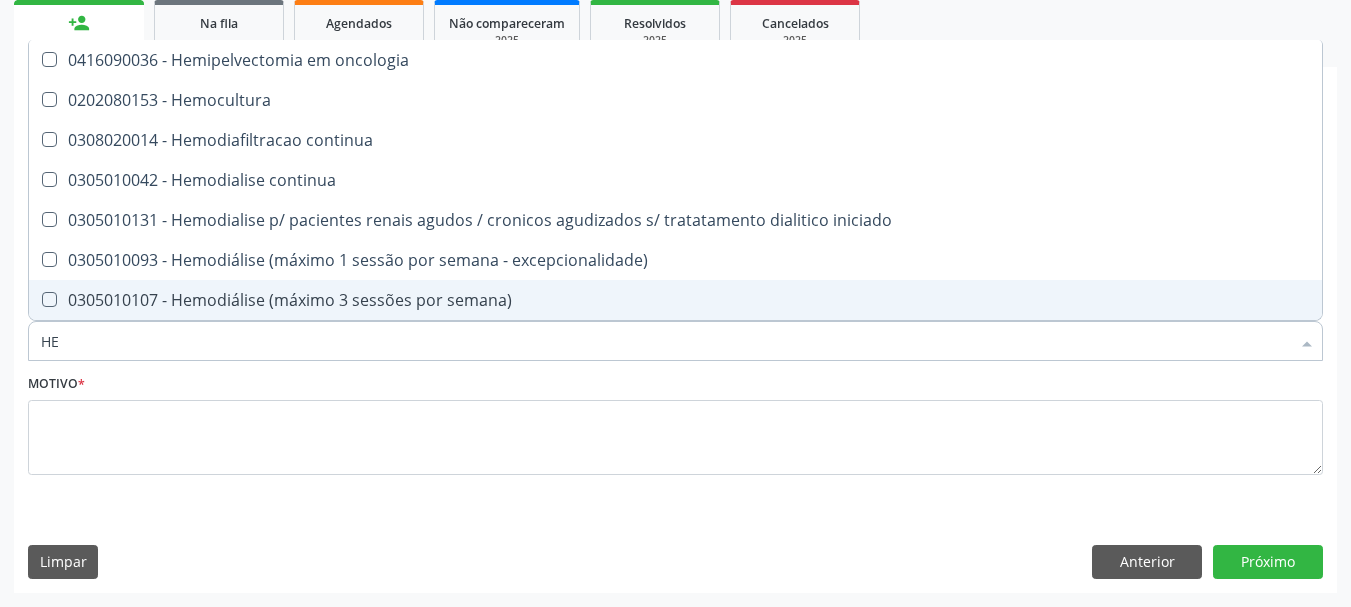 type on "H" 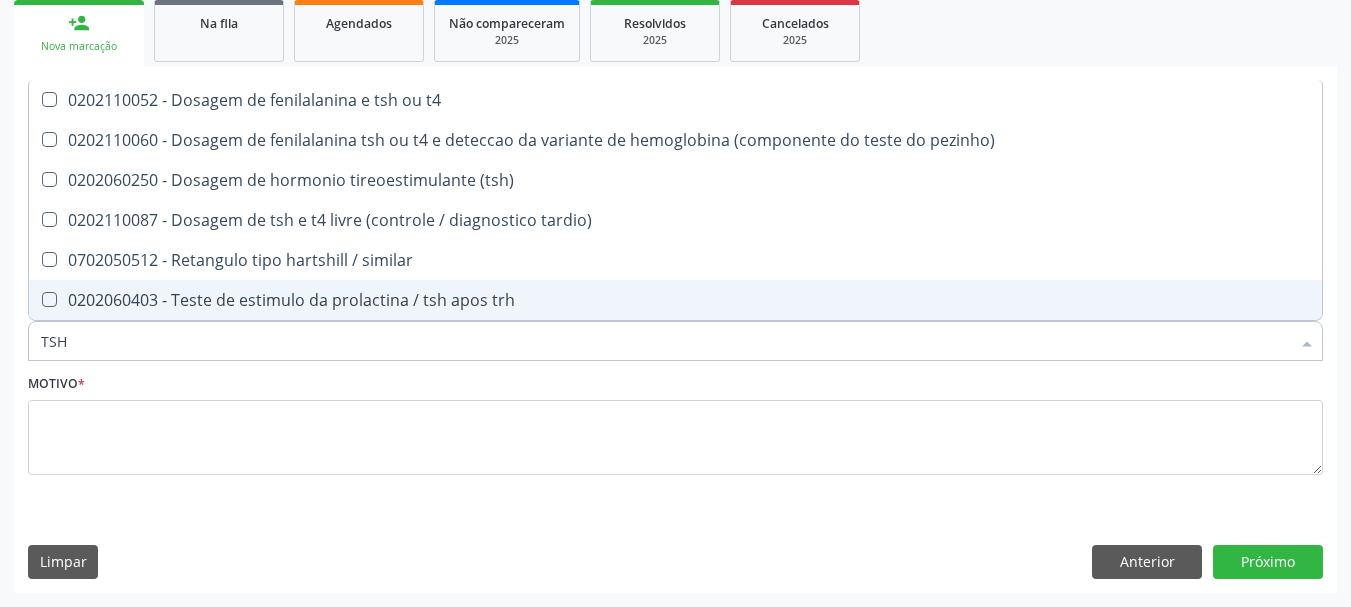 scroll, scrollTop: 0, scrollLeft: 0, axis: both 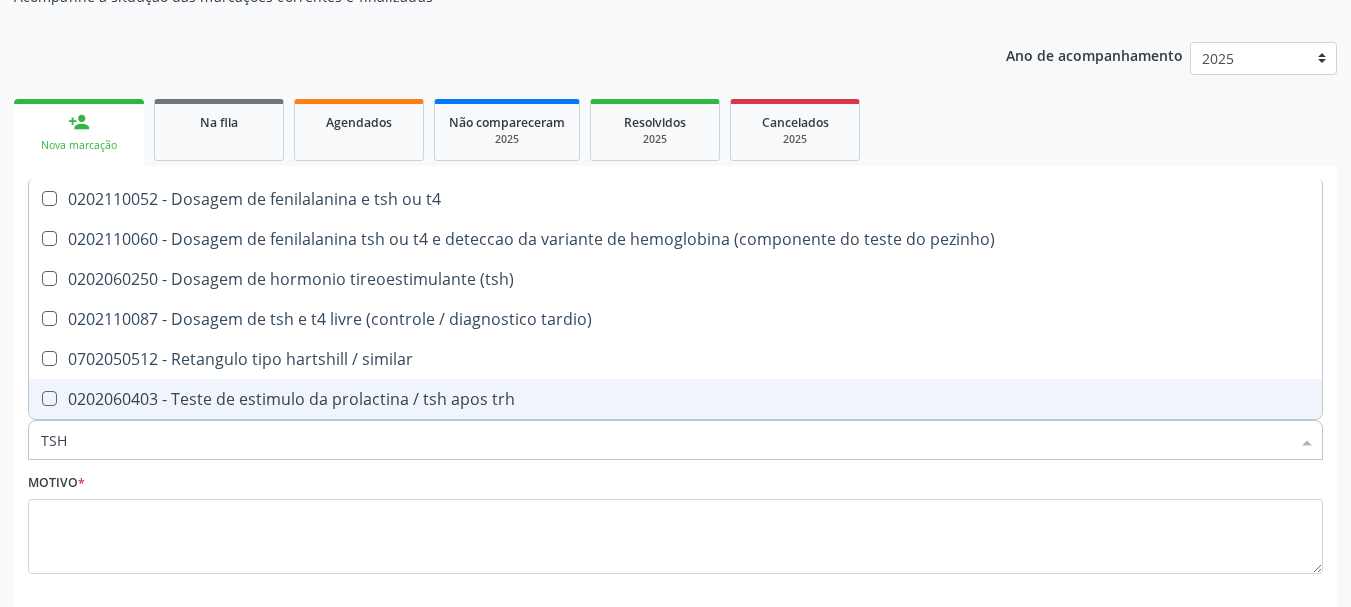 type on "TSH" 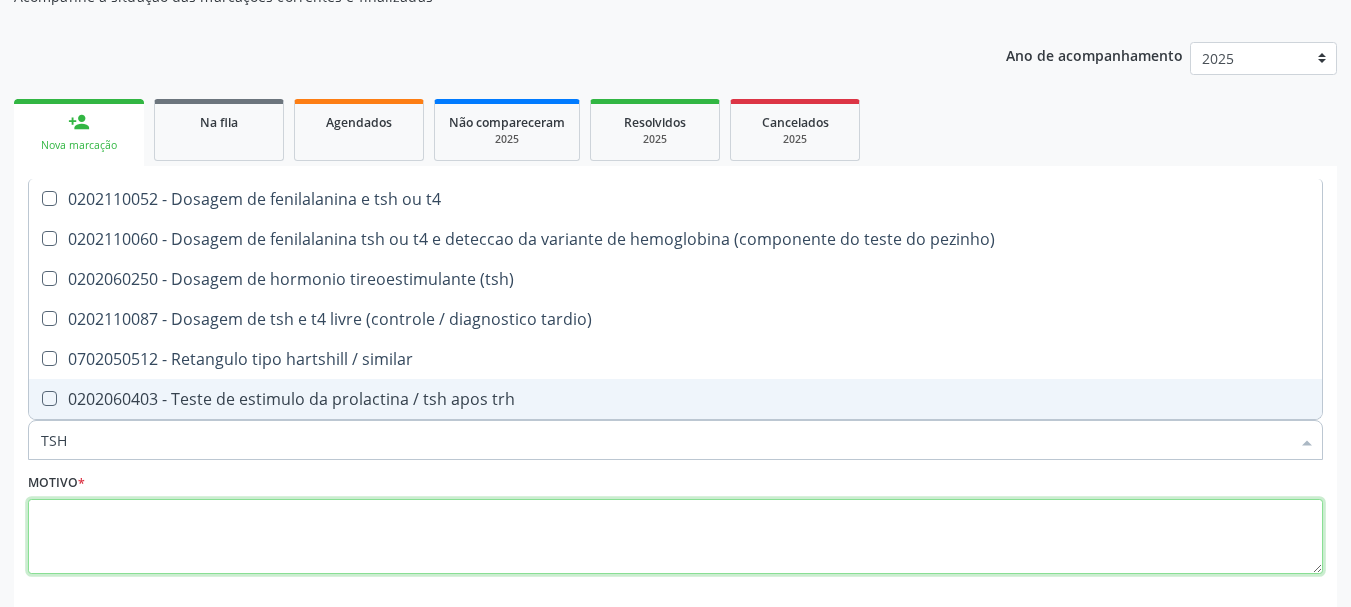 click at bounding box center (675, 537) 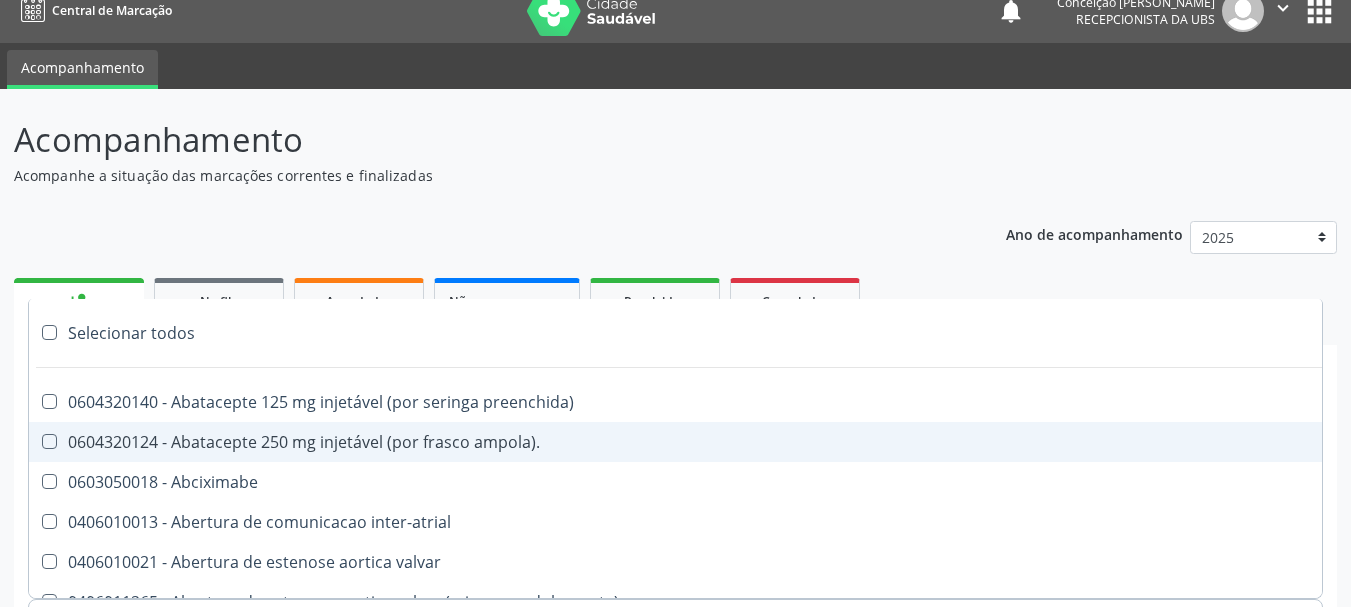 scroll, scrollTop: 0, scrollLeft: 0, axis: both 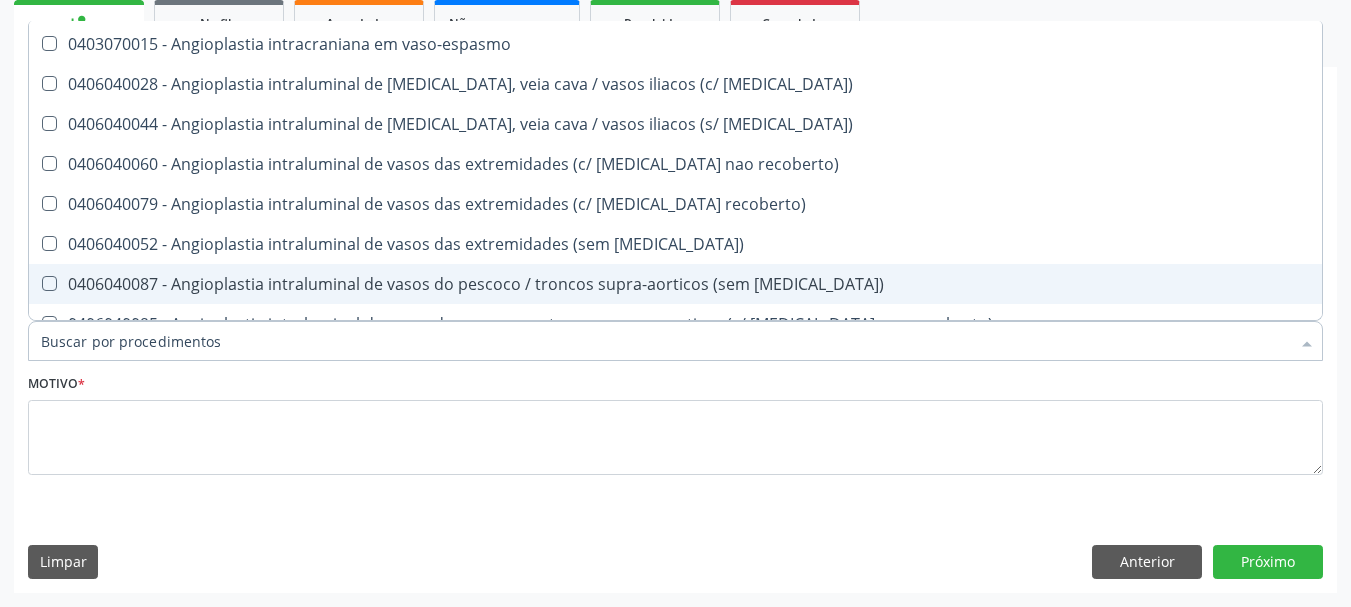 type on "#" 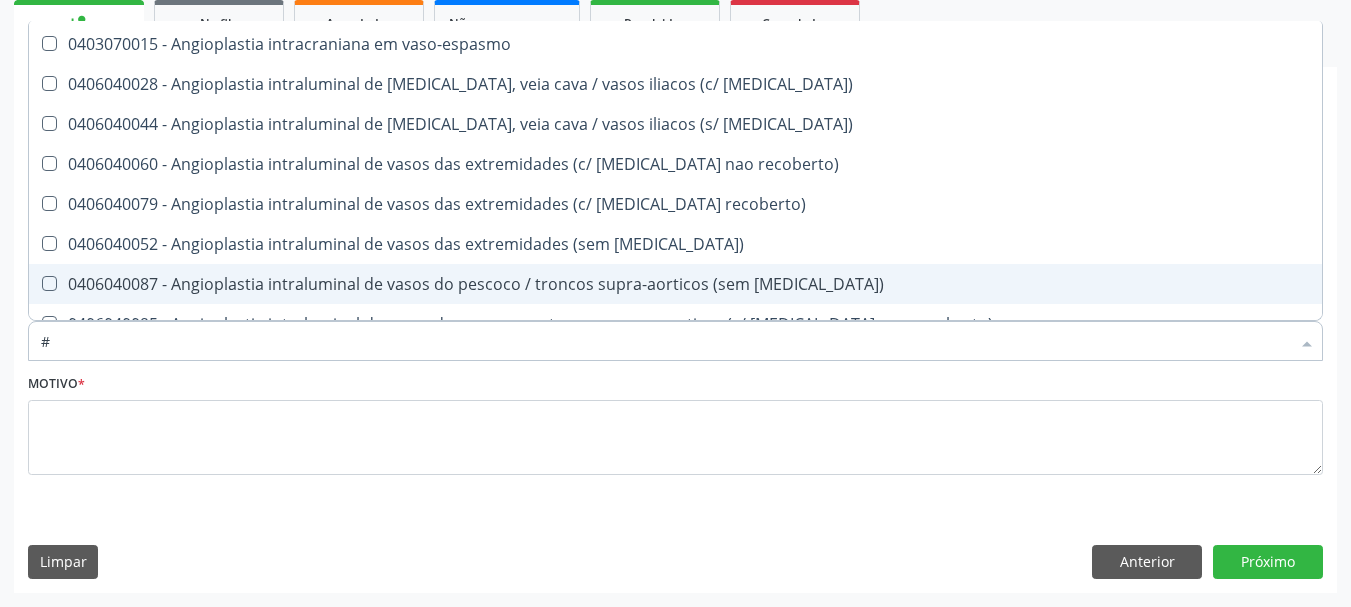 scroll, scrollTop: 0, scrollLeft: 0, axis: both 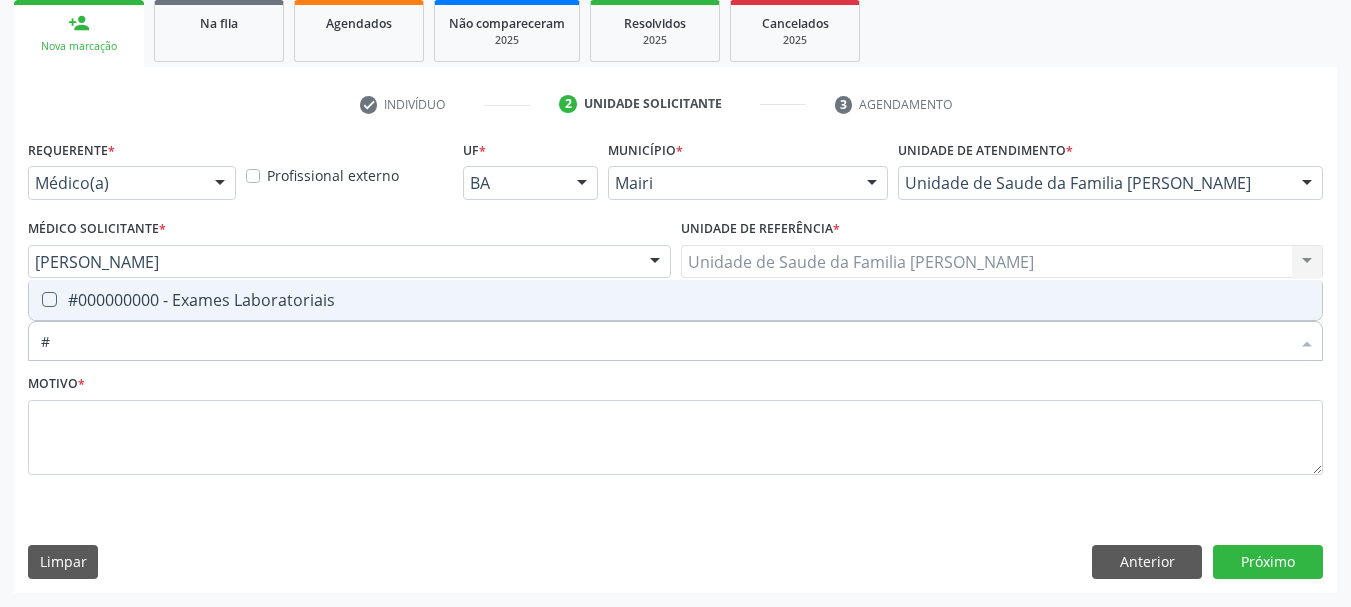 click at bounding box center [49, 299] 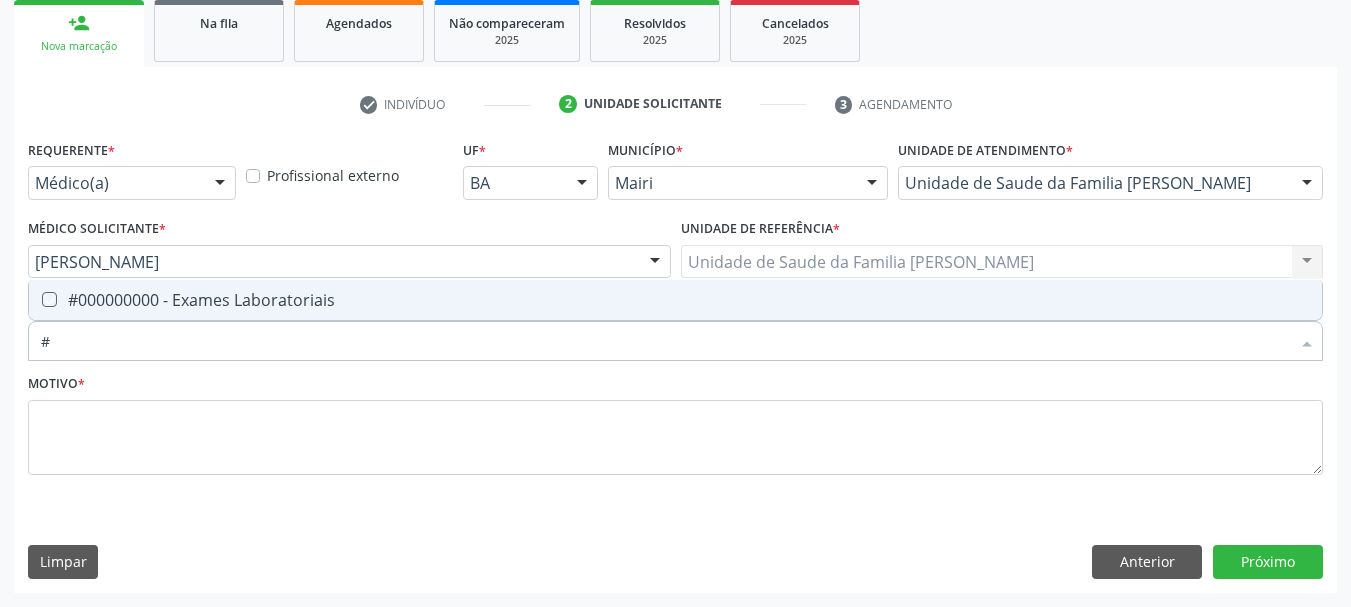 click at bounding box center (35, 299) 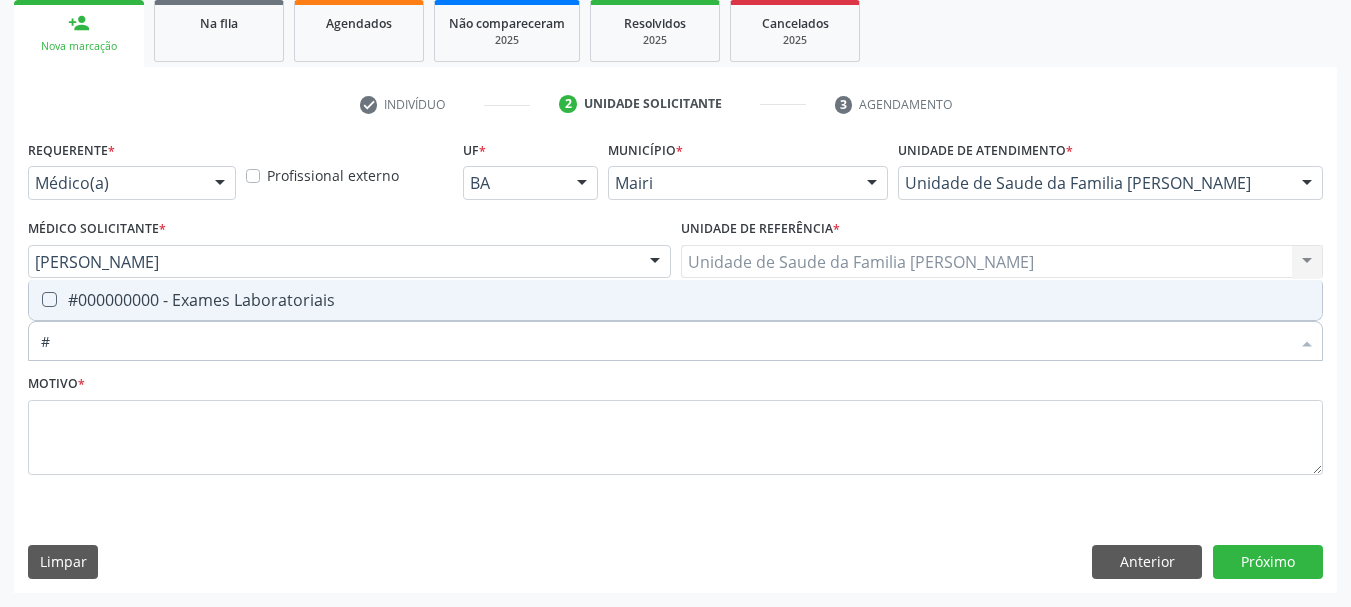 checkbox on "true" 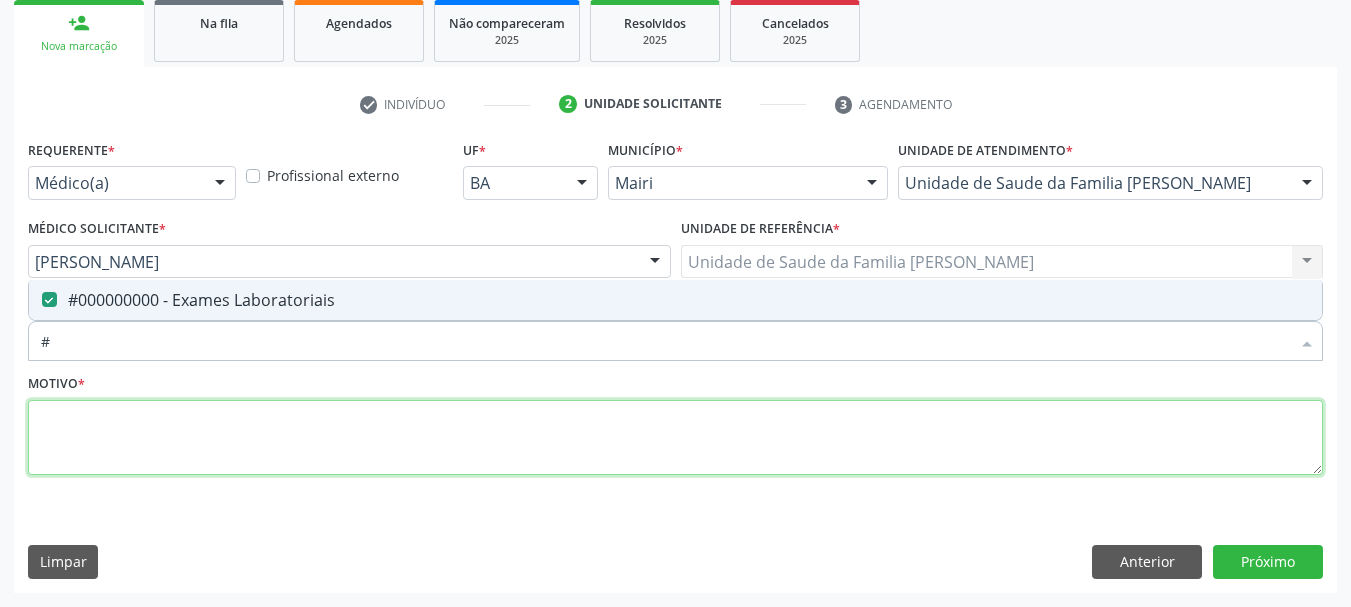click at bounding box center (675, 438) 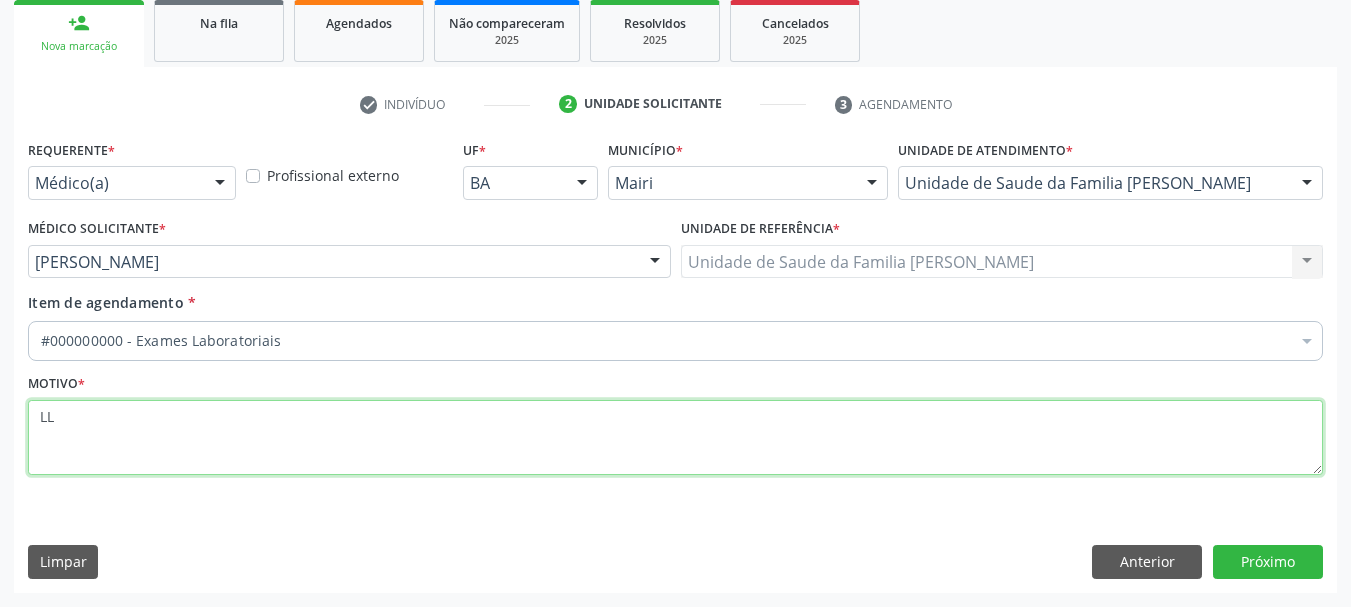 type on "L" 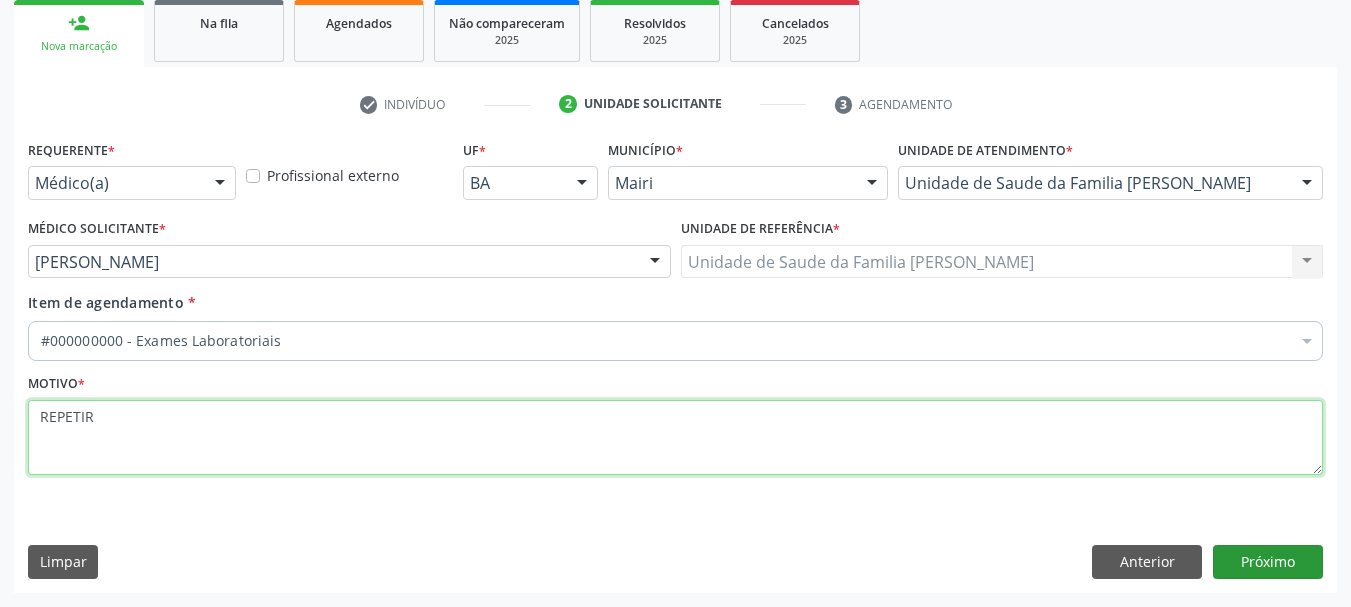 type on "REPETIR" 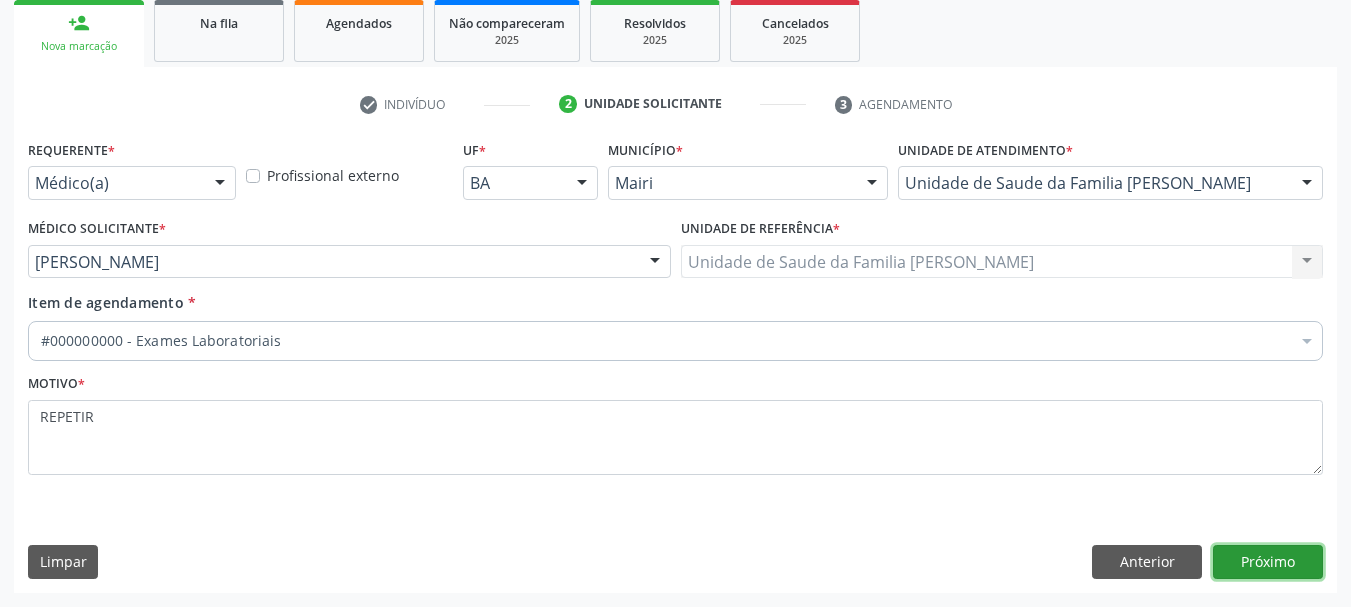 click on "Próximo" at bounding box center [1268, 562] 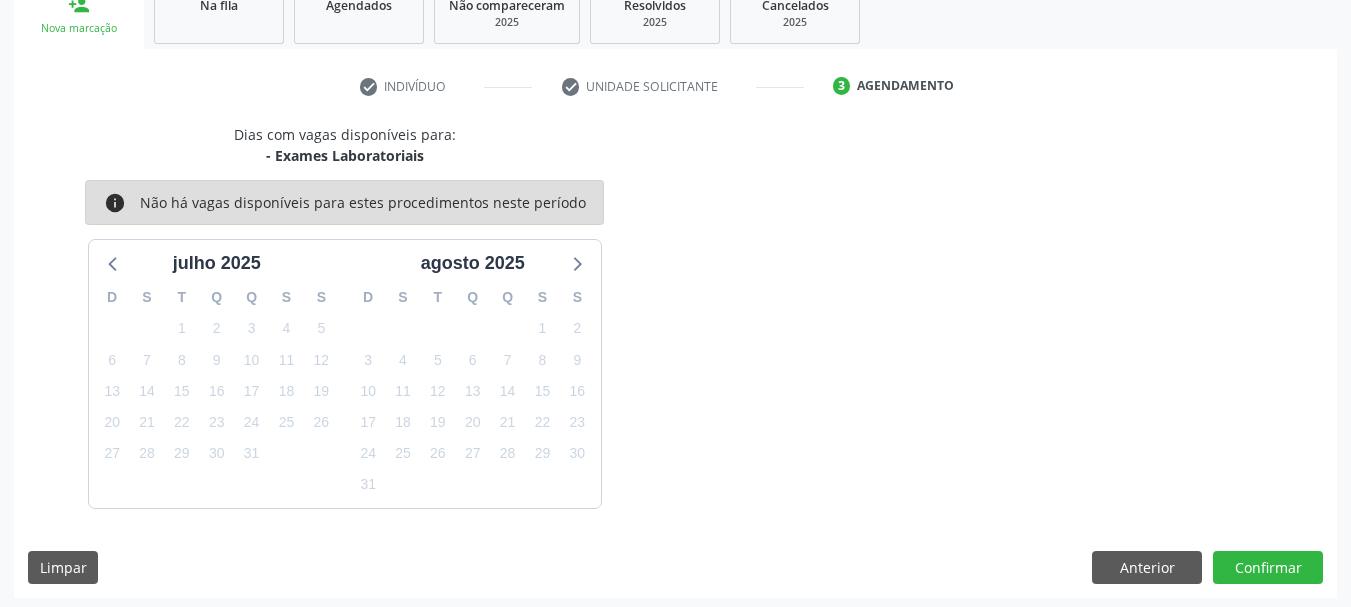 scroll, scrollTop: 322, scrollLeft: 0, axis: vertical 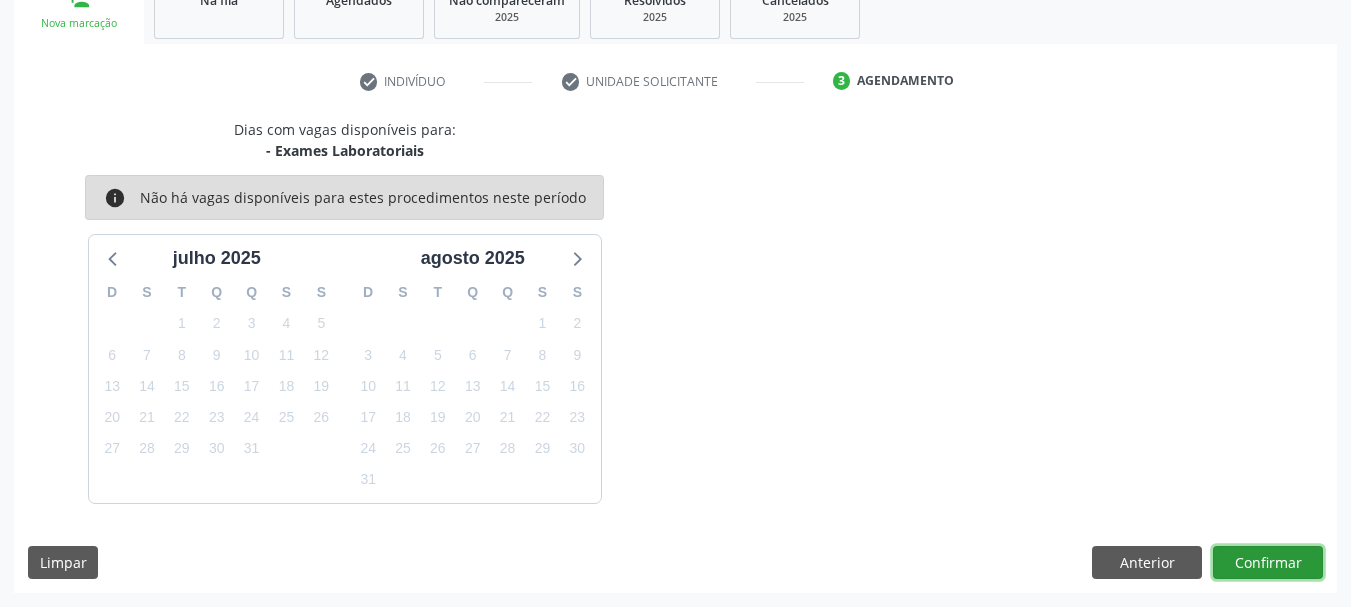 click on "Confirmar" at bounding box center [1268, 563] 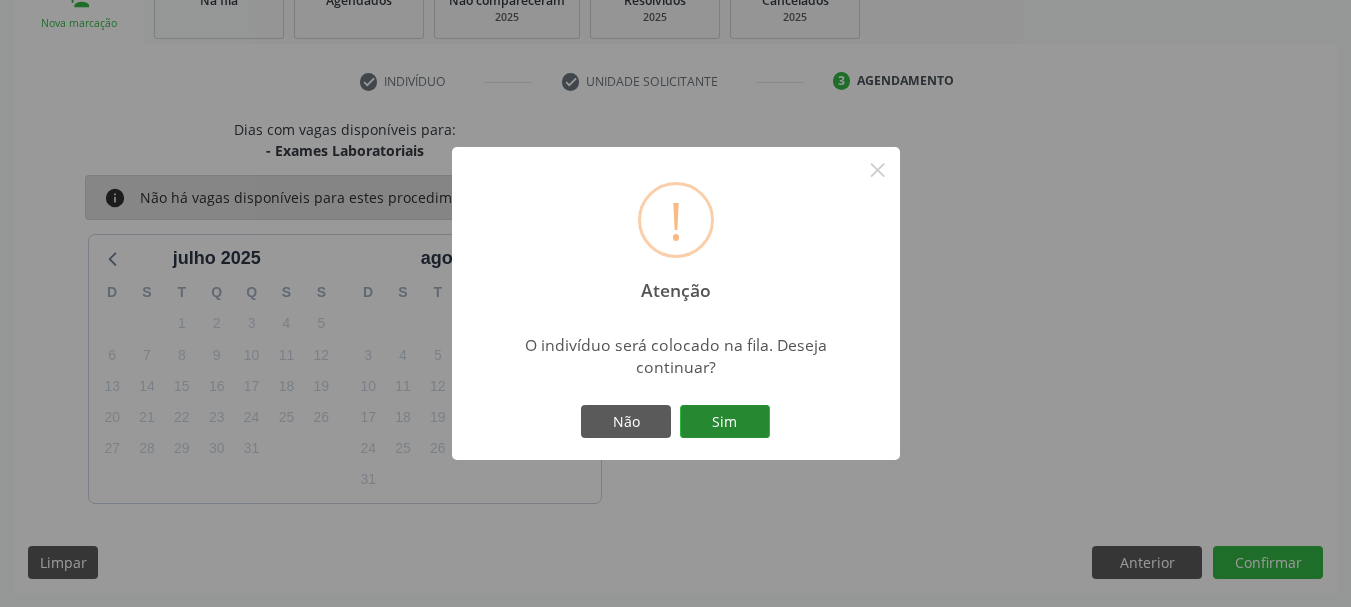click on "Sim" at bounding box center (725, 422) 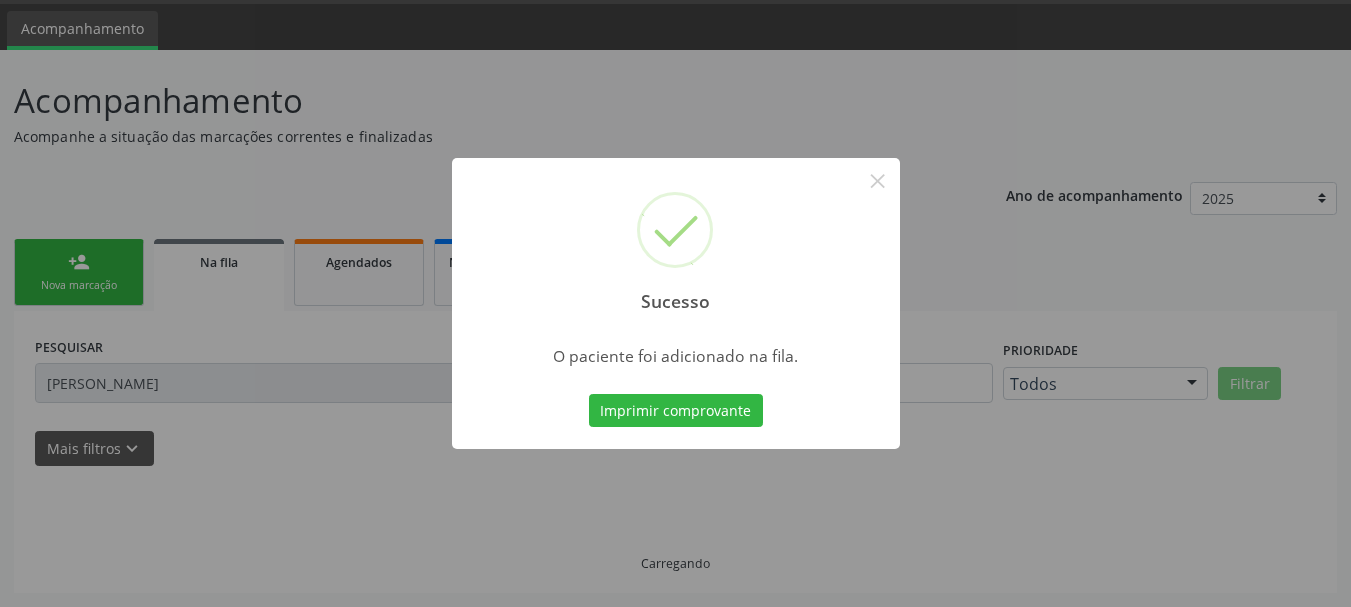 scroll, scrollTop: 60, scrollLeft: 0, axis: vertical 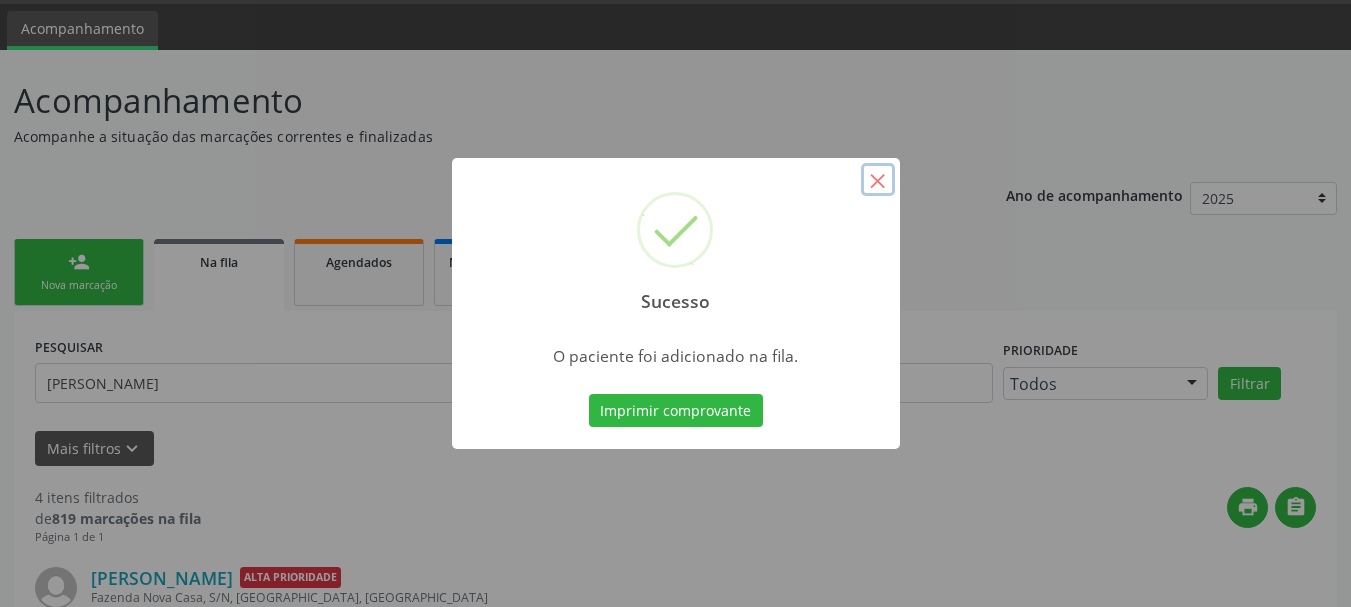 click on "×" at bounding box center [878, 180] 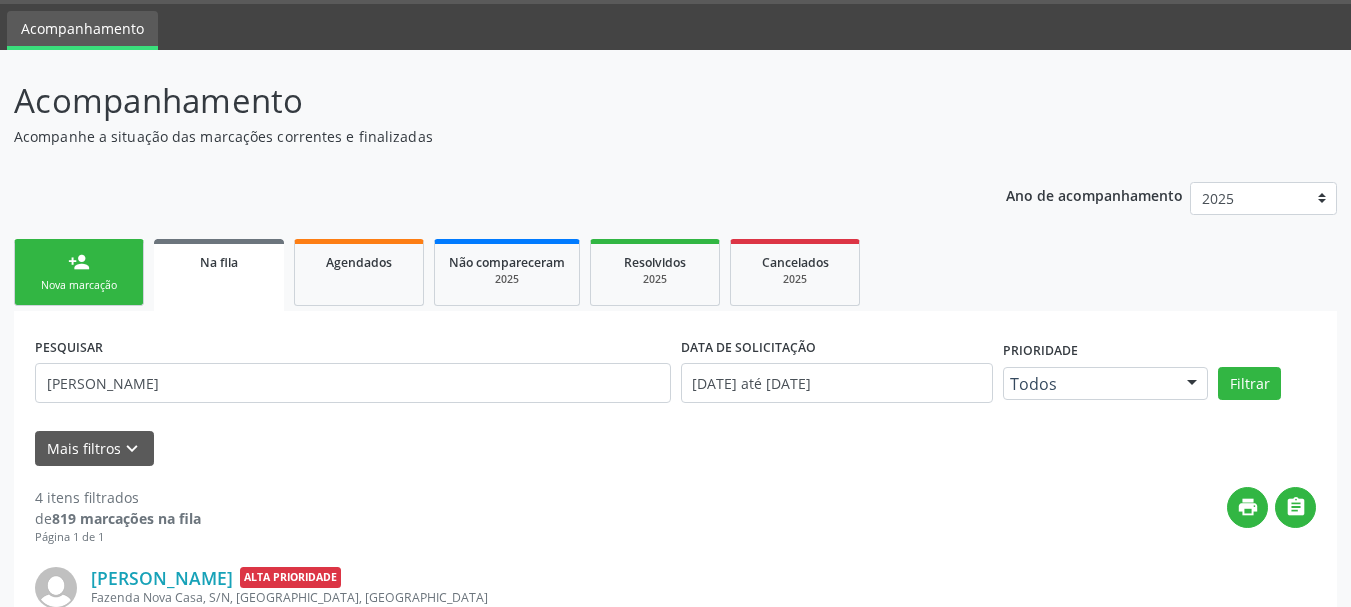 click on "person_add
Nova marcação" at bounding box center (79, 272) 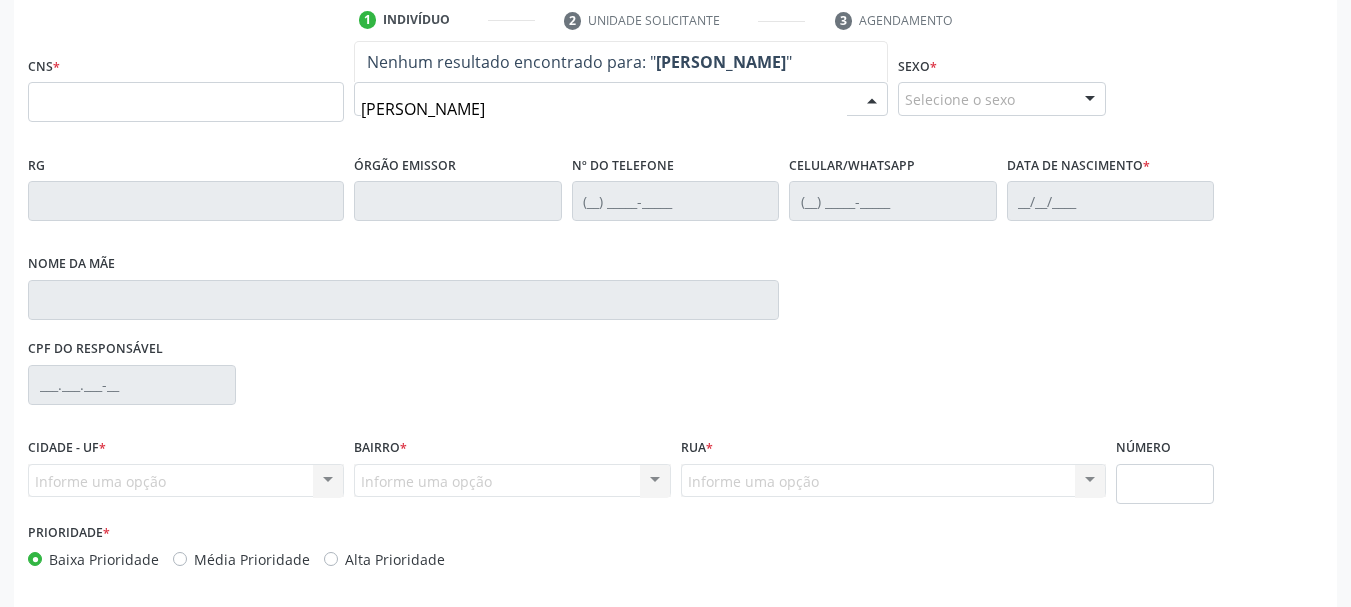 scroll, scrollTop: 260, scrollLeft: 0, axis: vertical 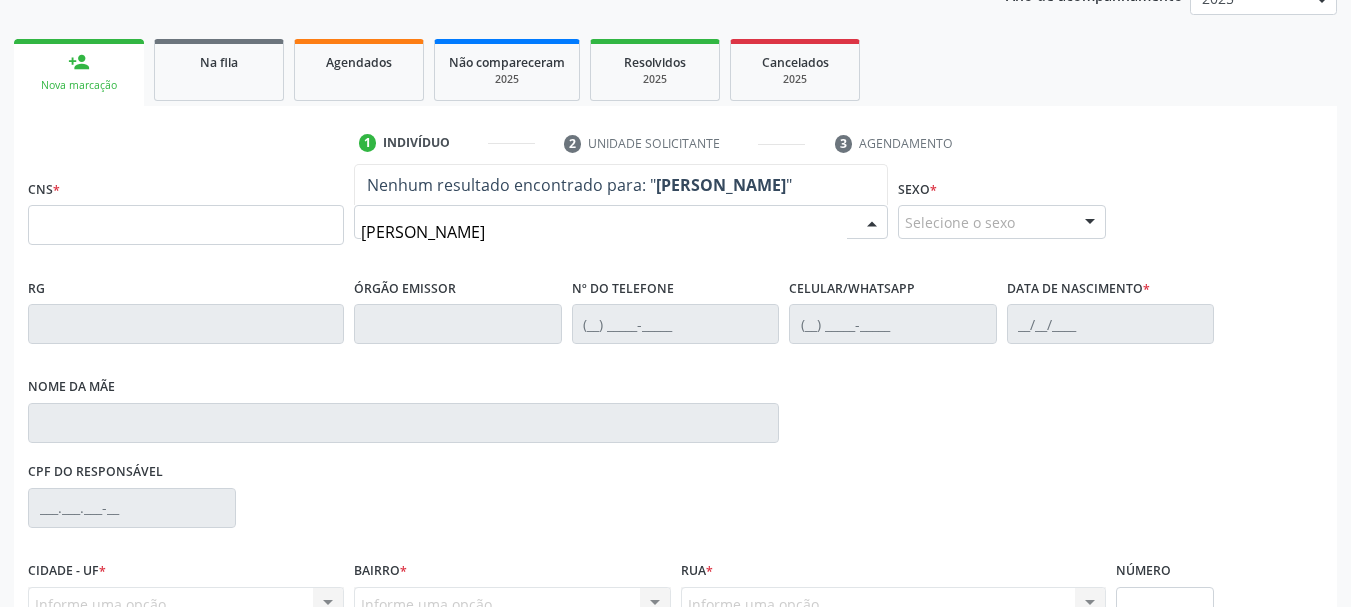 click on "CRISTINA SENA VITORINA" at bounding box center [604, 232] 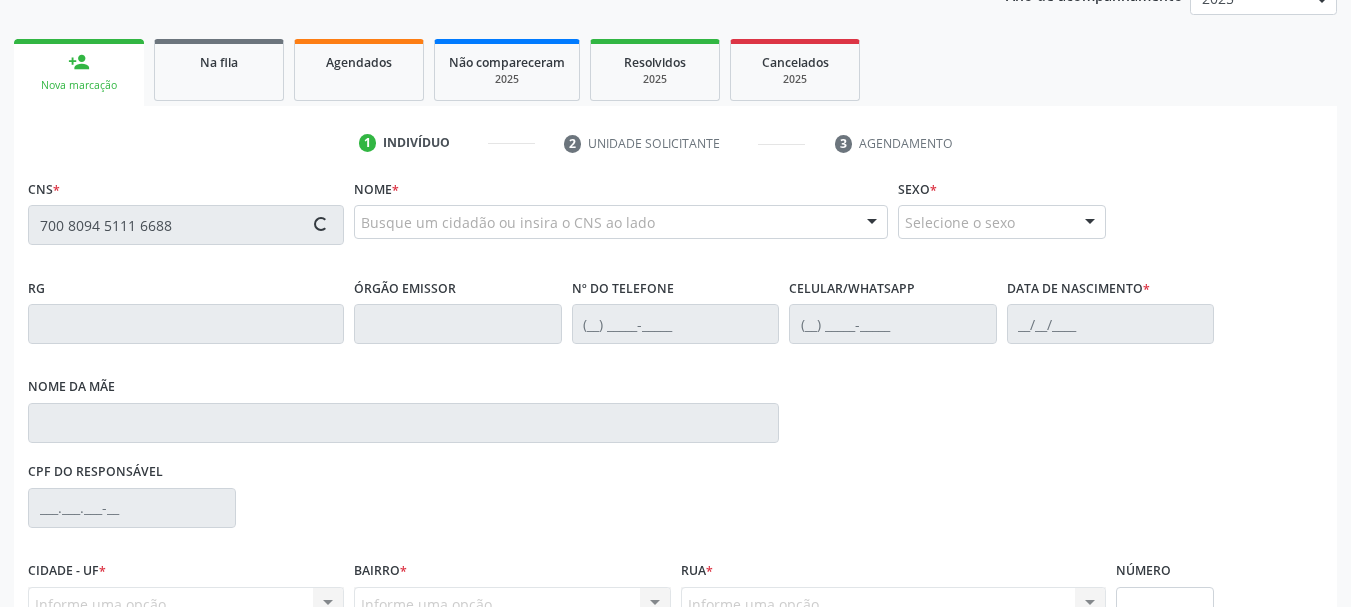 type on "700 8094 5111 6688" 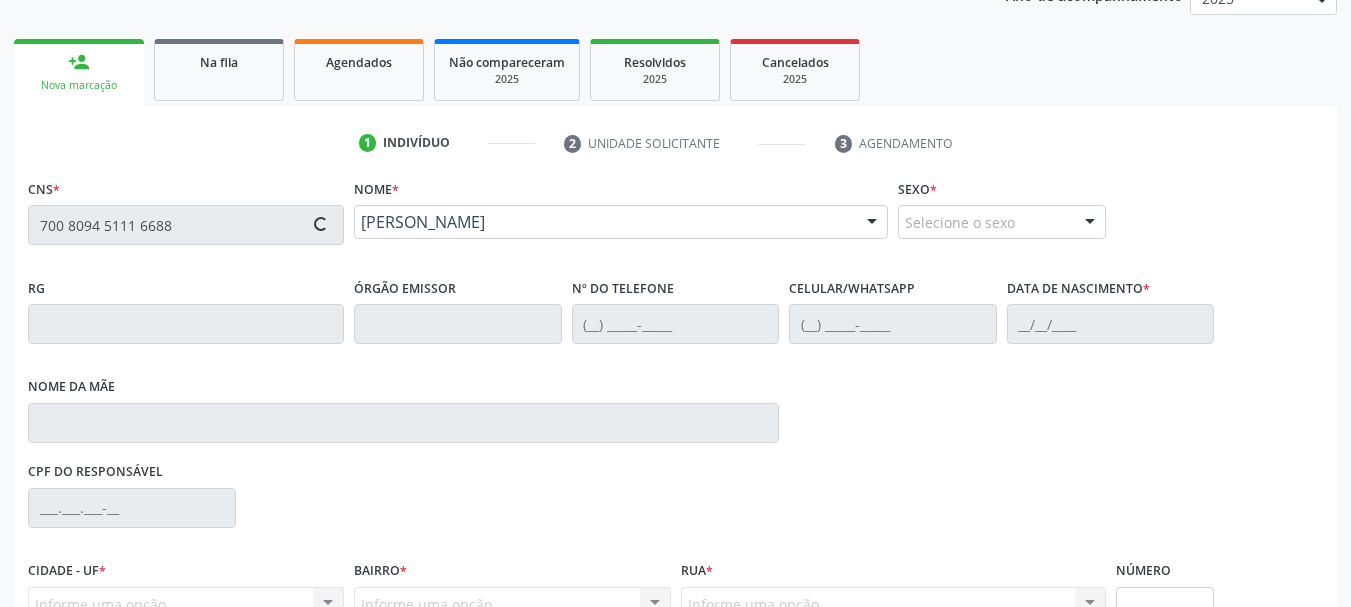 type on "(74) 99985-6610" 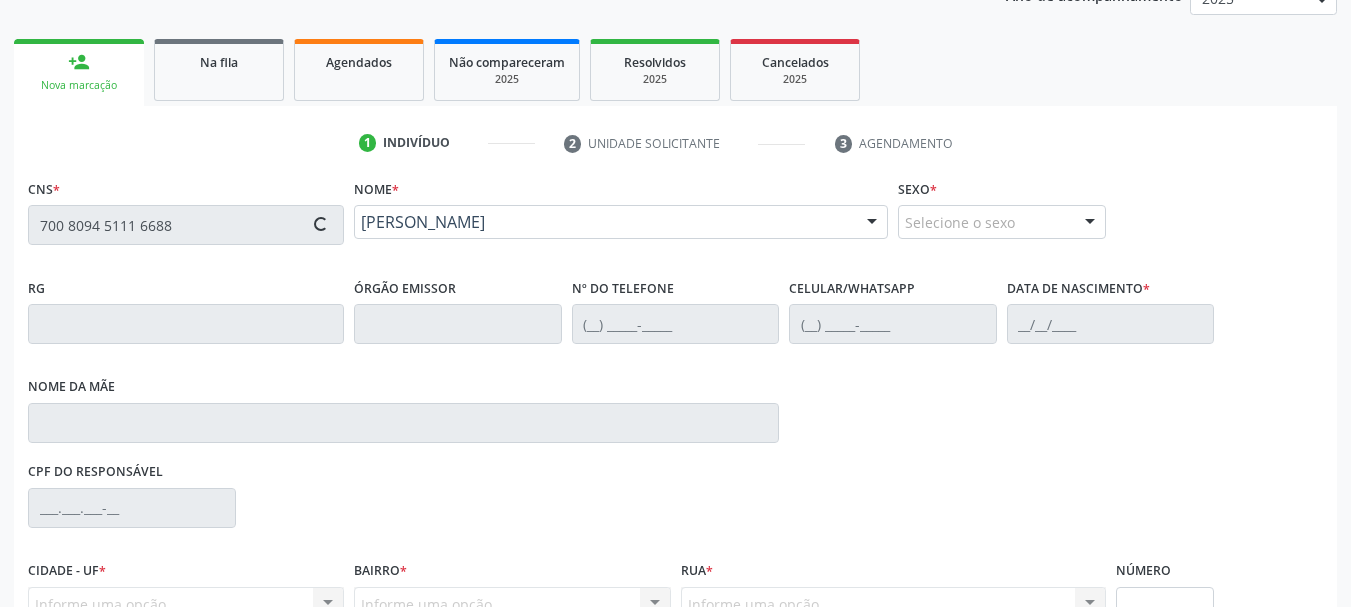 type on "(74) 99985-6610" 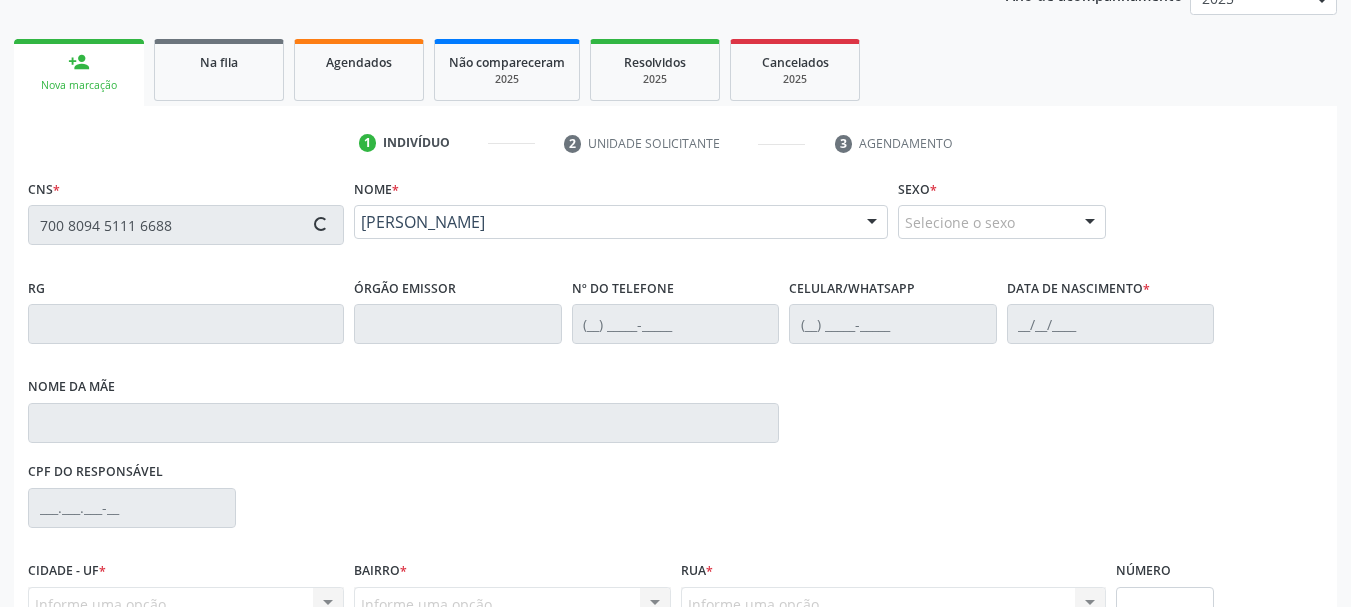 type on "Maria Marcia Sena Vb Vitorino" 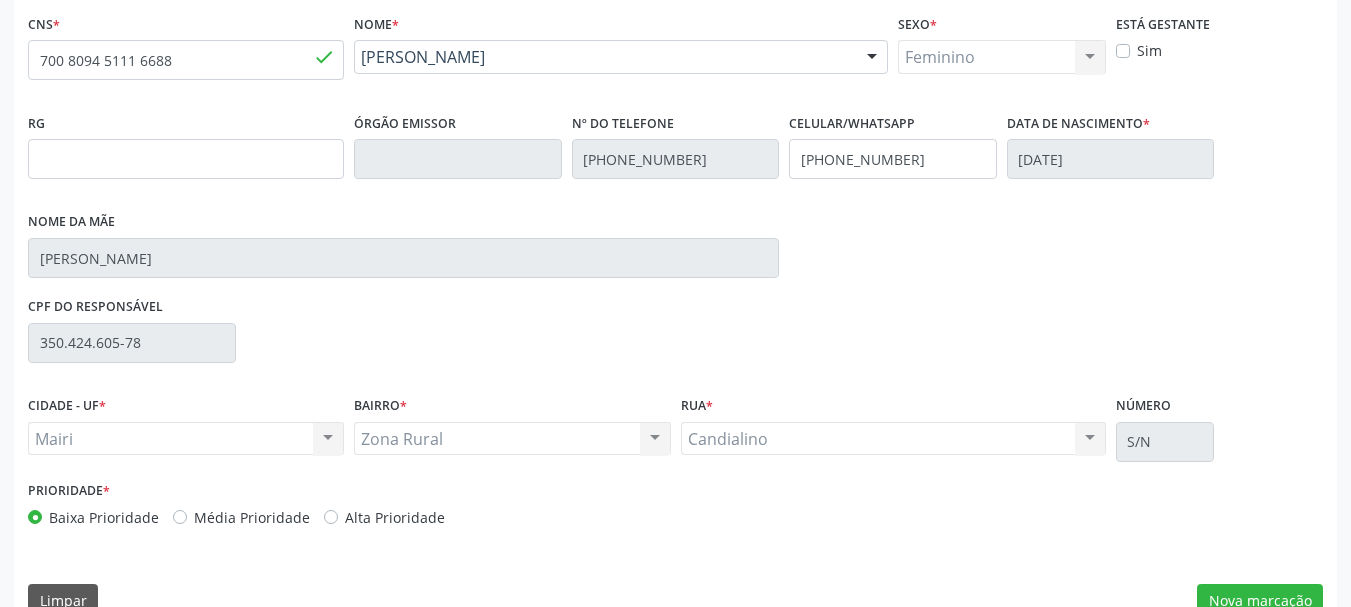 scroll, scrollTop: 463, scrollLeft: 0, axis: vertical 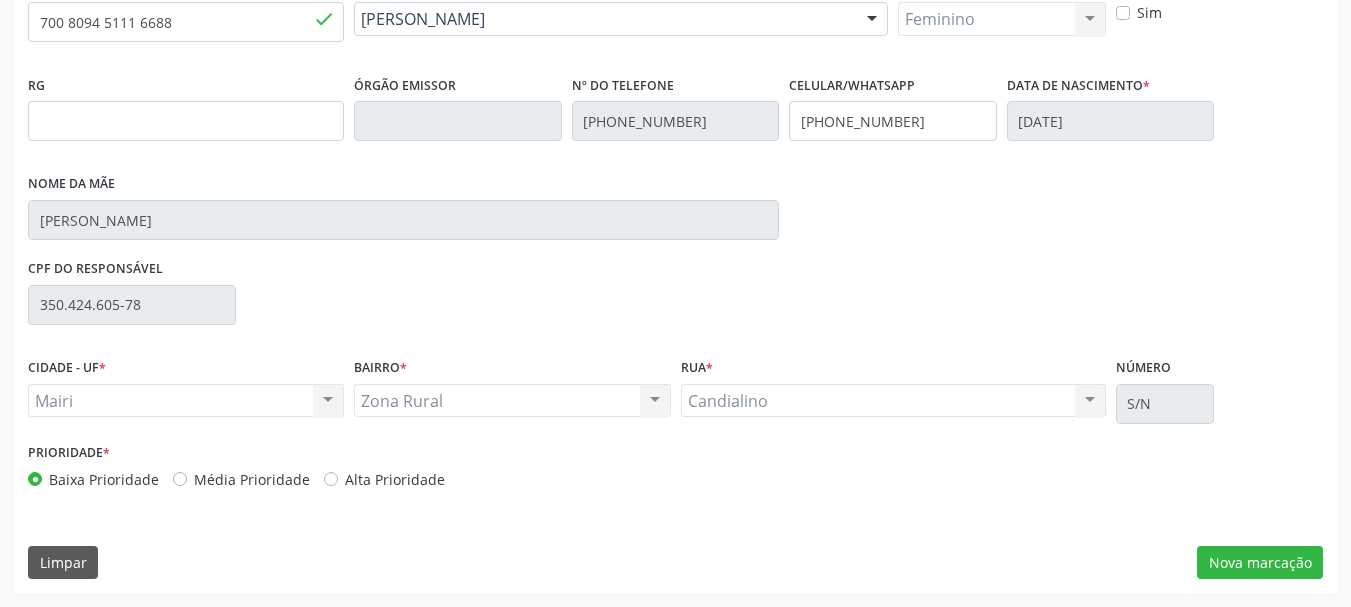 click on "Média Prioridade" at bounding box center [252, 479] 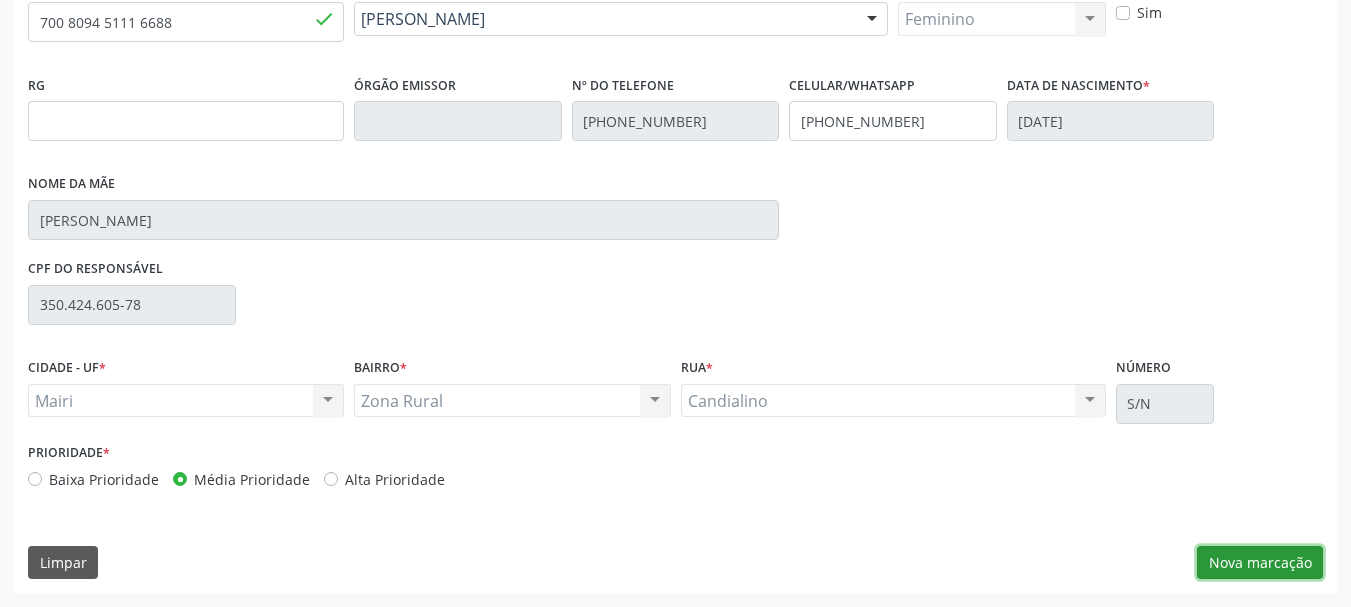 click on "Nova marcação" at bounding box center [1260, 563] 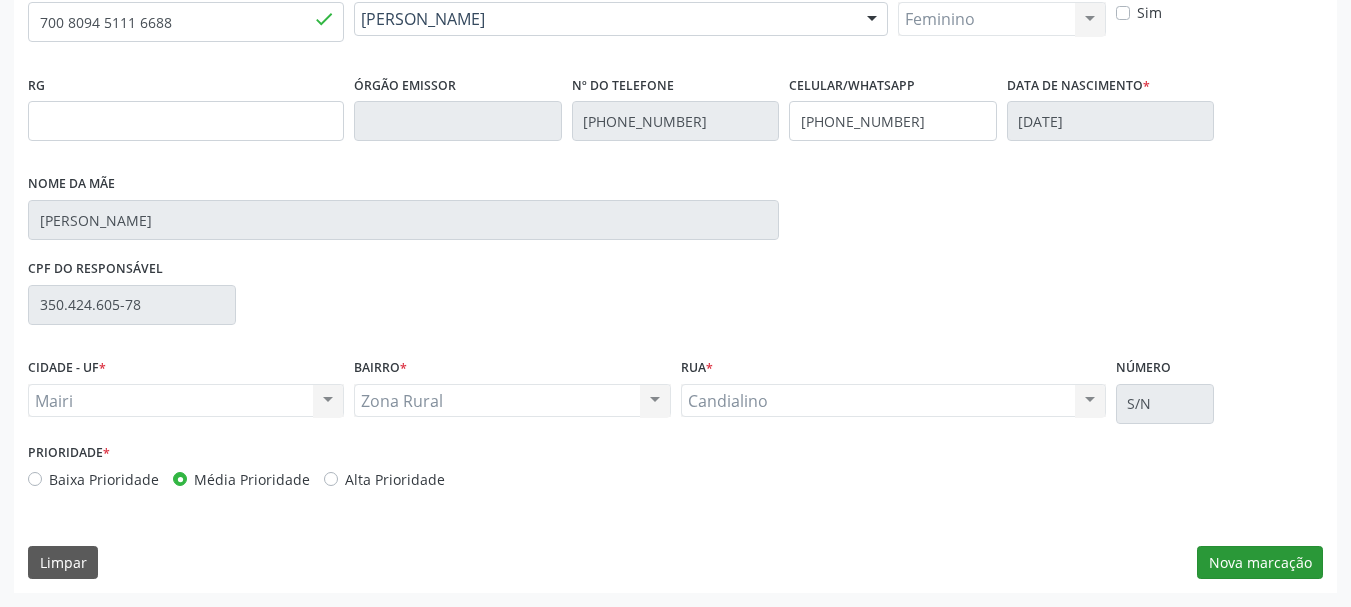 scroll, scrollTop: 299, scrollLeft: 0, axis: vertical 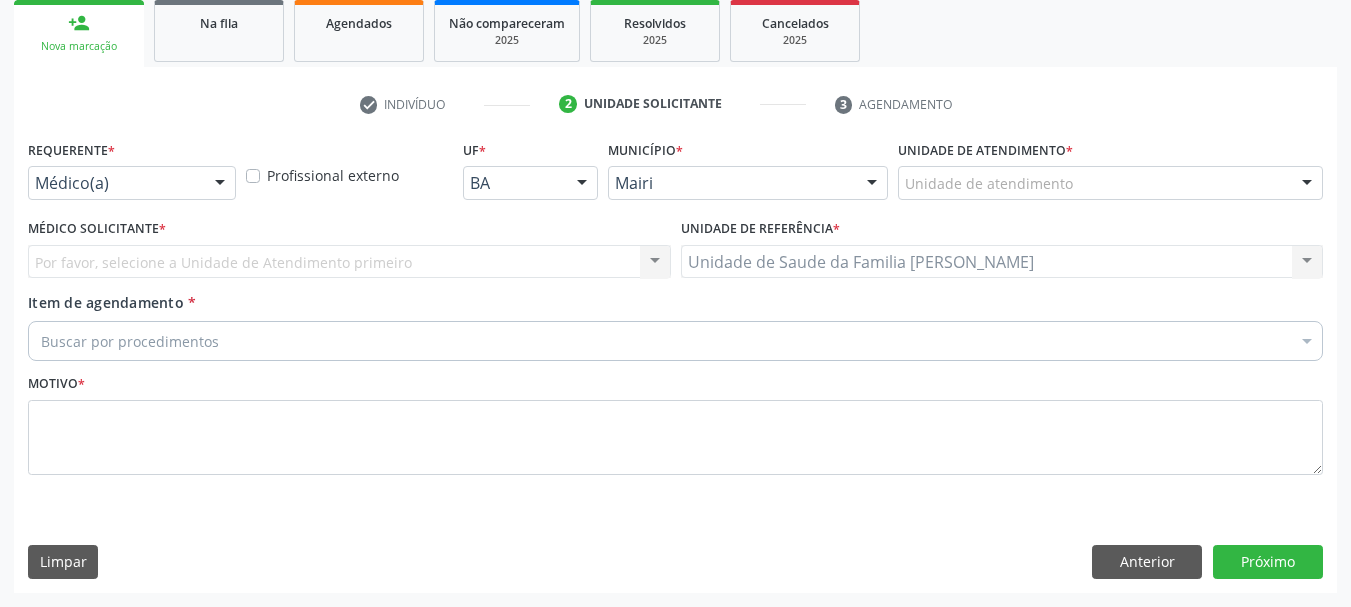click on "Por favor, selecione a Unidade de Atendimento primeiro
Nenhum resultado encontrado para: "   "
Não há nenhuma opção para ser exibida." at bounding box center (349, 262) 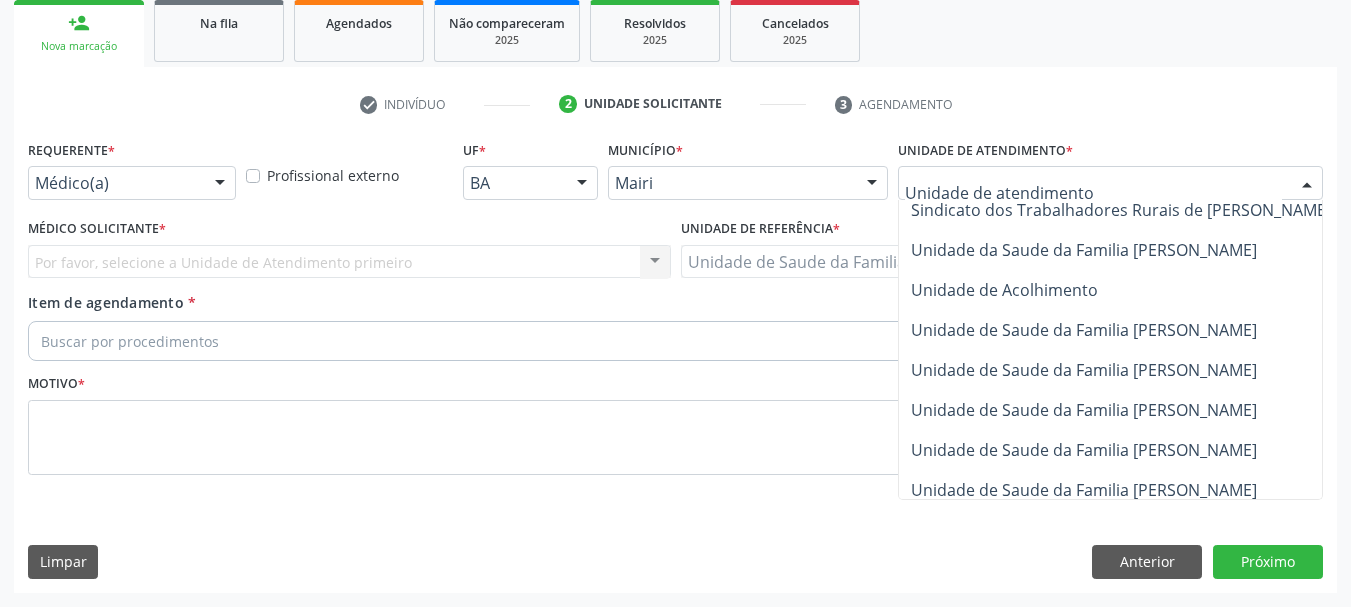 scroll, scrollTop: 1476, scrollLeft: 0, axis: vertical 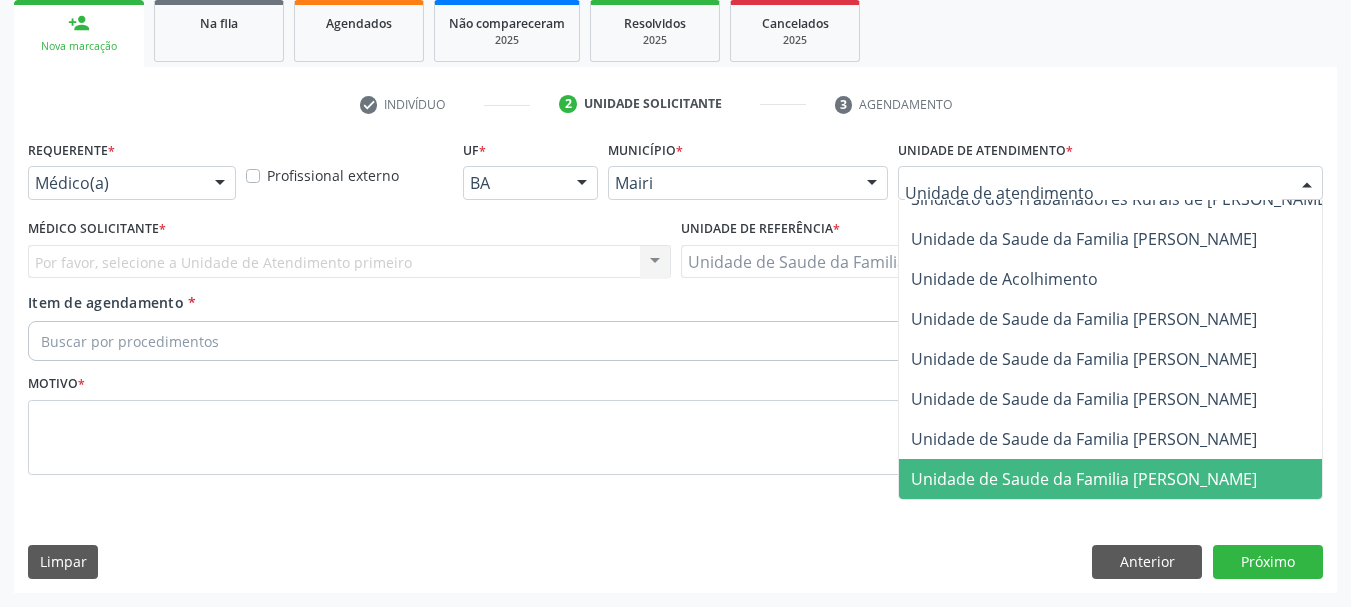 click on "Unidade de Saude da Familia [PERSON_NAME]" at bounding box center (1084, 479) 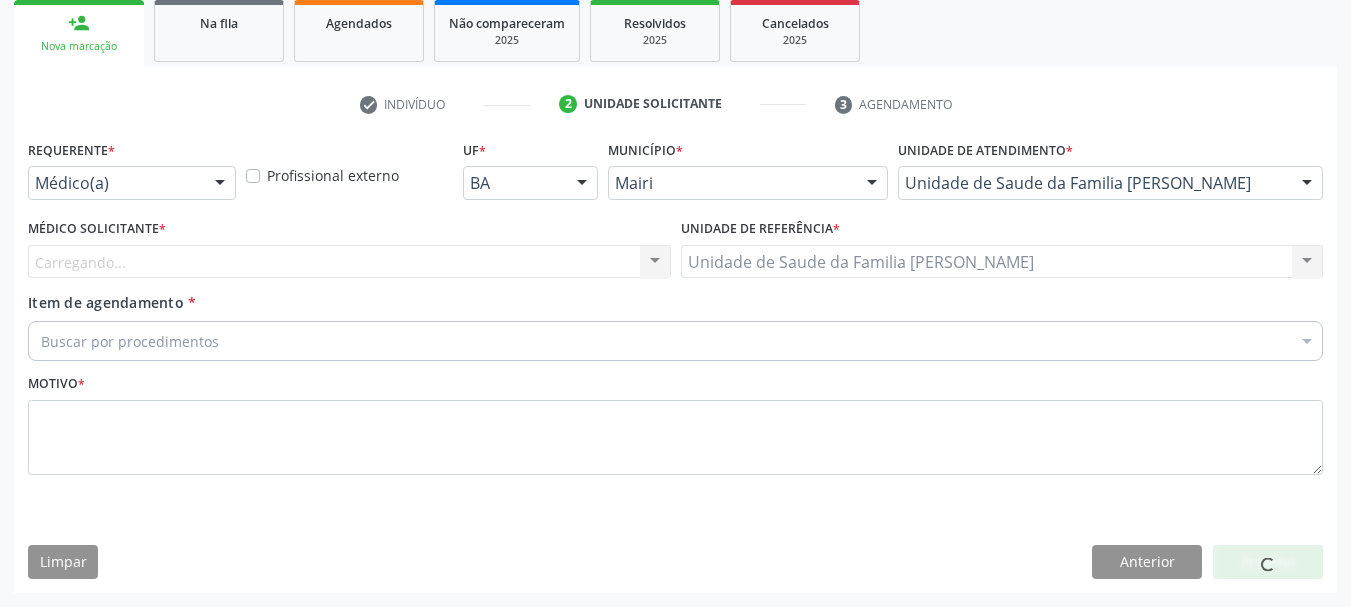 click on "Carregando...
Nenhum resultado encontrado para: "   "
Não há nenhuma opção para ser exibida." at bounding box center [349, 262] 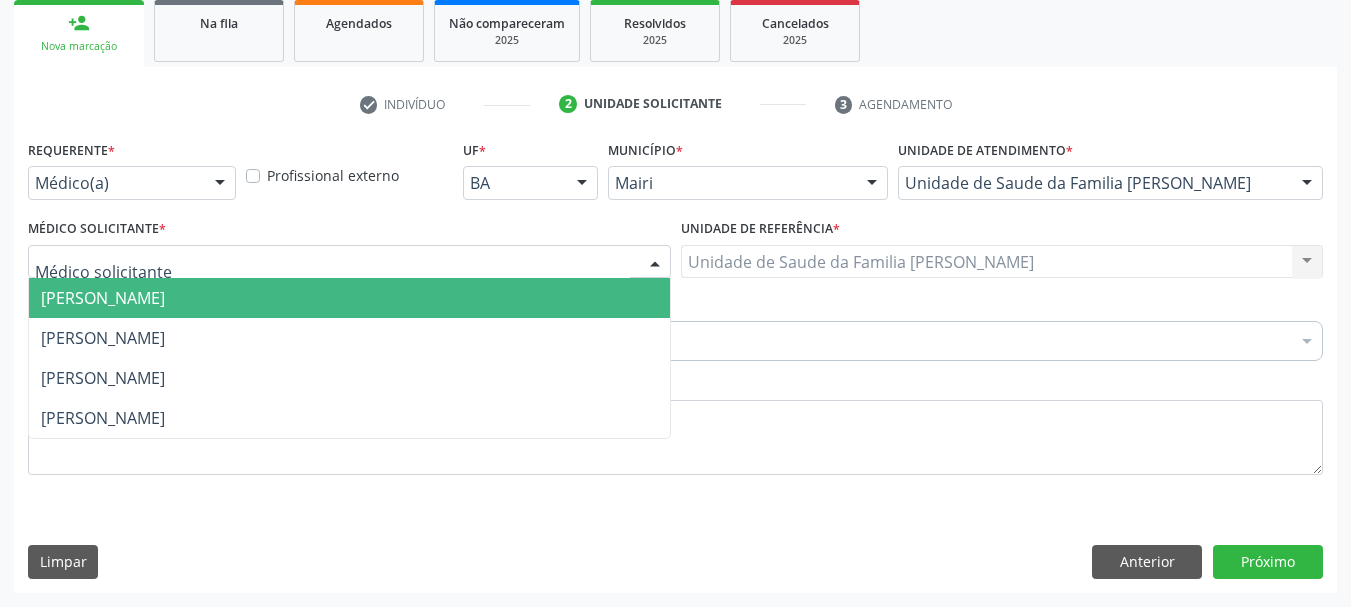 click at bounding box center [349, 262] 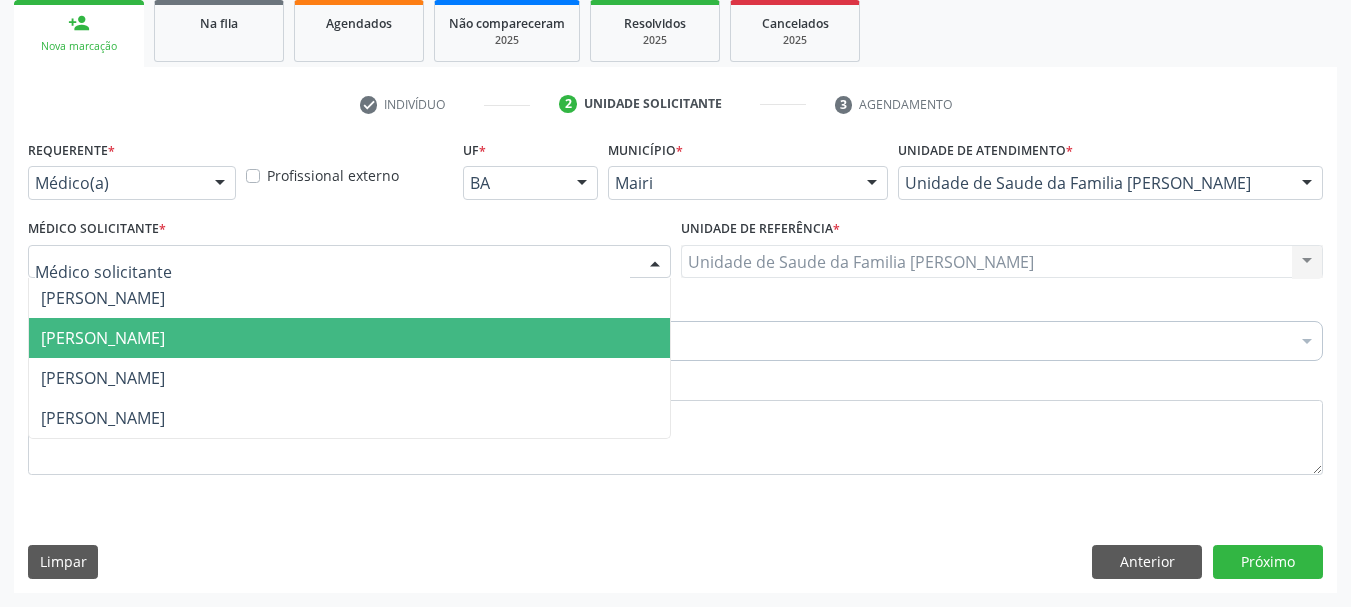 click on "[PERSON_NAME]" at bounding box center (103, 338) 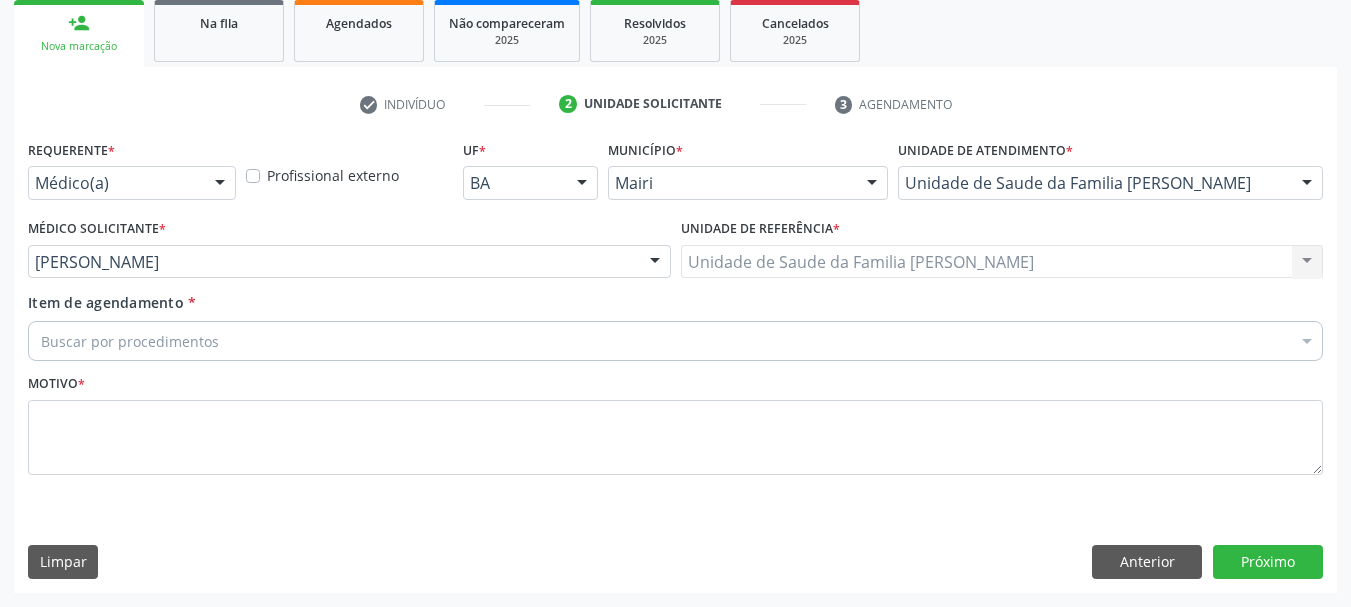 click on "Buscar por procedimentos" at bounding box center [675, 341] 